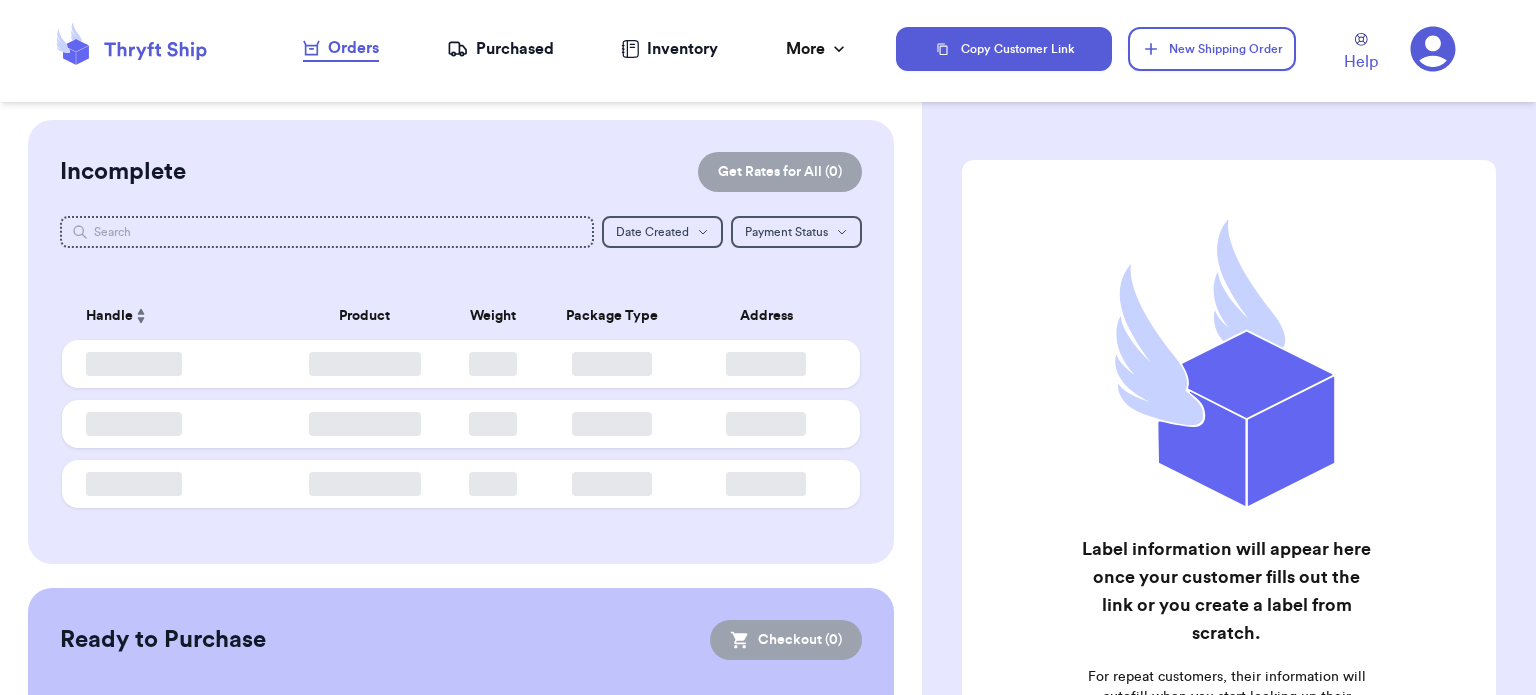 scroll, scrollTop: 0, scrollLeft: 0, axis: both 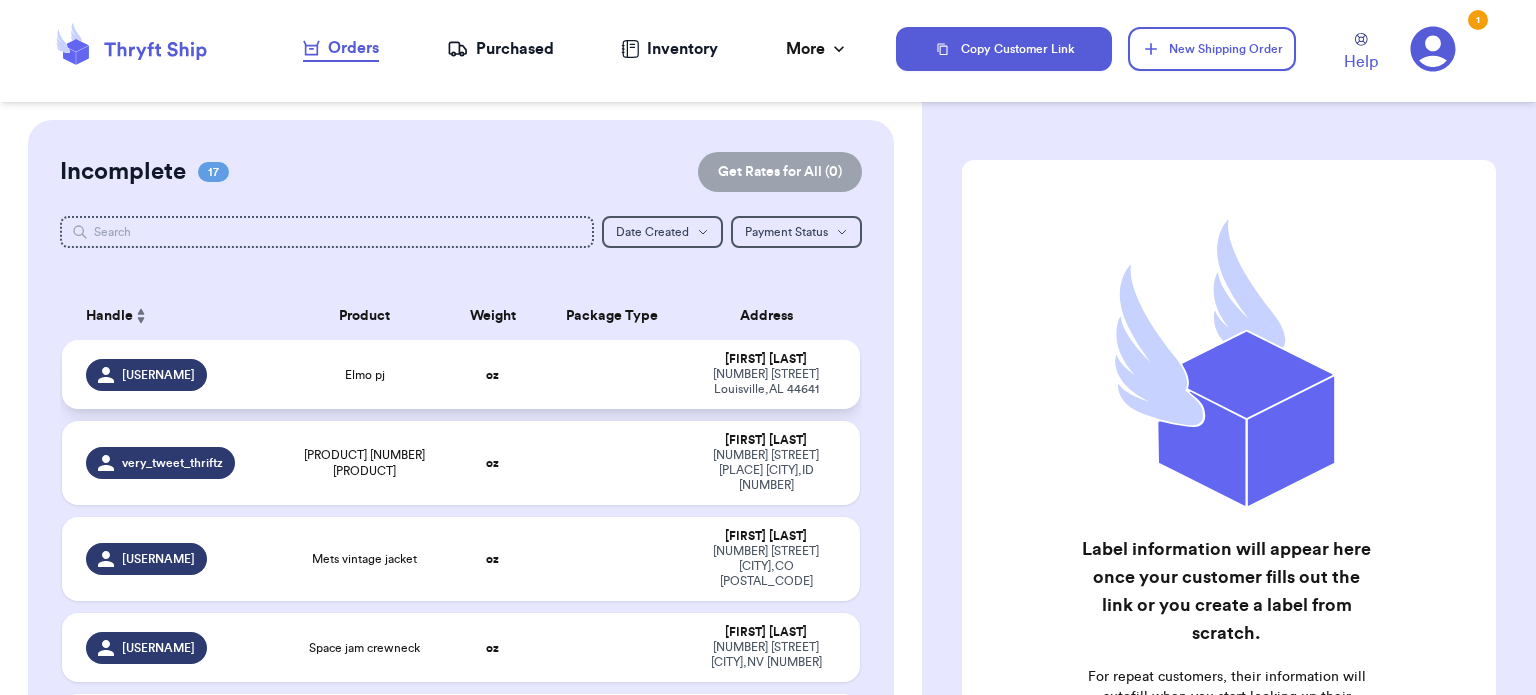 click on "oz" at bounding box center [493, 374] 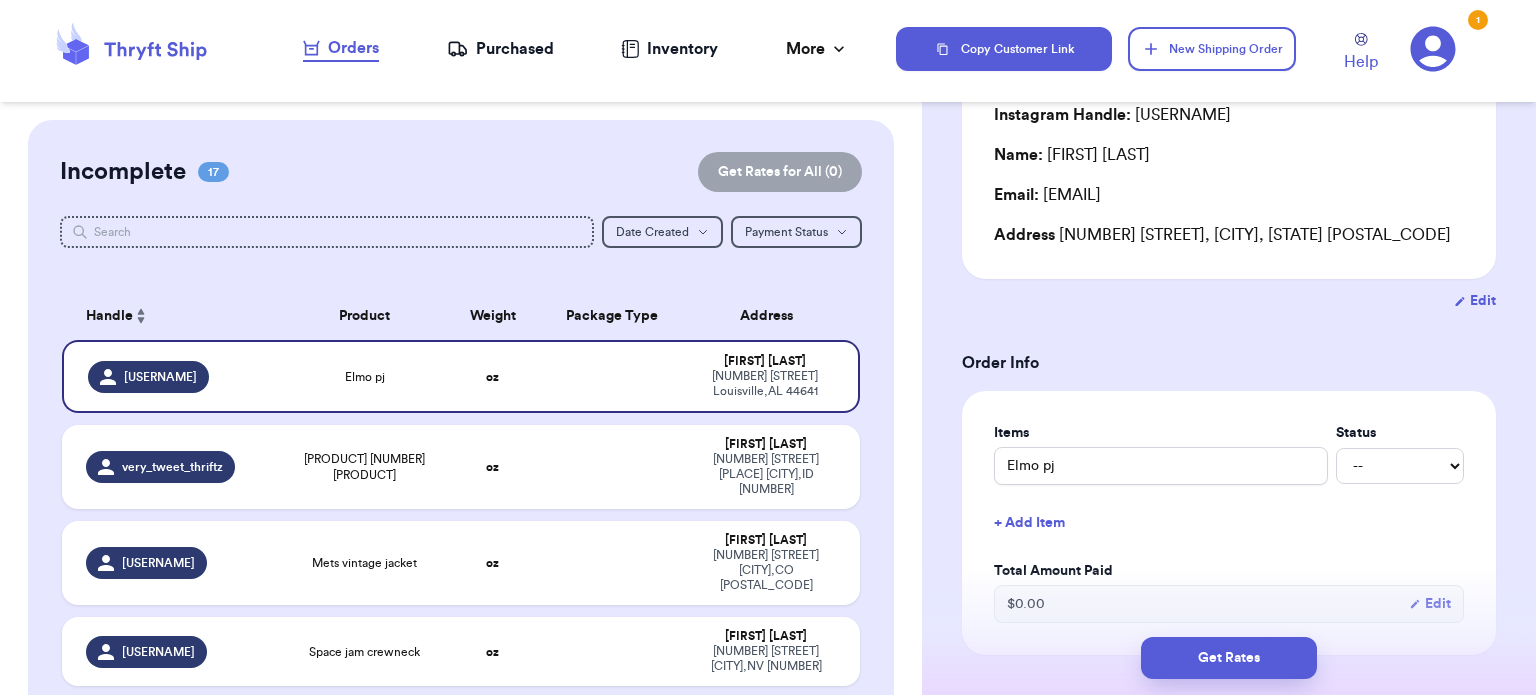 scroll, scrollTop: 200, scrollLeft: 0, axis: vertical 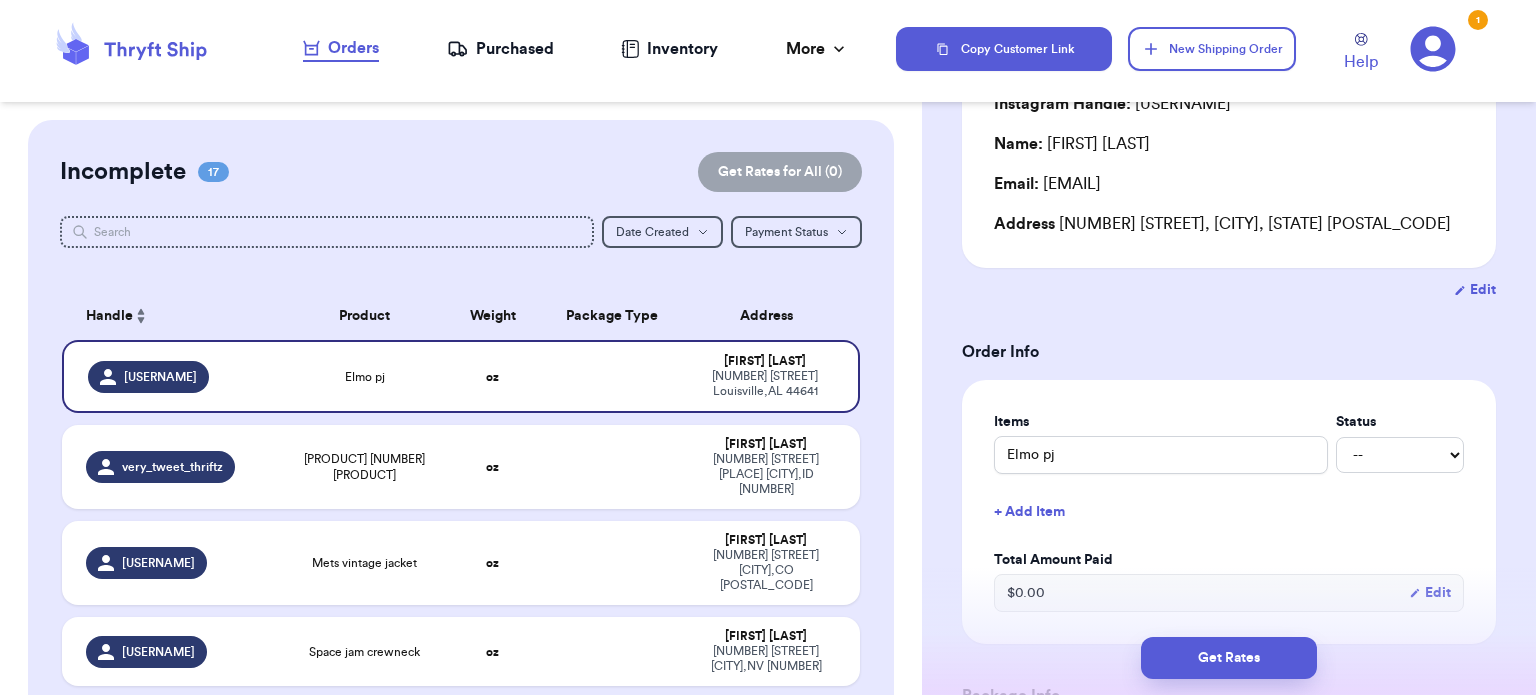 click on "Items Status Elmo pj -- Paid Owes + Add Item Total Amount Paid $ [PRICE] Edit" at bounding box center (1229, 512) 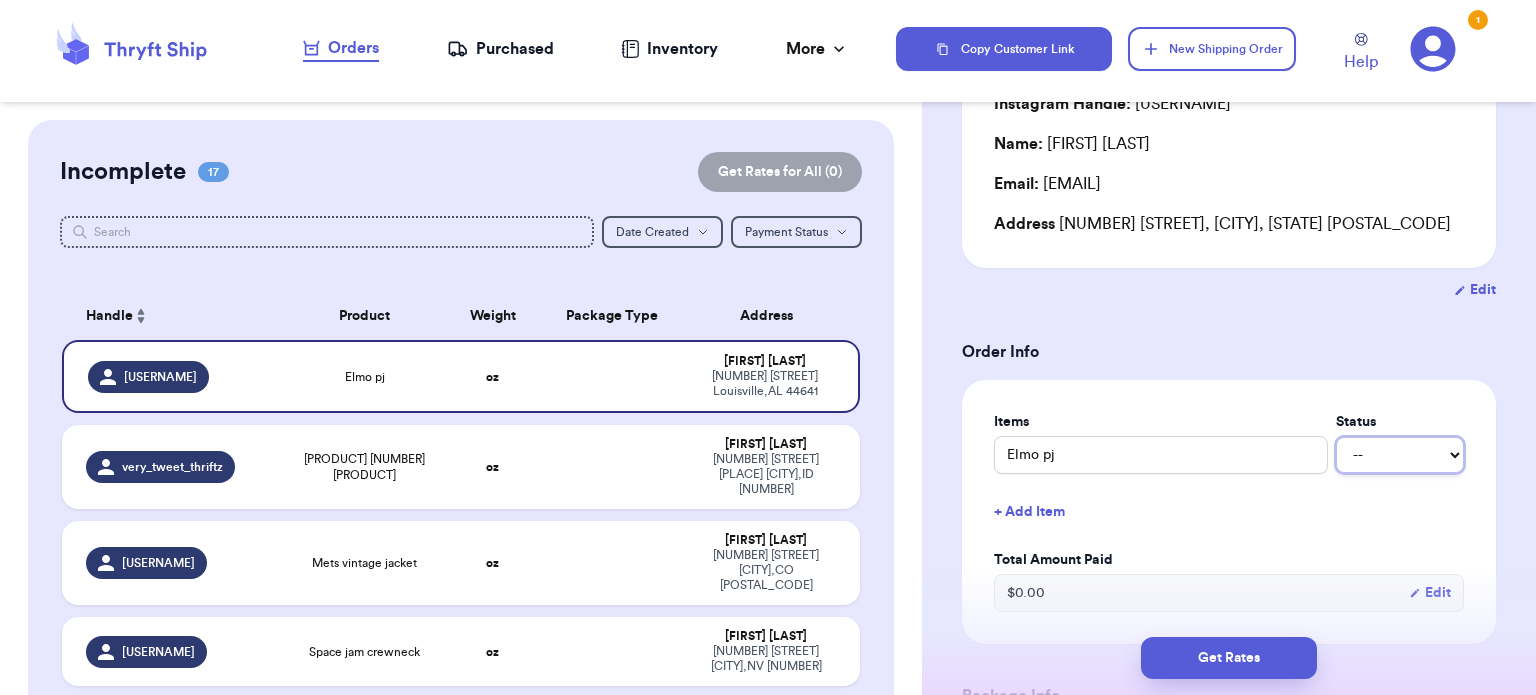 click on "-- Paid Owes" at bounding box center (1400, 455) 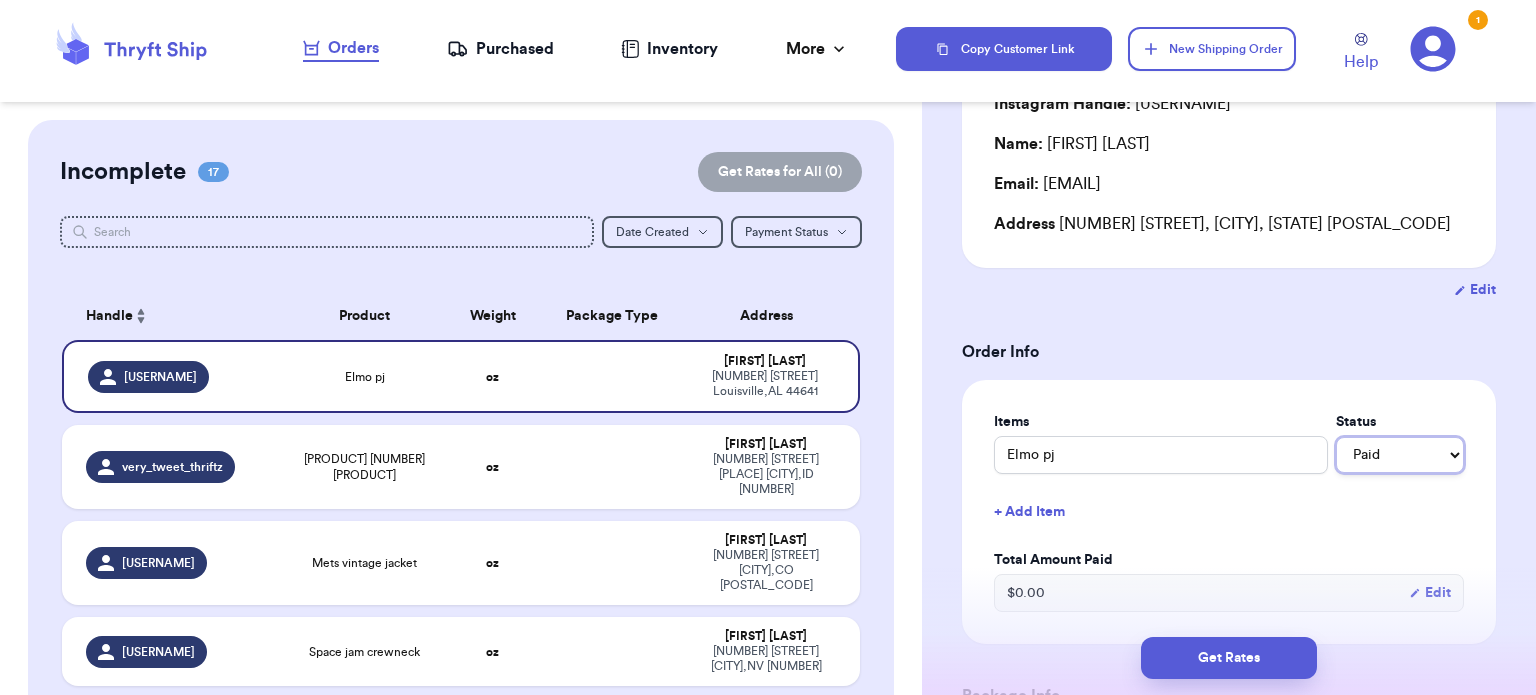 click on "-- Paid Owes" at bounding box center [1400, 455] 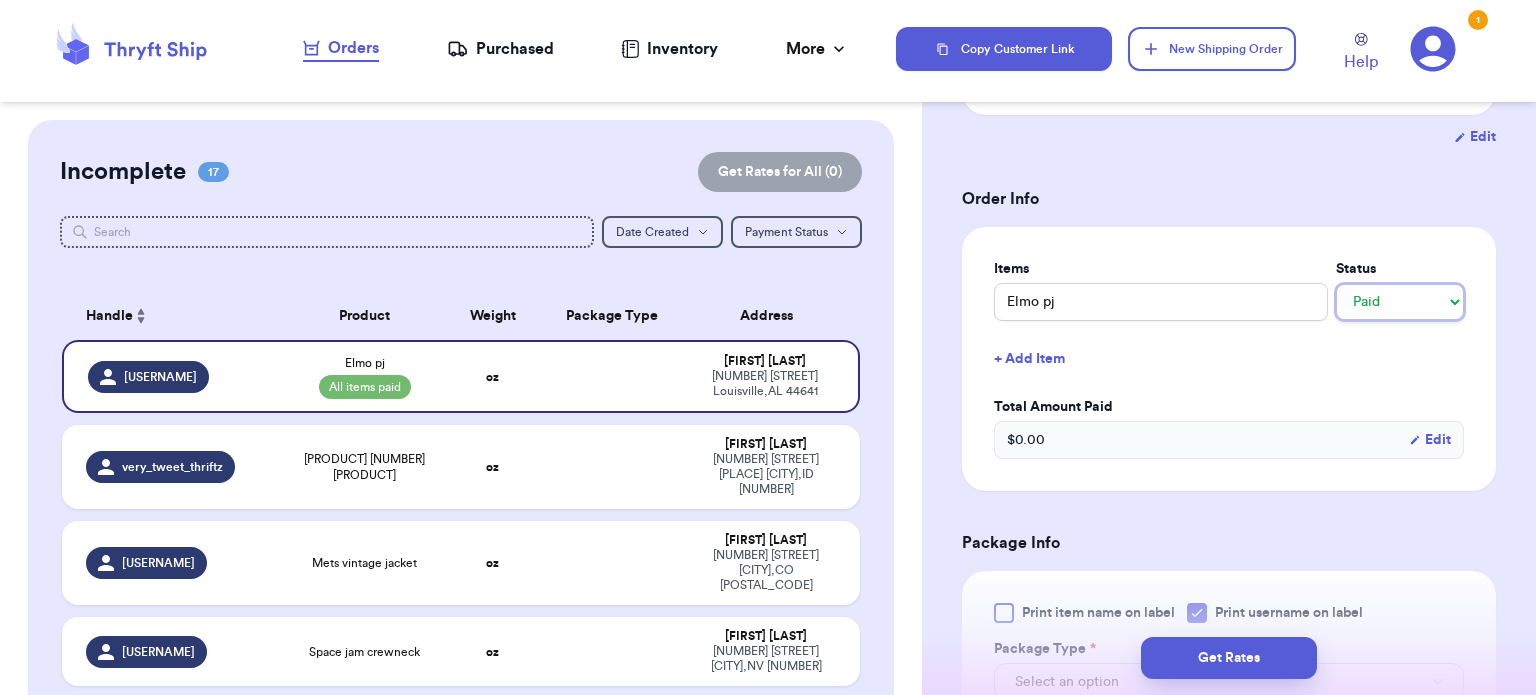scroll, scrollTop: 400, scrollLeft: 0, axis: vertical 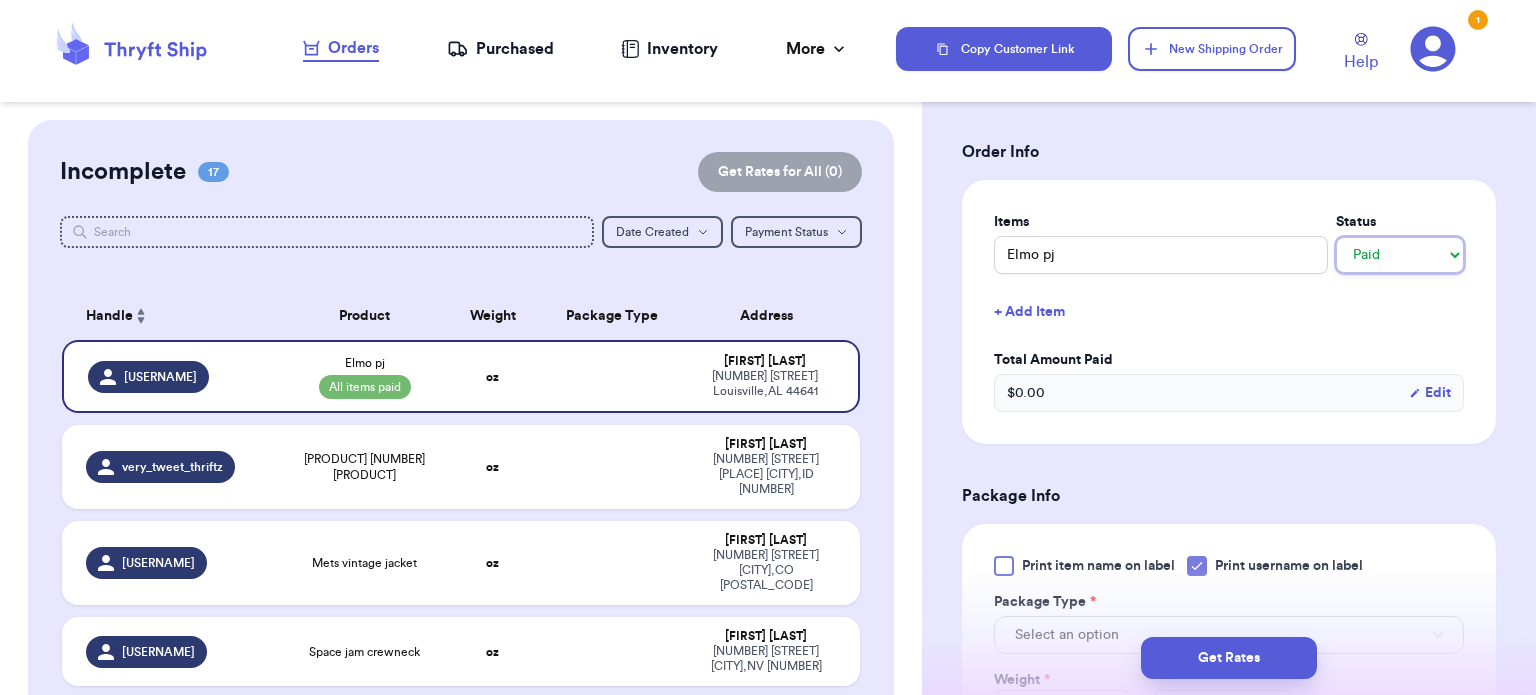 click on "-- Paid Owes" at bounding box center (1400, 255) 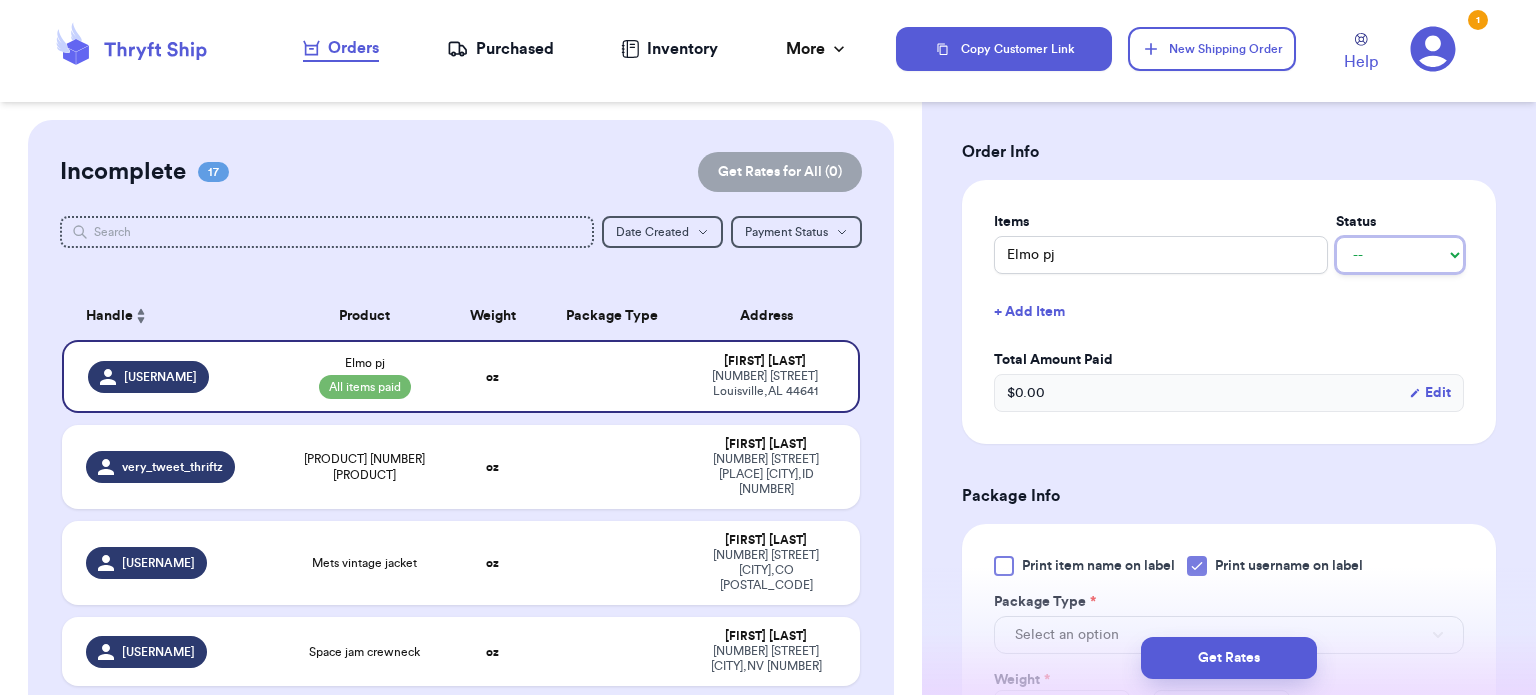click on "-- Paid Owes" at bounding box center [1400, 255] 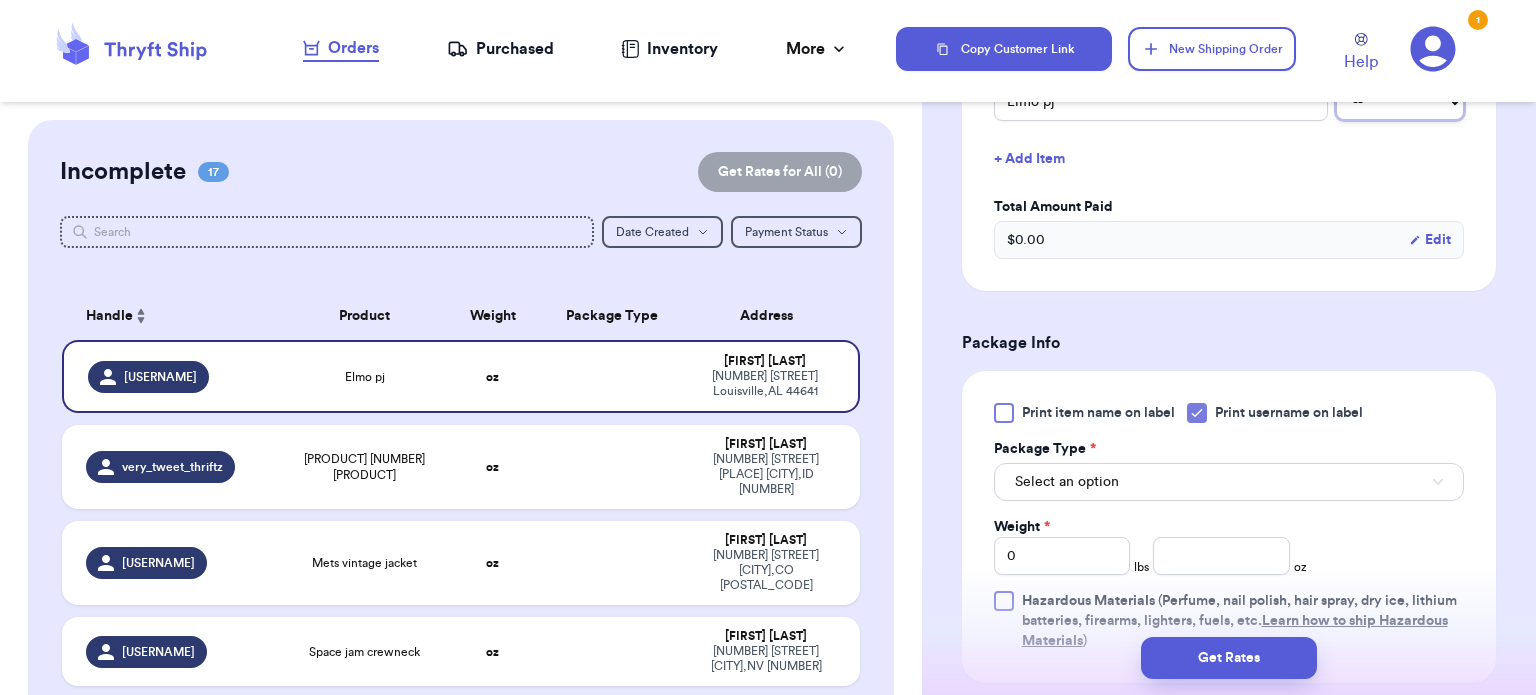scroll, scrollTop: 600, scrollLeft: 0, axis: vertical 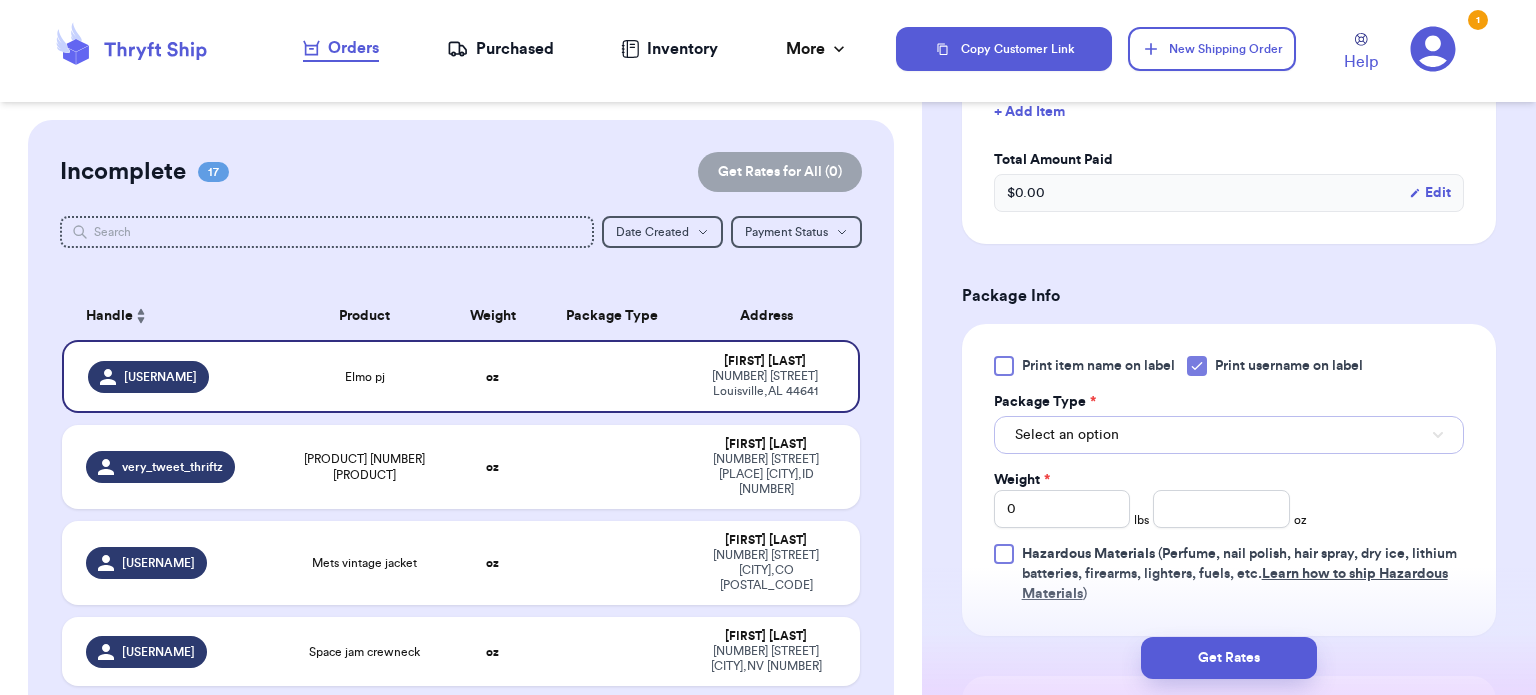 click on "Select an option" at bounding box center [1229, 435] 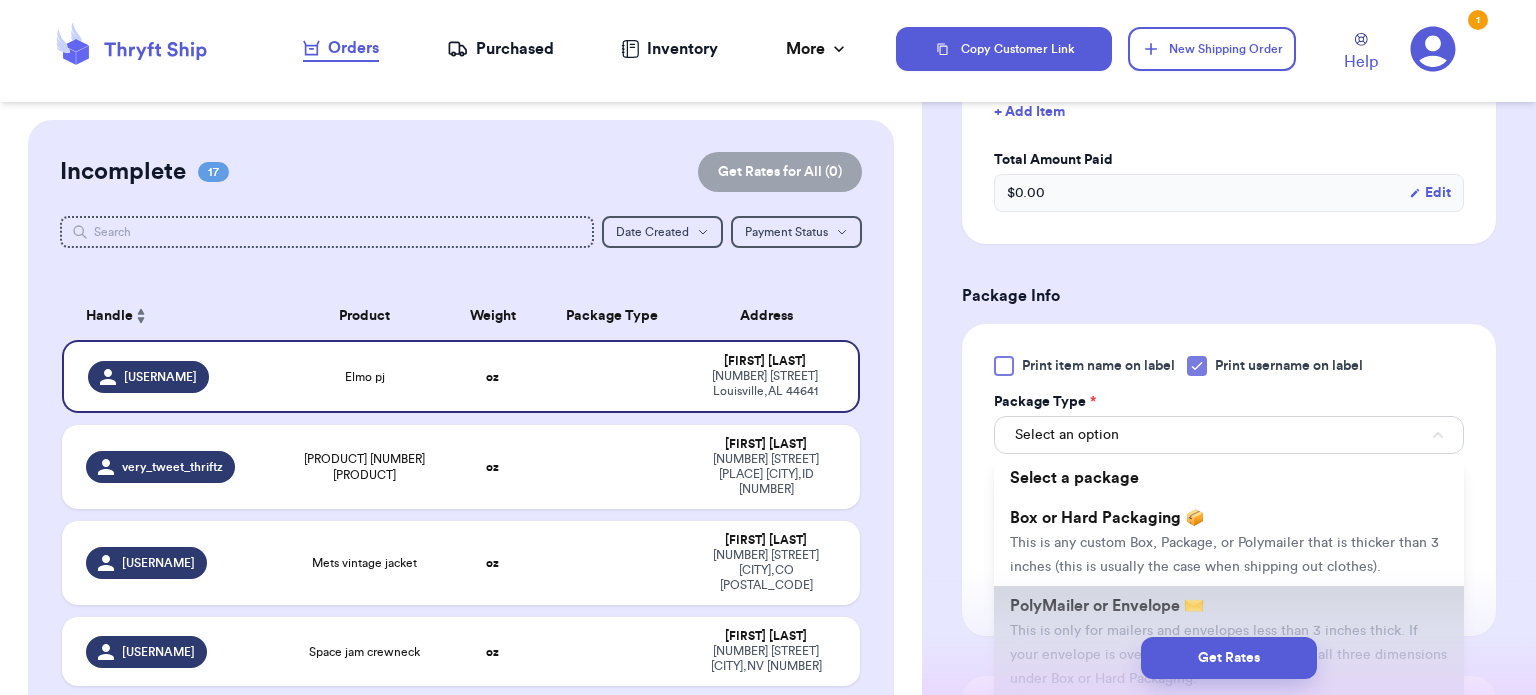 click on "PolyMailer or Envelope ✉️" at bounding box center (1107, 606) 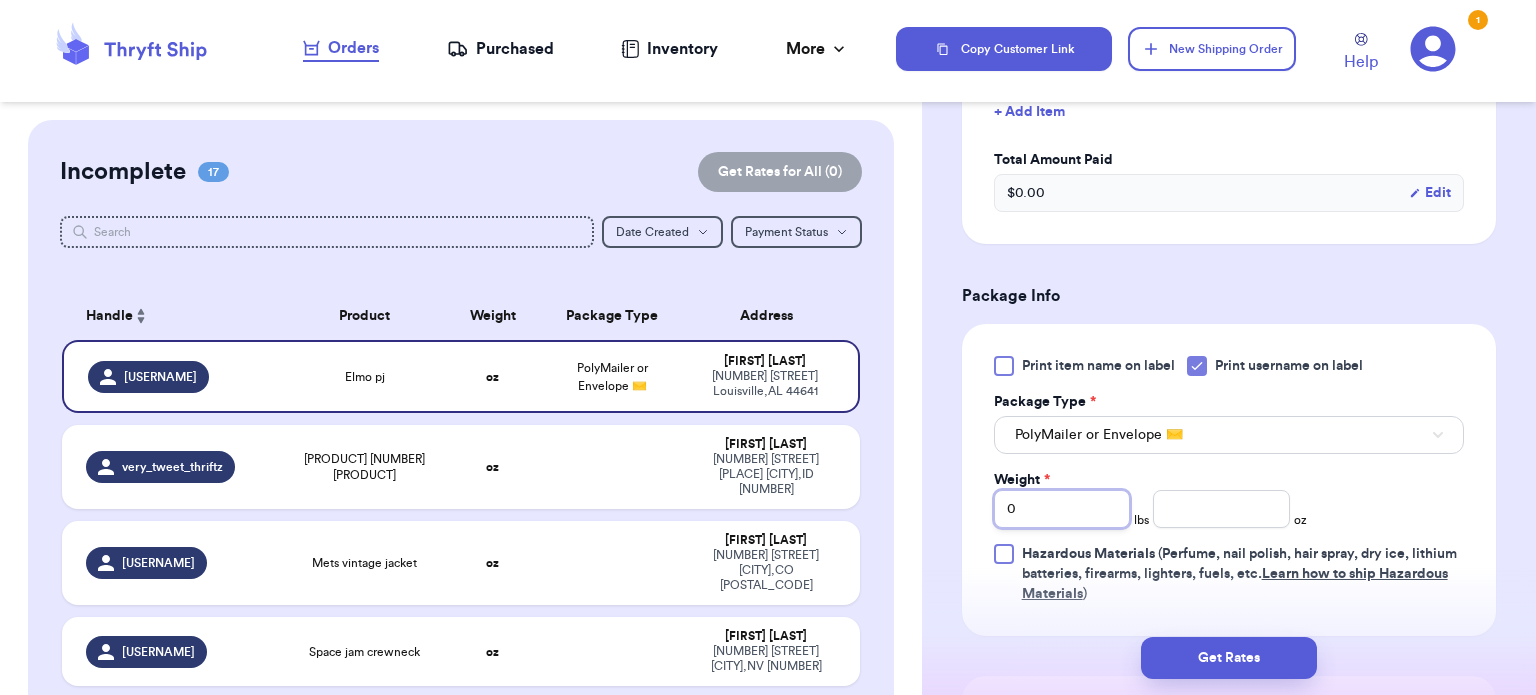 click on "0" at bounding box center [1062, 509] 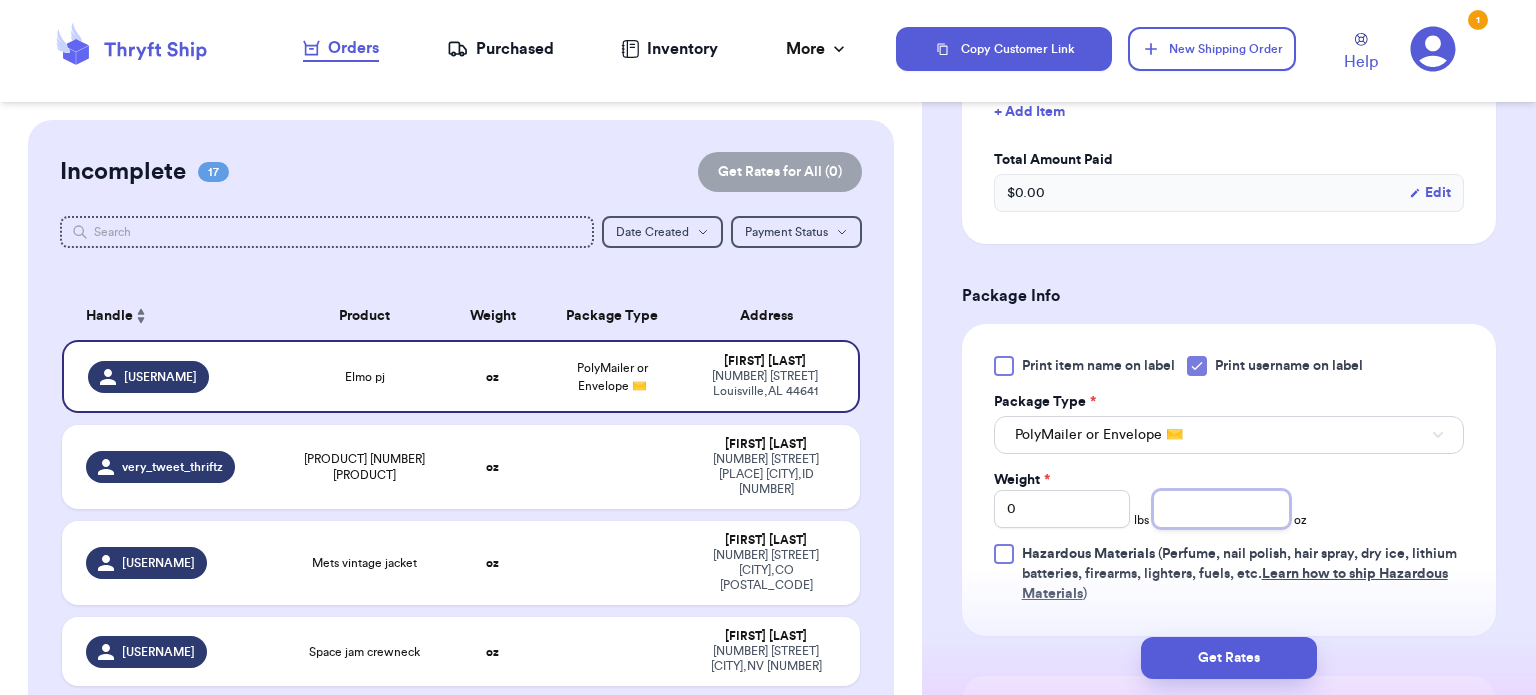 click at bounding box center [1221, 509] 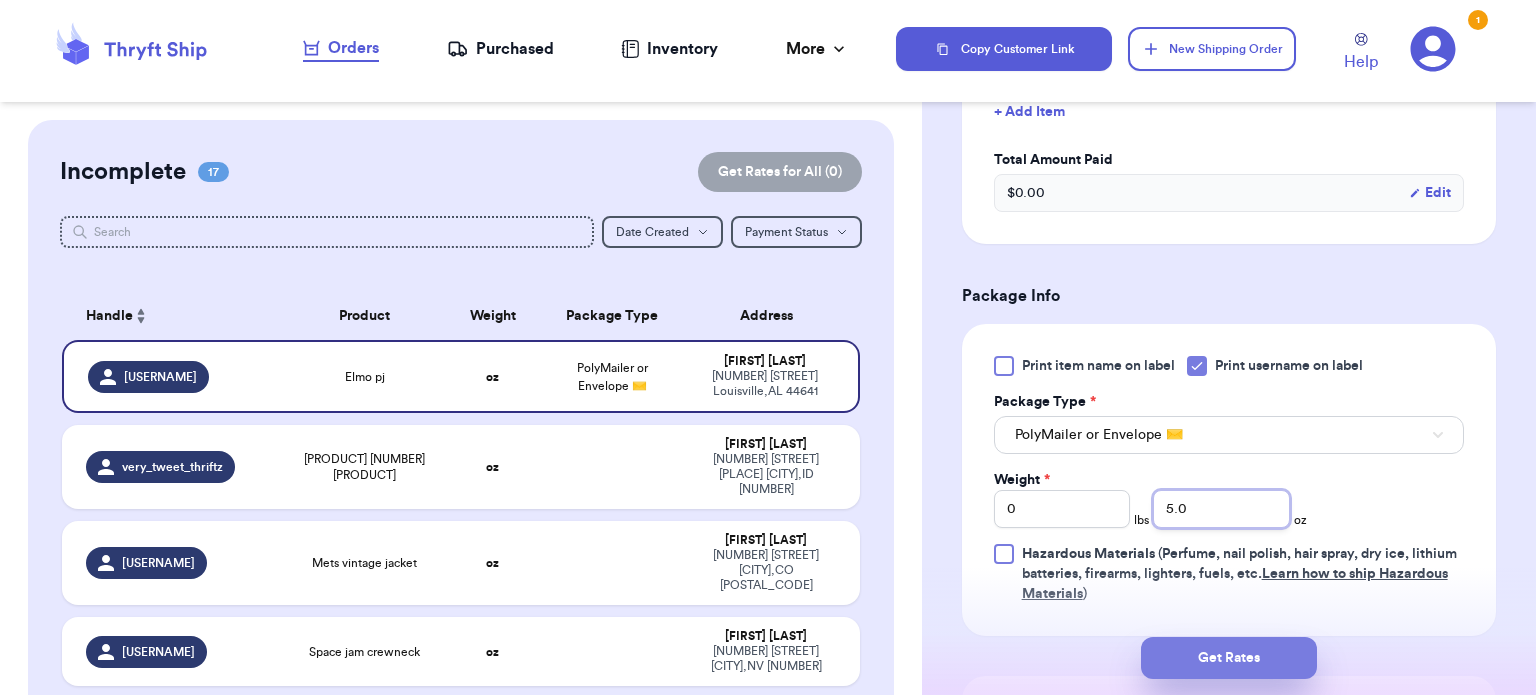 type on "5.0" 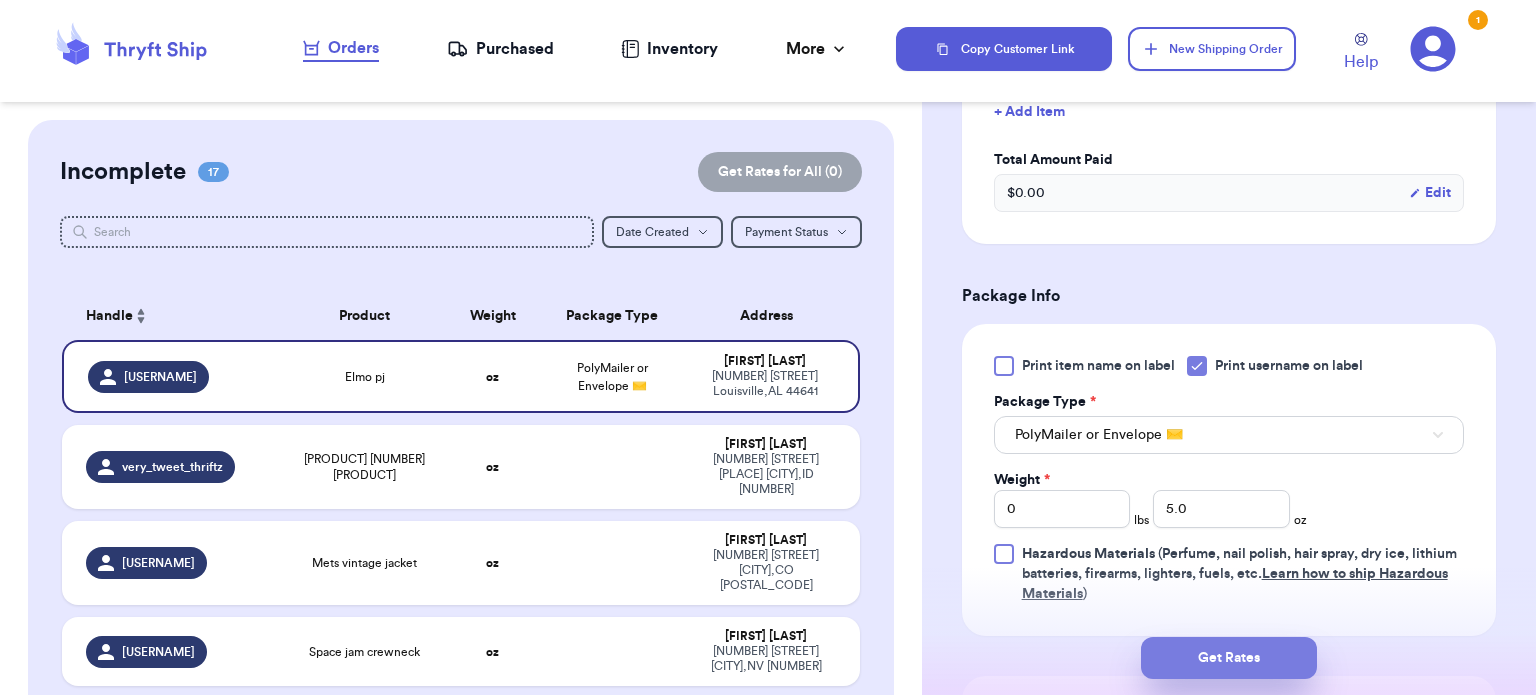 click on "Get Rates" at bounding box center (1229, 658) 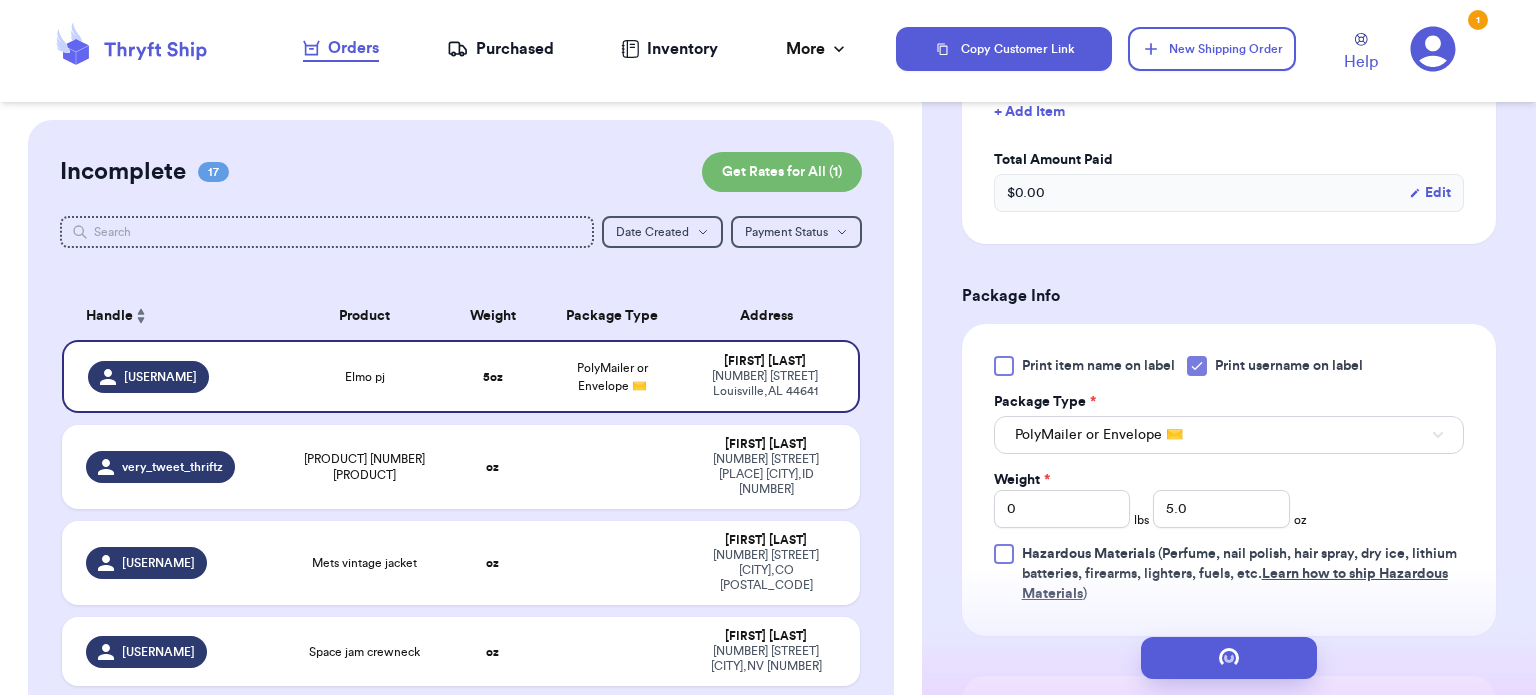 scroll, scrollTop: 0, scrollLeft: 0, axis: both 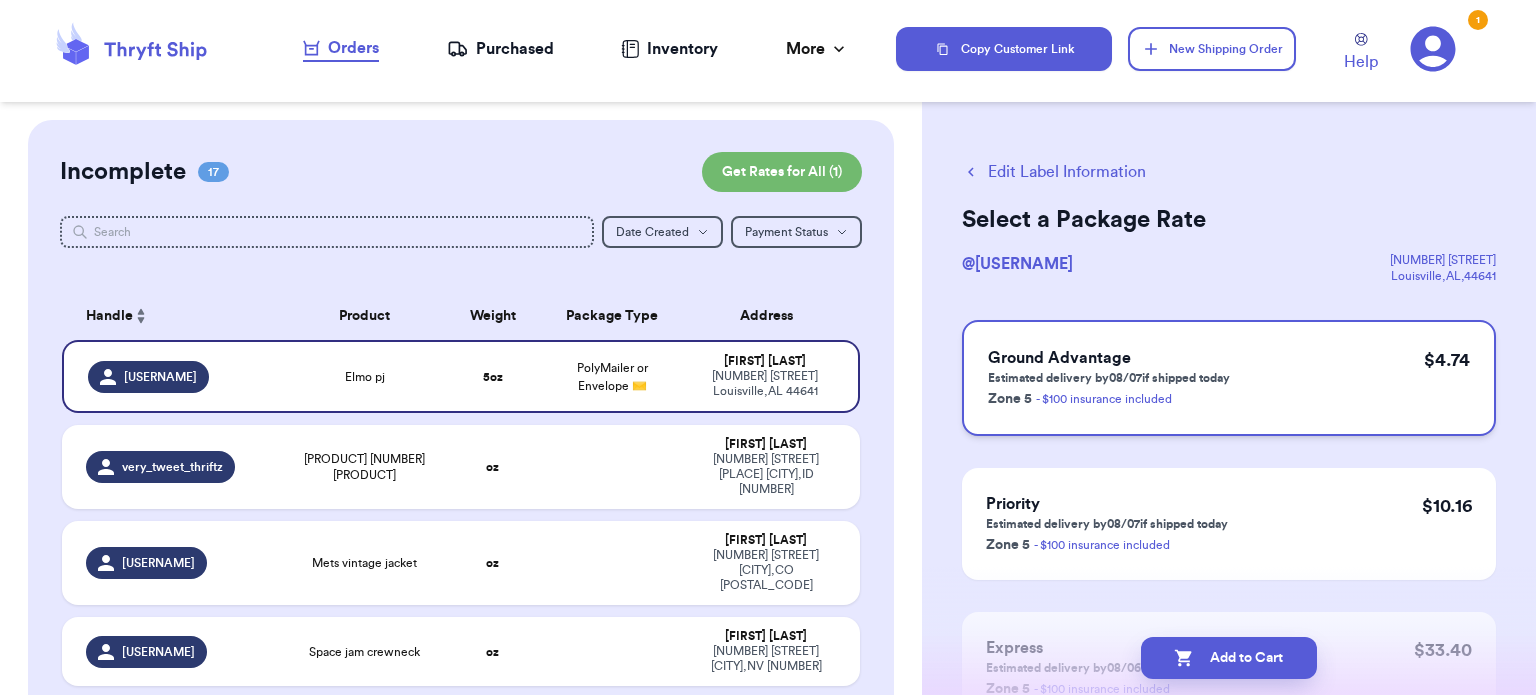 click on "Ground Advantage Estimated delivery by  08/07  if shipped today Zone 5 - $100 insurance included $ 4.74" at bounding box center [1229, 378] 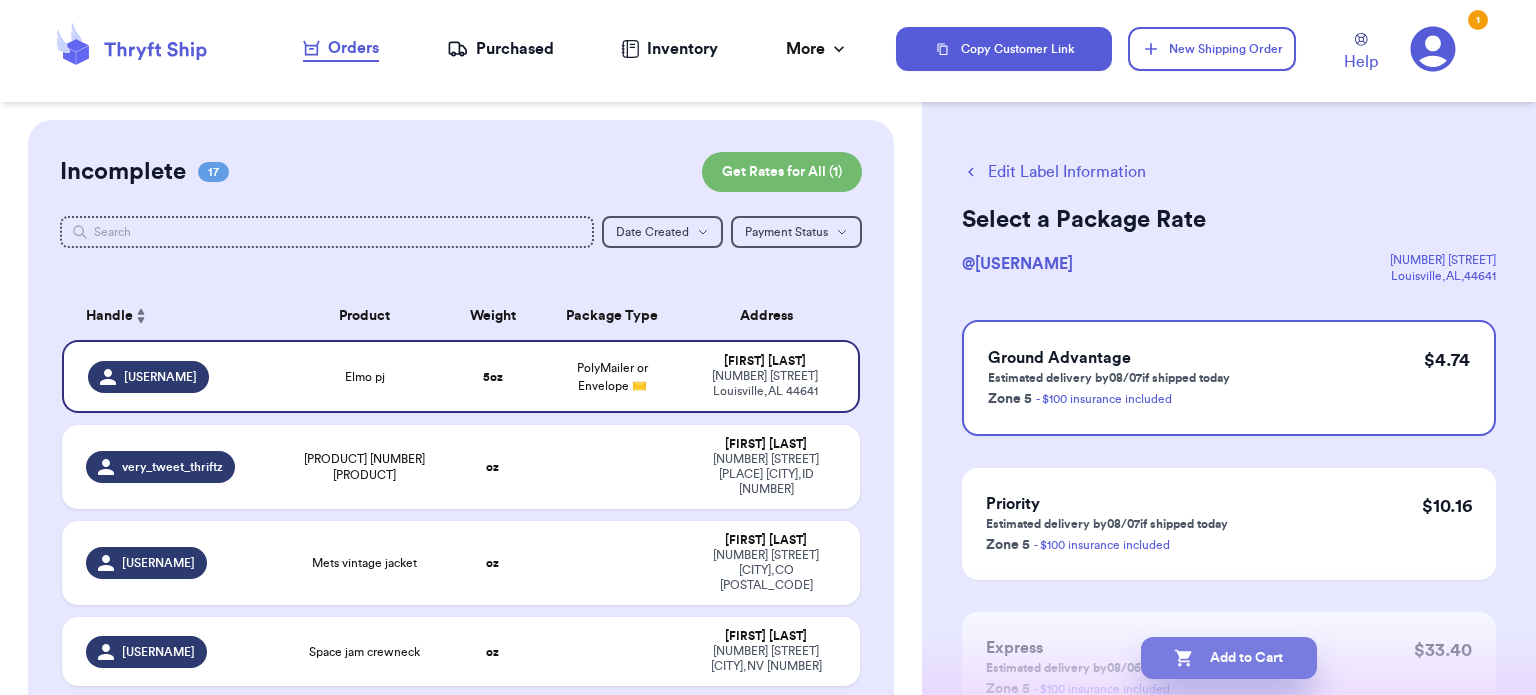 click on "Add to Cart" at bounding box center [1229, 658] 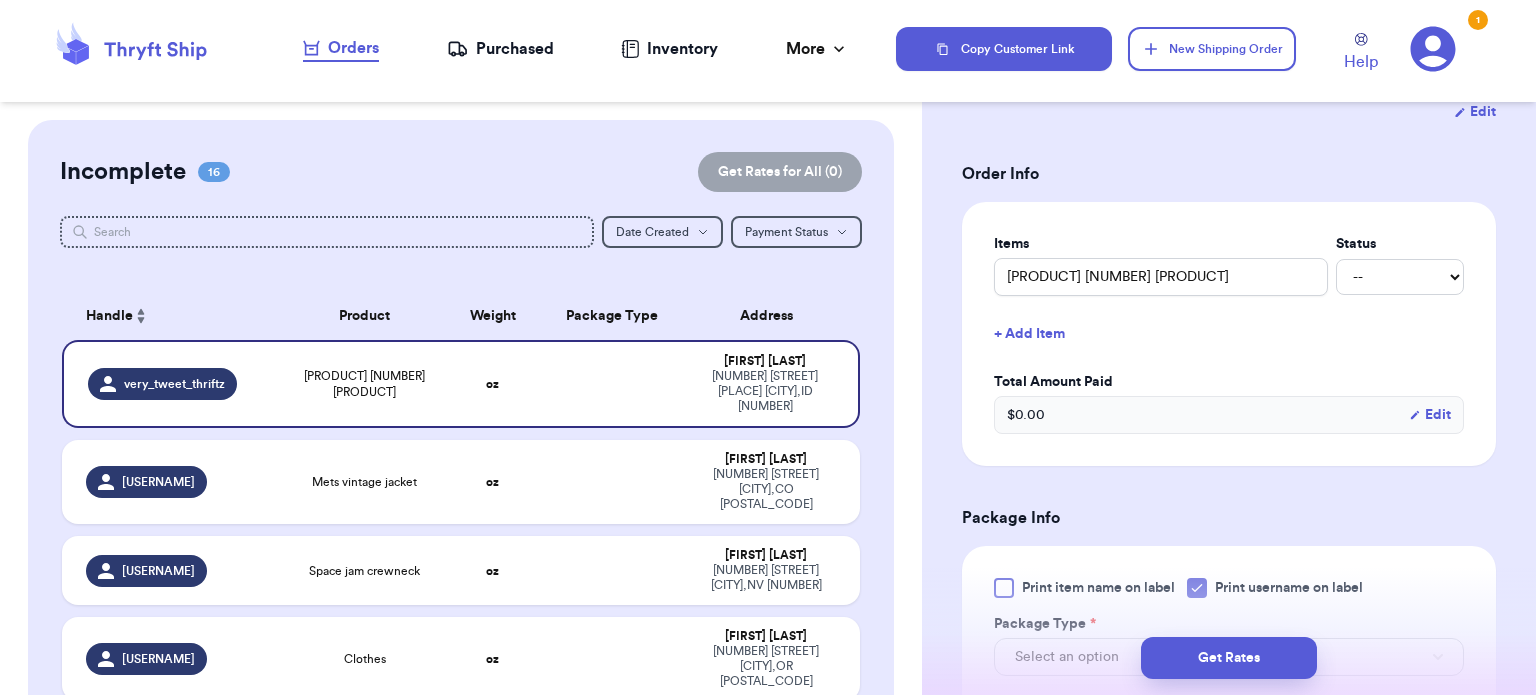 scroll, scrollTop: 500, scrollLeft: 0, axis: vertical 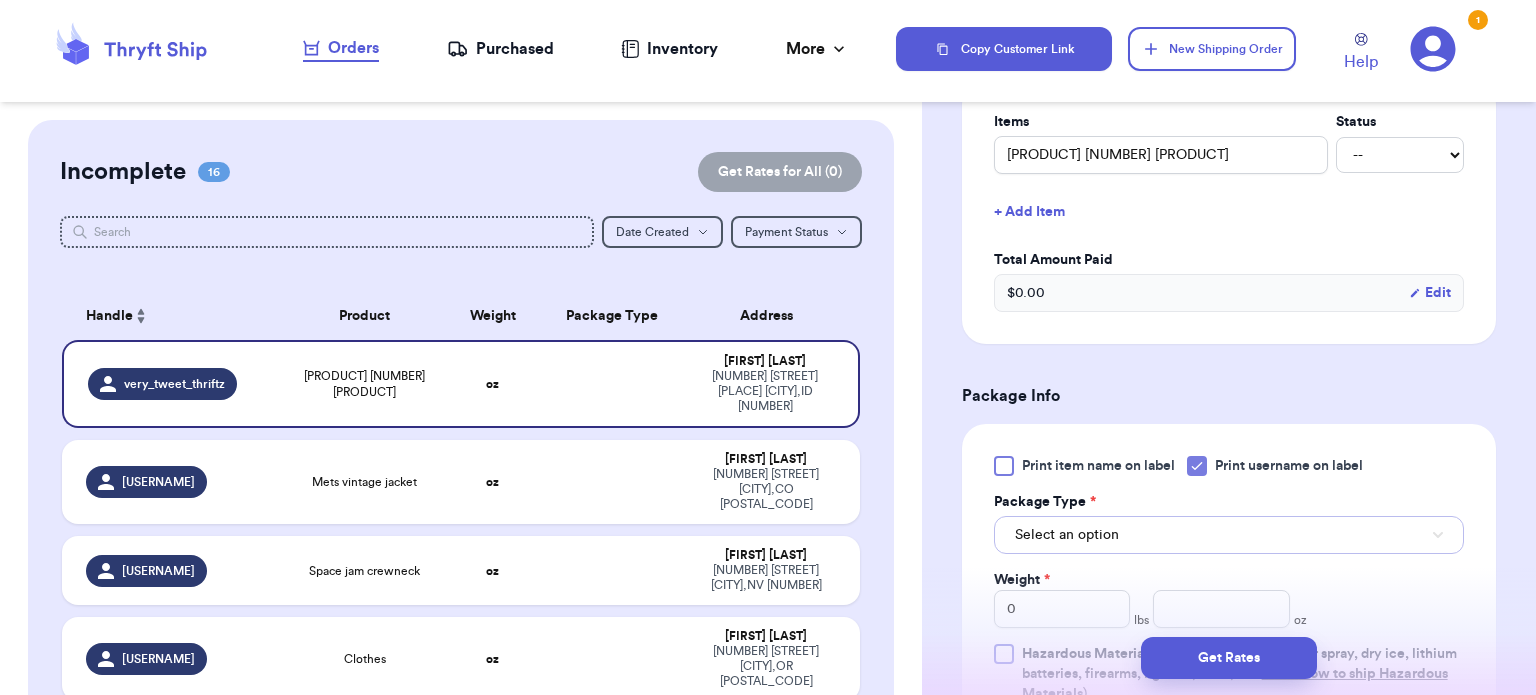 click on "Select an option" at bounding box center (1229, 535) 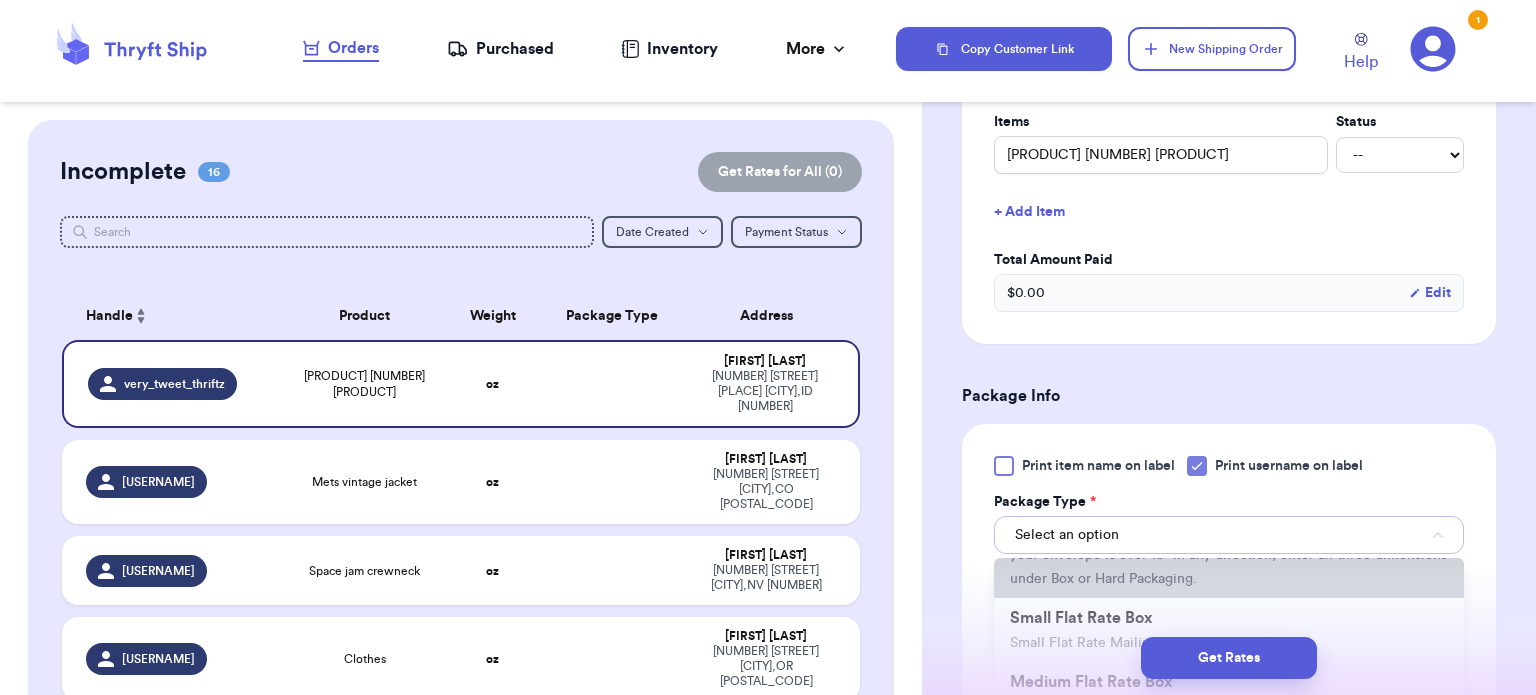 scroll, scrollTop: 100, scrollLeft: 0, axis: vertical 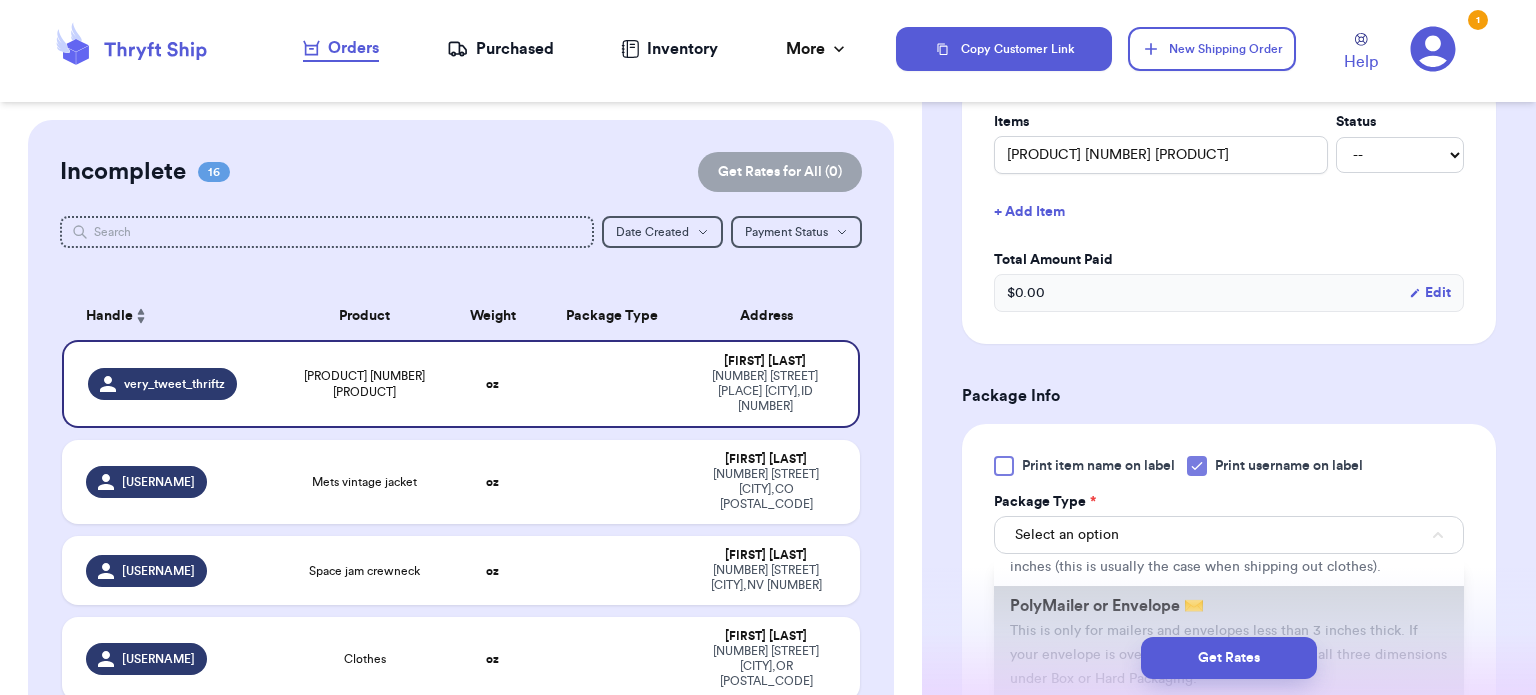 click on "PolyMailer or Envelope ✉️ This is only for mailers and envelopes less than 3 inches thick. If your envelope is over 18” in any direction, enter all three dimensions under Box or Hard Packaging." at bounding box center [1229, 642] 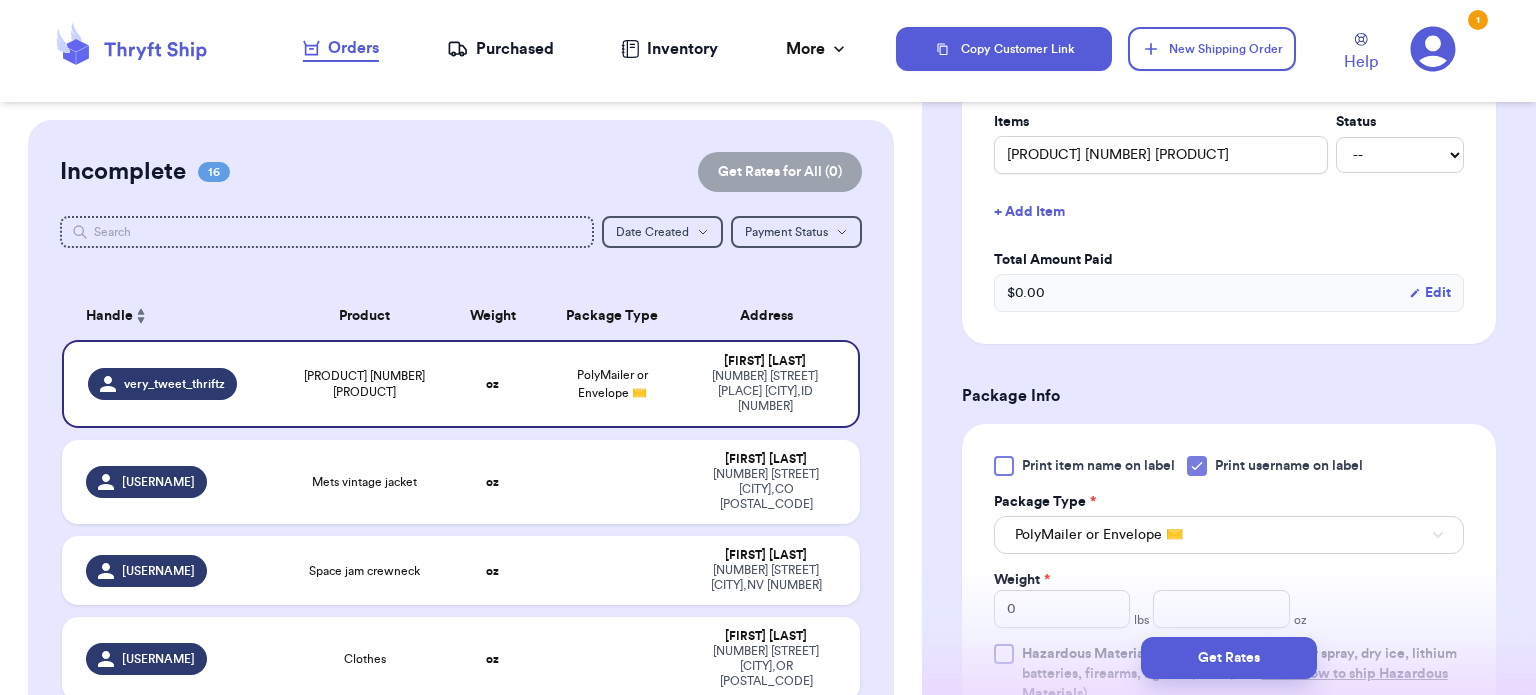 scroll, scrollTop: 600, scrollLeft: 0, axis: vertical 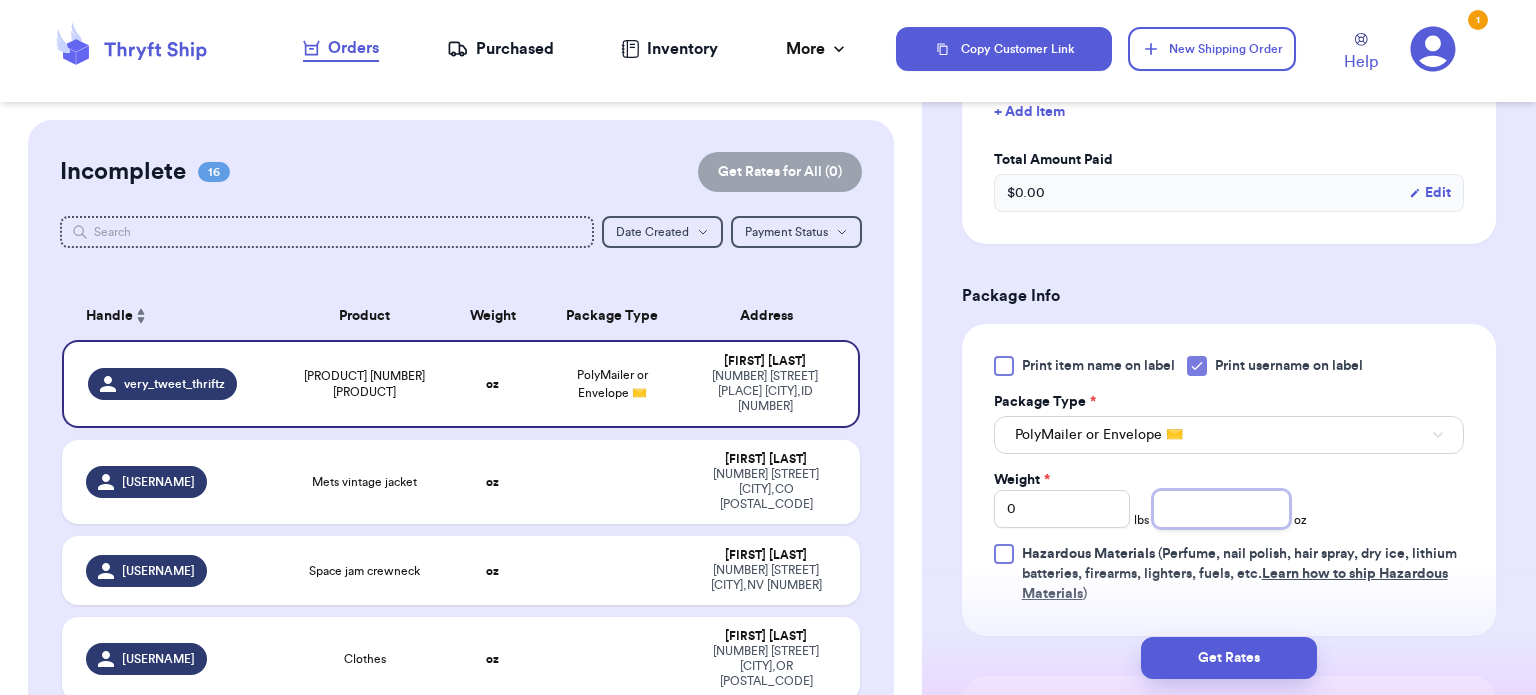 click at bounding box center (1221, 509) 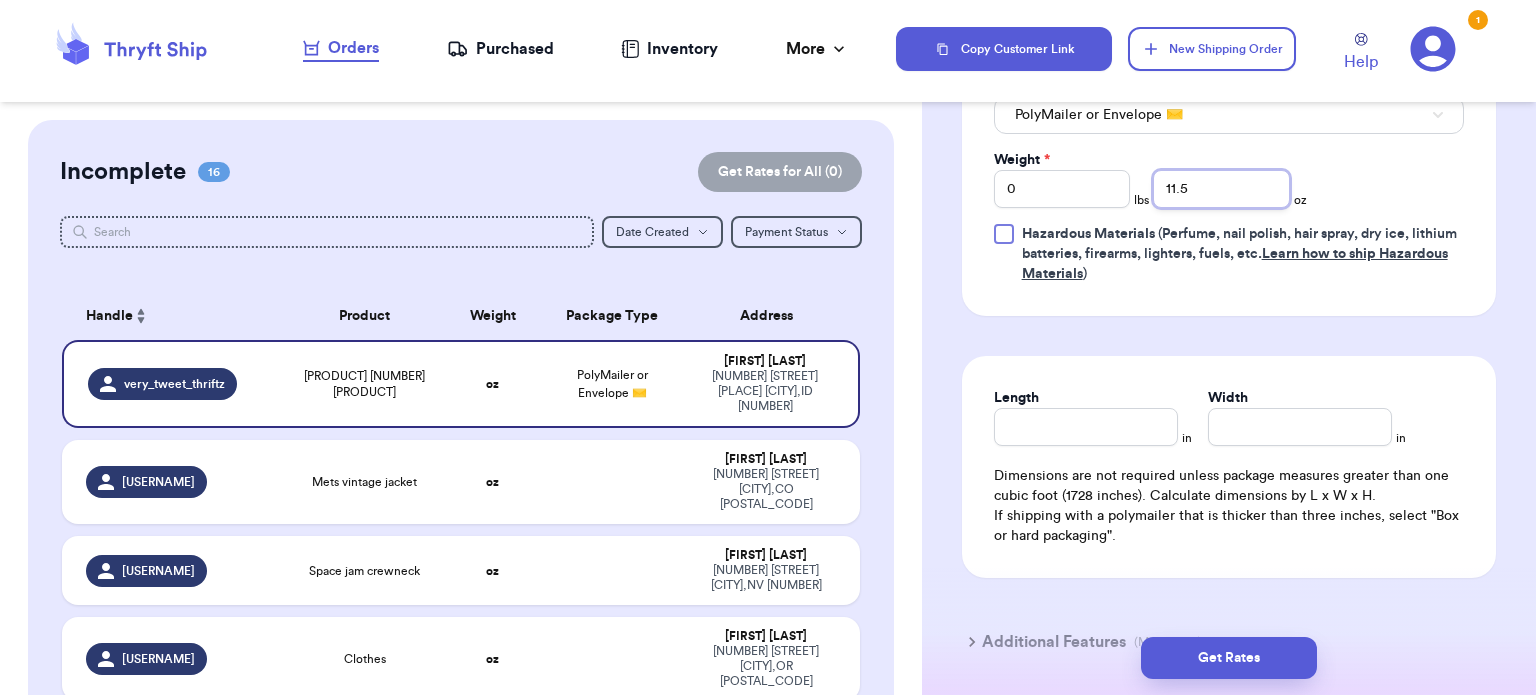 scroll, scrollTop: 1000, scrollLeft: 0, axis: vertical 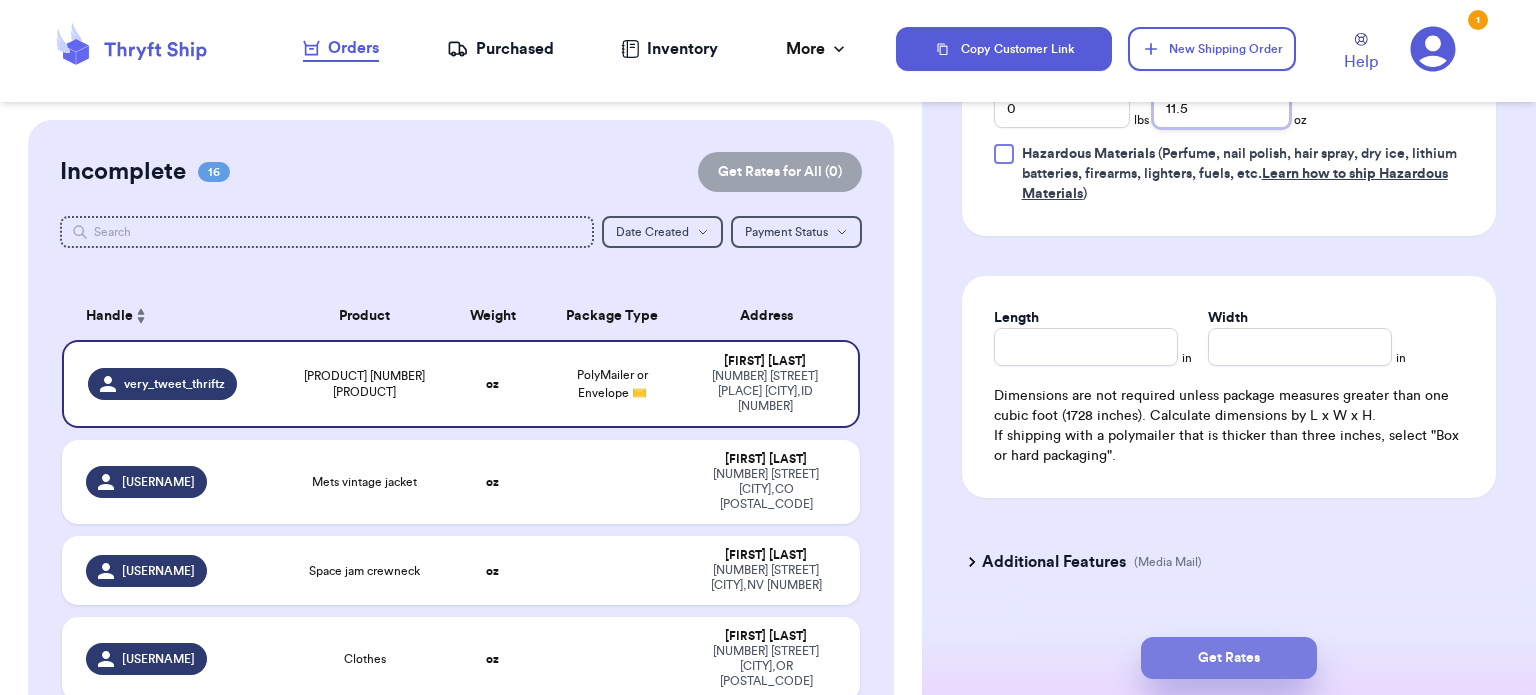type on "11.5" 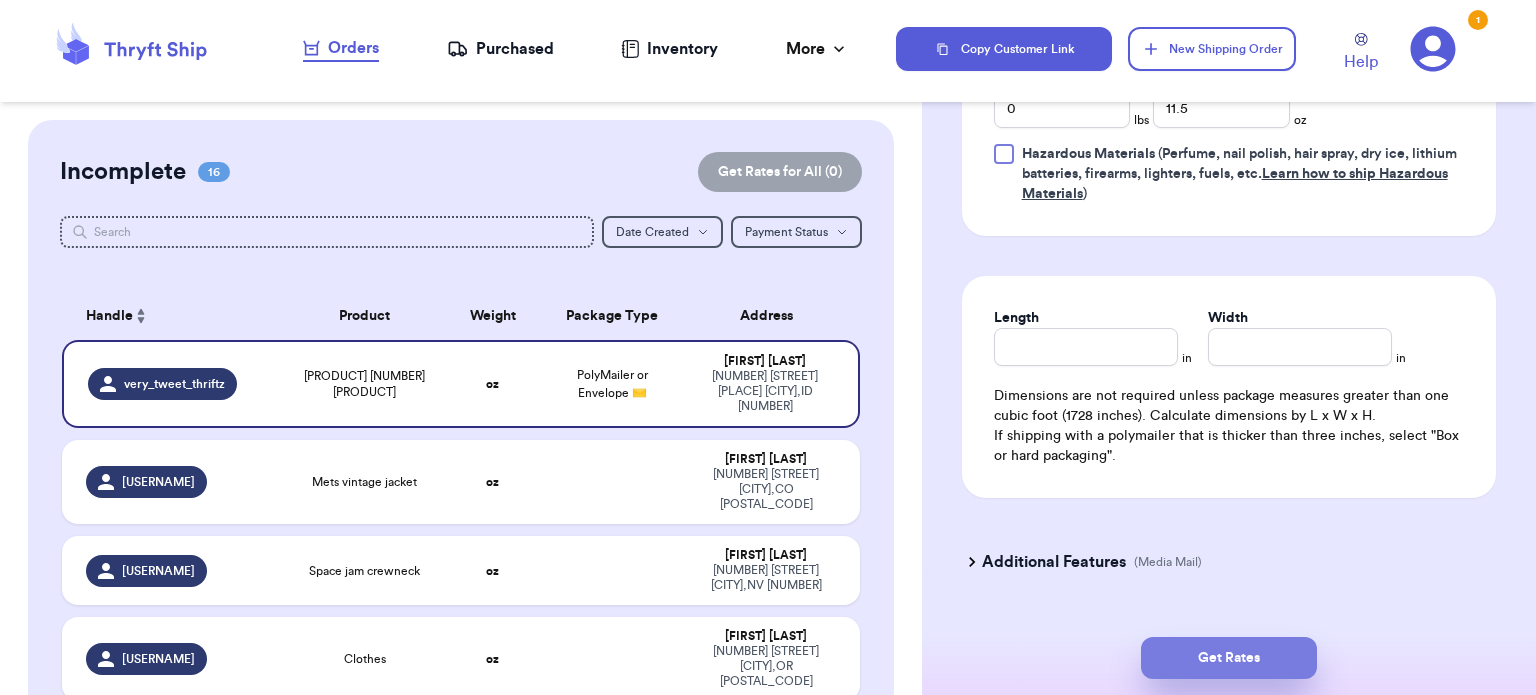 click on "Get Rates" at bounding box center (1229, 658) 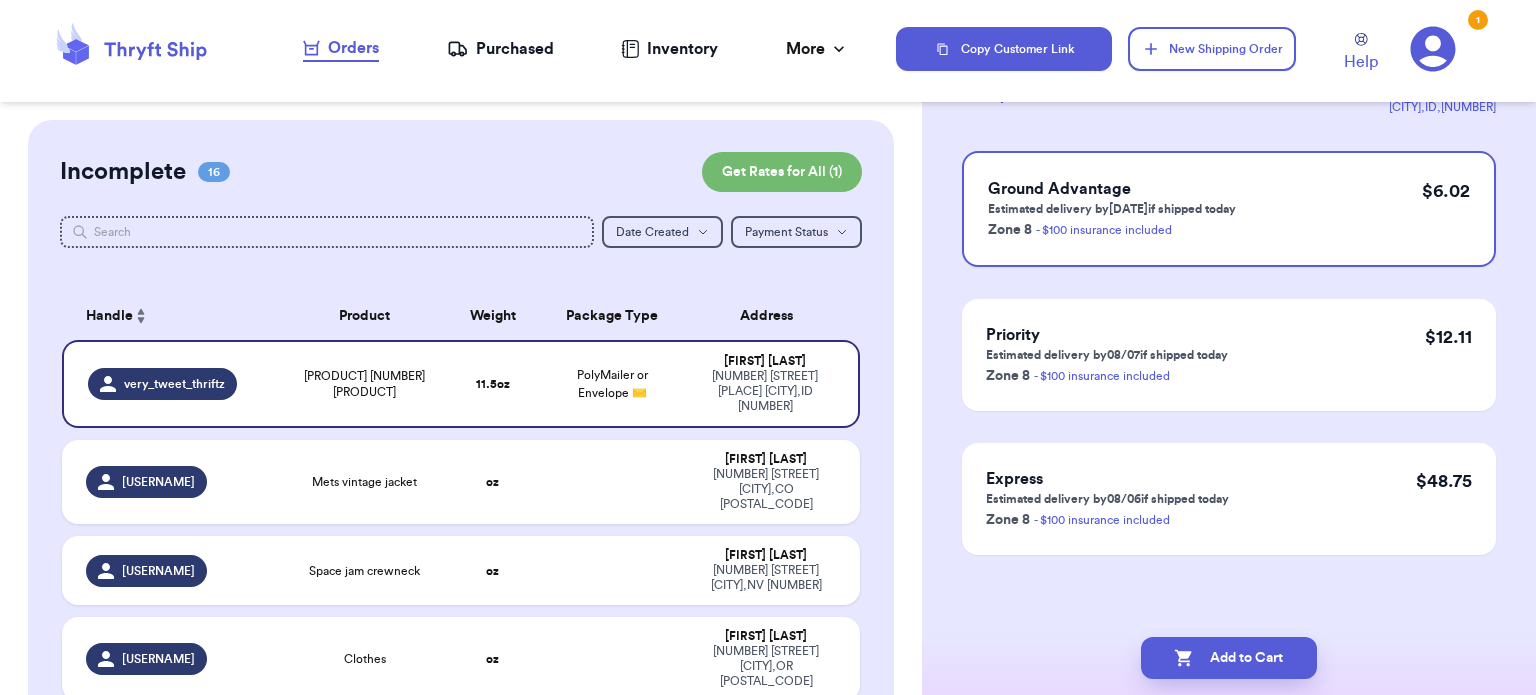 scroll, scrollTop: 0, scrollLeft: 0, axis: both 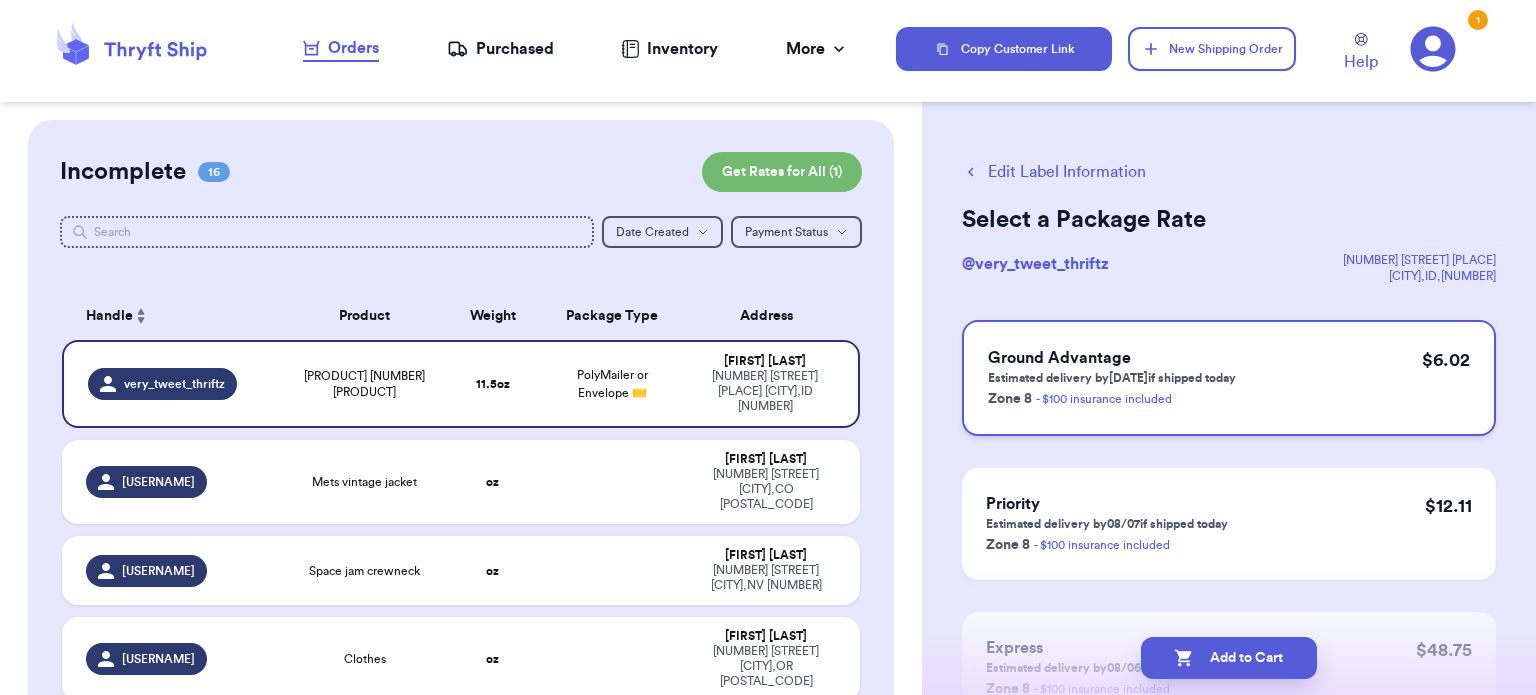 click on "Ground Advantage Estimated delivery by  08/09  if shipped today Zone 8 - $100 insurance included $ 6.02" at bounding box center [1229, 378] 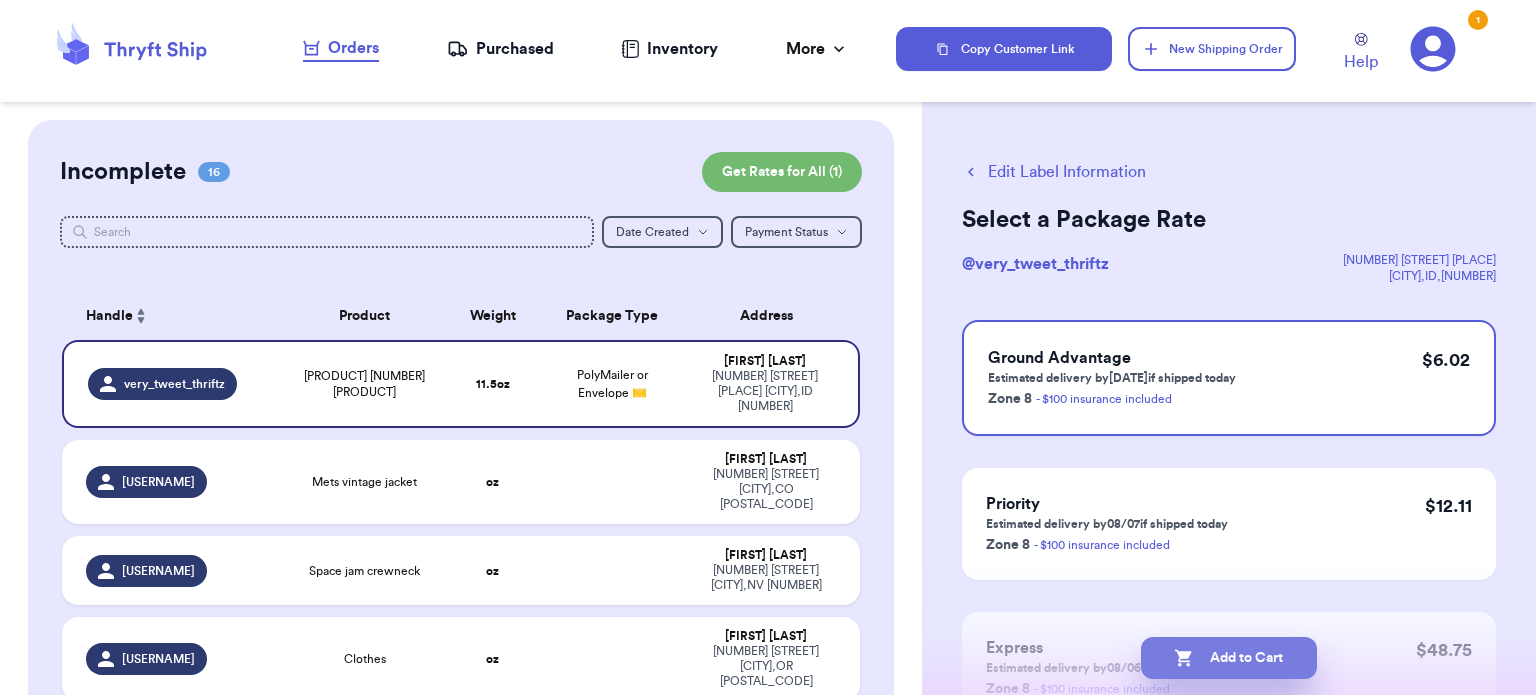 click on "Add to Cart" at bounding box center (1229, 658) 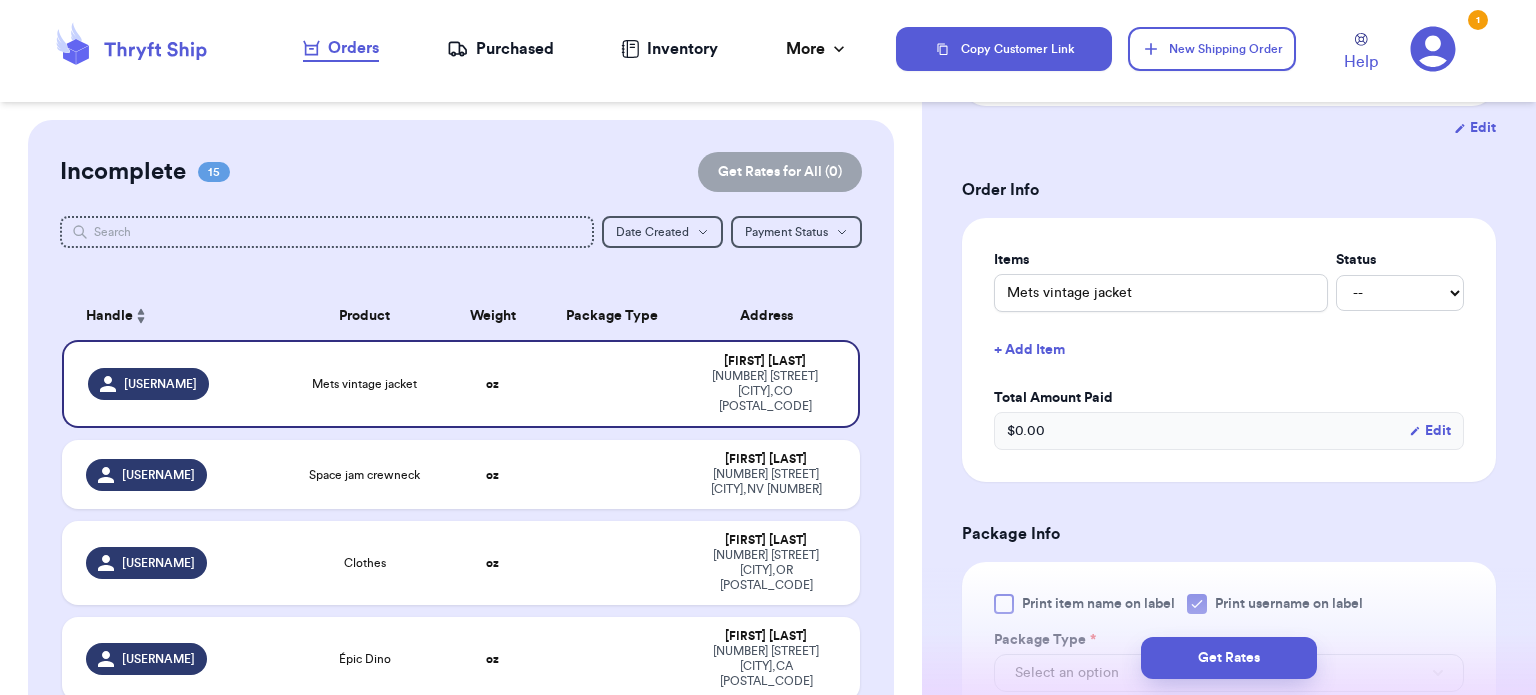 scroll, scrollTop: 500, scrollLeft: 0, axis: vertical 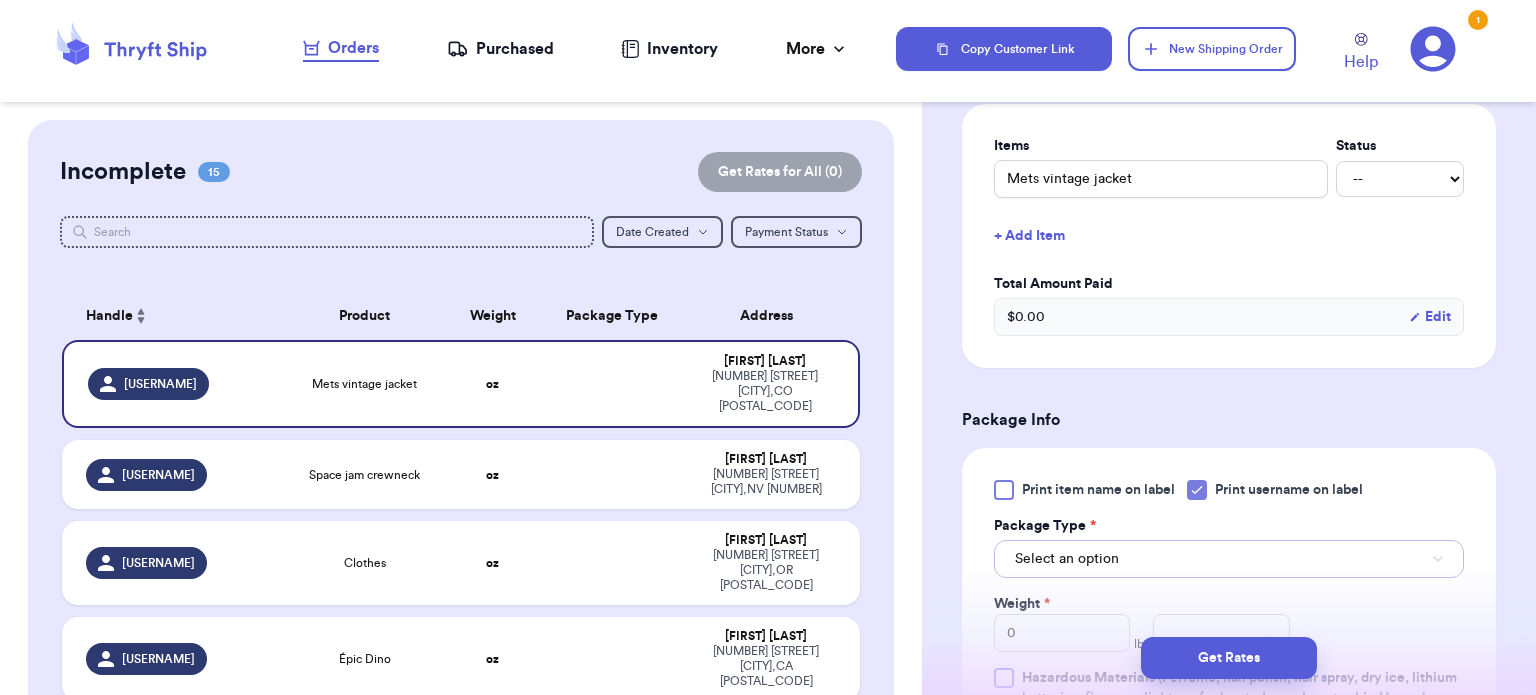 click on "Select an option" at bounding box center [1229, 559] 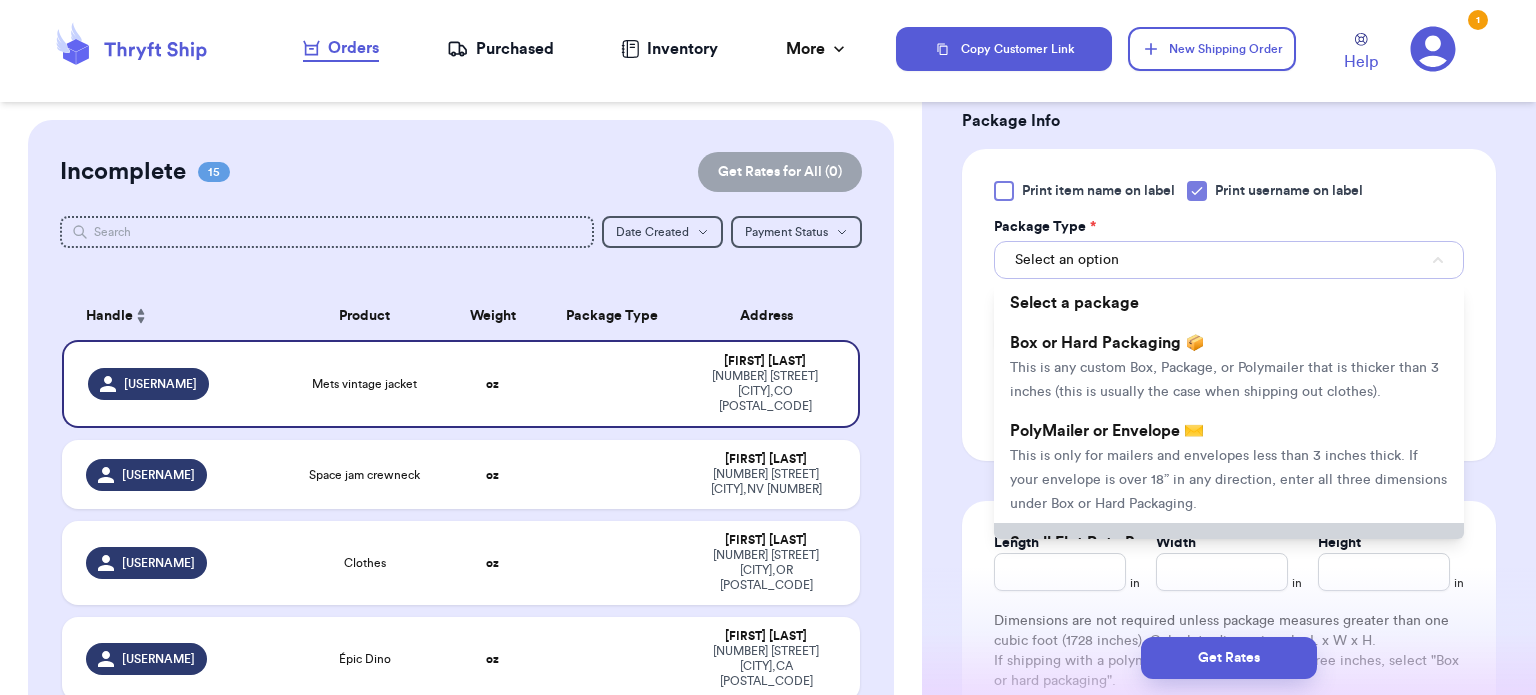 scroll, scrollTop: 800, scrollLeft: 0, axis: vertical 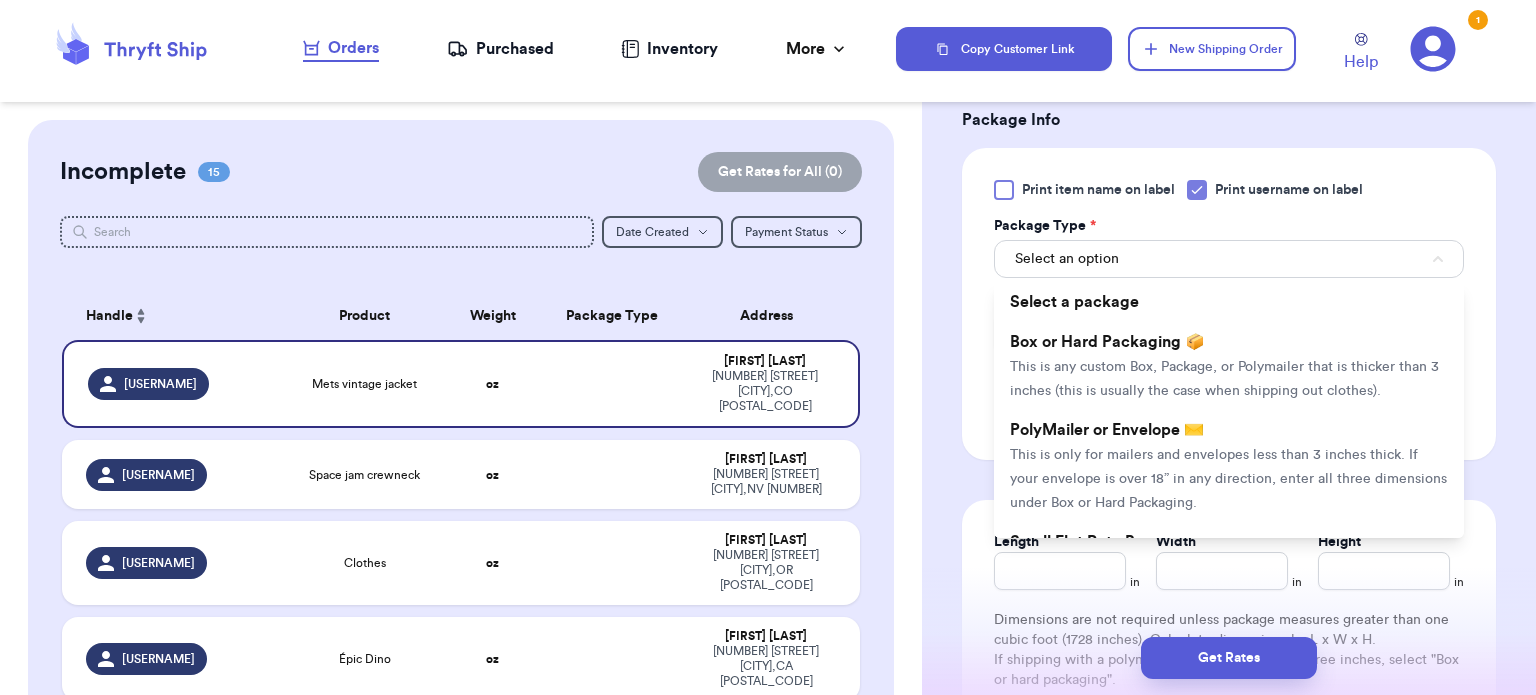 click on "This is only for mailers and envelopes less than 3 inches thick. If your envelope is over 18” in any direction, enter all three dimensions under Box or Hard Packaging." at bounding box center (1228, 479) 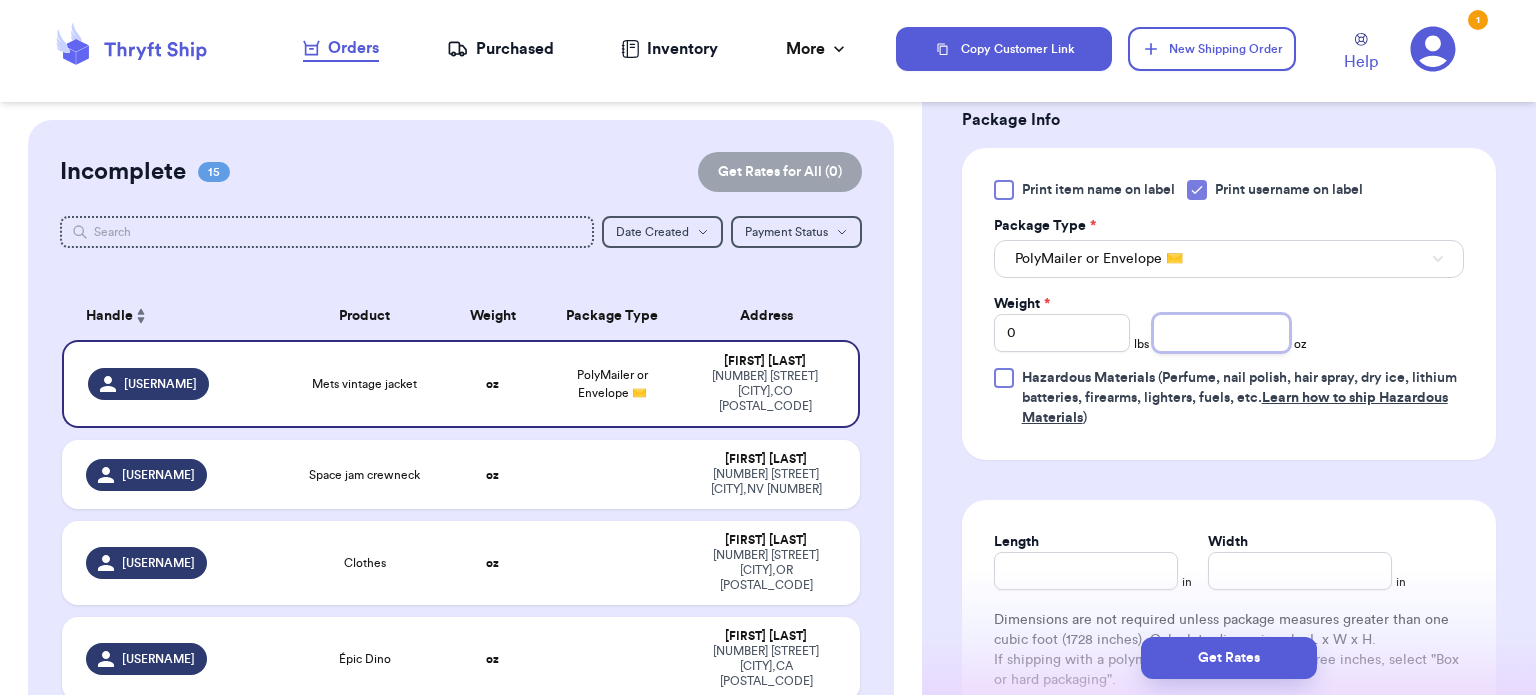 click at bounding box center [1221, 333] 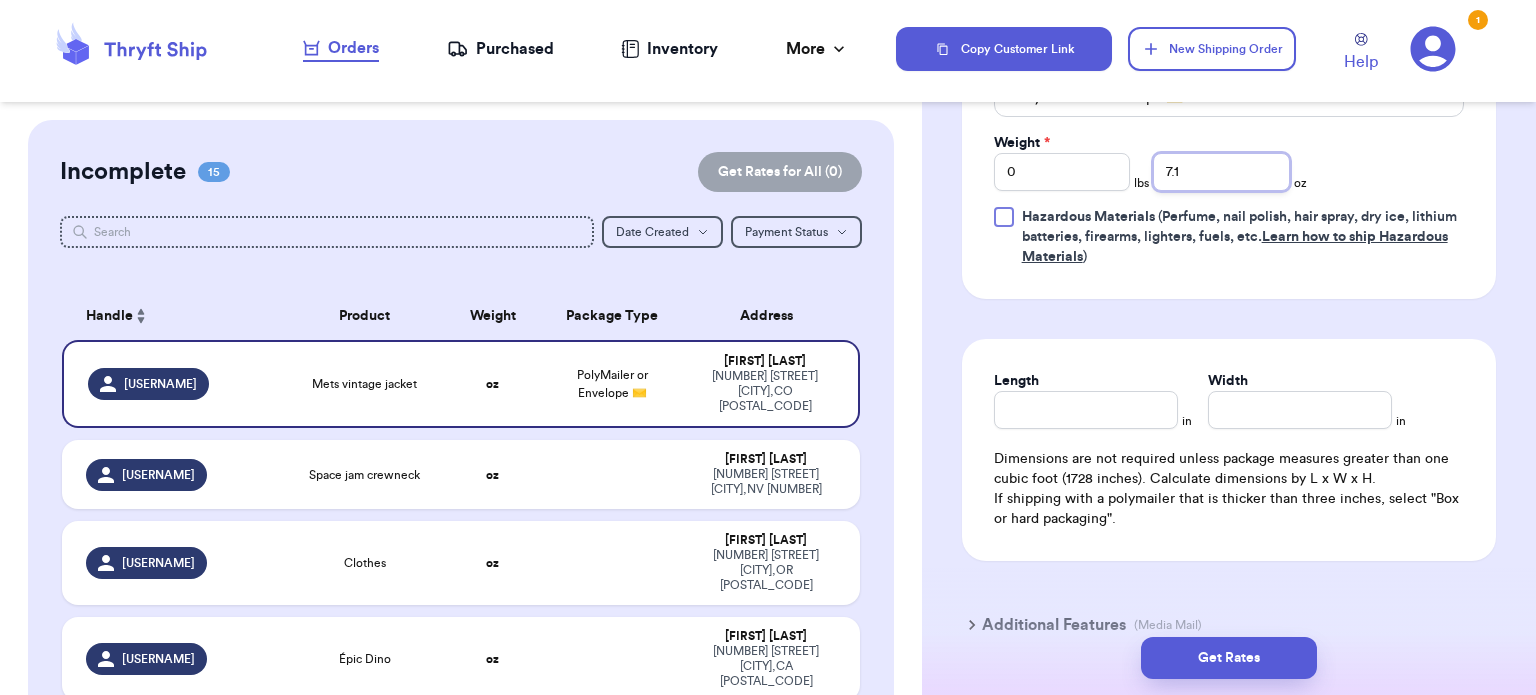 scroll, scrollTop: 1044, scrollLeft: 0, axis: vertical 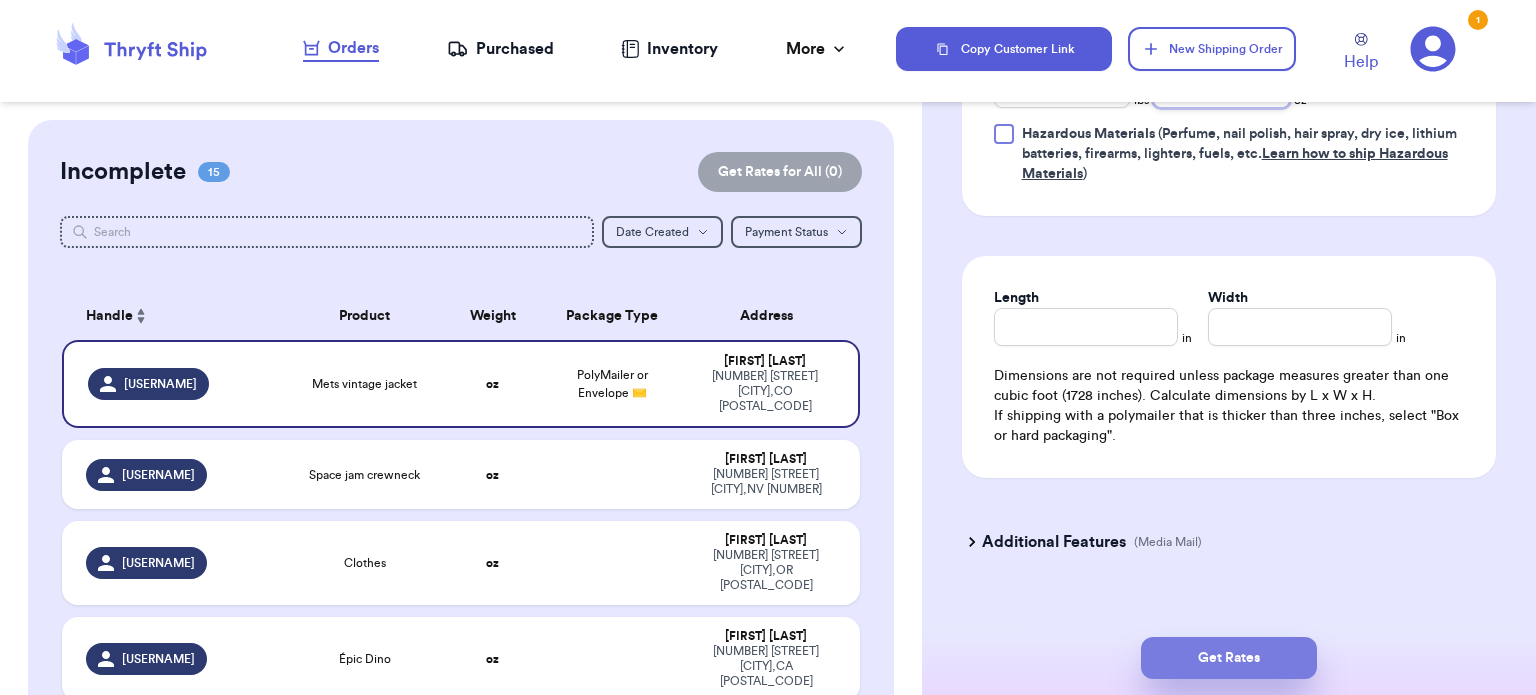 type on "[PRICE]" 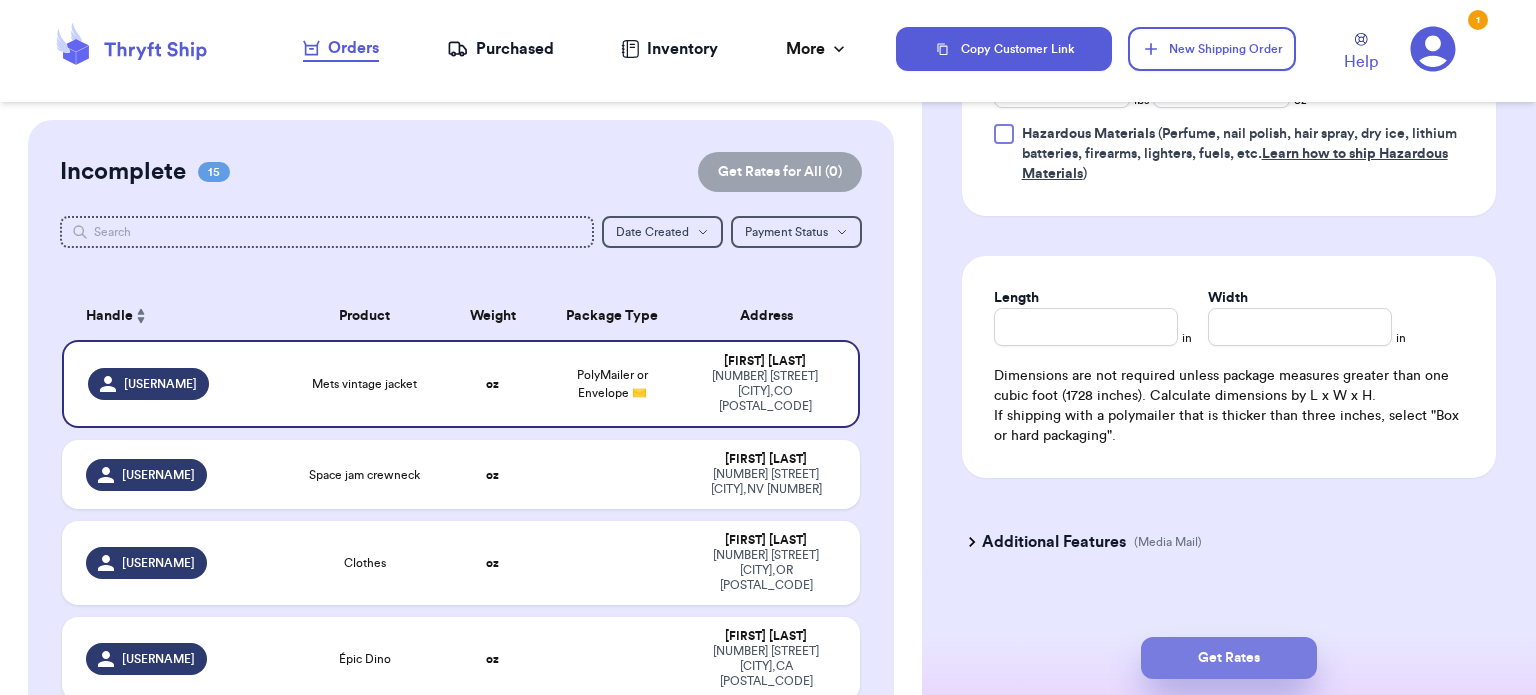 drag, startPoint x: 1288, startPoint y: 663, endPoint x: 1300, endPoint y: 643, distance: 23.323807 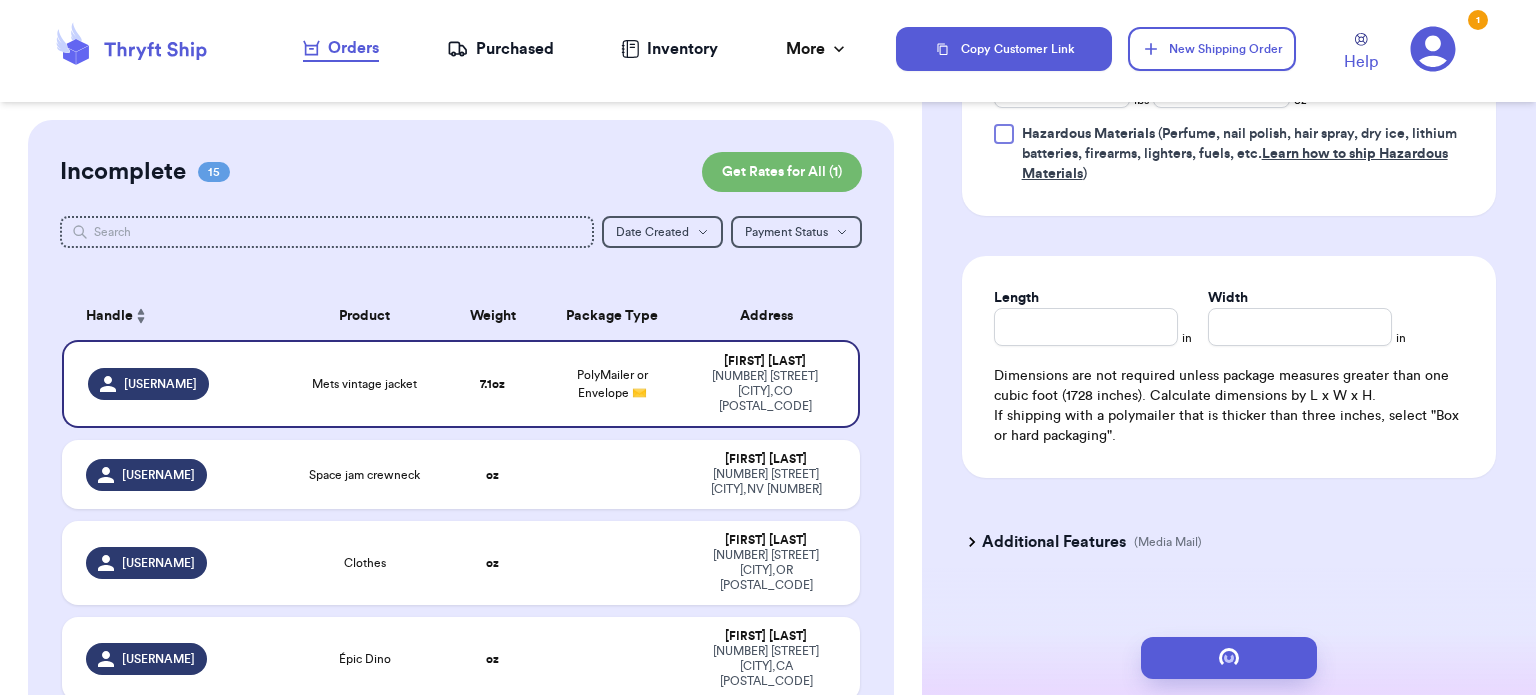 scroll, scrollTop: 0, scrollLeft: 0, axis: both 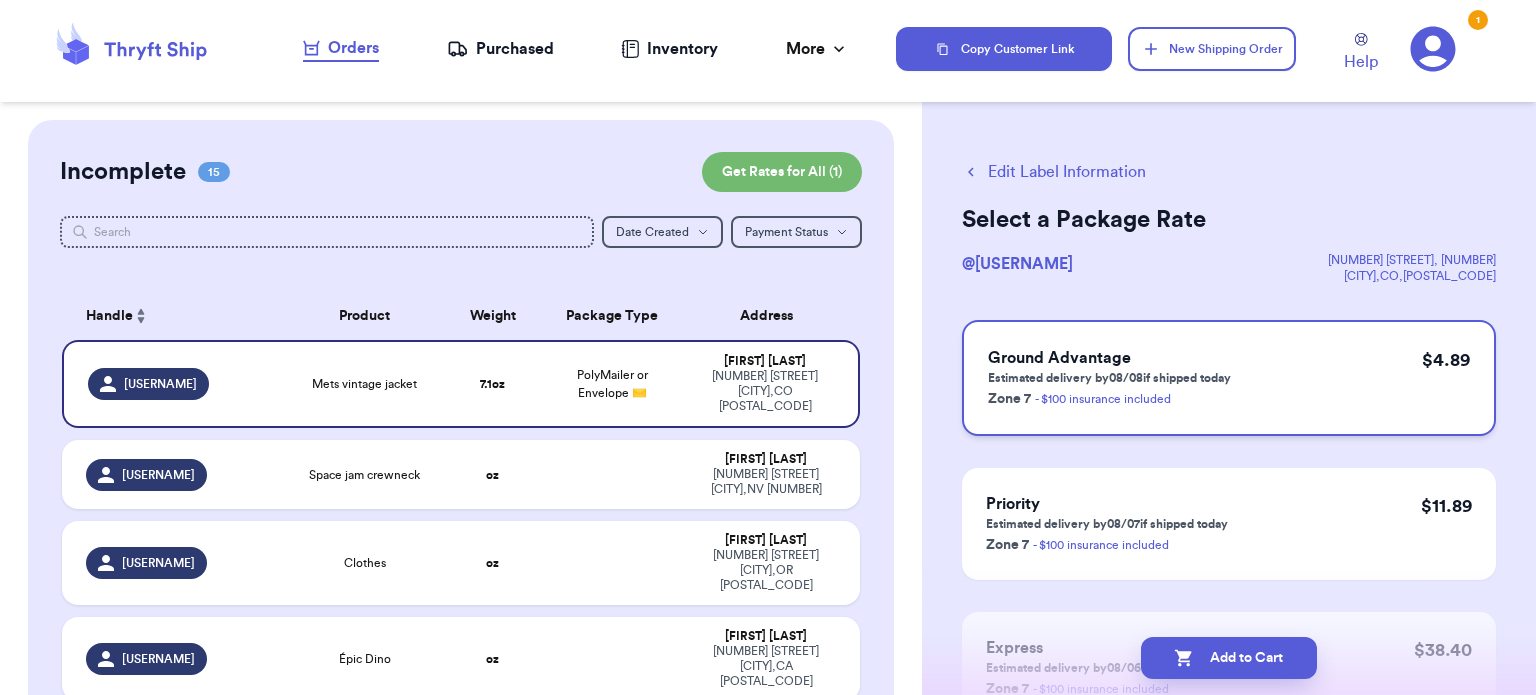 click on "Ground Advantage Estimated delivery by  08/08  if shipped today Zone 7 - $100 insurance included $ 4.89" at bounding box center (1229, 378) 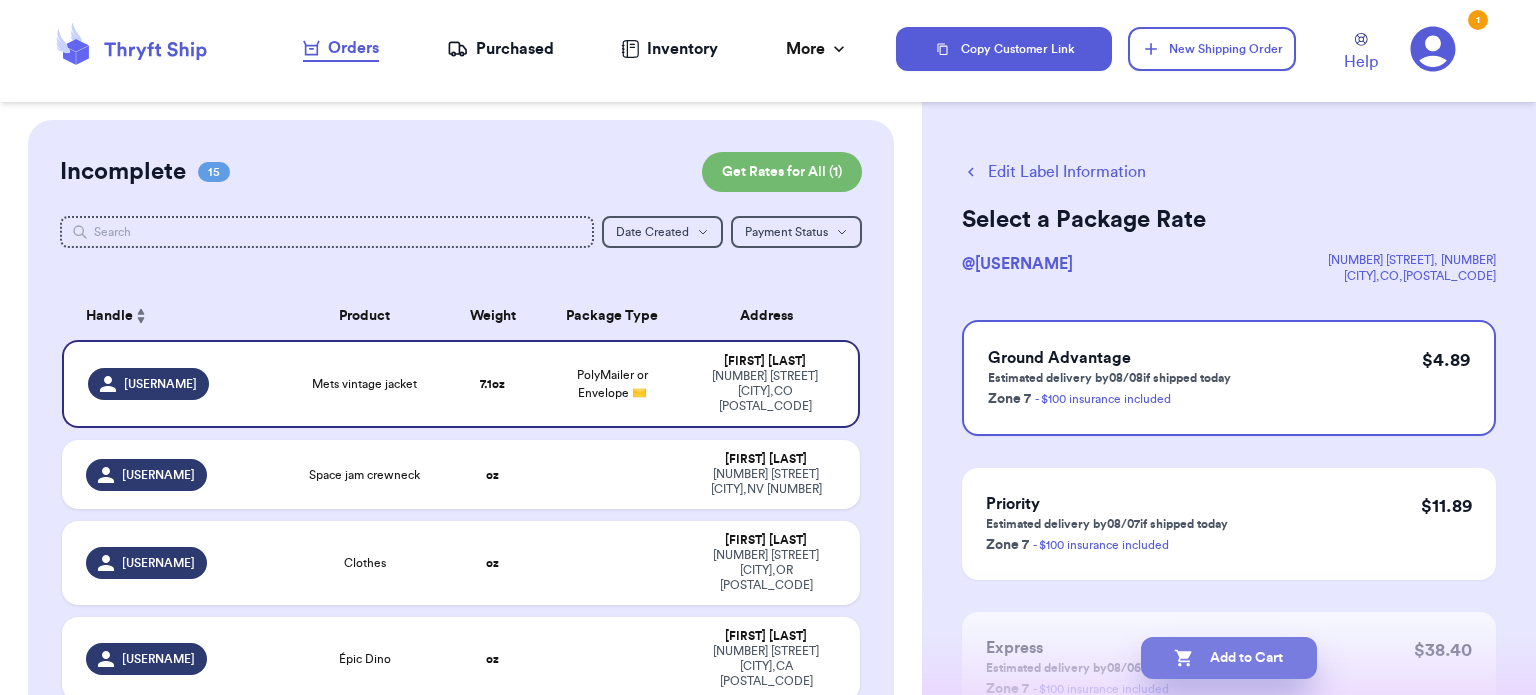 click on "Add to Cart" at bounding box center (1229, 658) 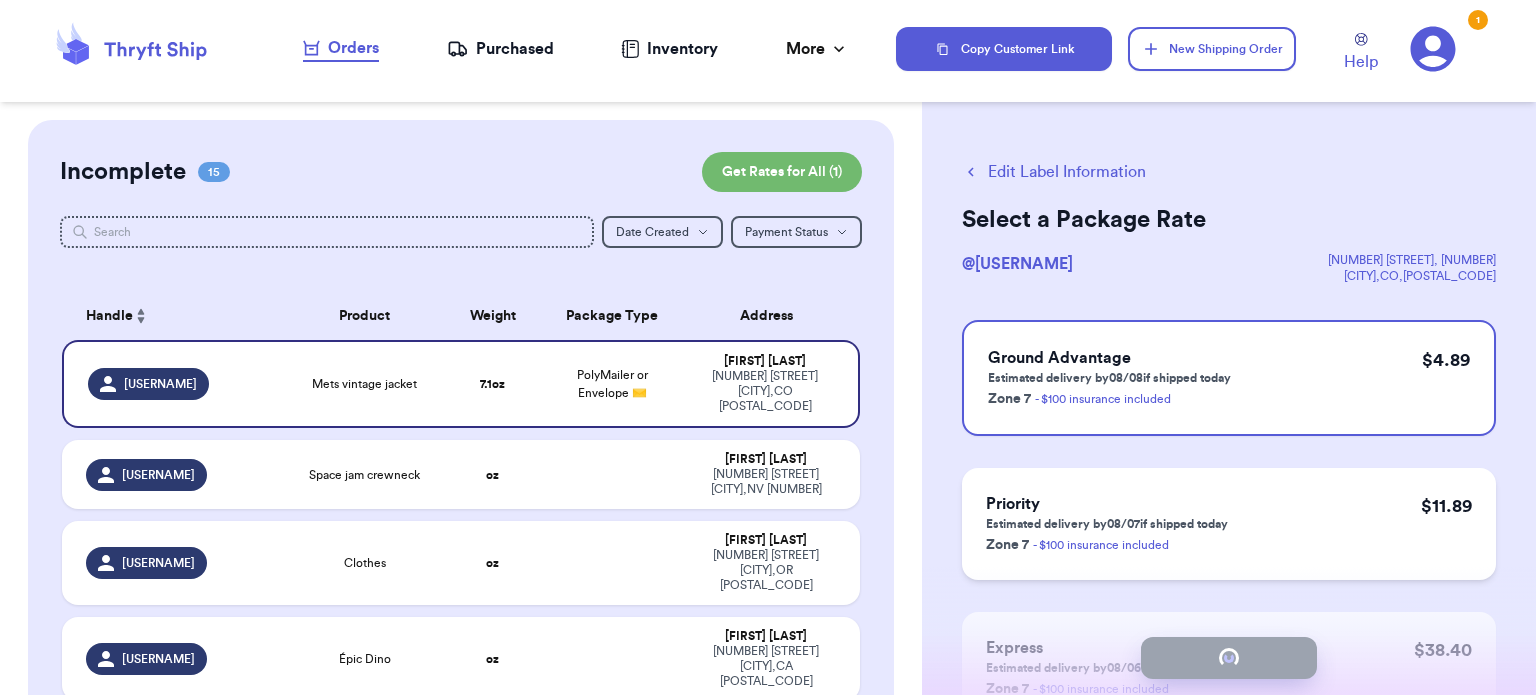 checkbox on "true" 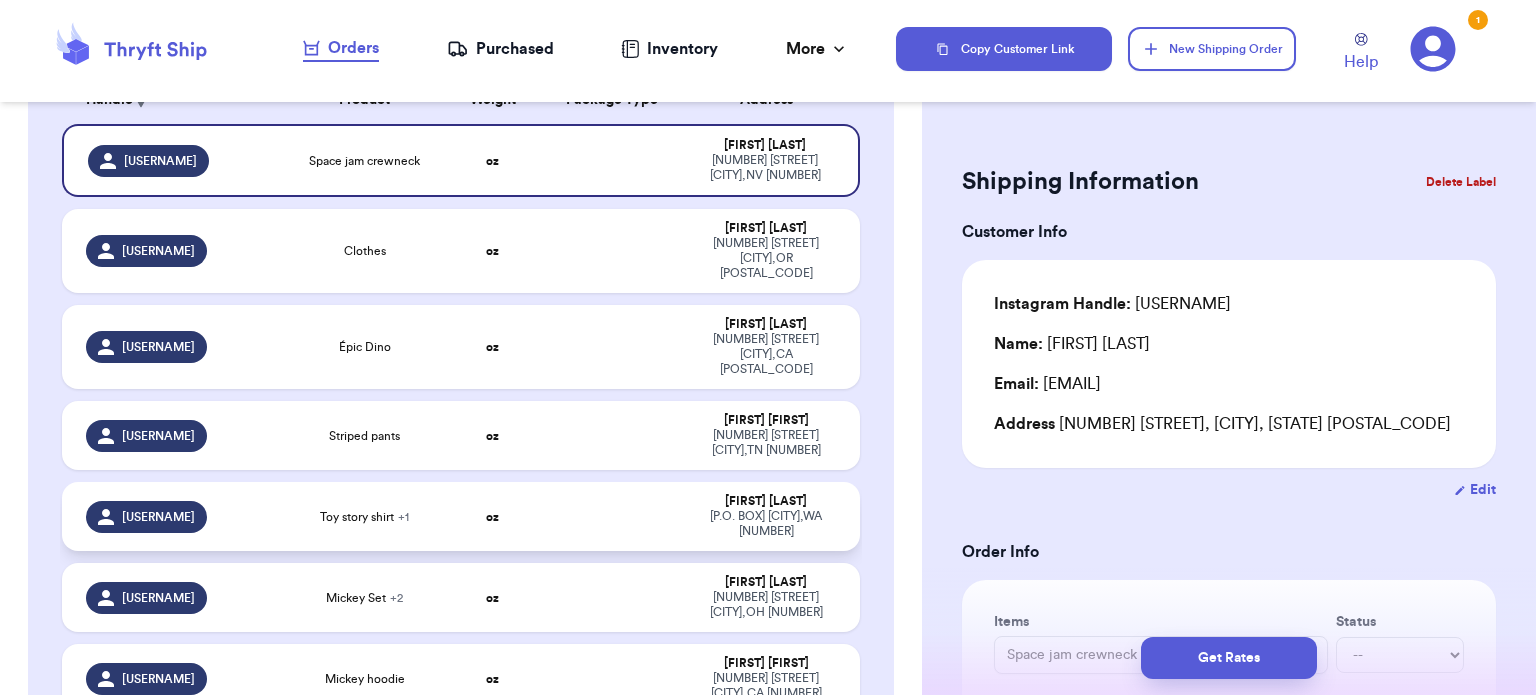 scroll, scrollTop: 137, scrollLeft: 0, axis: vertical 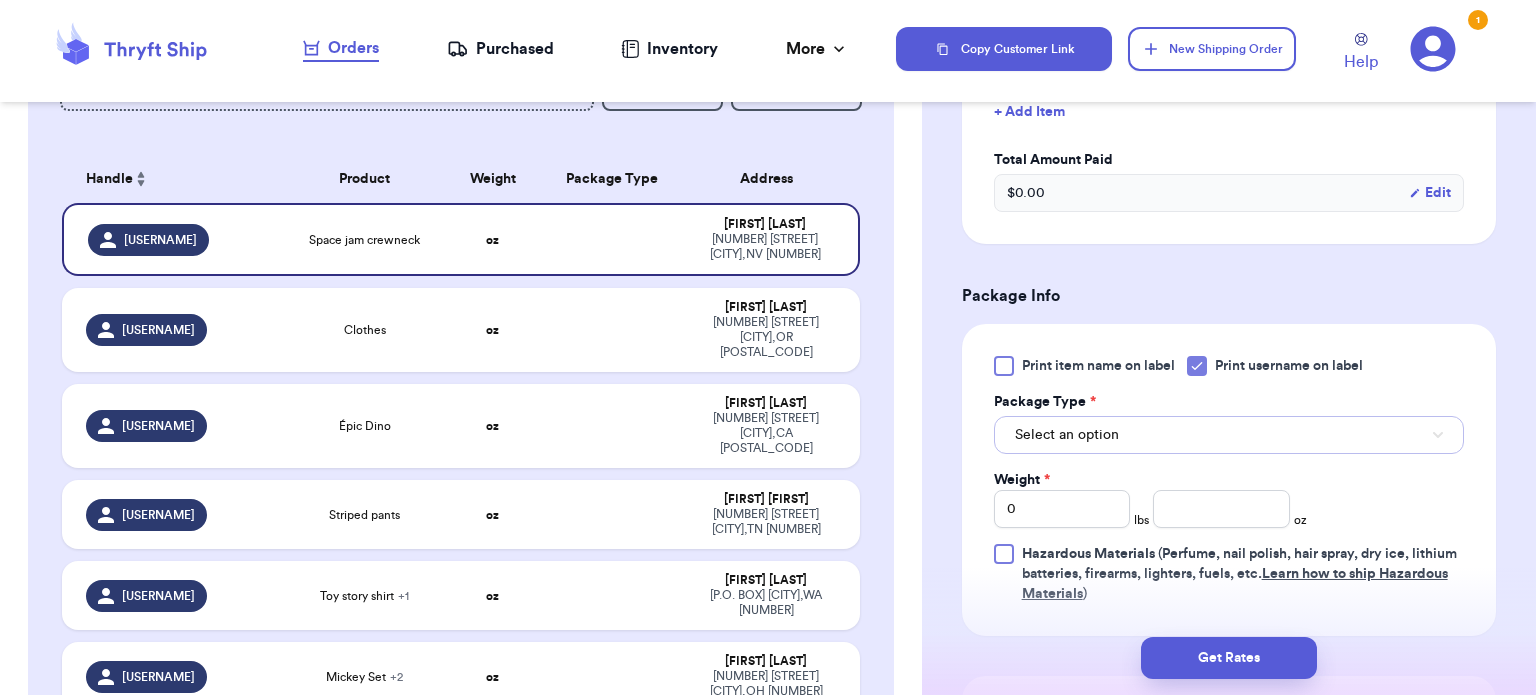 click on "Select an option" at bounding box center (1229, 435) 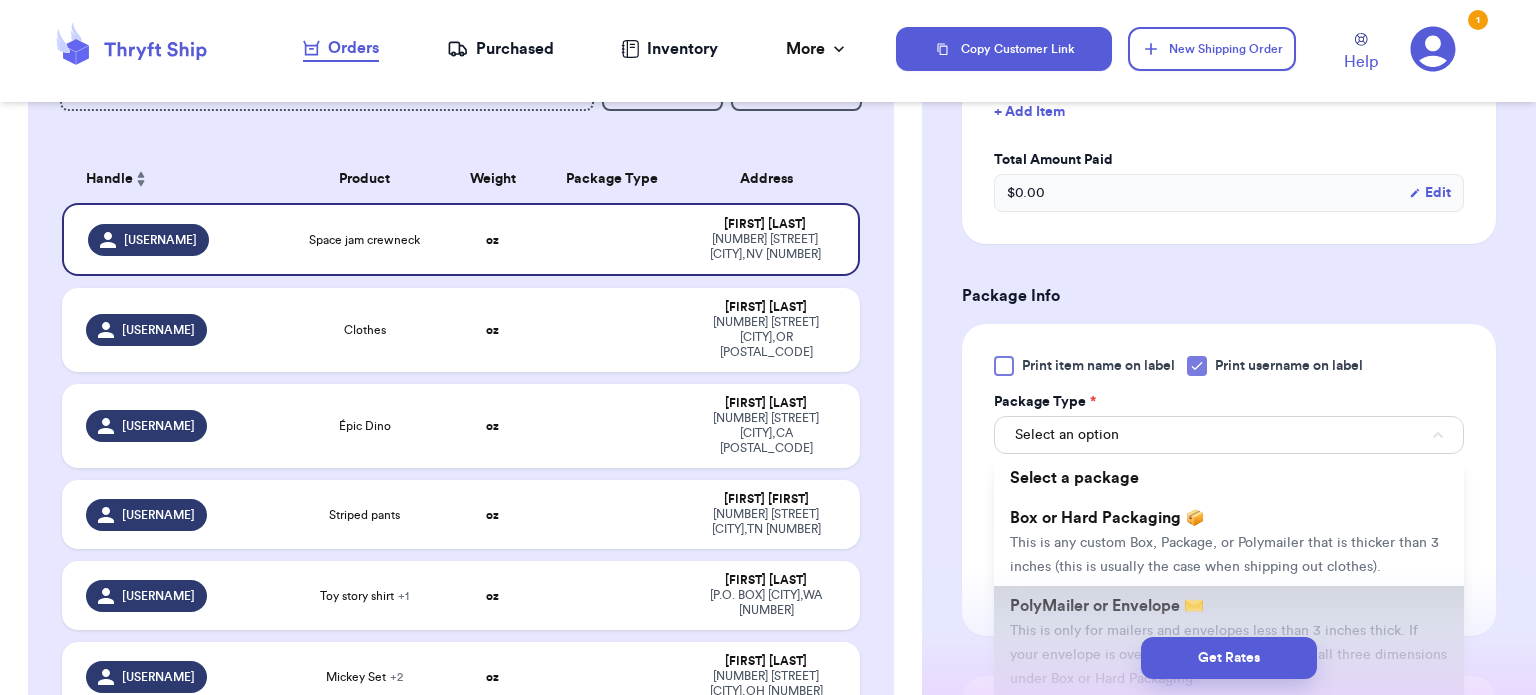 click on "PolyMailer or Envelope ✉️" at bounding box center [1107, 606] 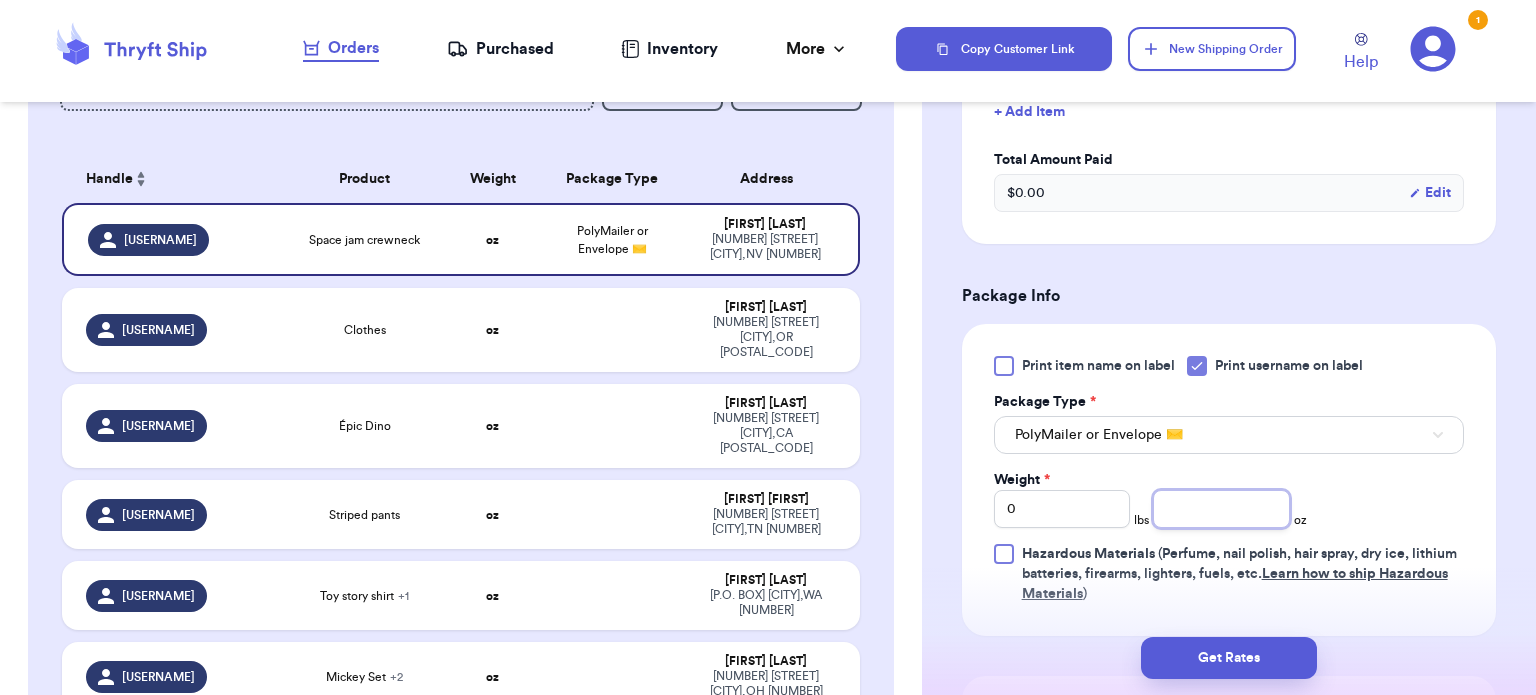 click at bounding box center (1221, 509) 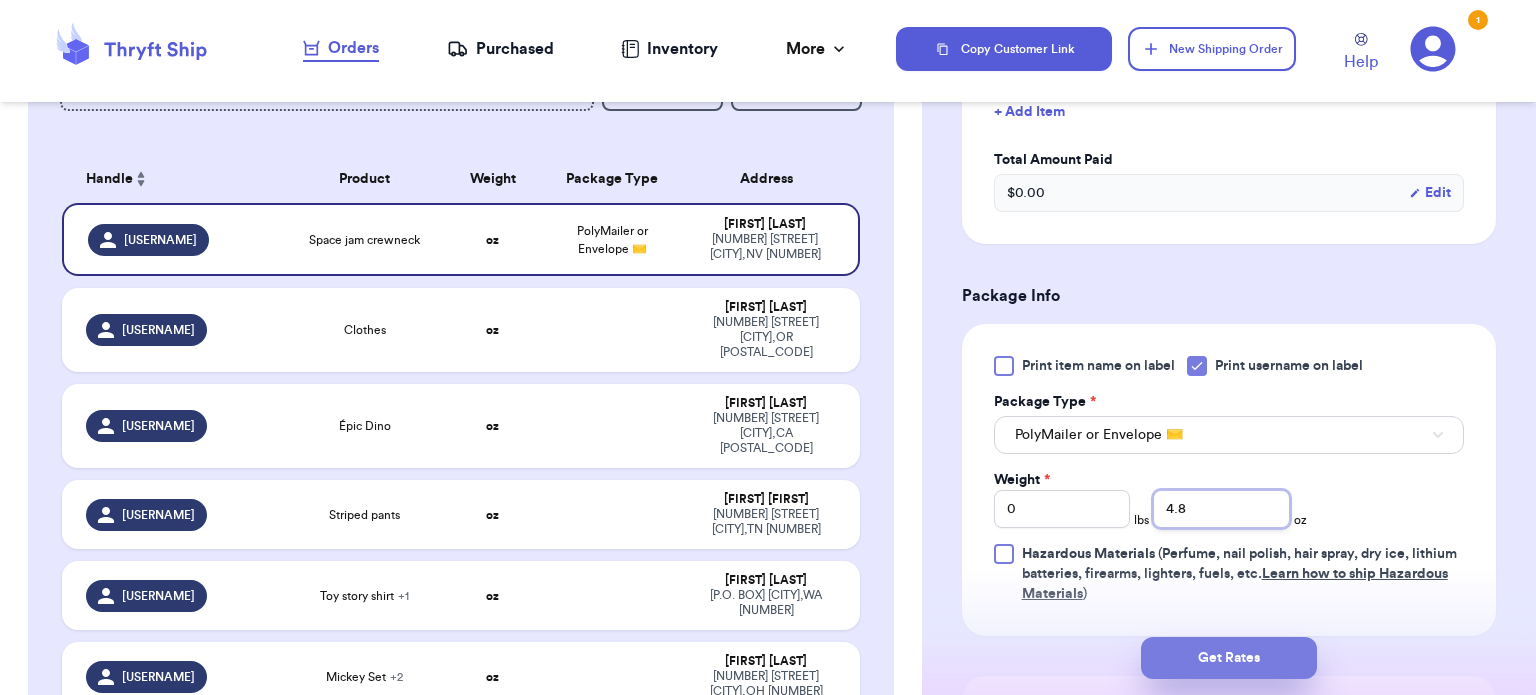 type on "4.8" 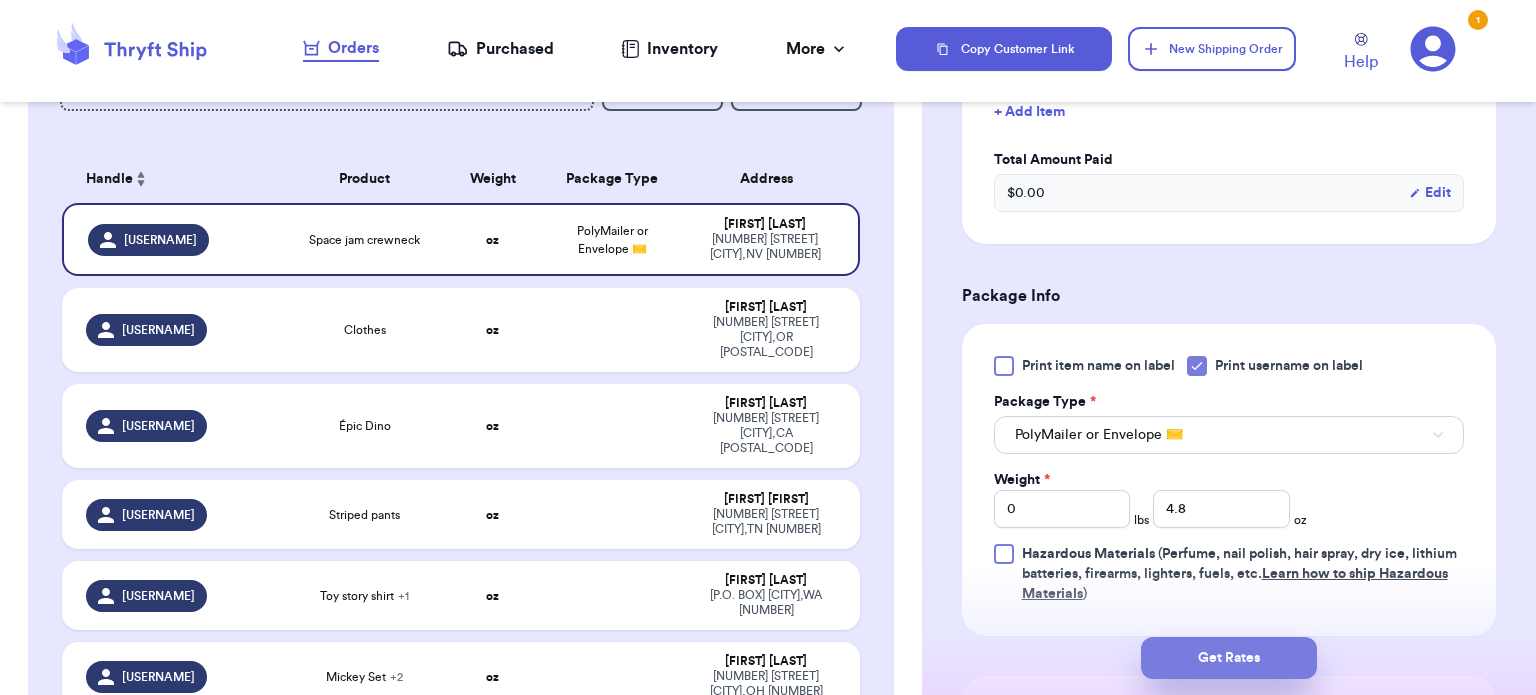 click on "Get Rates" at bounding box center (1229, 658) 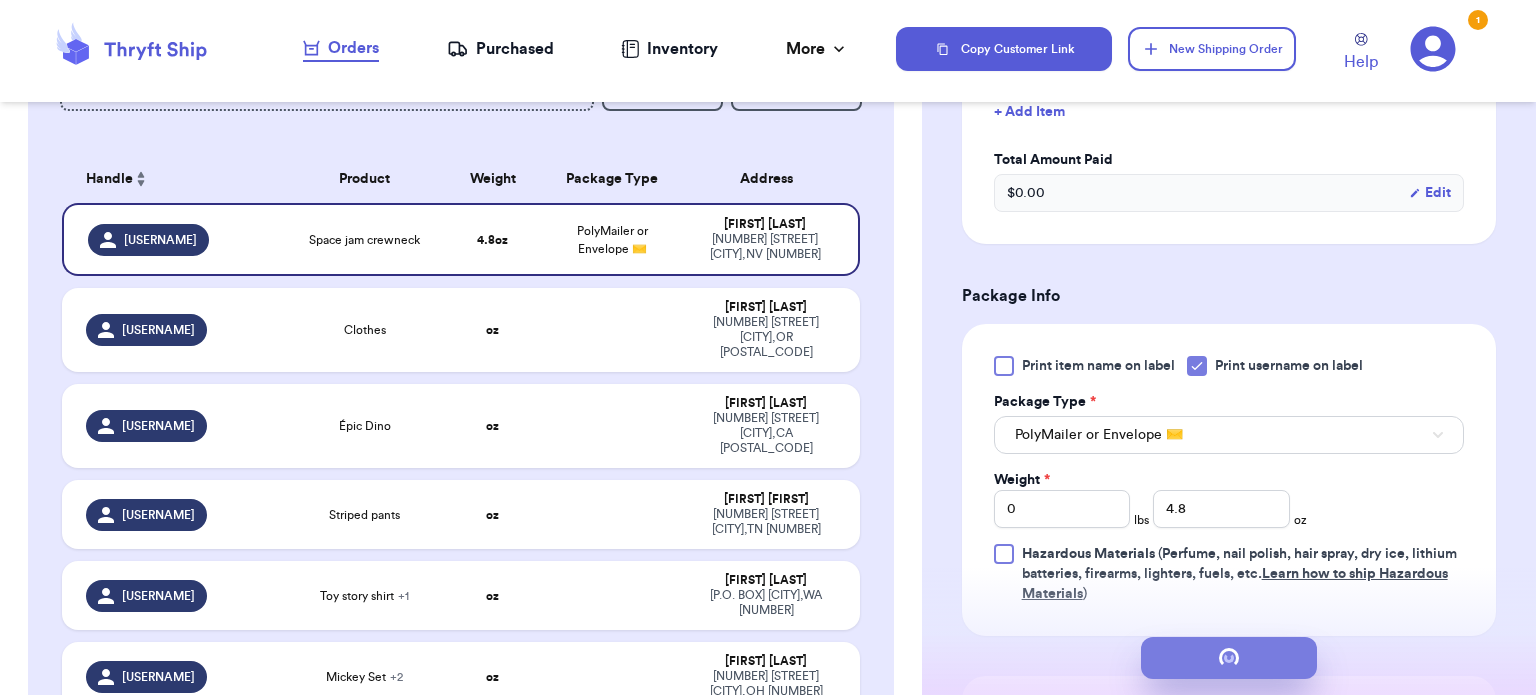 scroll, scrollTop: 0, scrollLeft: 0, axis: both 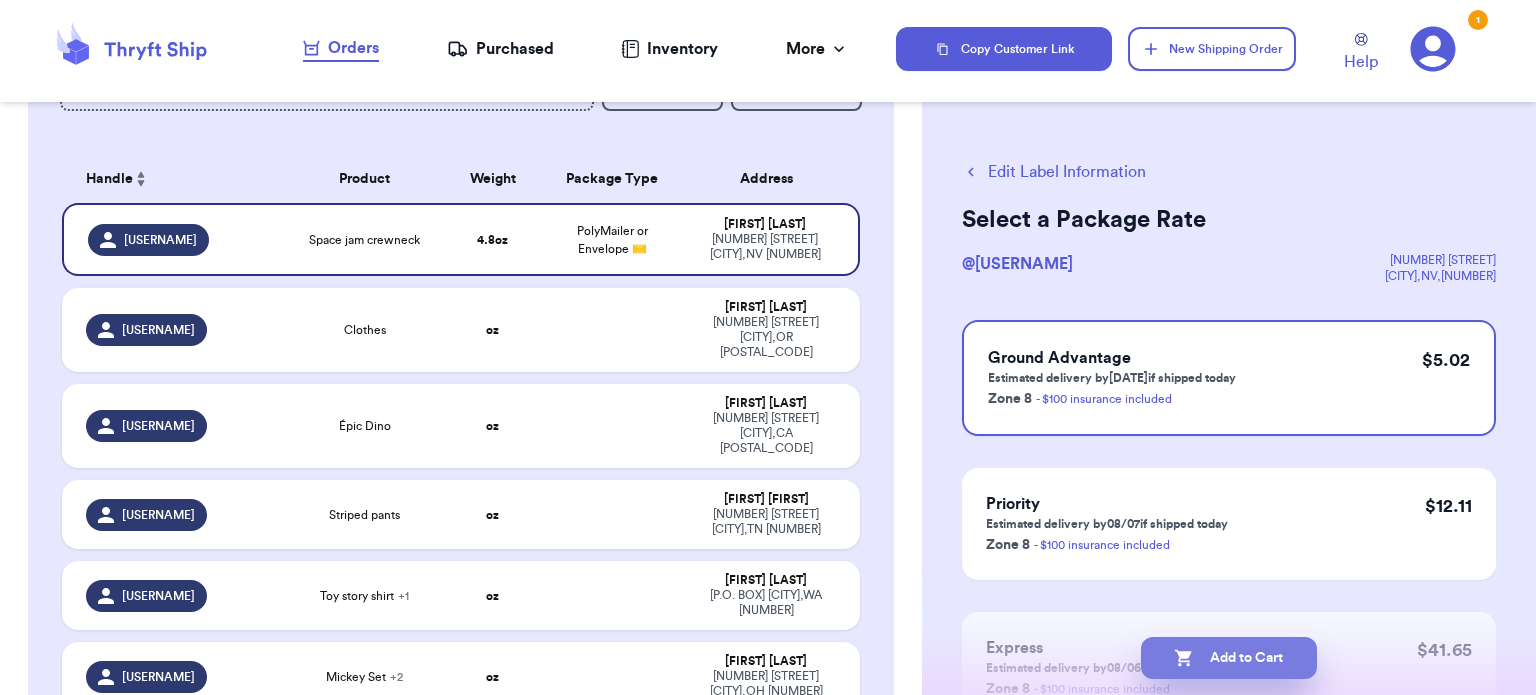 click on "Add to Cart" at bounding box center (1229, 658) 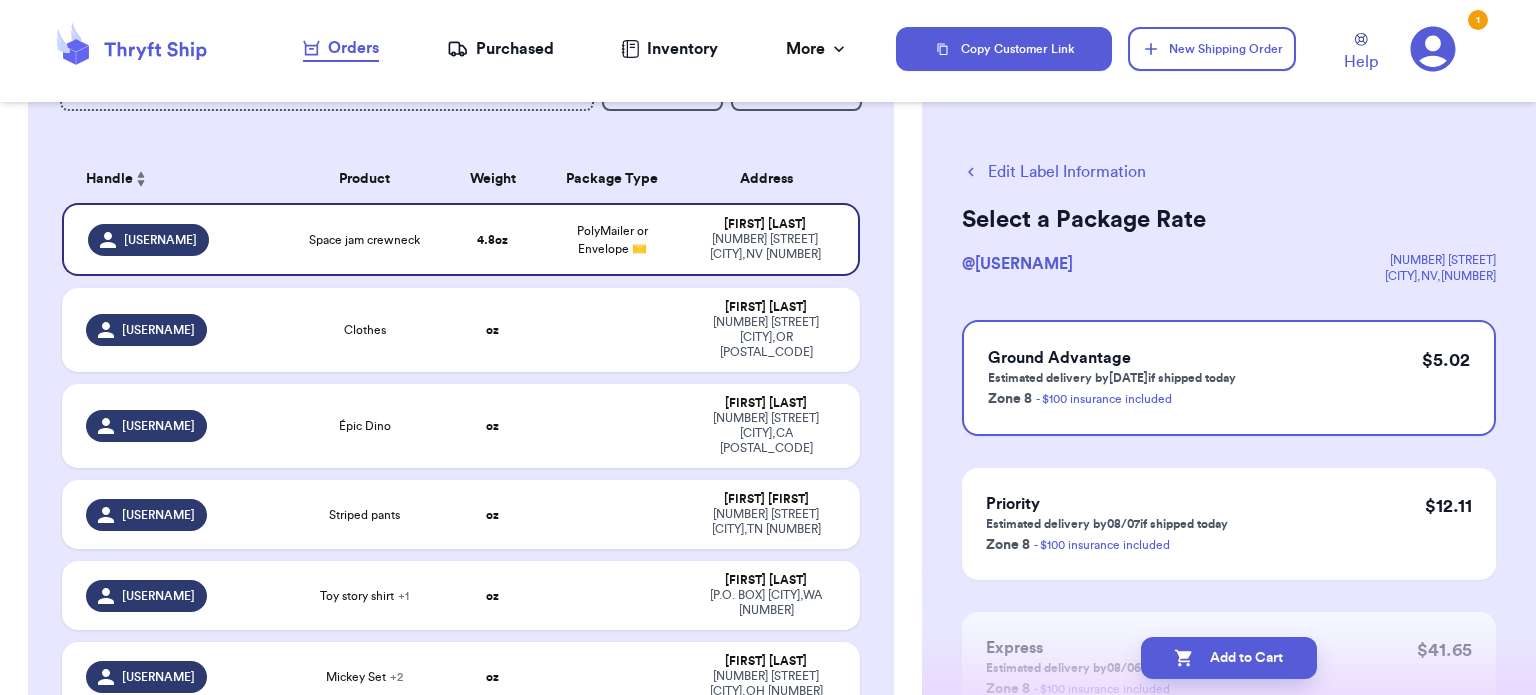 checkbox on "true" 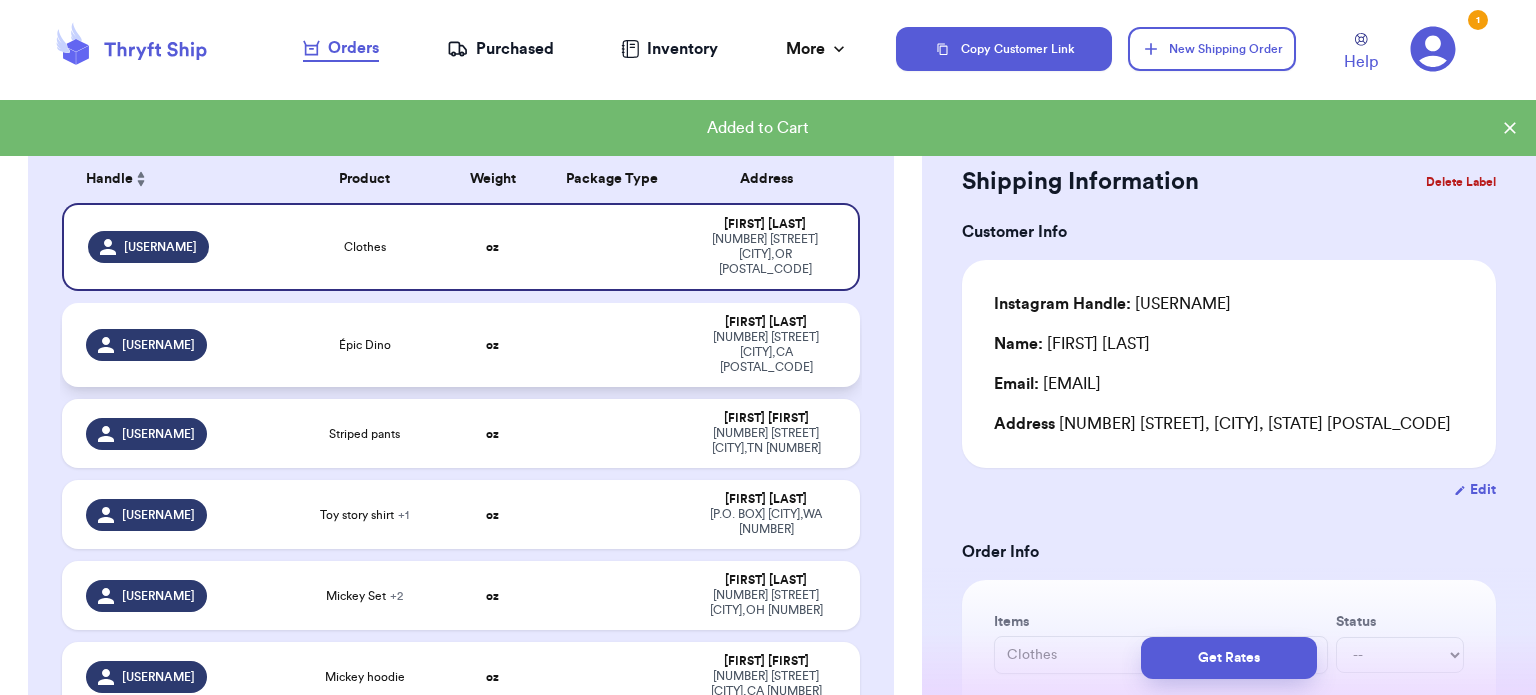 click on "100 hansen way   Petaluma ,  CA   94954" at bounding box center [766, 352] 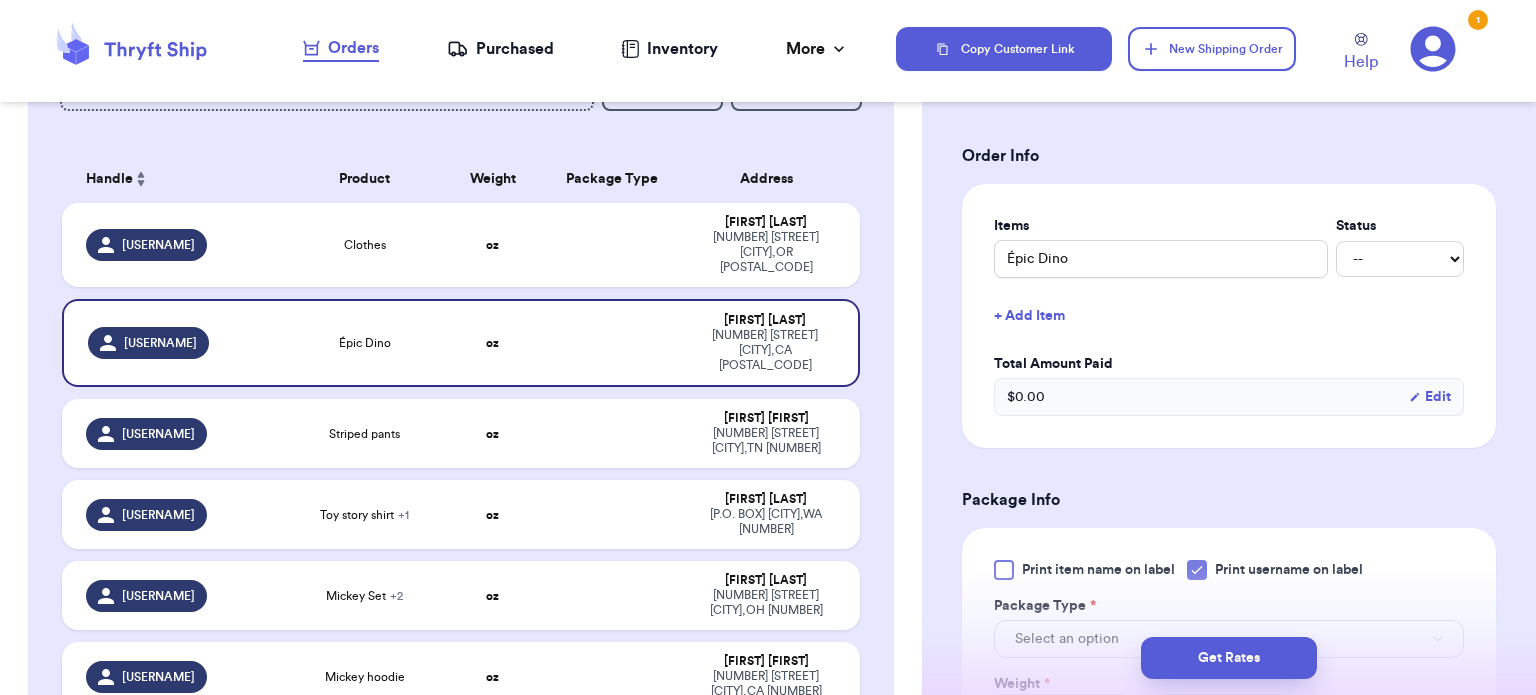 scroll, scrollTop: 600, scrollLeft: 0, axis: vertical 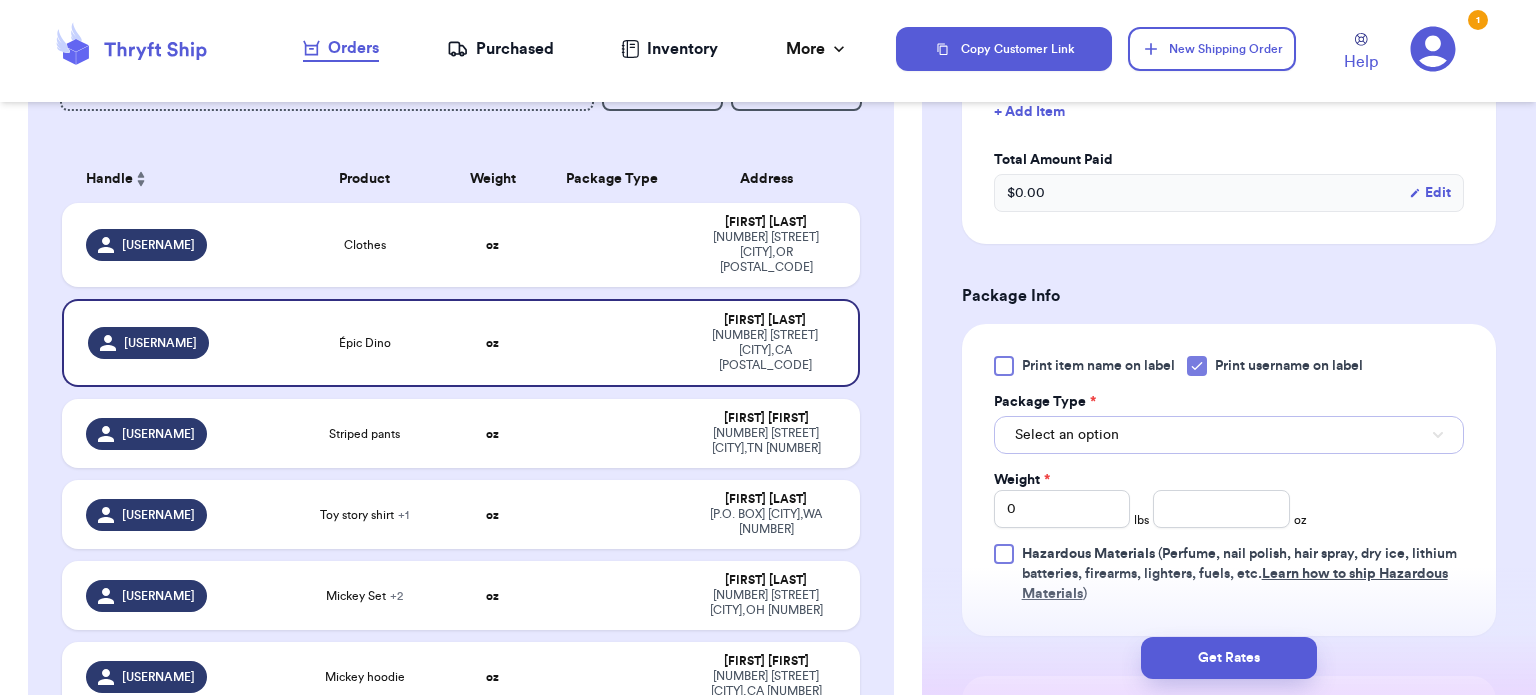 click on "Select an option" at bounding box center [1229, 435] 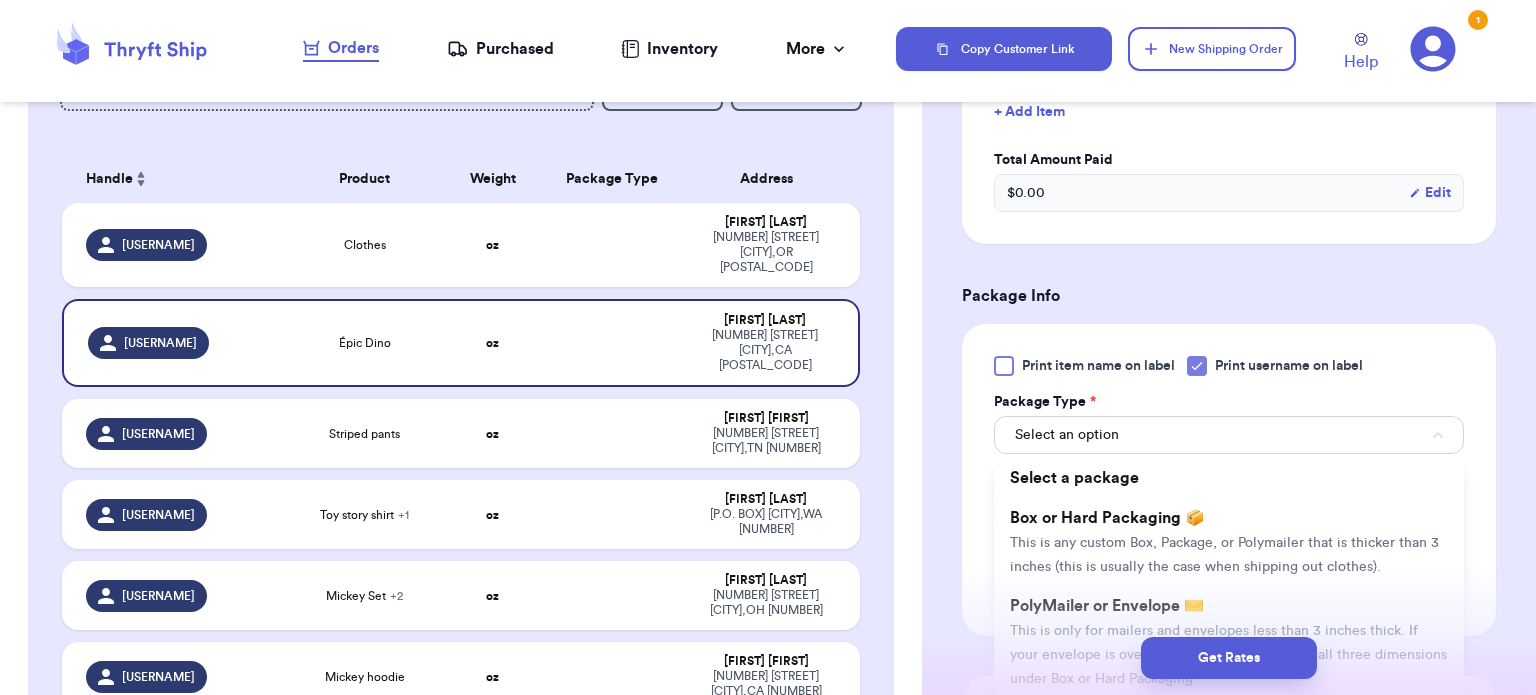 click on "Get Rates" at bounding box center [1229, 658] 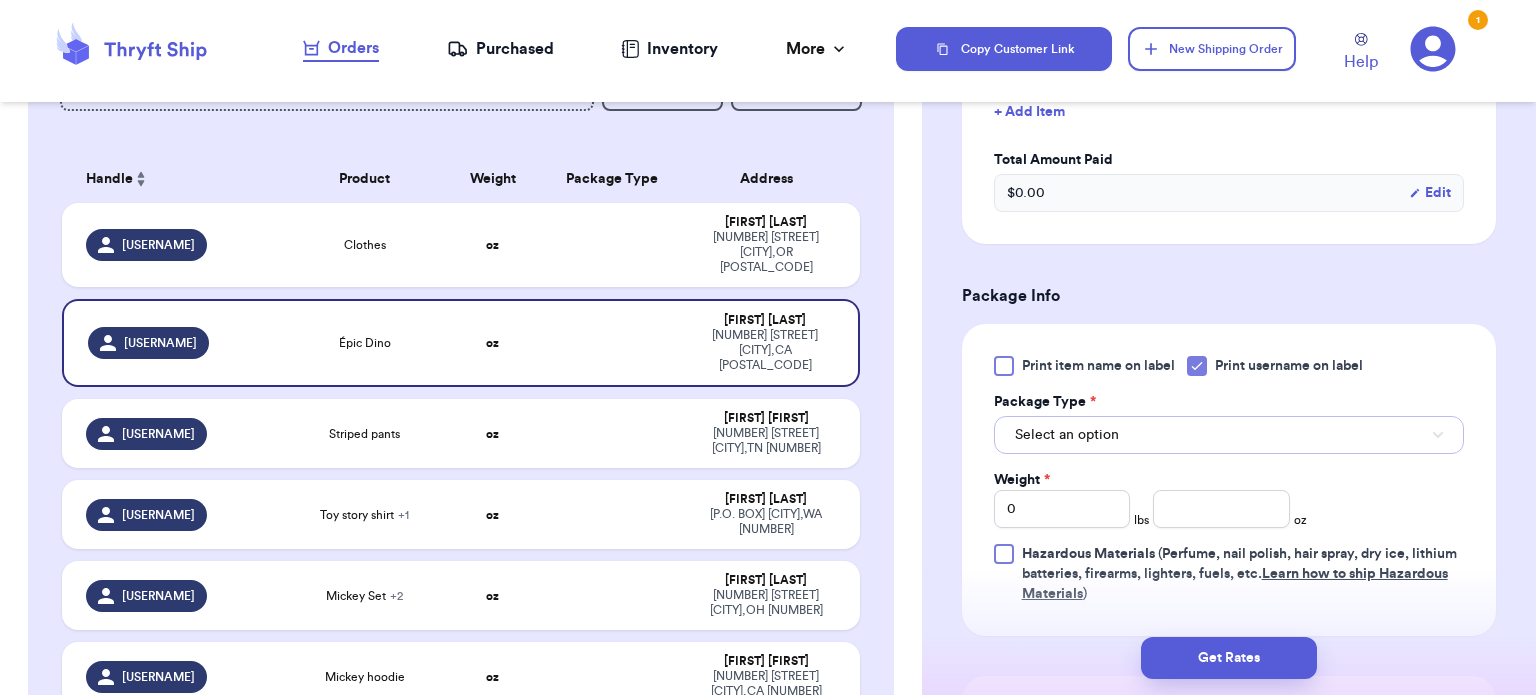 click on "Select an option" at bounding box center (1229, 435) 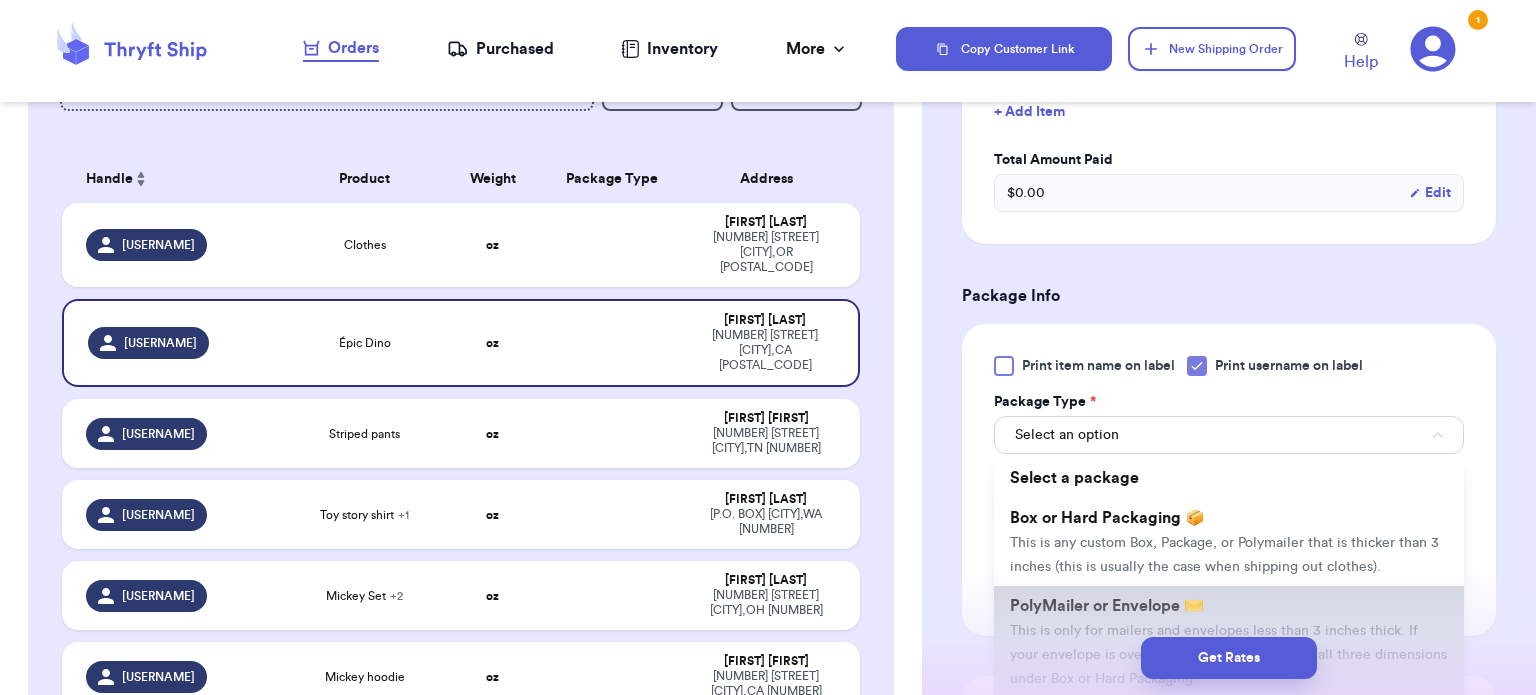 click on "PolyMailer or Envelope ✉️" at bounding box center (1107, 606) 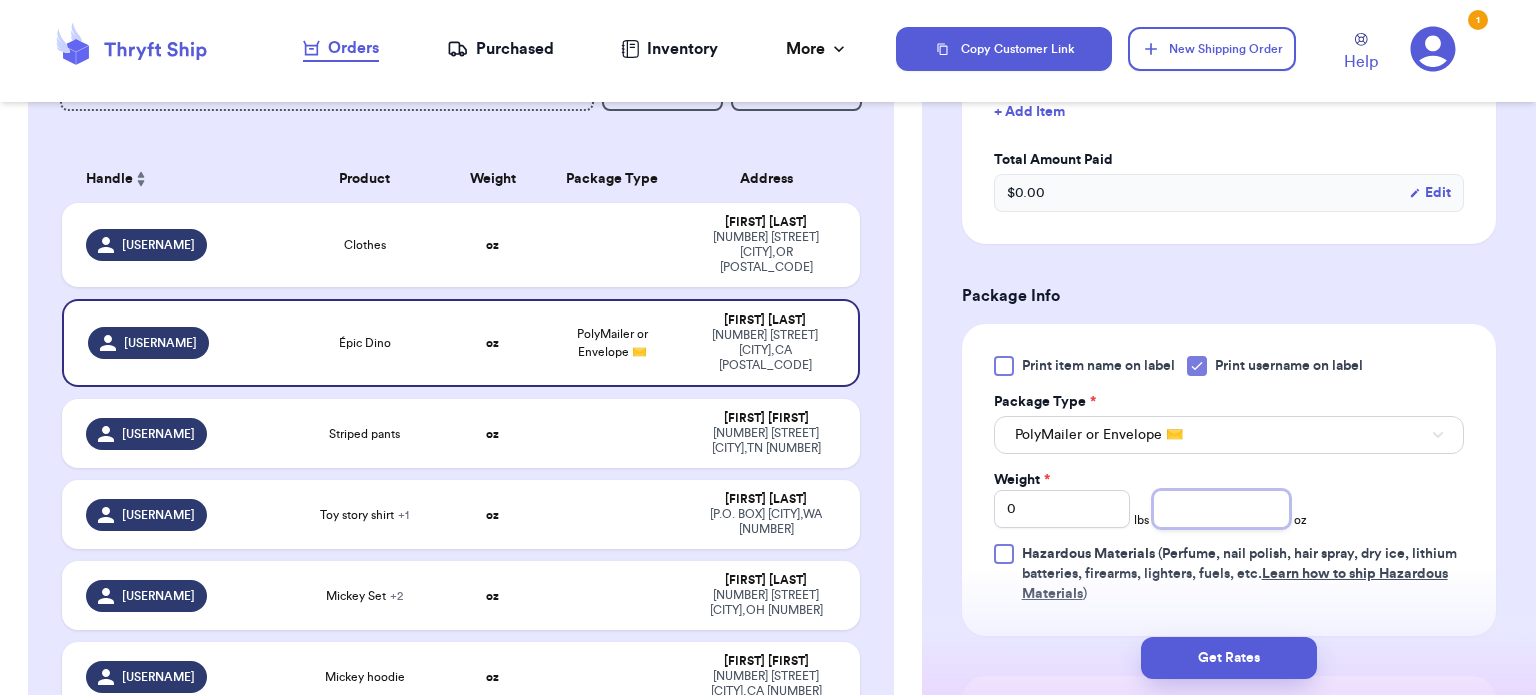 click at bounding box center (1221, 509) 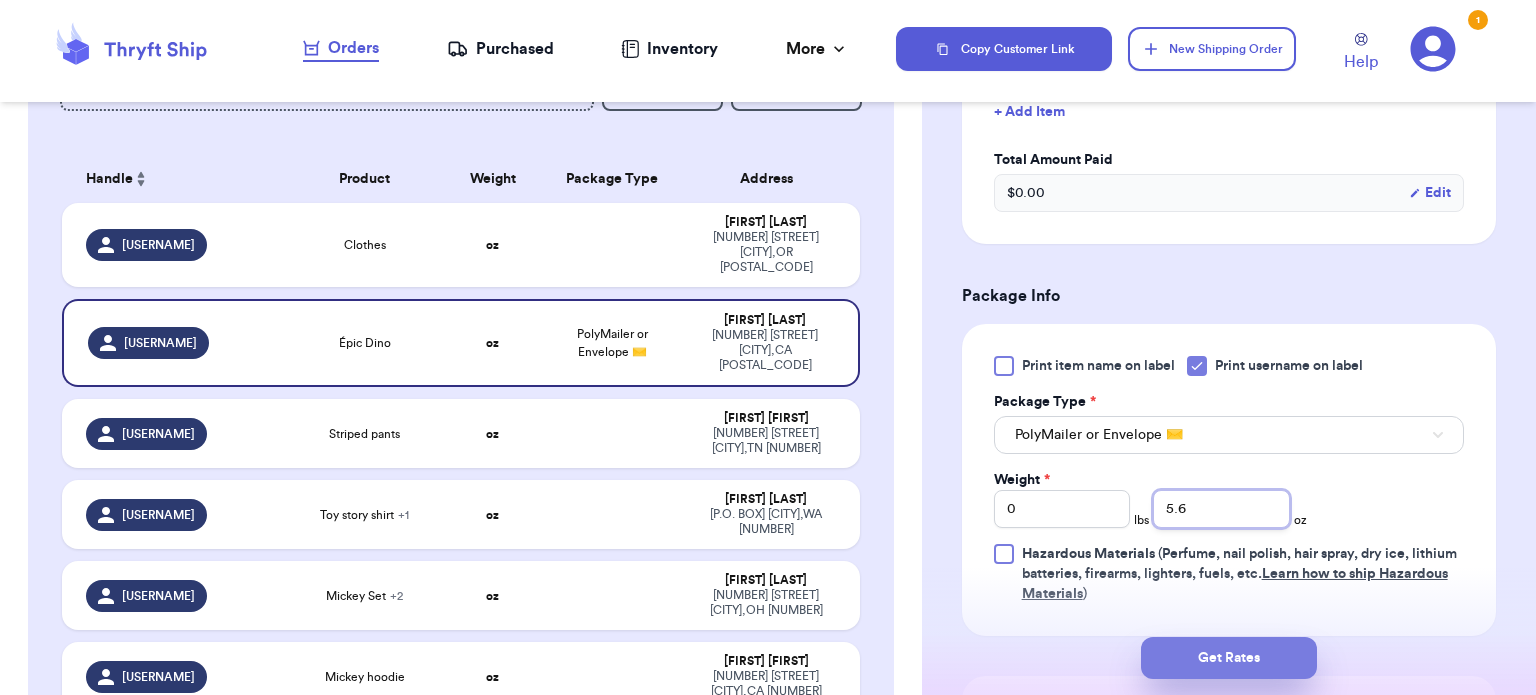 type on "[PRICE]" 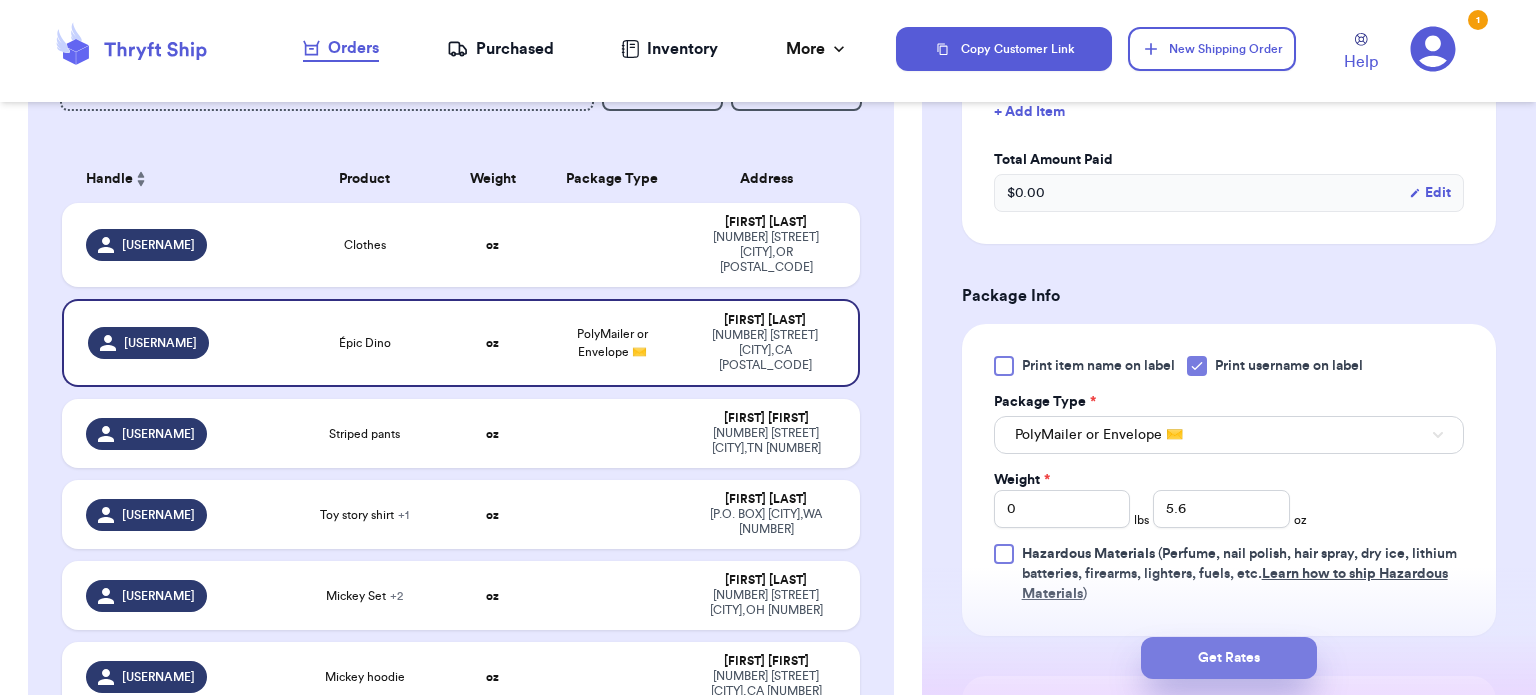 click on "Get Rates" at bounding box center (1229, 658) 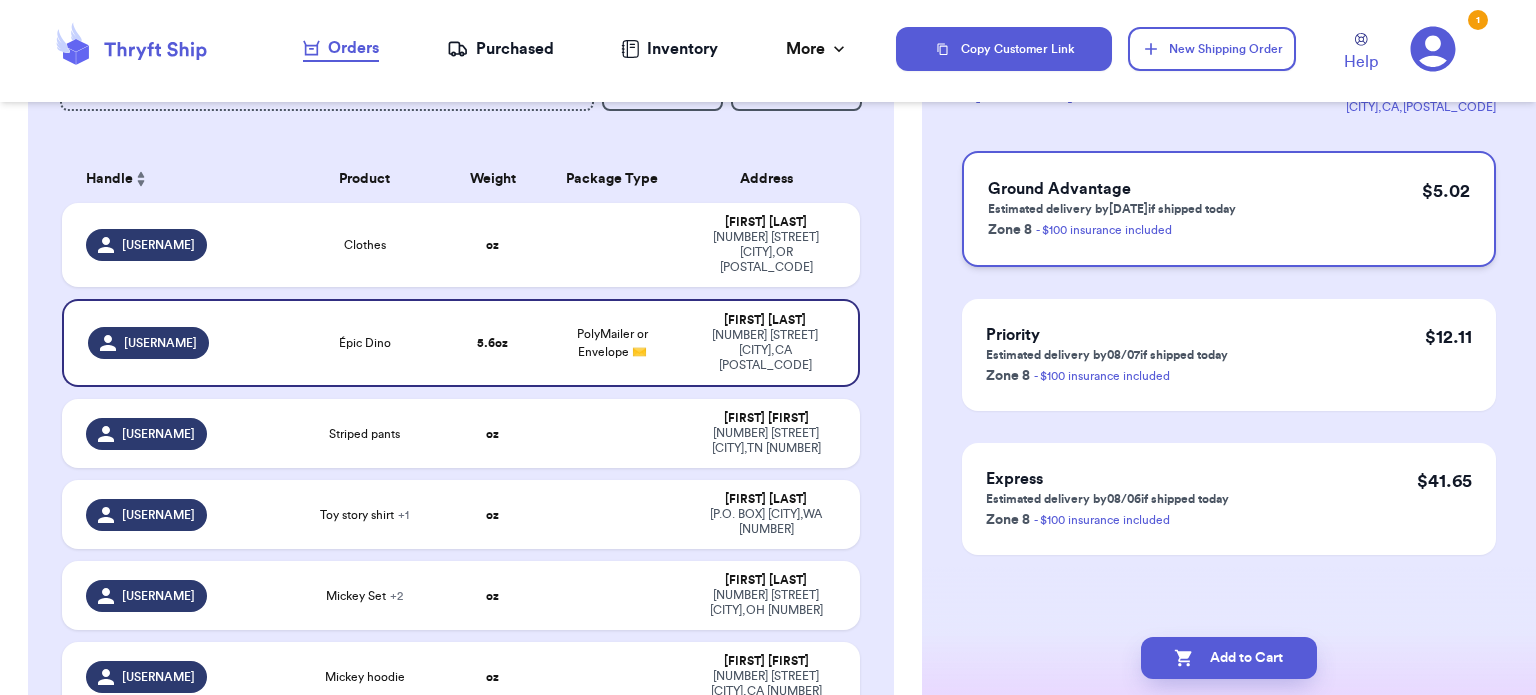 scroll, scrollTop: 0, scrollLeft: 0, axis: both 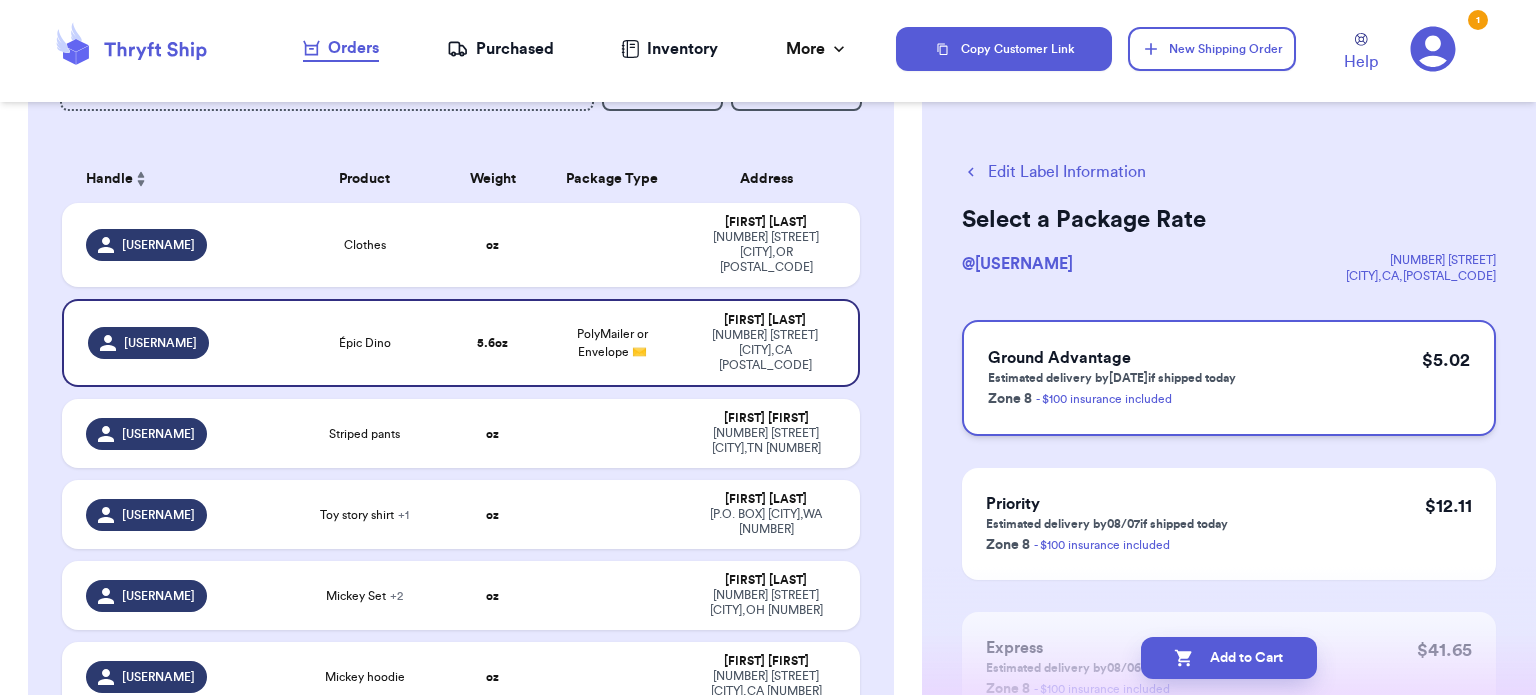 click on "Ground Advantage Estimated delivery by  08/09  if shipped today Zone 8 - $100 insurance included $ 5.02" at bounding box center (1229, 378) 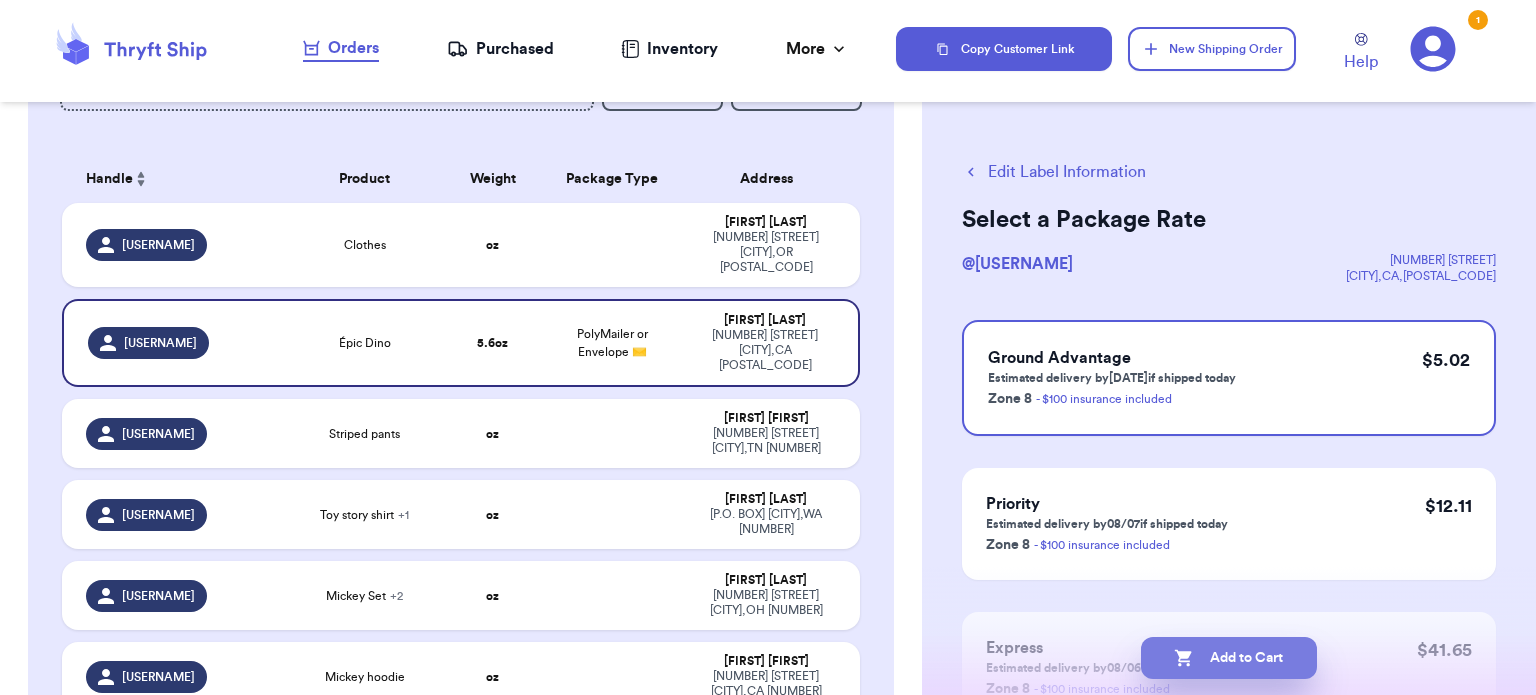 click on "Add to Cart" at bounding box center (1229, 658) 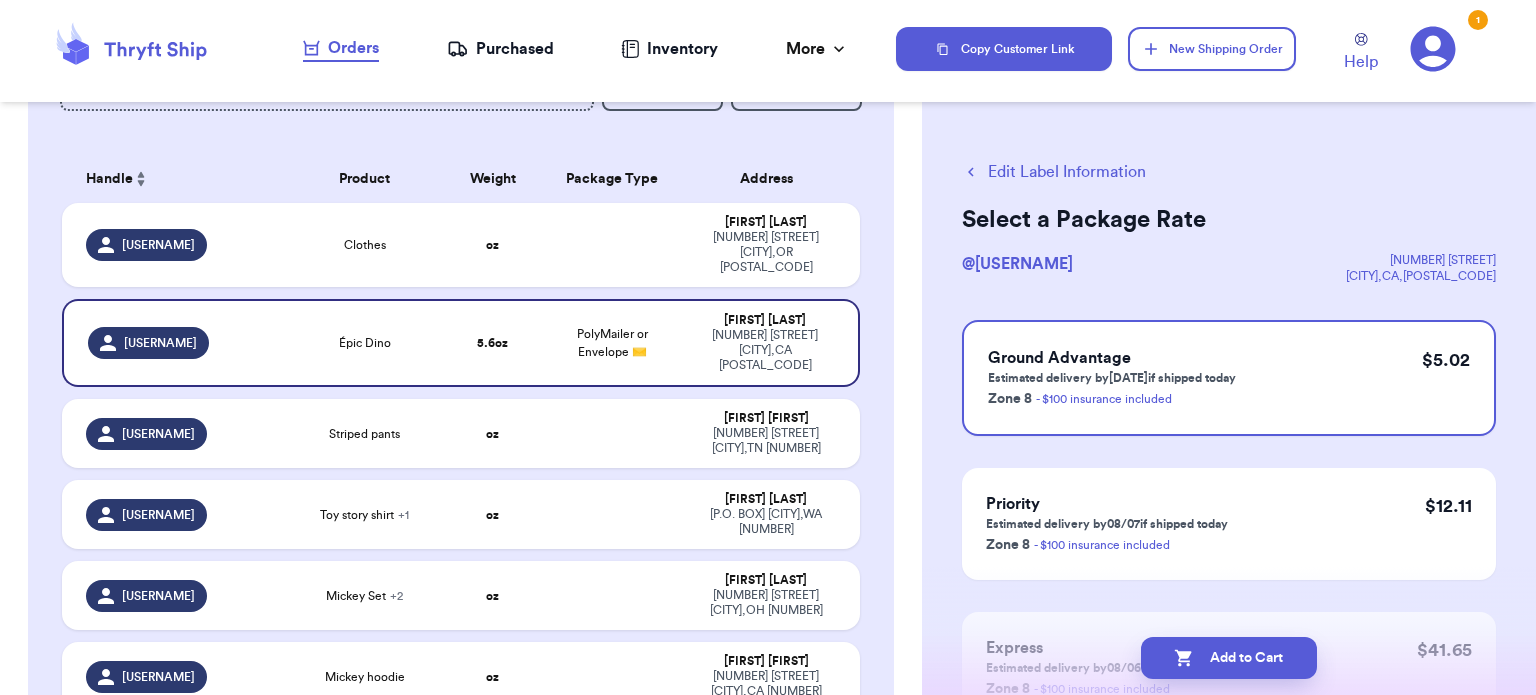 checkbox on "true" 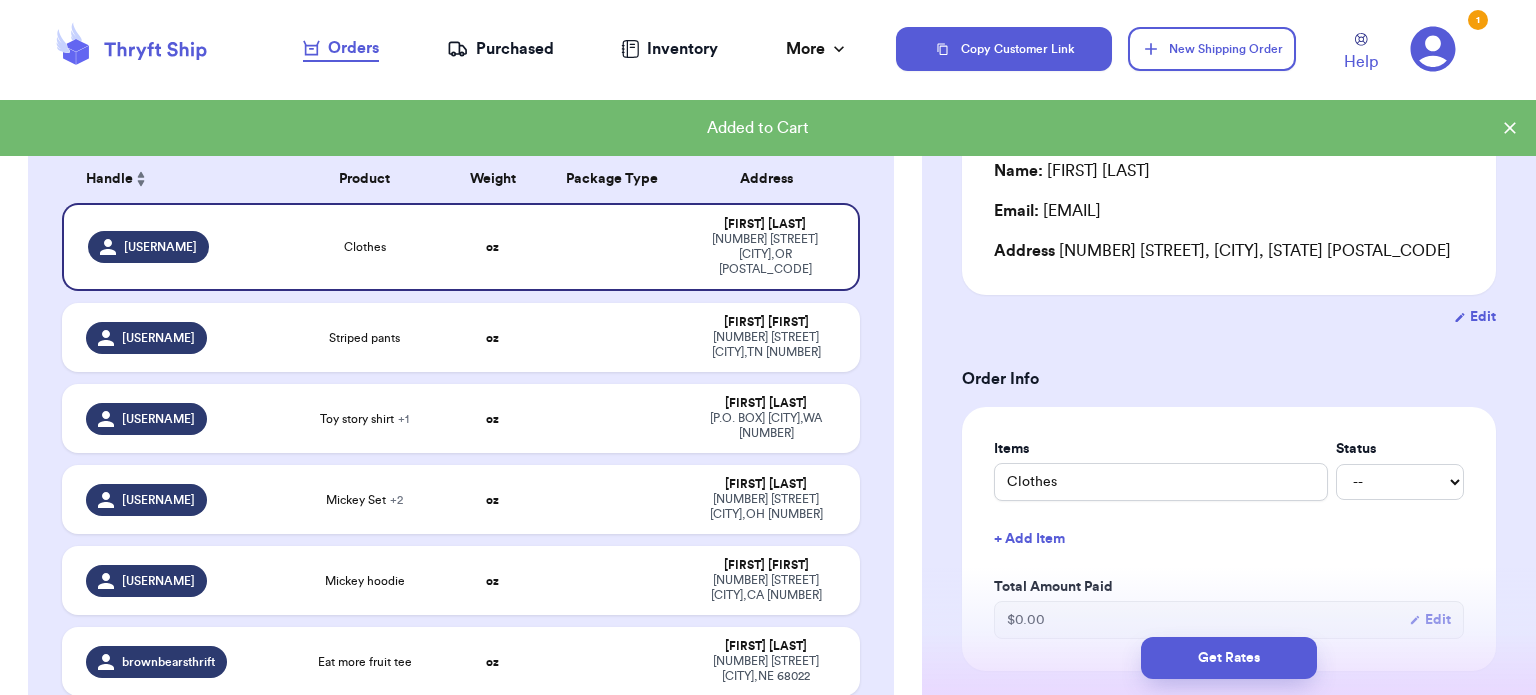 scroll, scrollTop: 300, scrollLeft: 0, axis: vertical 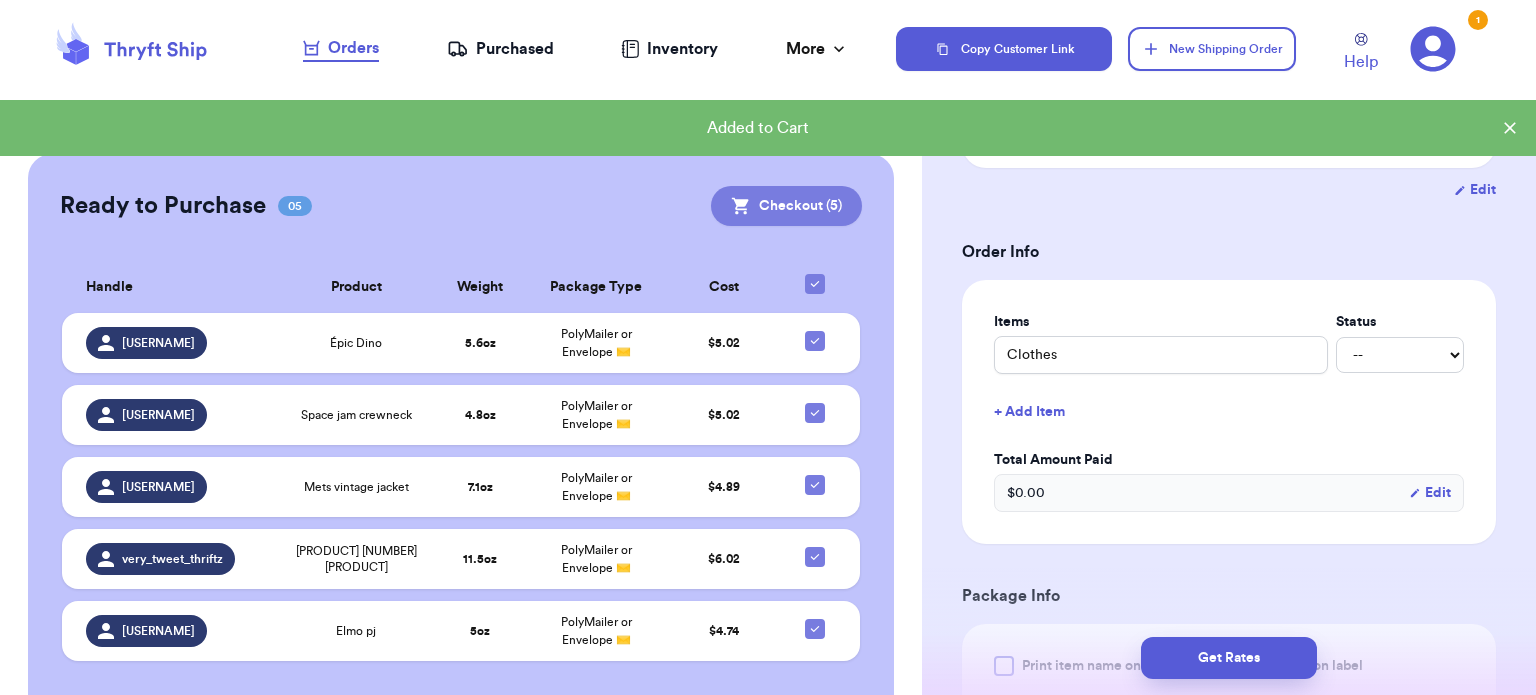 click on "Checkout ( 5 )" at bounding box center (786, 206) 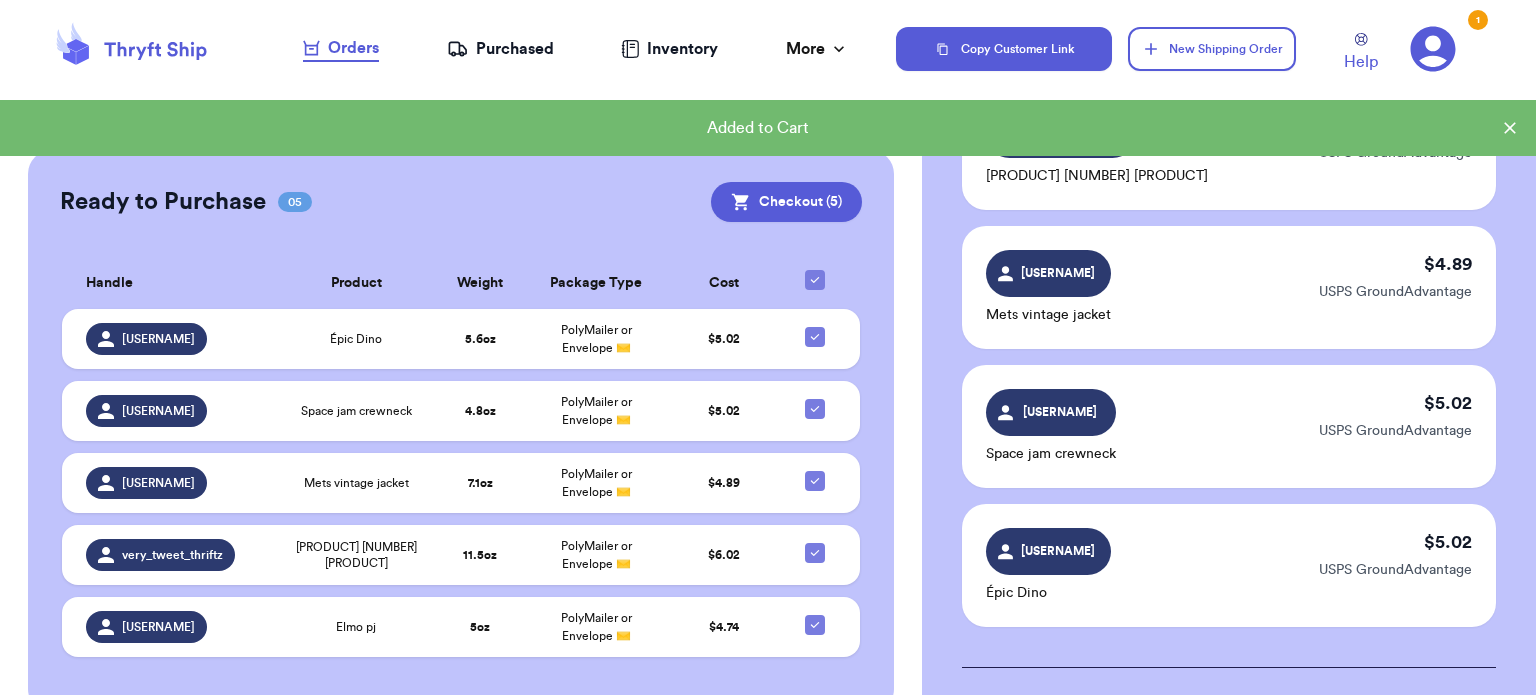 scroll, scrollTop: 1316, scrollLeft: 0, axis: vertical 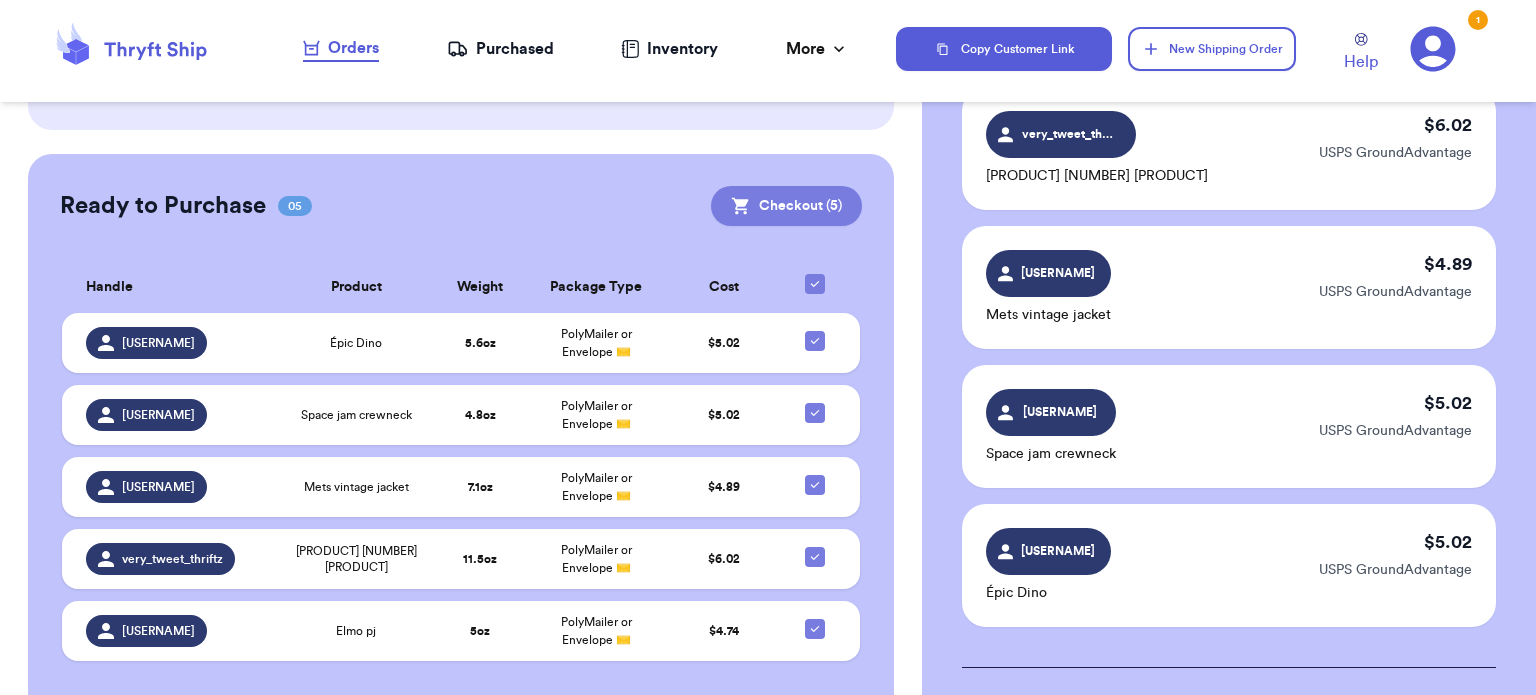 click 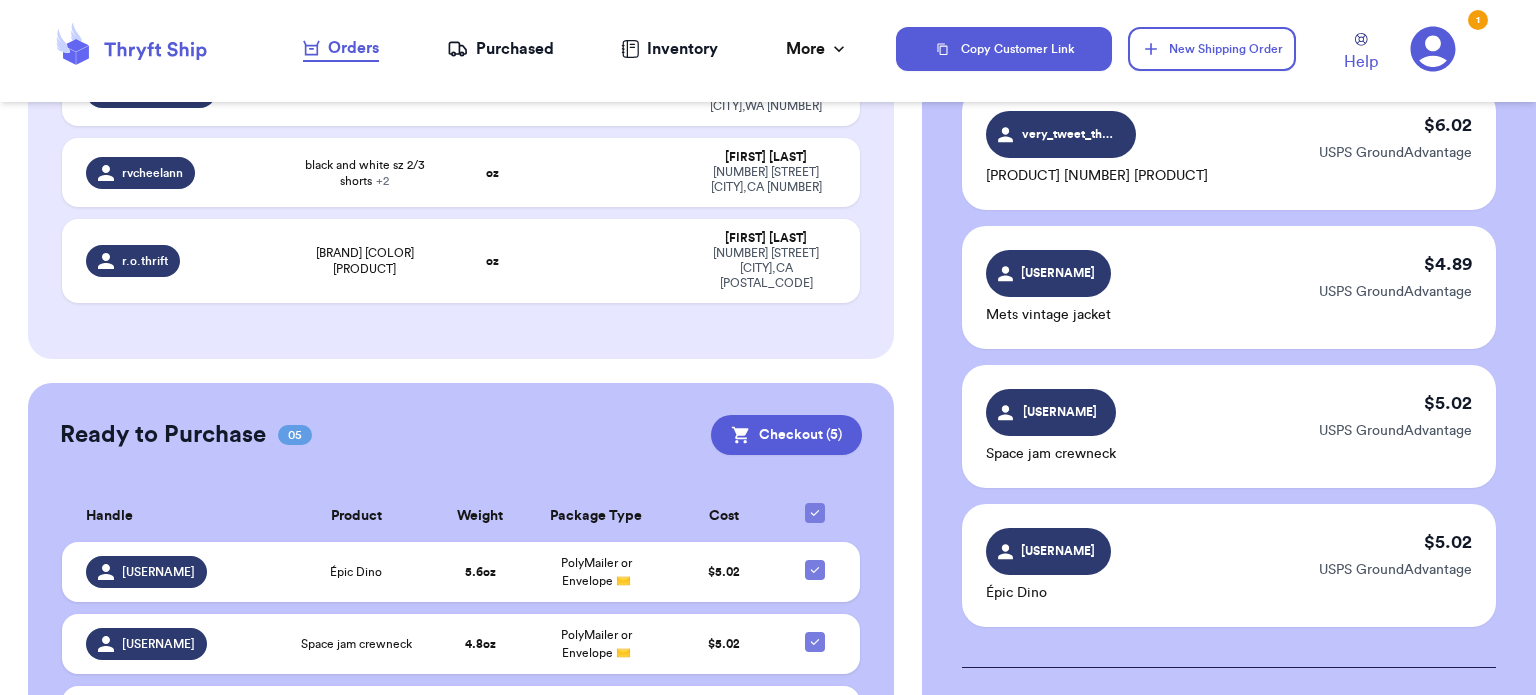 scroll, scrollTop: 916, scrollLeft: 0, axis: vertical 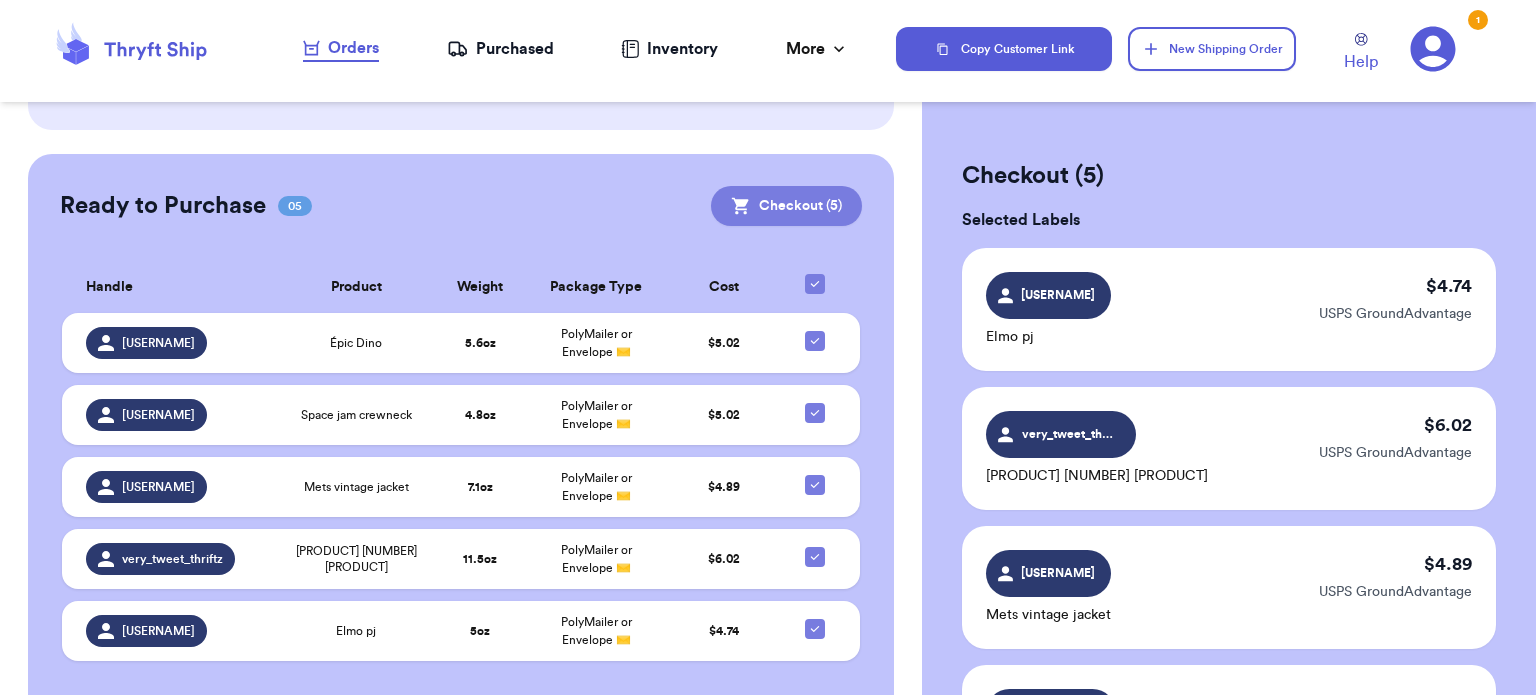click on "Checkout ( 5 )" at bounding box center [786, 206] 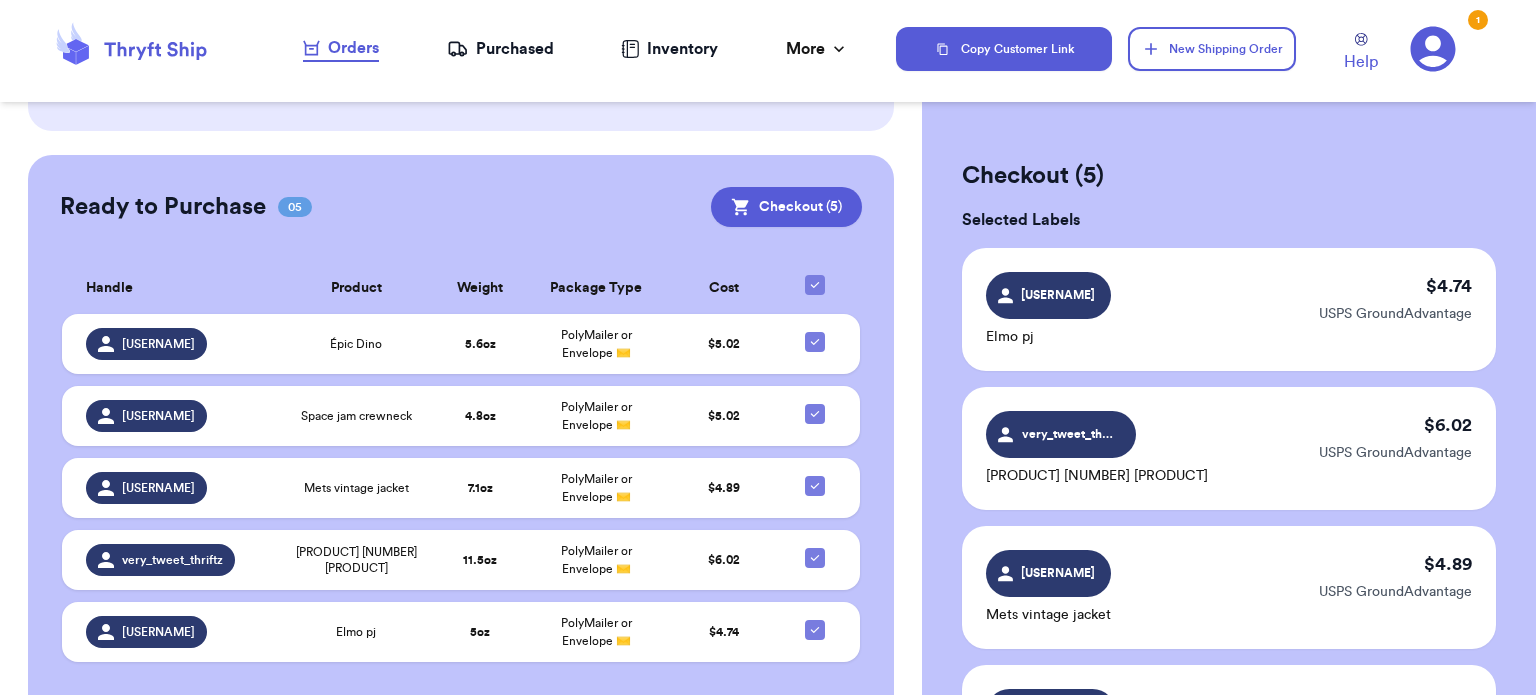 scroll, scrollTop: 1316, scrollLeft: 0, axis: vertical 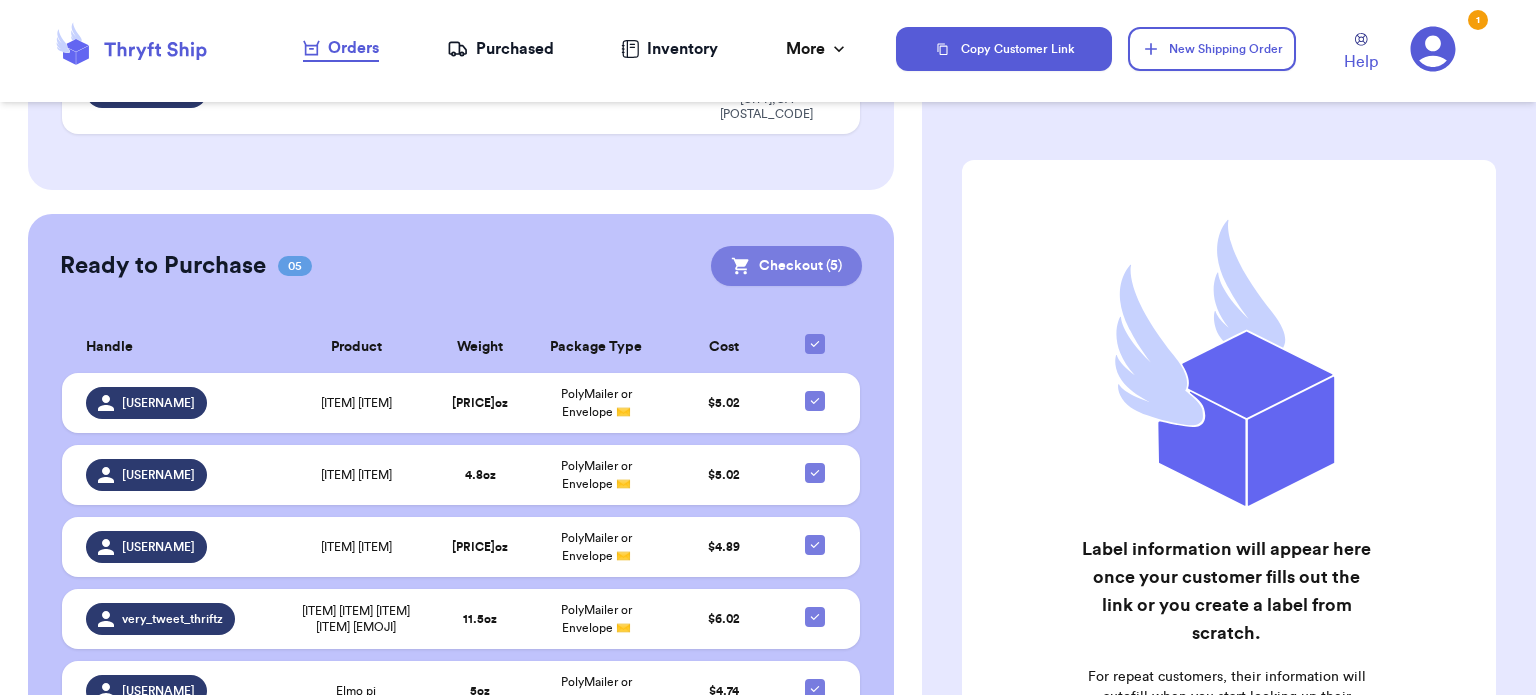click on "Checkout ( 5 )" at bounding box center (786, 266) 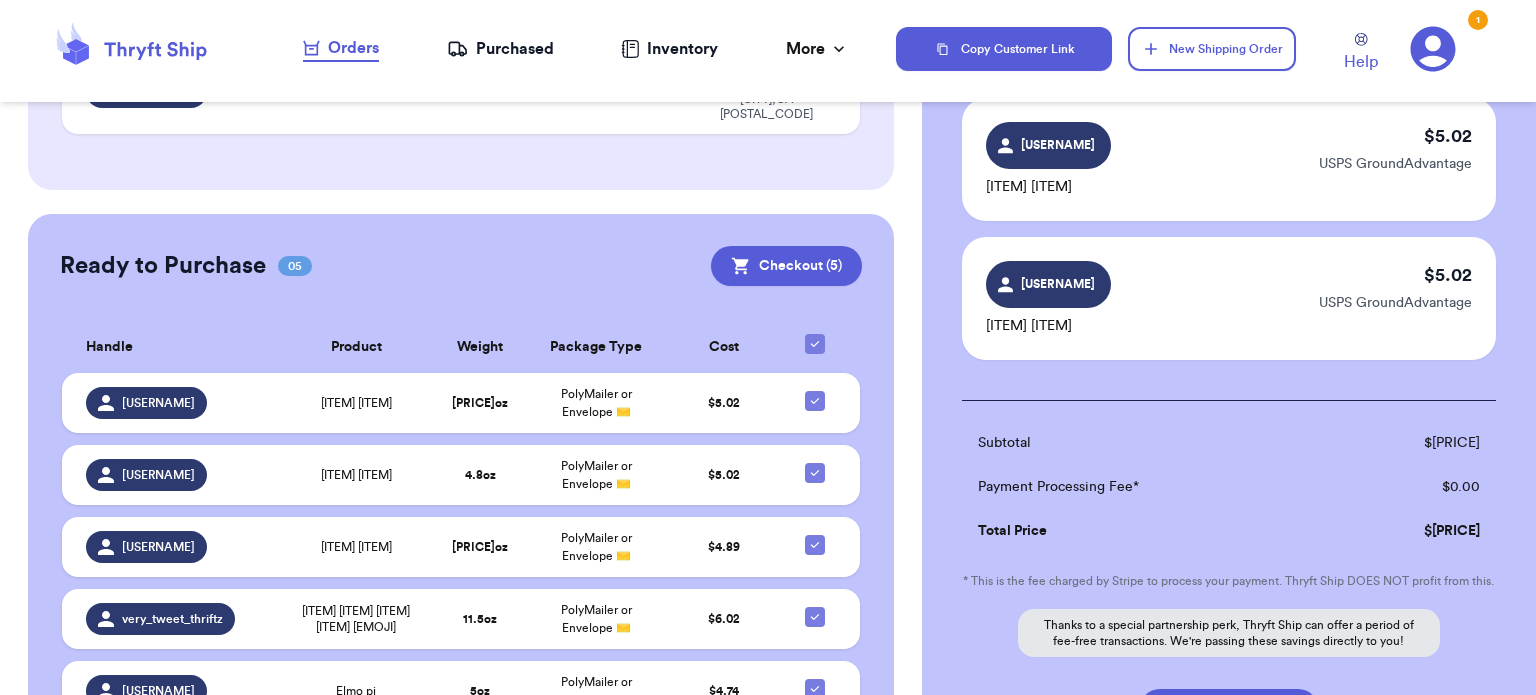 scroll, scrollTop: 763, scrollLeft: 0, axis: vertical 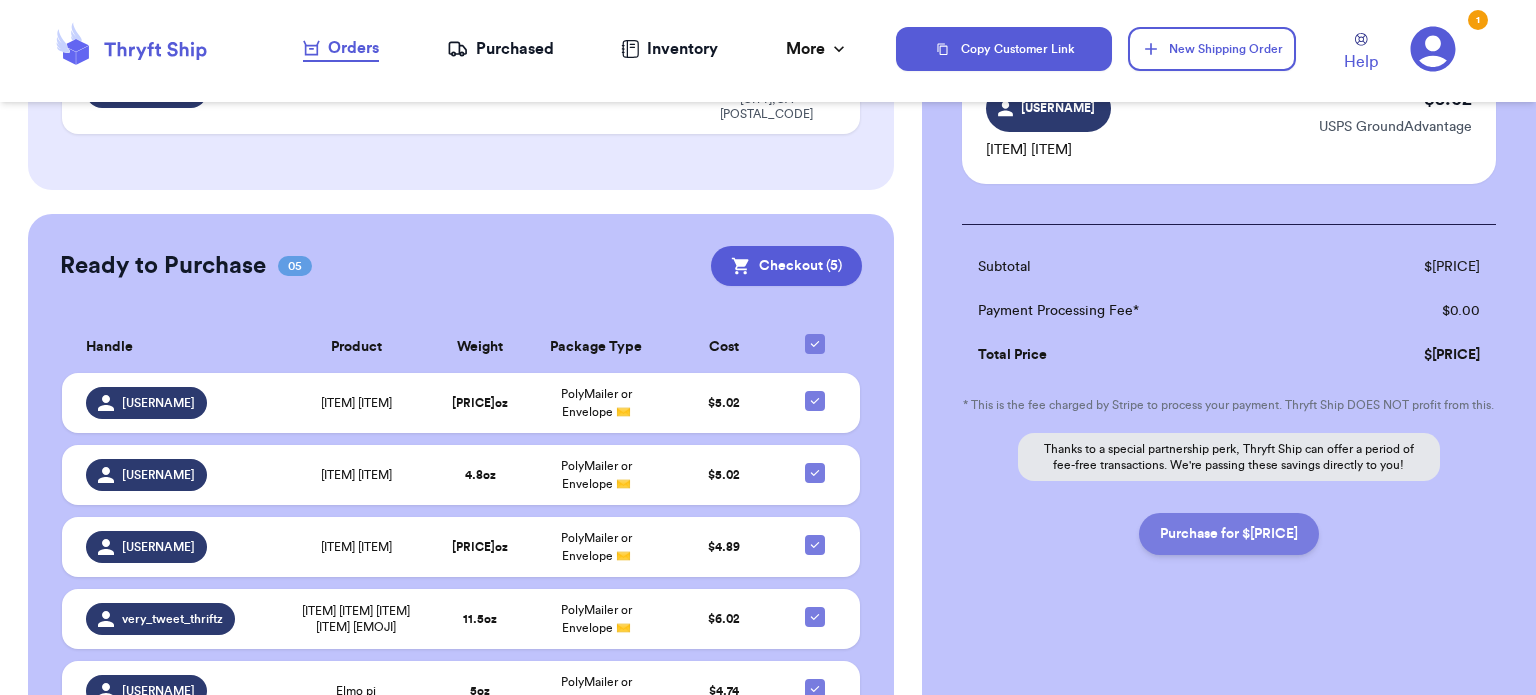 click on "Purchase for $[PRICE]" at bounding box center [1229, 534] 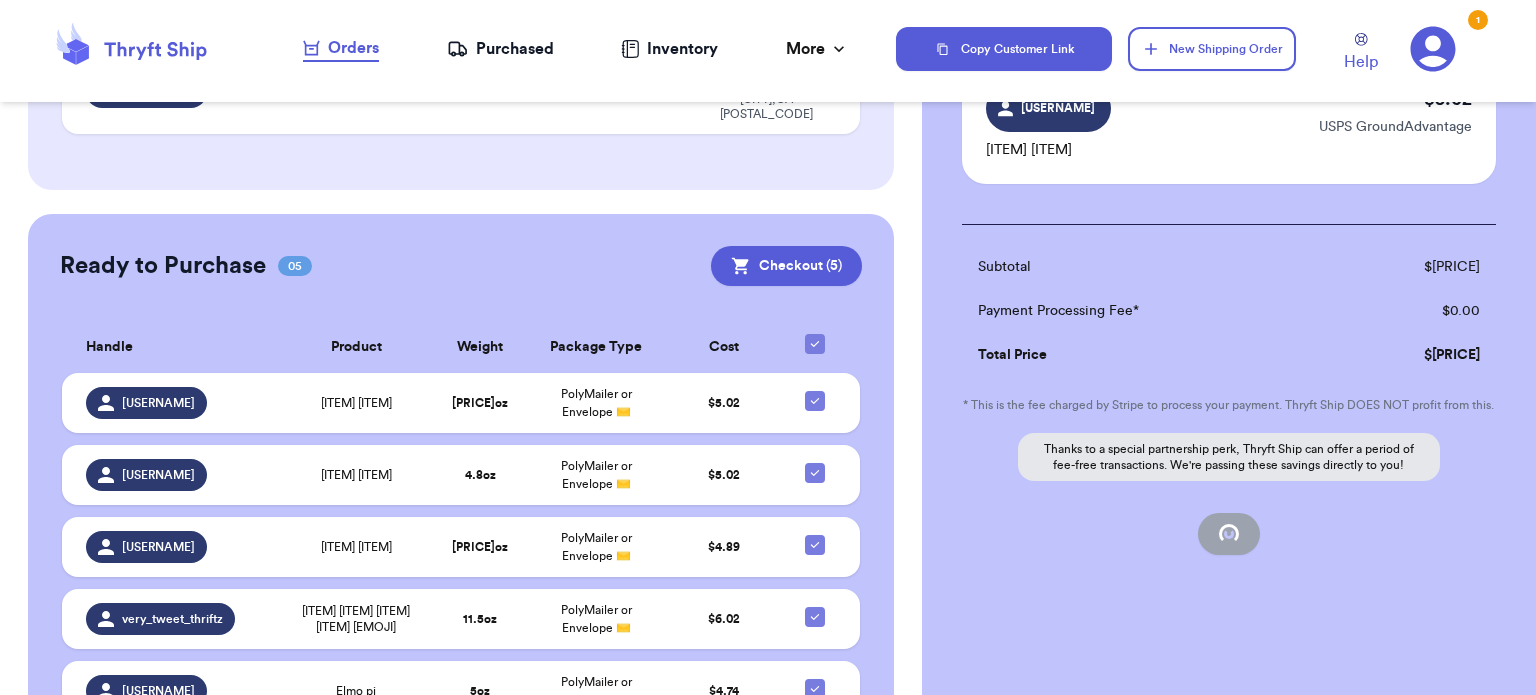 checkbox on "false" 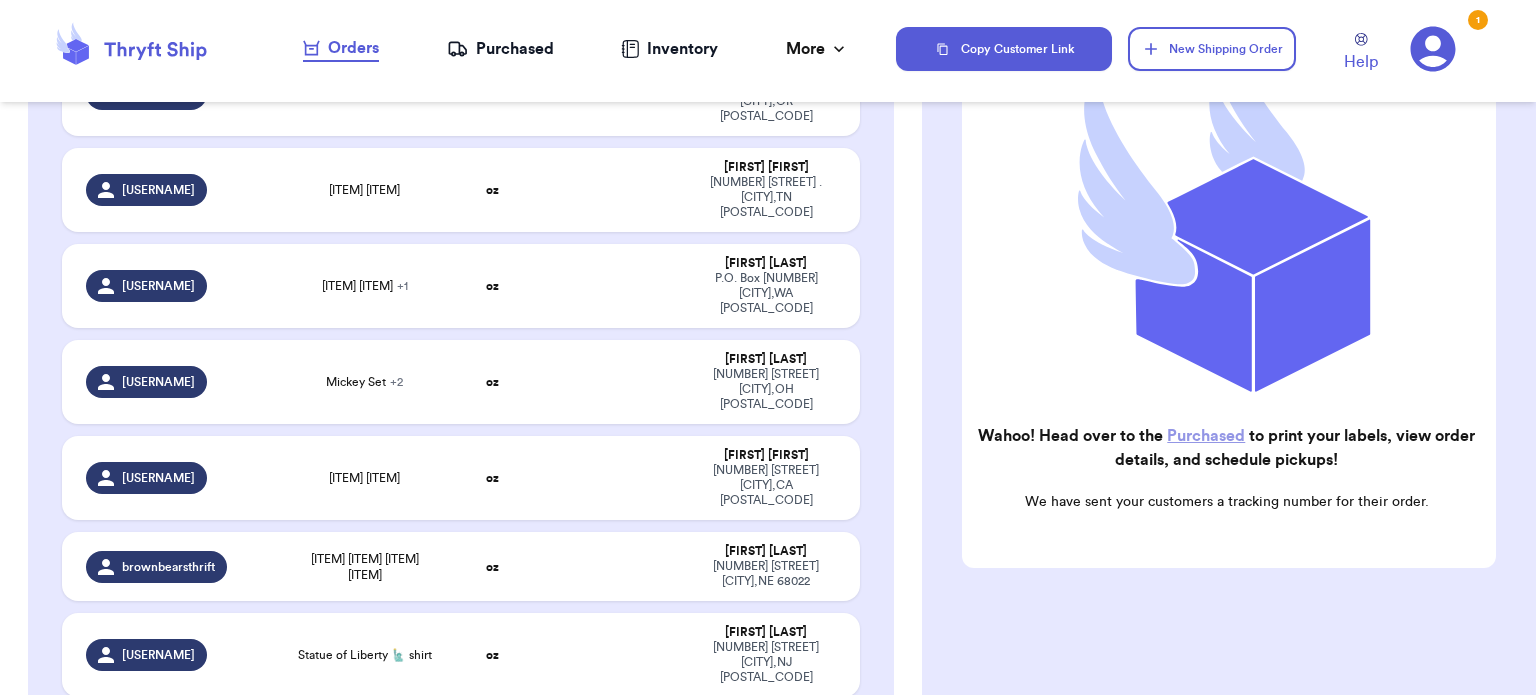 scroll, scrollTop: 224, scrollLeft: 0, axis: vertical 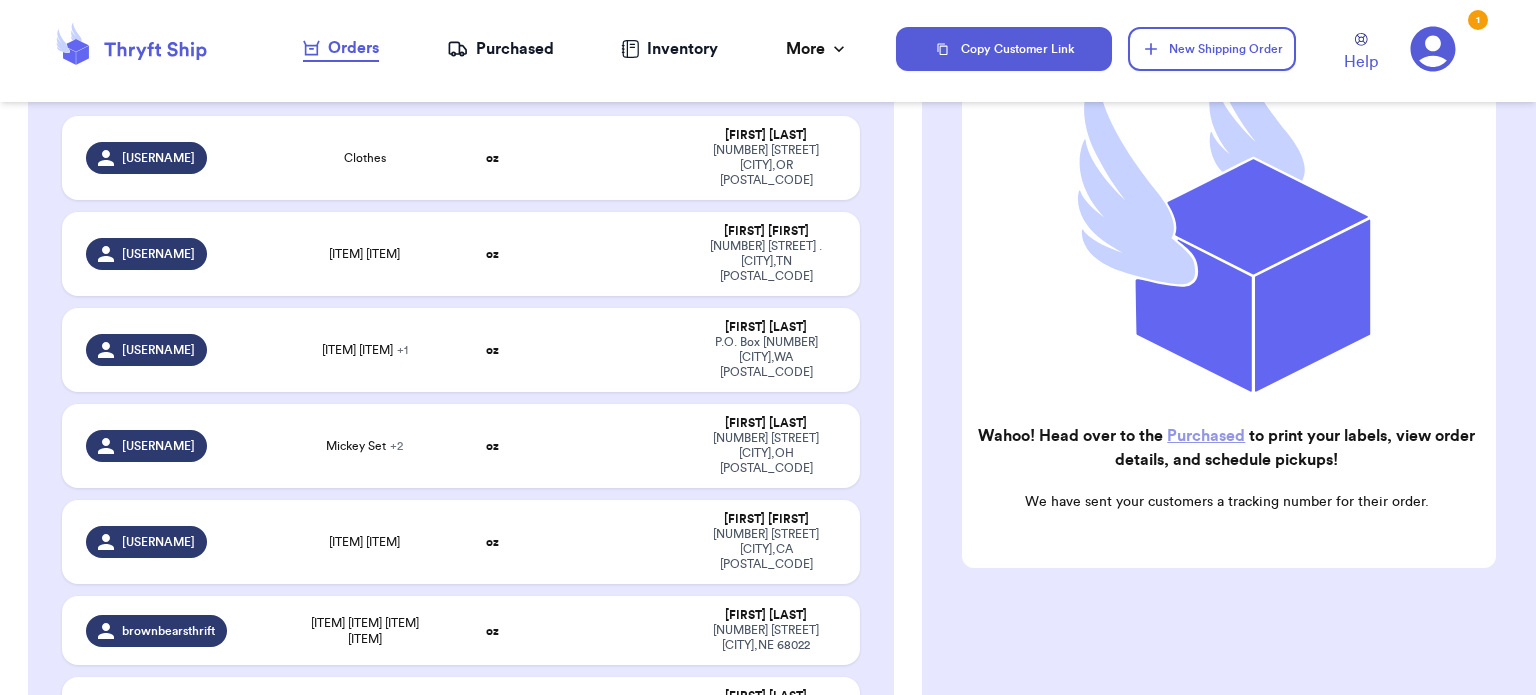 click on "Purchased" at bounding box center [500, 49] 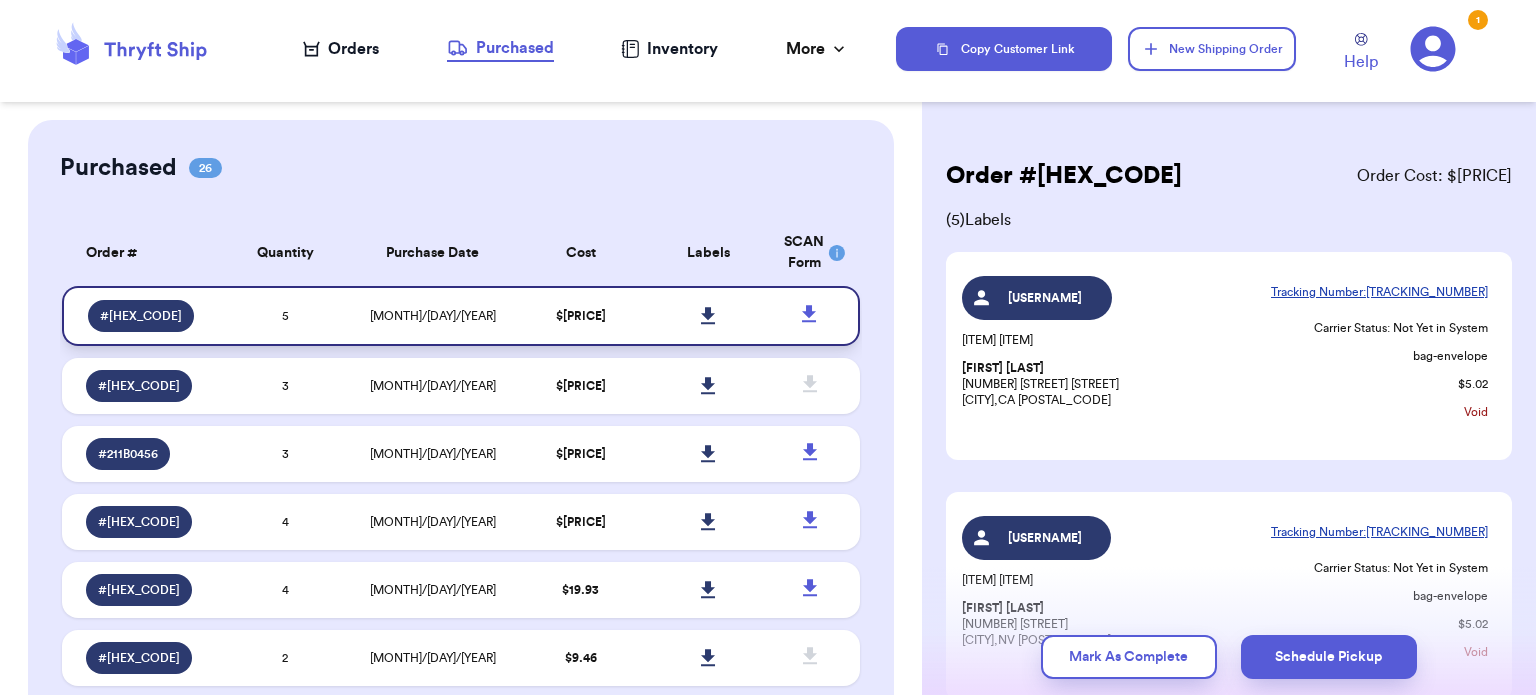 click 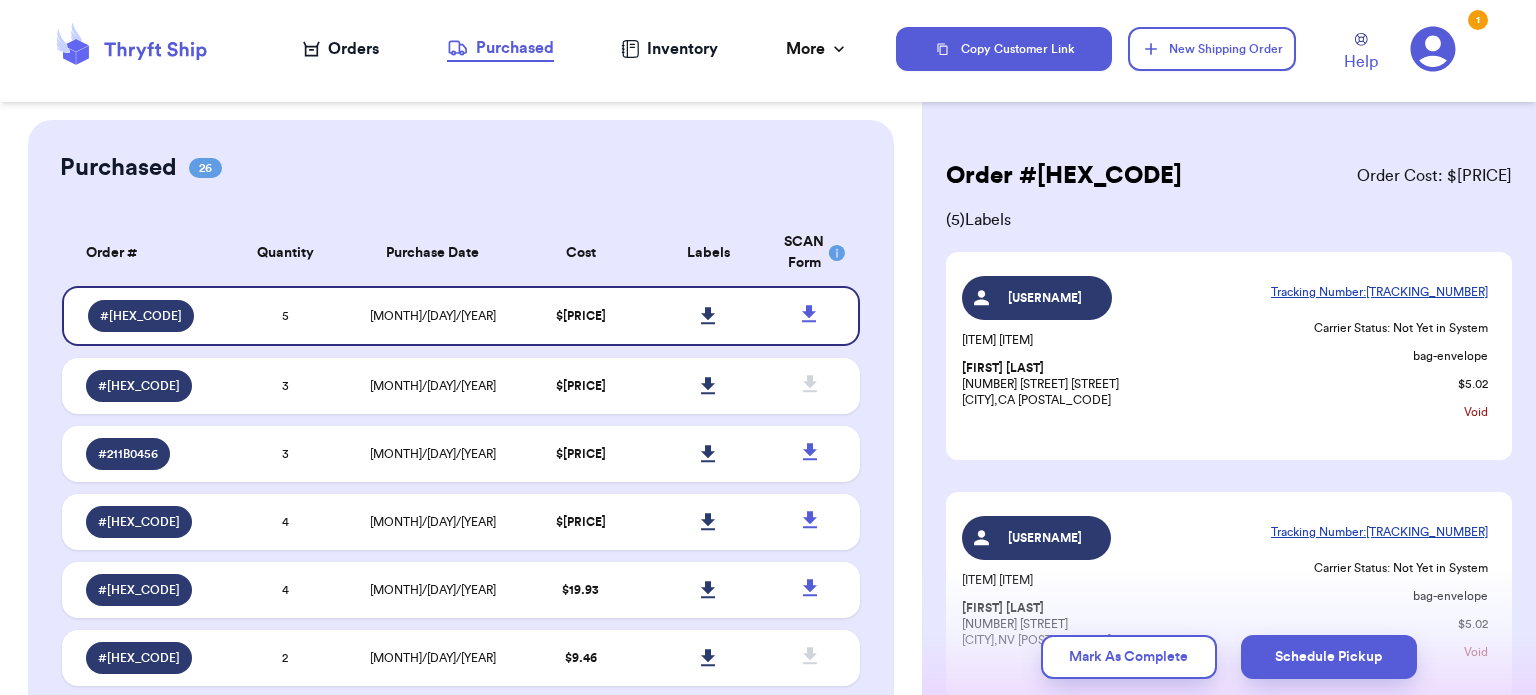 click on "Tracking Number:  [TRACKING_NUMBER] Carrier Status: Not Yet in System bag-envelope $ [PRICE] Void" at bounding box center (1379, 348) 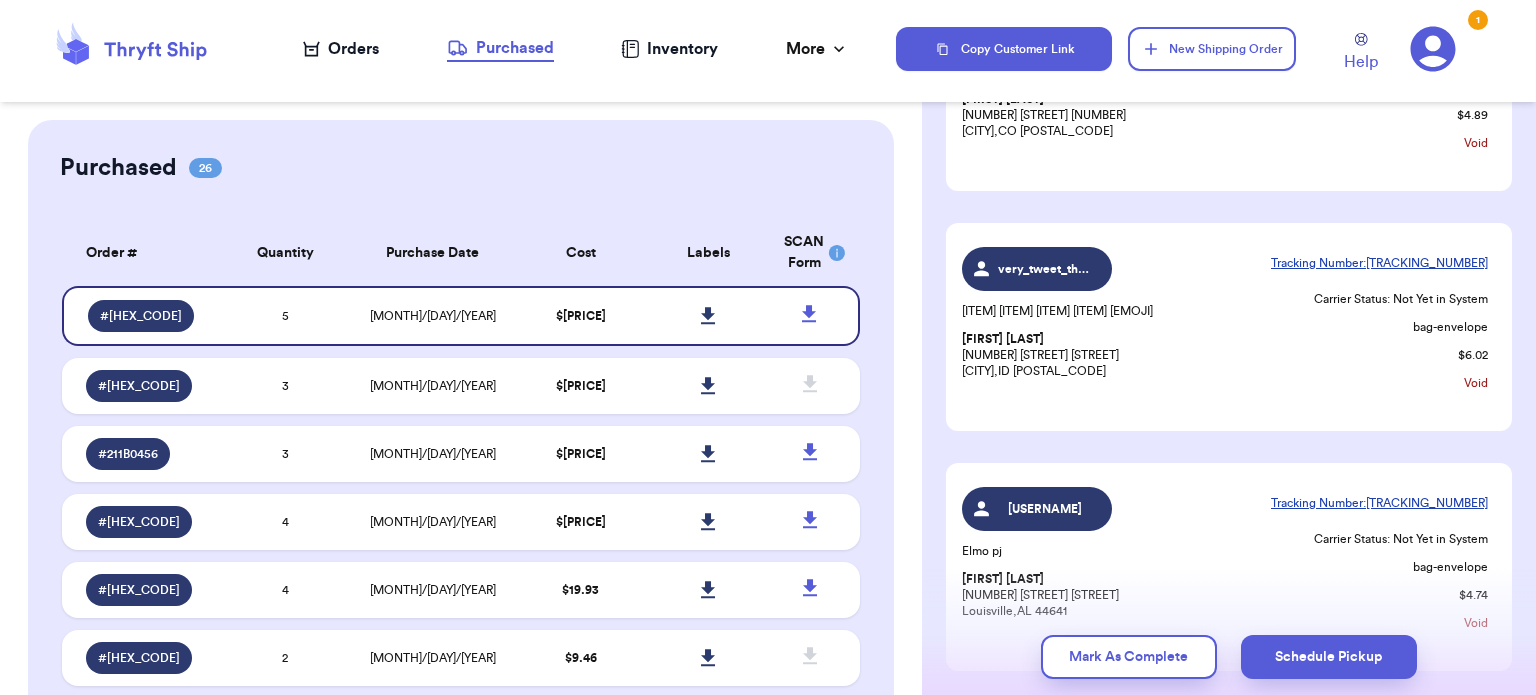 scroll, scrollTop: 884, scrollLeft: 0, axis: vertical 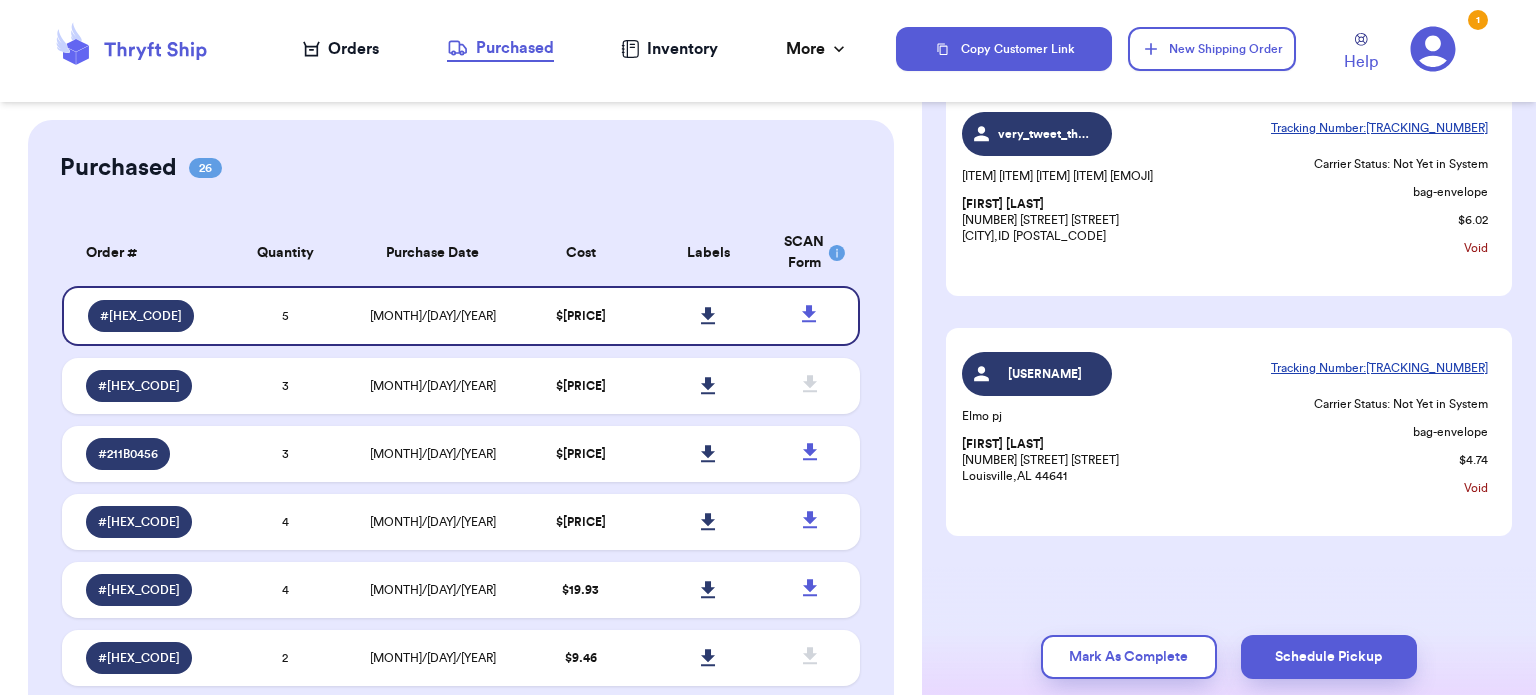 click on "Orders" at bounding box center (341, 49) 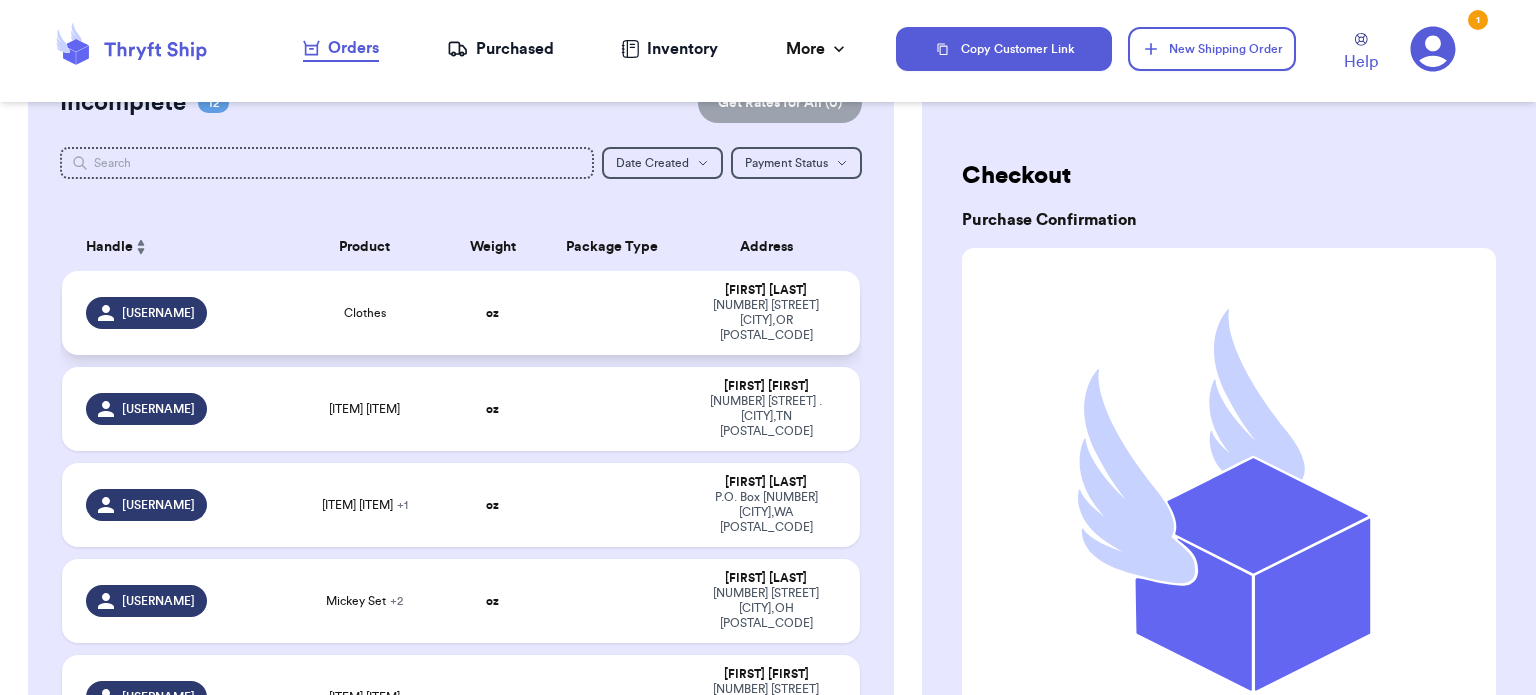 scroll, scrollTop: 100, scrollLeft: 0, axis: vertical 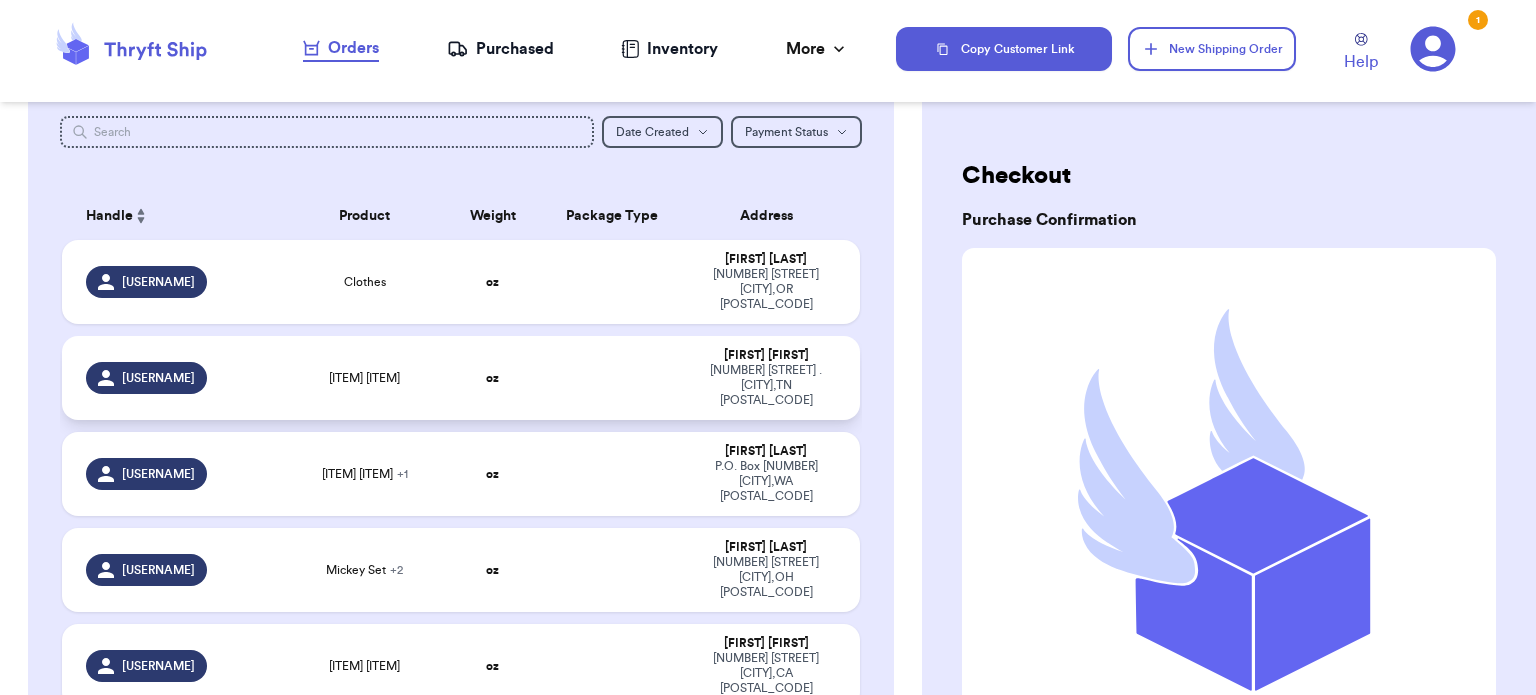 click at bounding box center [613, 378] 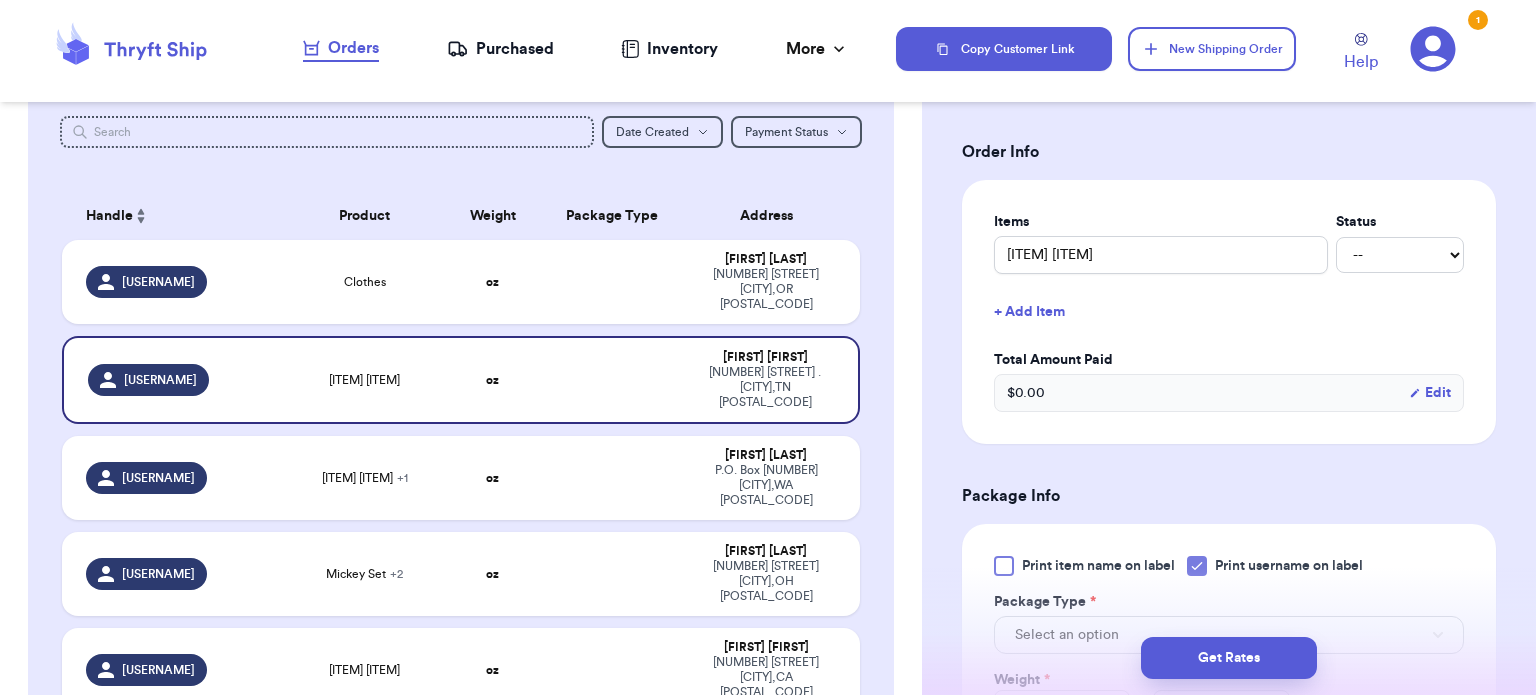 scroll, scrollTop: 600, scrollLeft: 0, axis: vertical 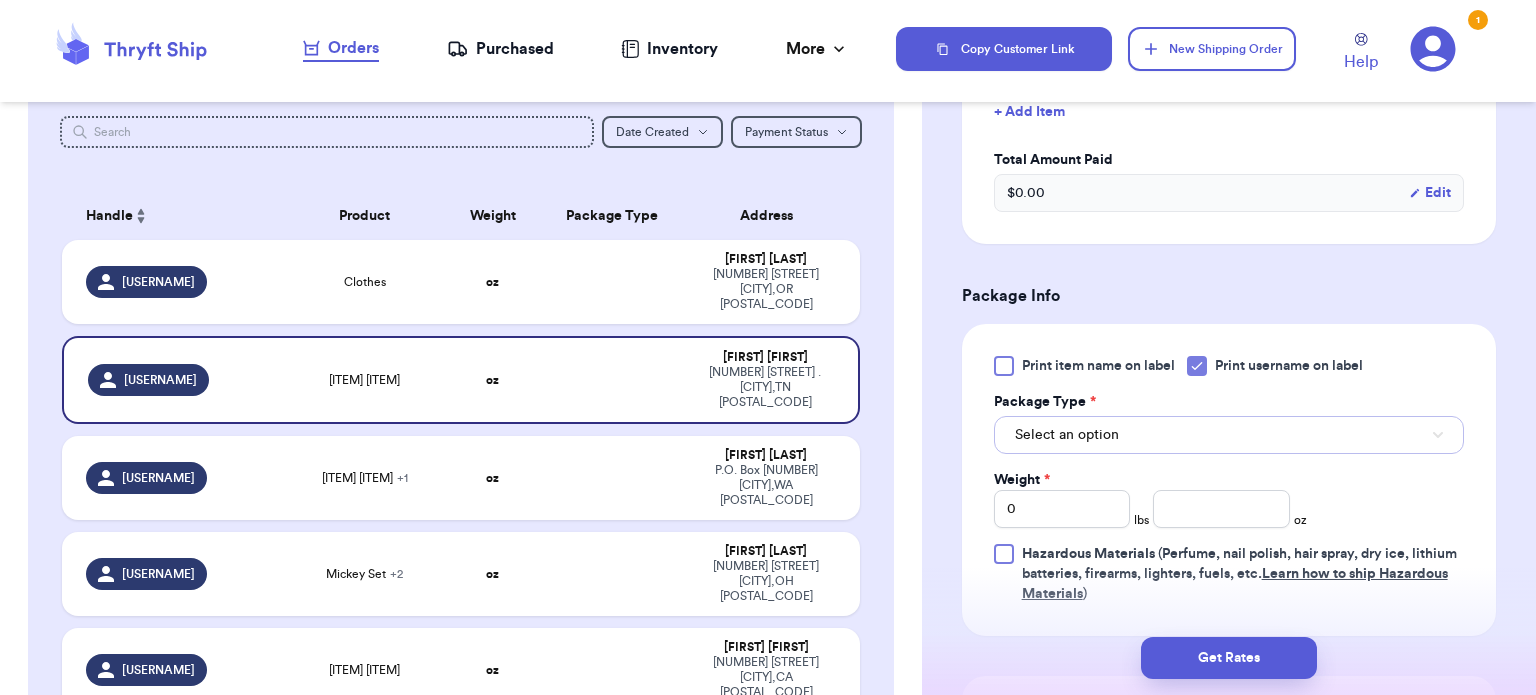 click on "Select an option" at bounding box center (1229, 435) 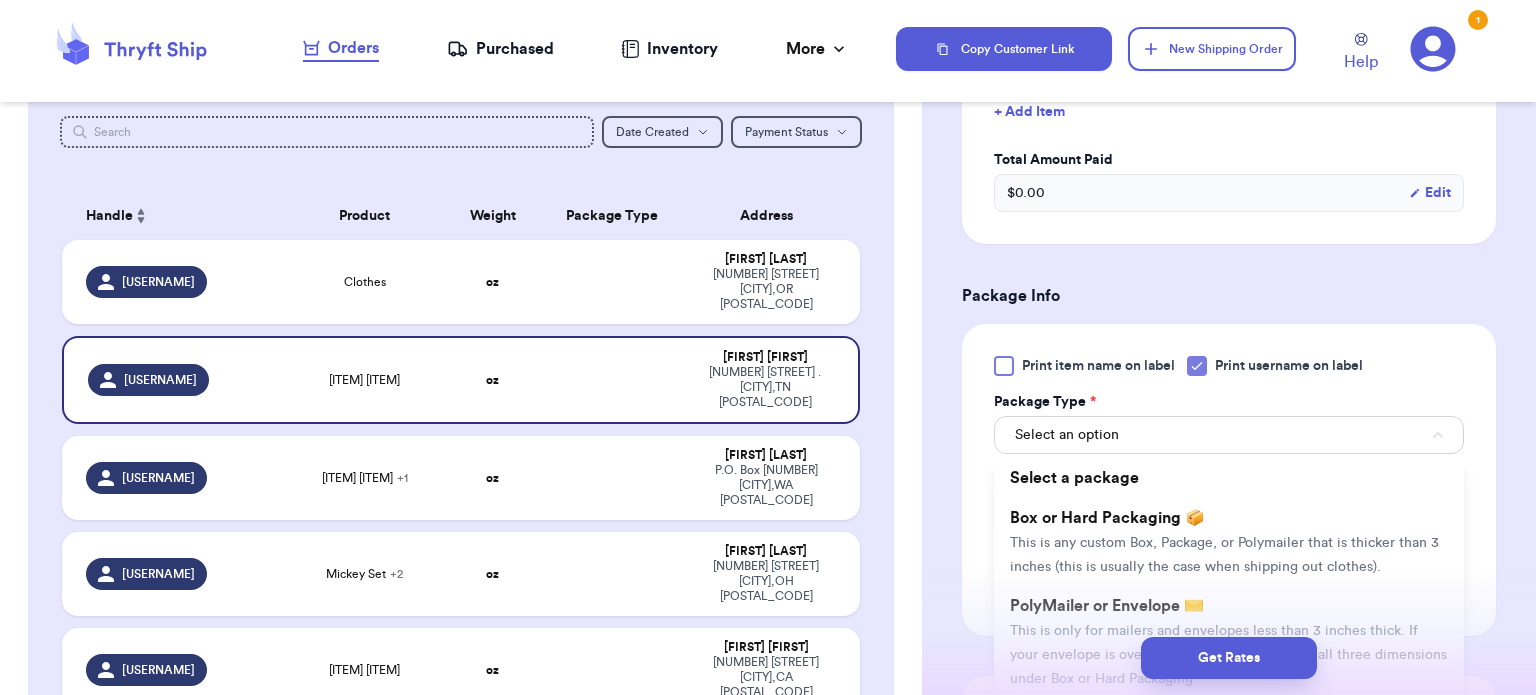 click on "Get Rates" at bounding box center (1229, 658) 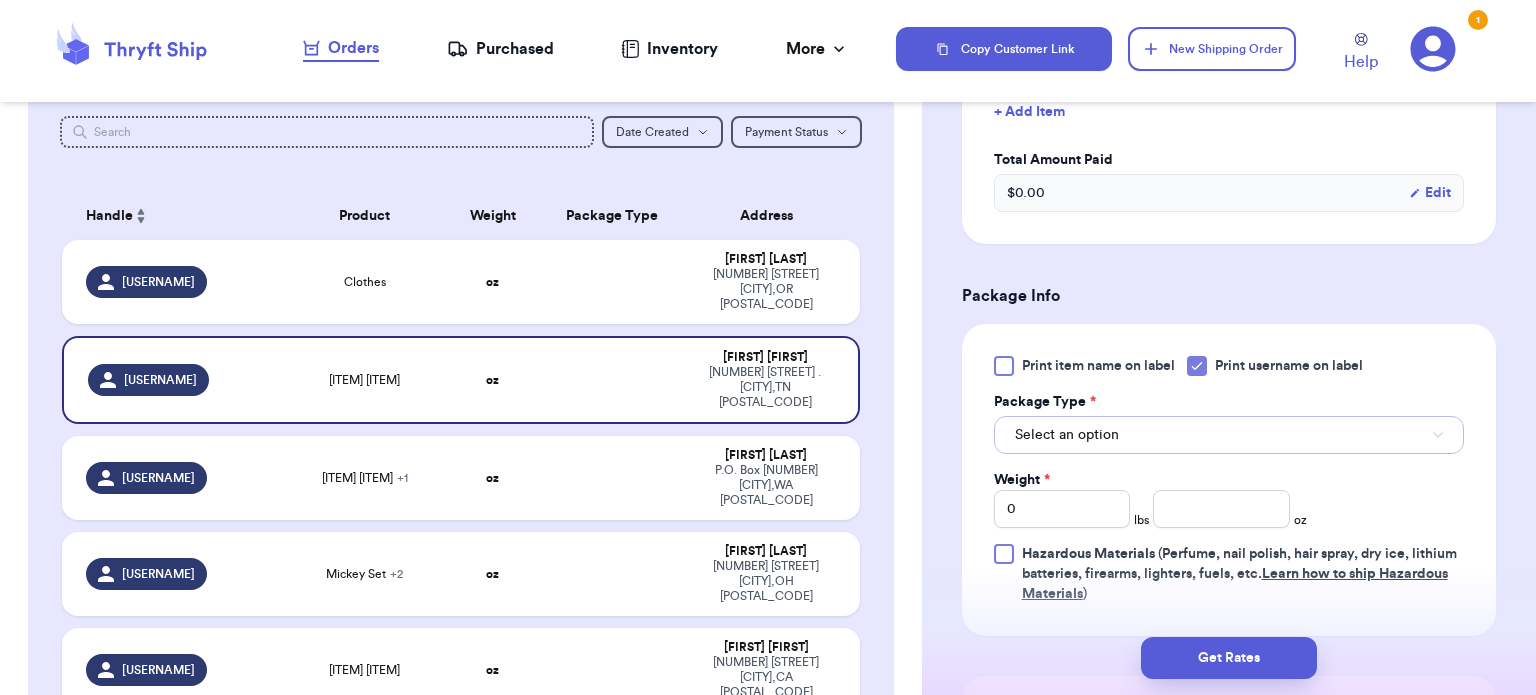 click on "Select an option" at bounding box center [1229, 435] 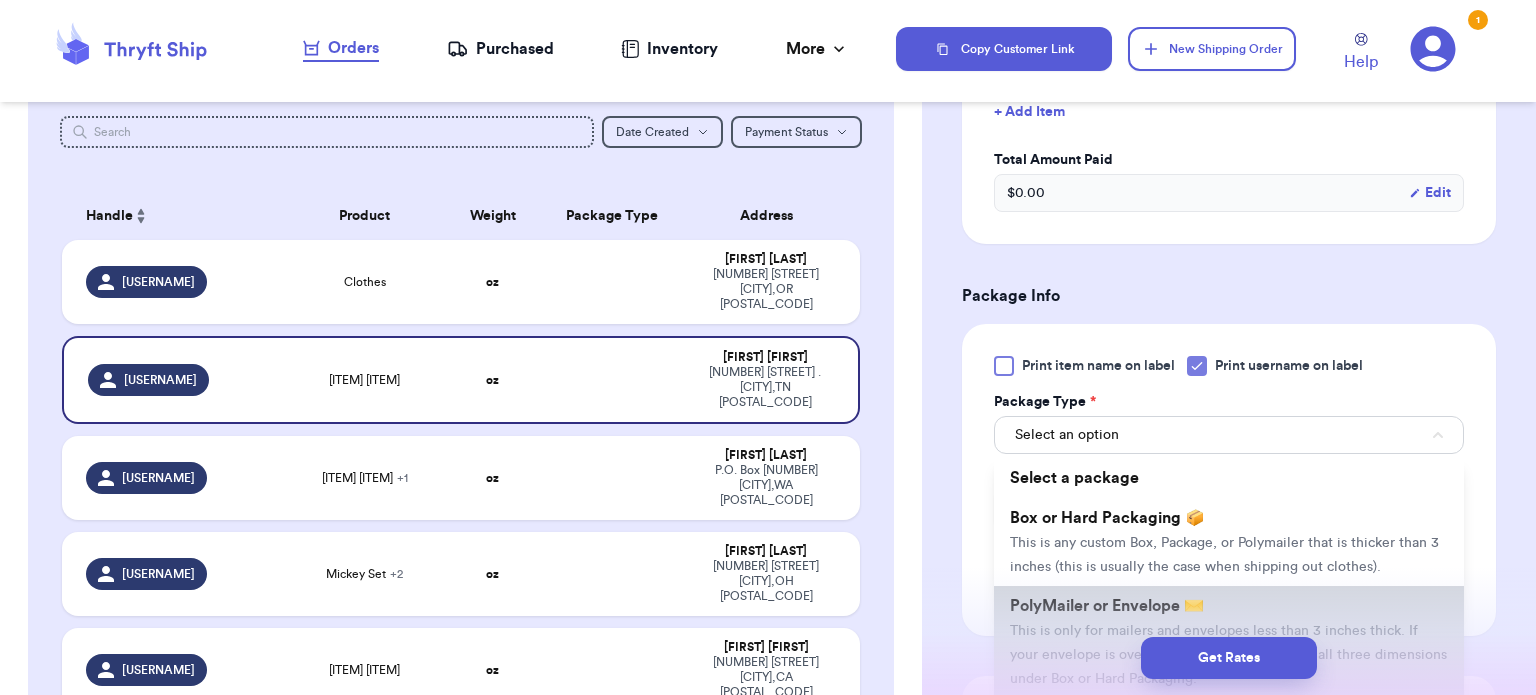 click on "PolyMailer or Envelope ✉️ This is only for mailers and envelopes less than 3 inches thick. If your envelope is over 18” in any direction, enter all three dimensions under Box or Hard Packaging." at bounding box center [1229, 642] 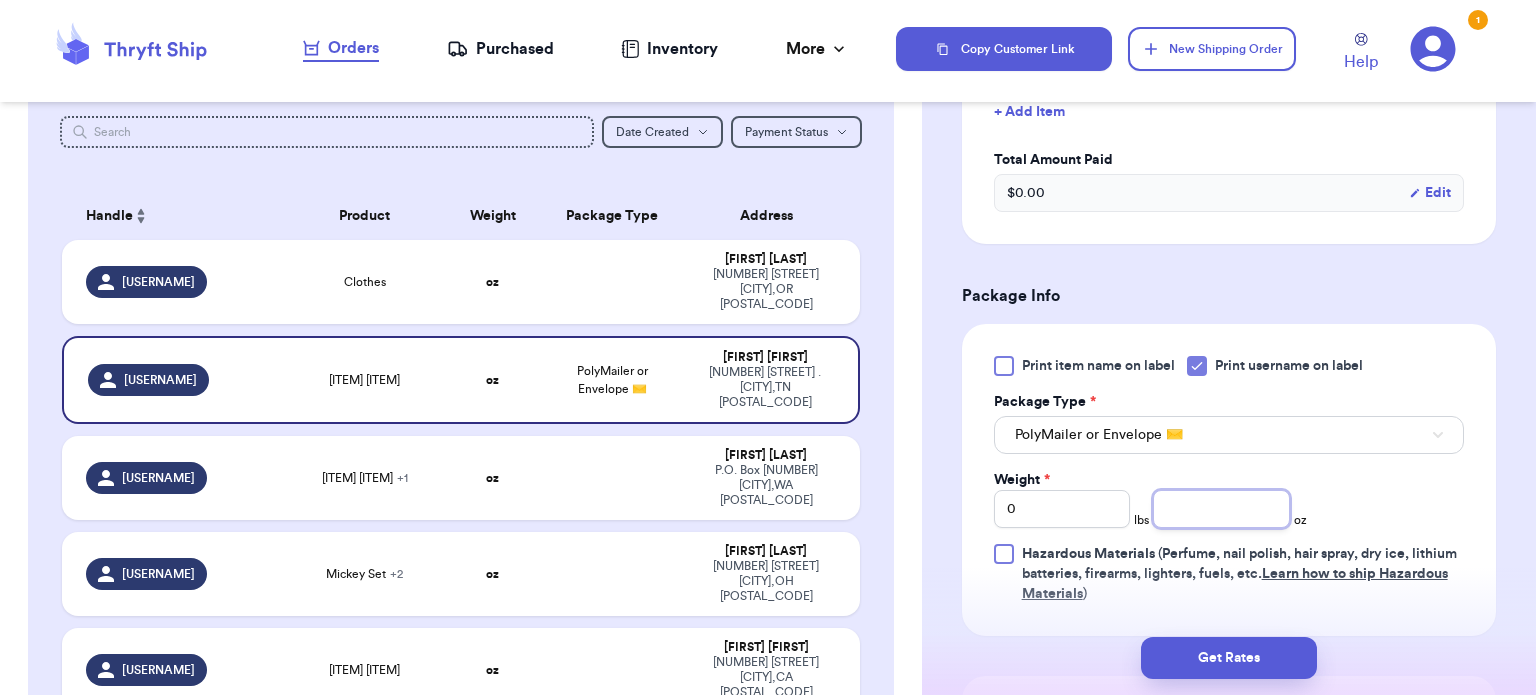 click at bounding box center (1221, 509) 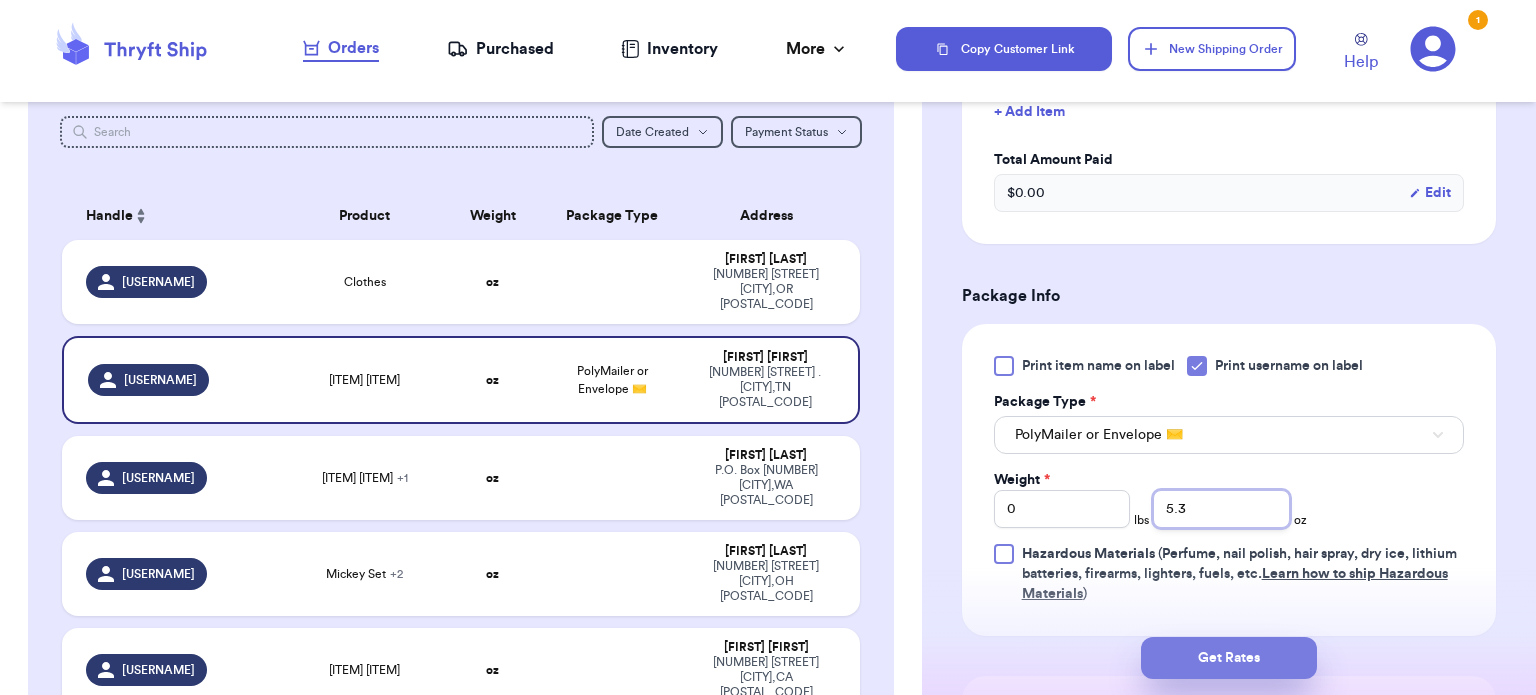 type on "5.3" 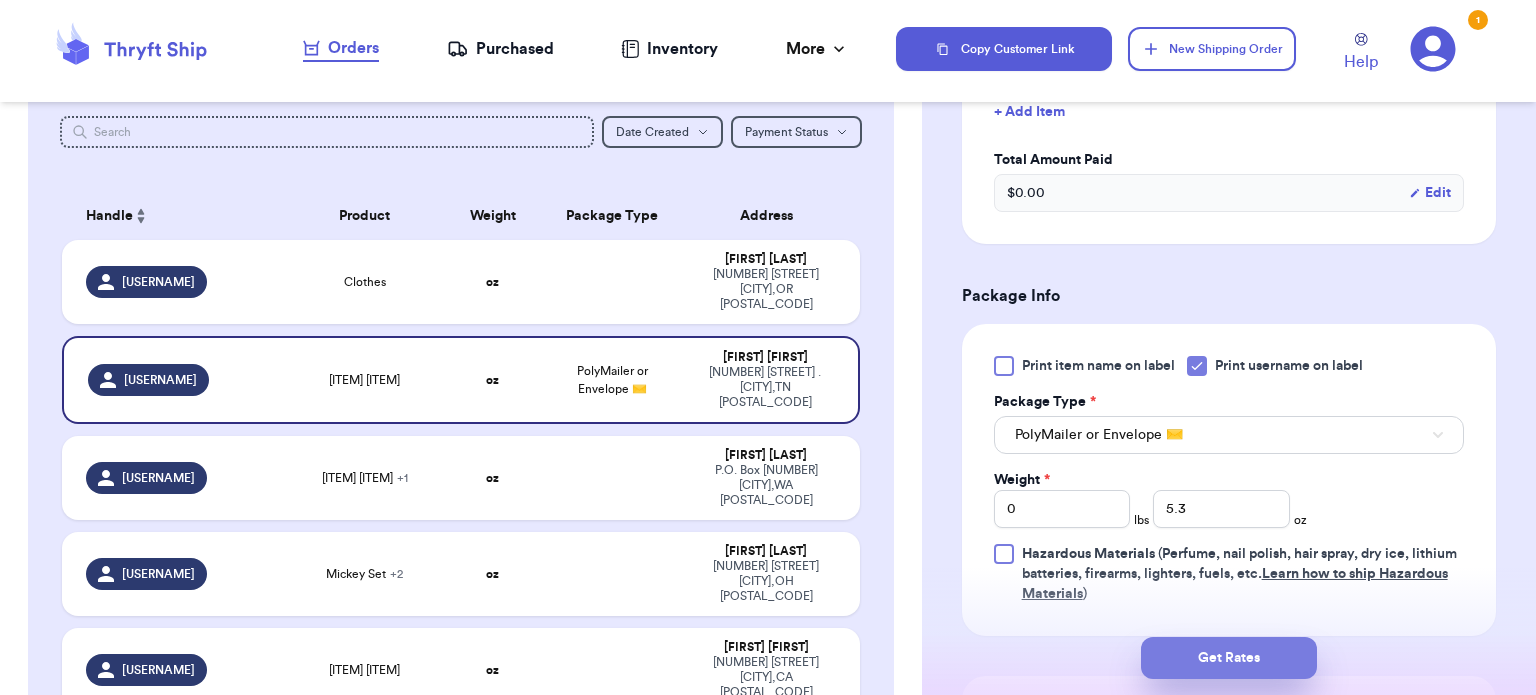 click on "Get Rates" at bounding box center (1229, 658) 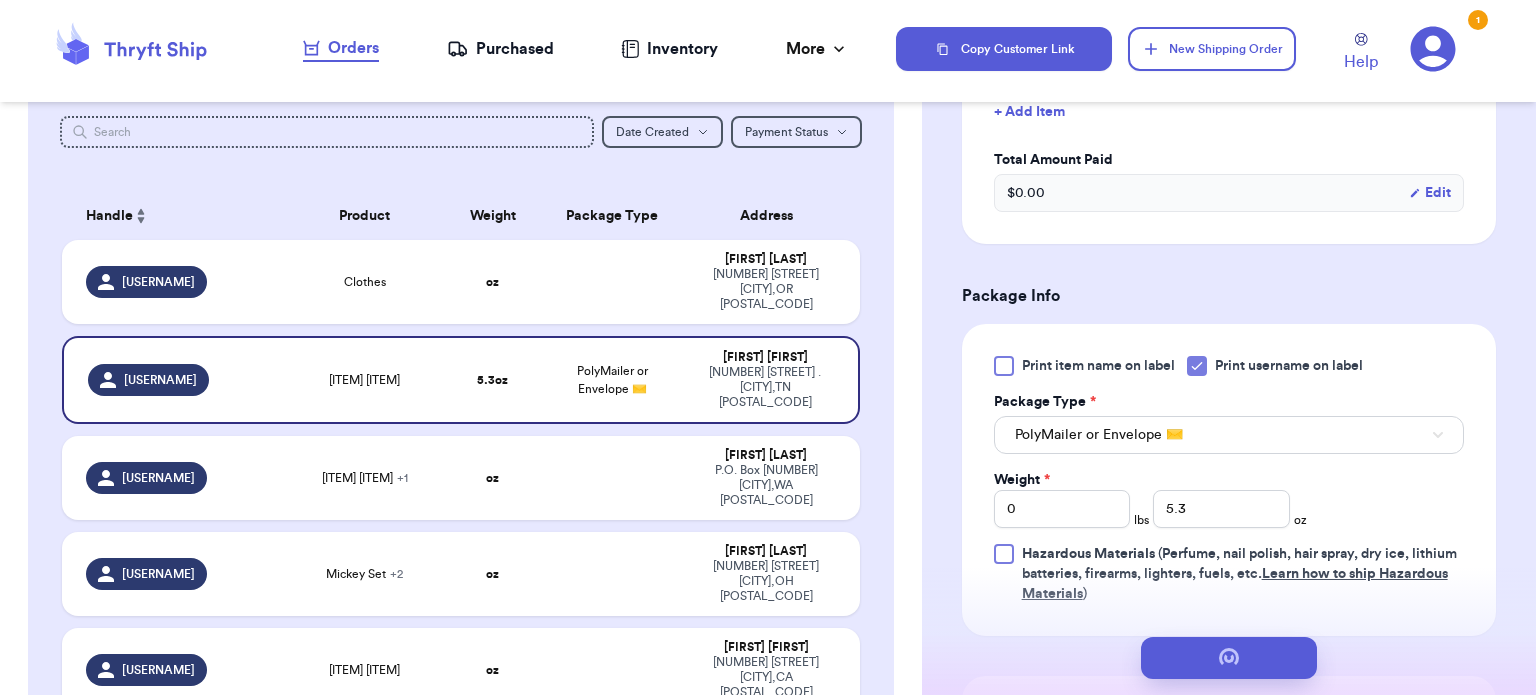 scroll, scrollTop: 0, scrollLeft: 0, axis: both 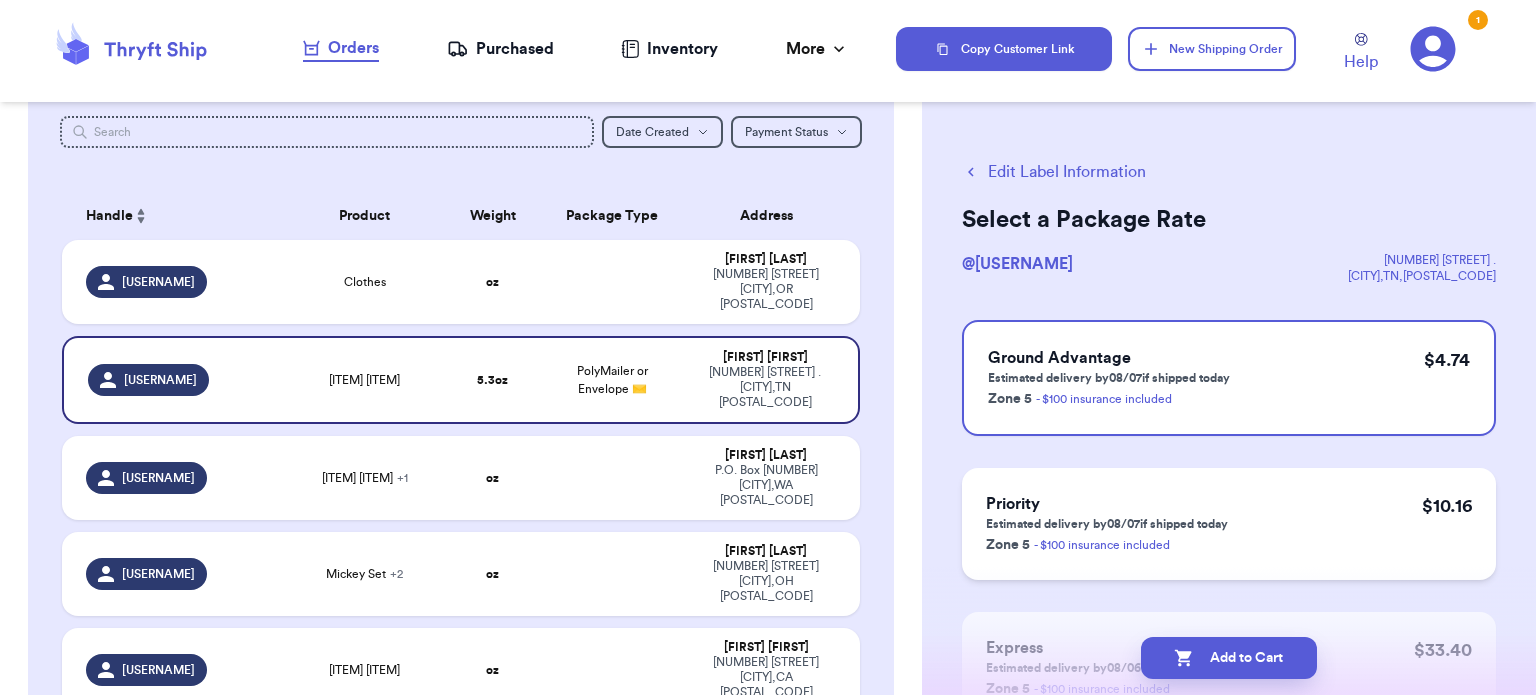 drag, startPoint x: 1176, startPoint y: 653, endPoint x: 1067, endPoint y: 571, distance: 136.40015 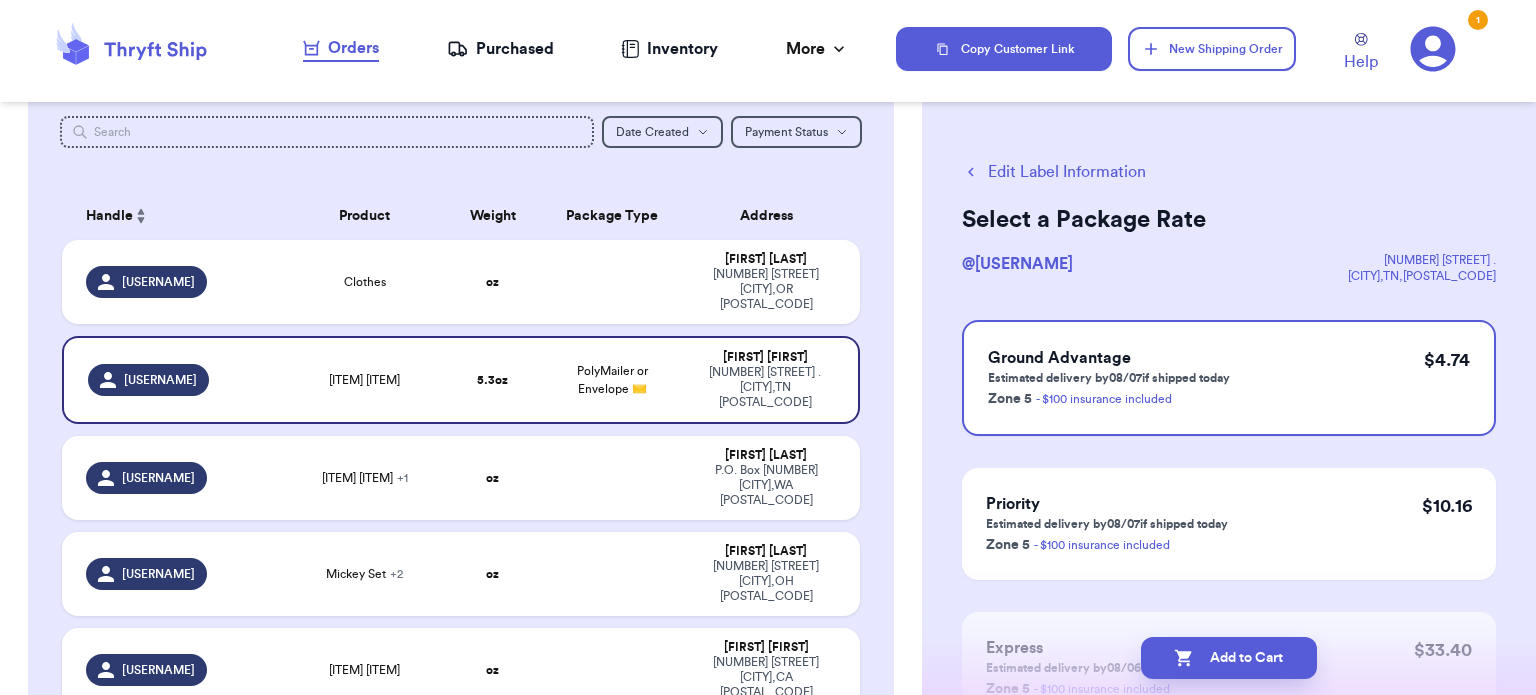 checkbox on "true" 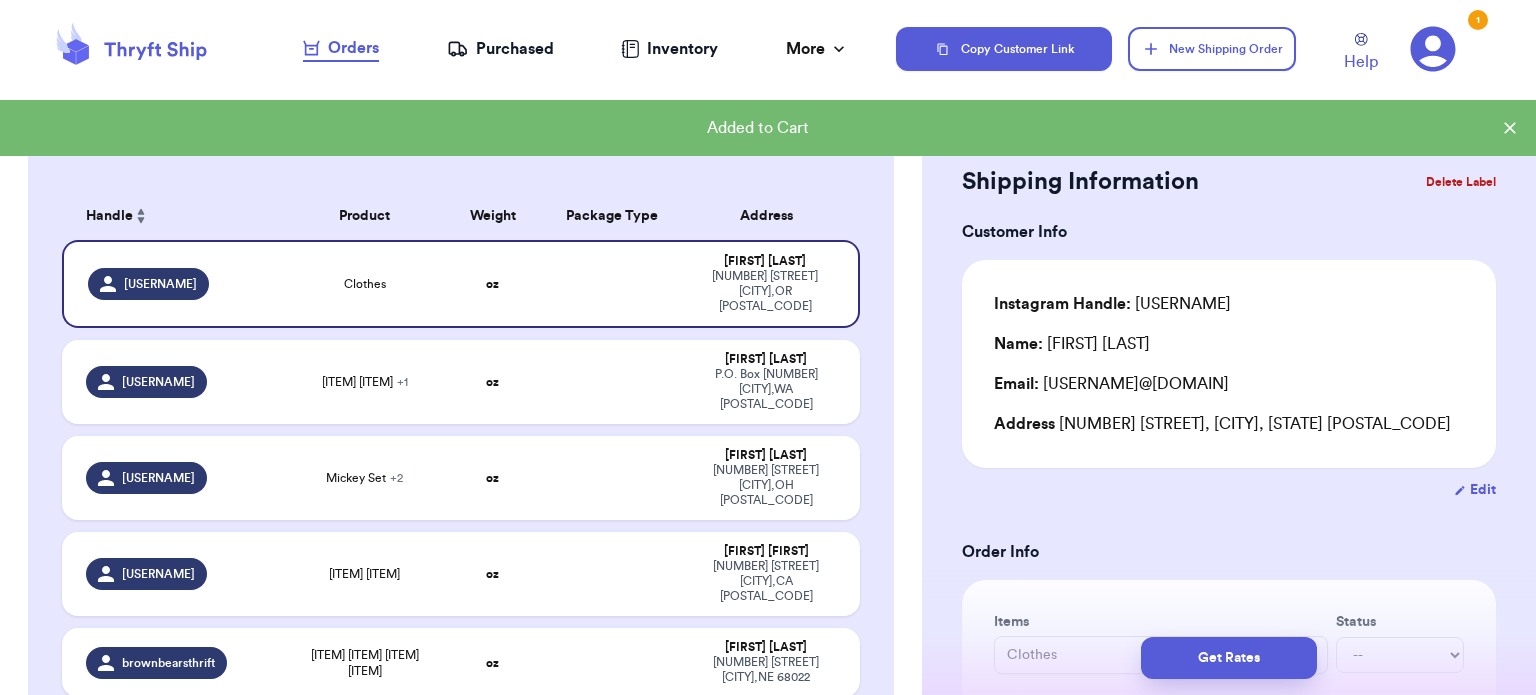 type 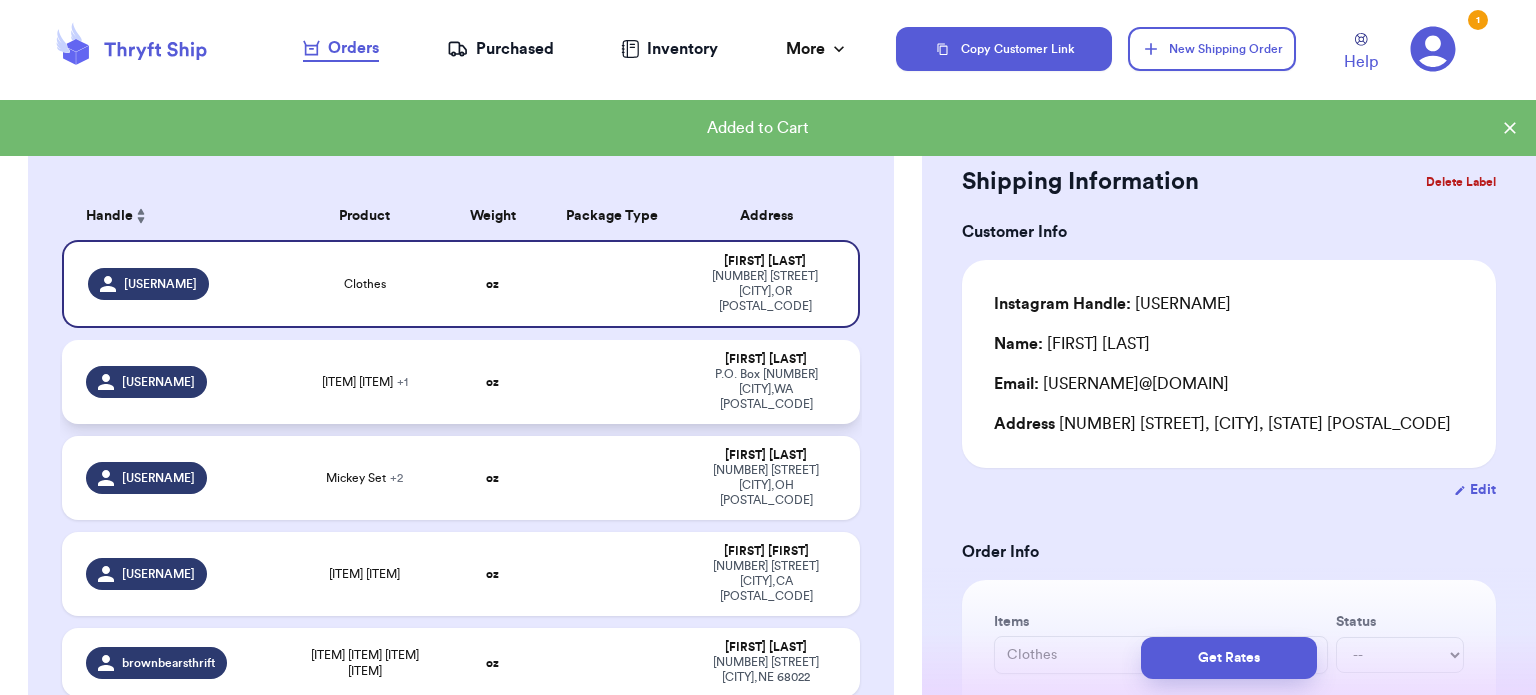 click on "P.O. Box [NUMBER]   [CITY] ,  [STATE]   [POSTAL_CODE]" at bounding box center [766, 389] 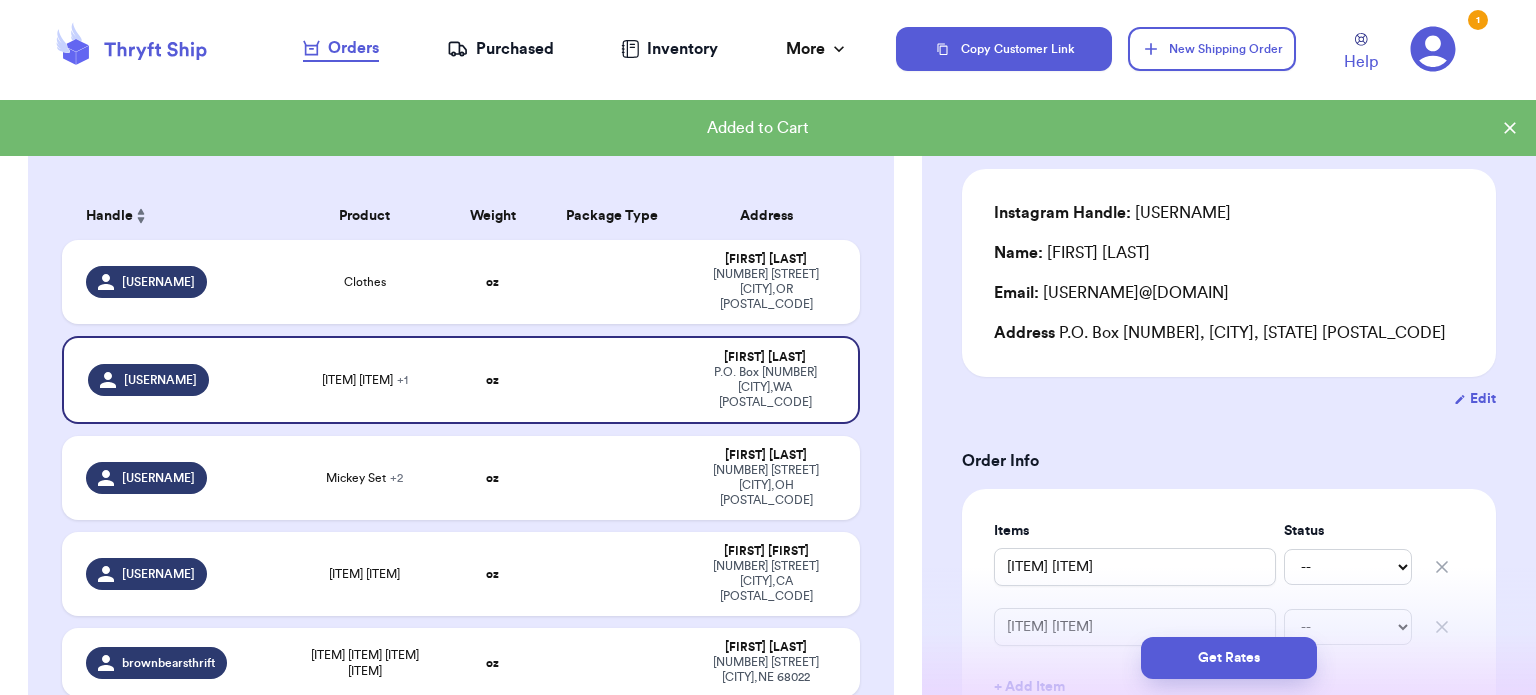 scroll, scrollTop: 300, scrollLeft: 0, axis: vertical 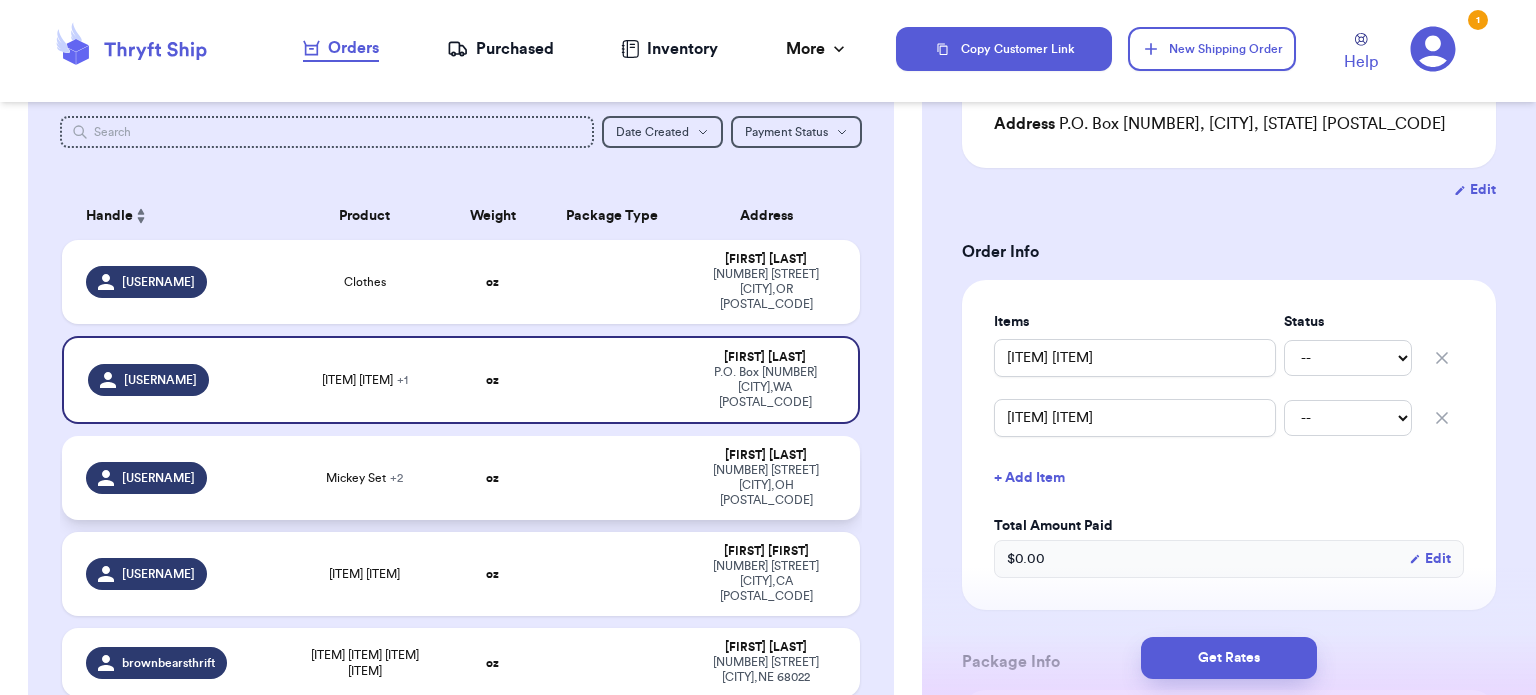 click at bounding box center [613, 478] 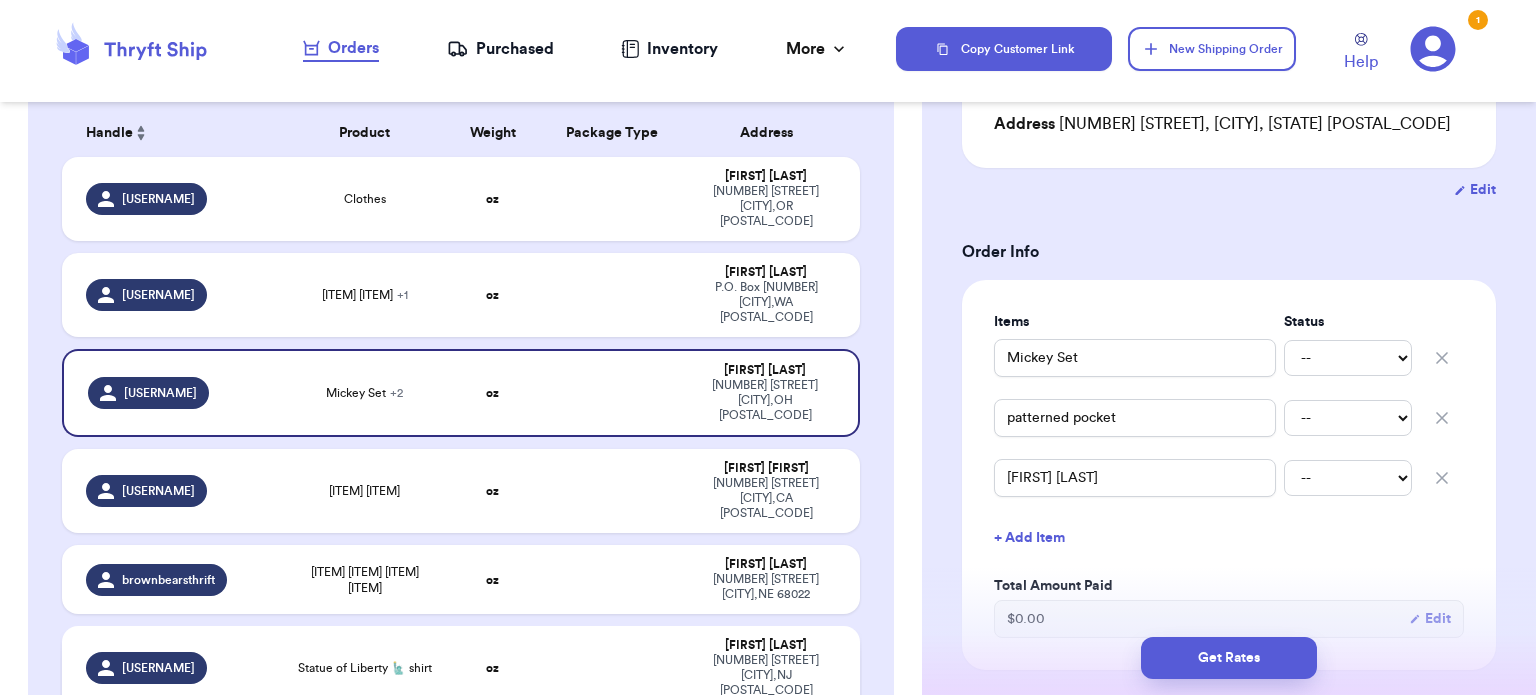 scroll, scrollTop: 300, scrollLeft: 0, axis: vertical 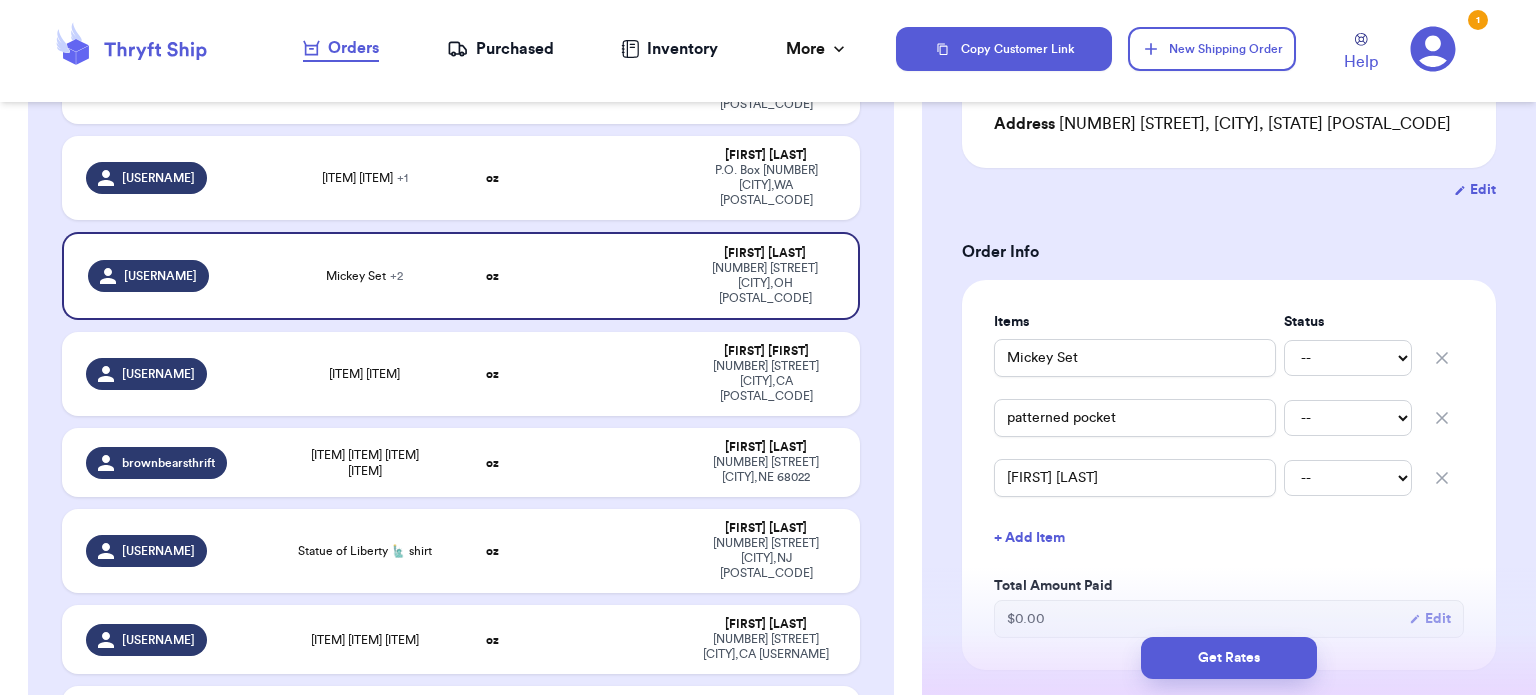 type 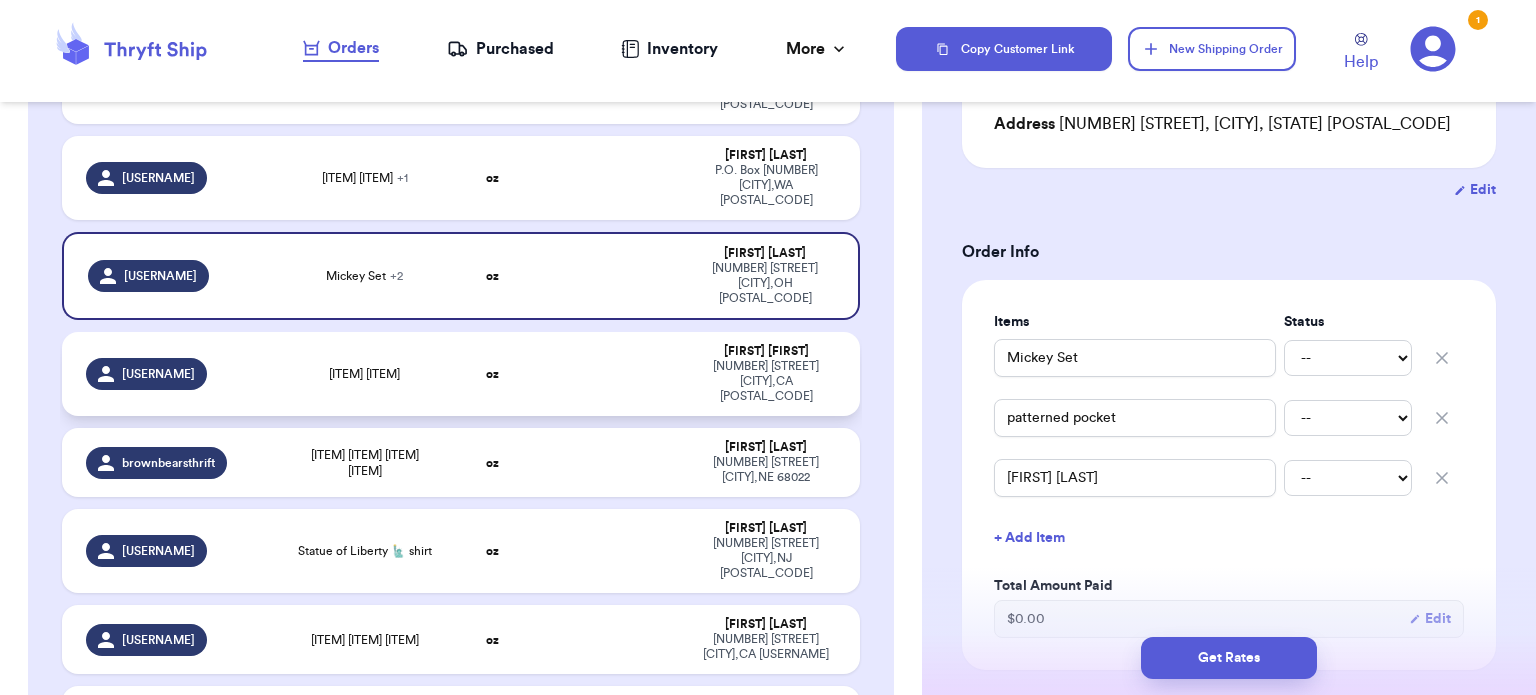 click at bounding box center (613, 374) 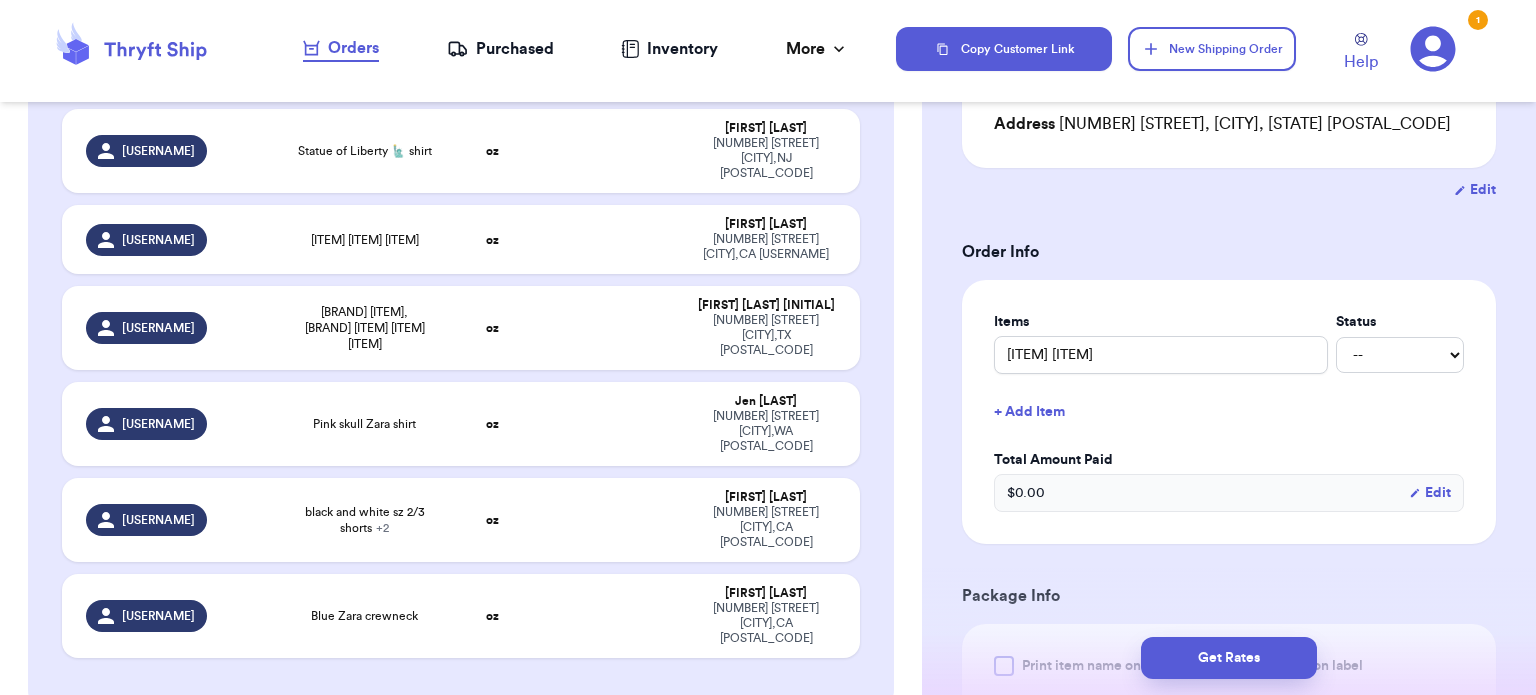 type 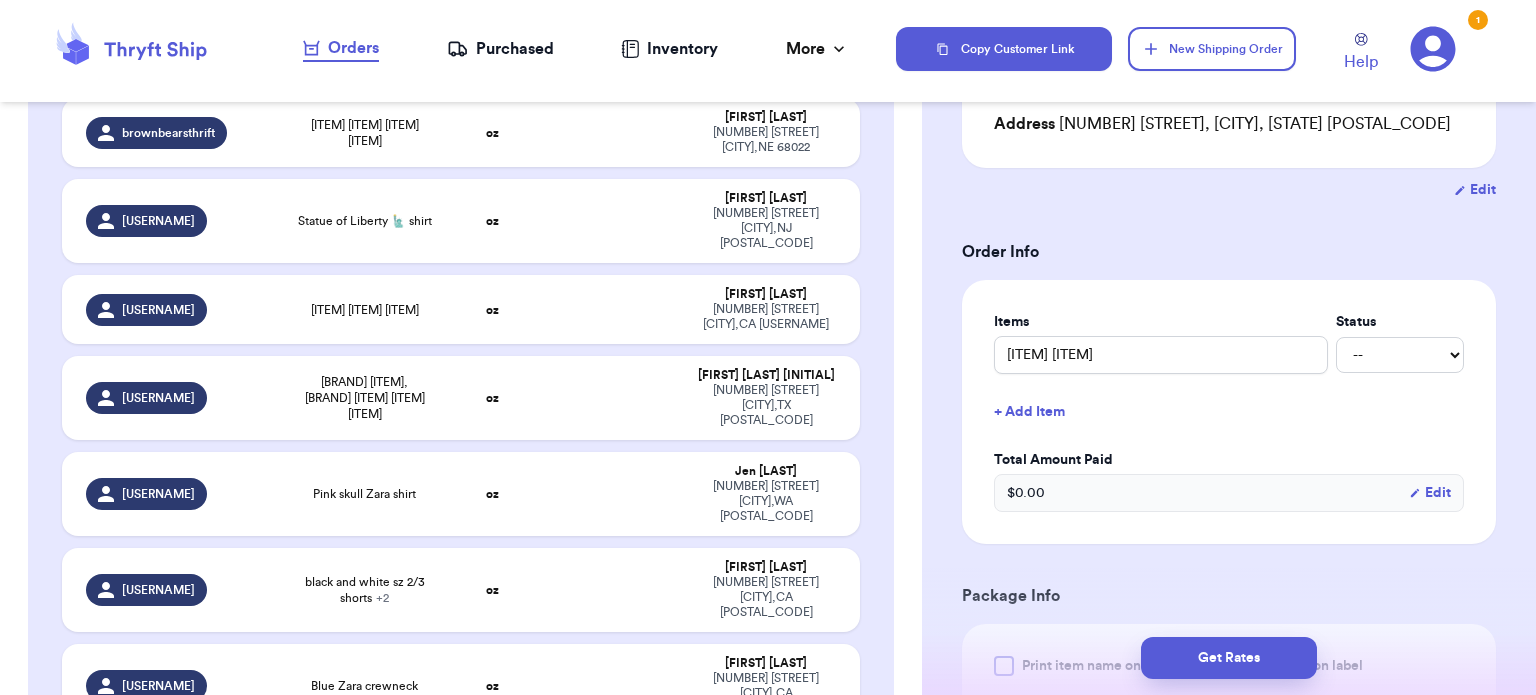 scroll, scrollTop: 500, scrollLeft: 0, axis: vertical 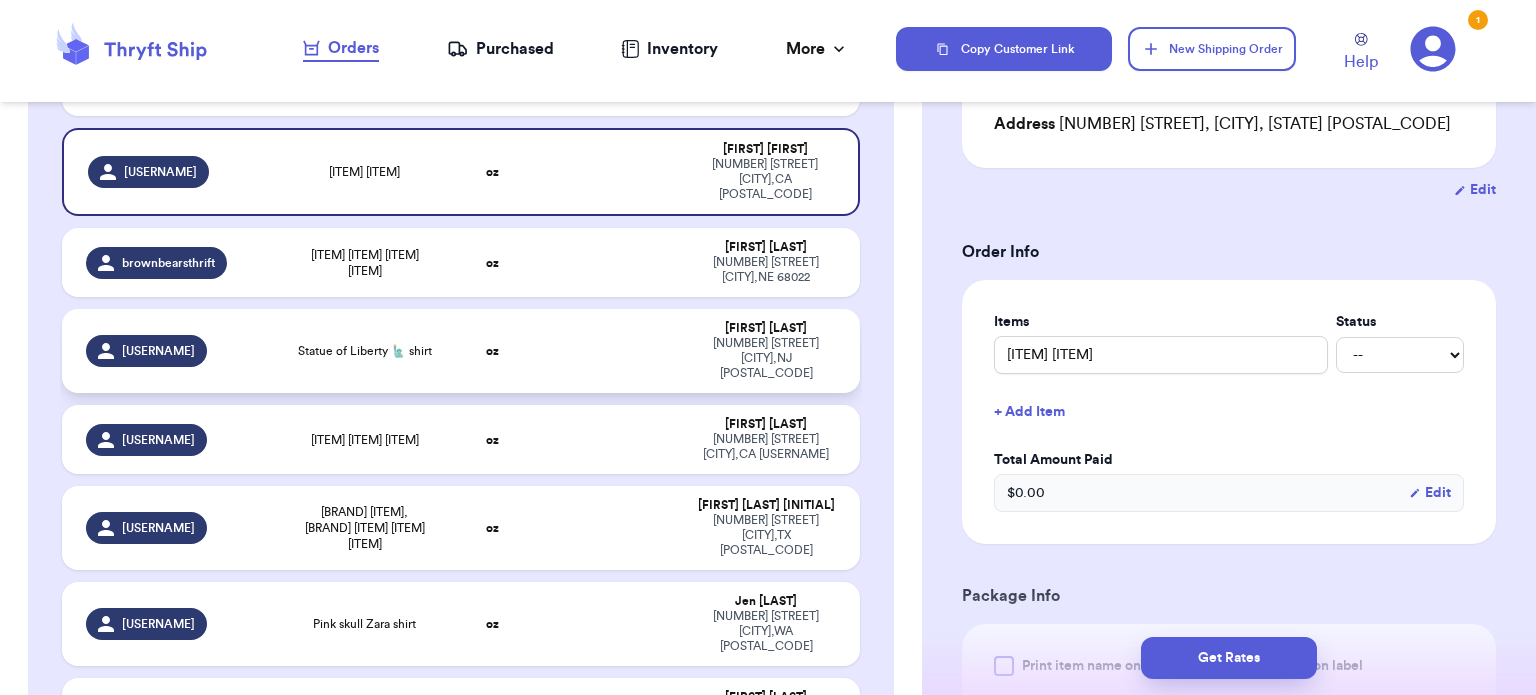 click at bounding box center [613, 351] 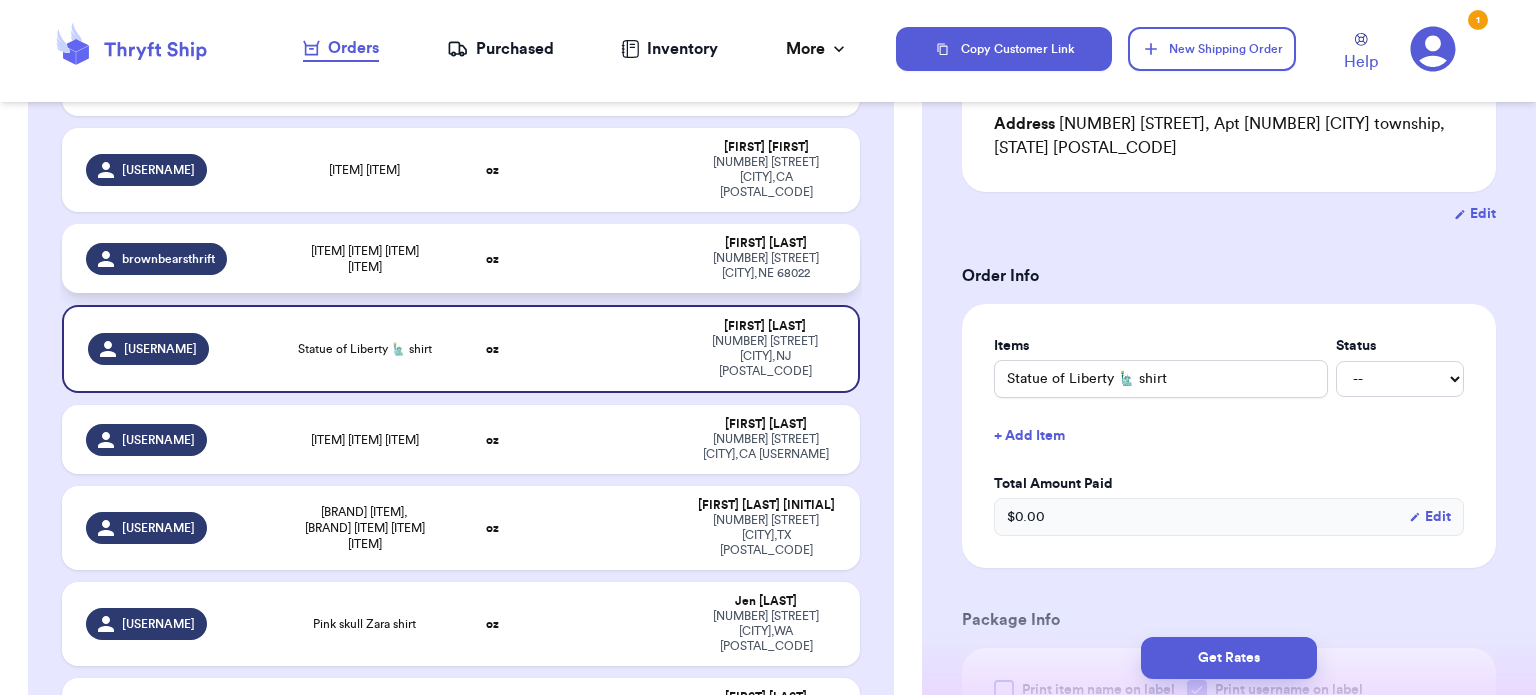 click at bounding box center [613, 258] 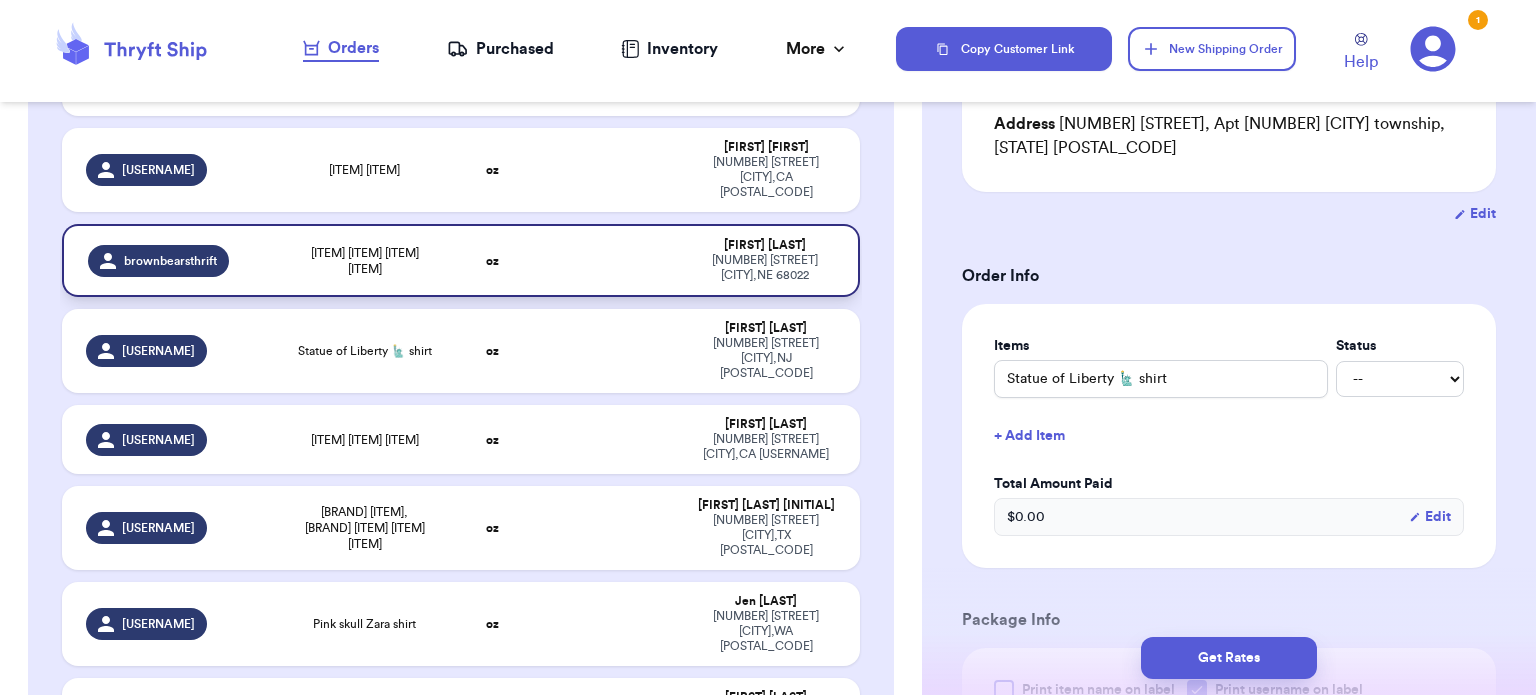 type on "[ITEM] [ITEM] [ITEM] [ITEM]" 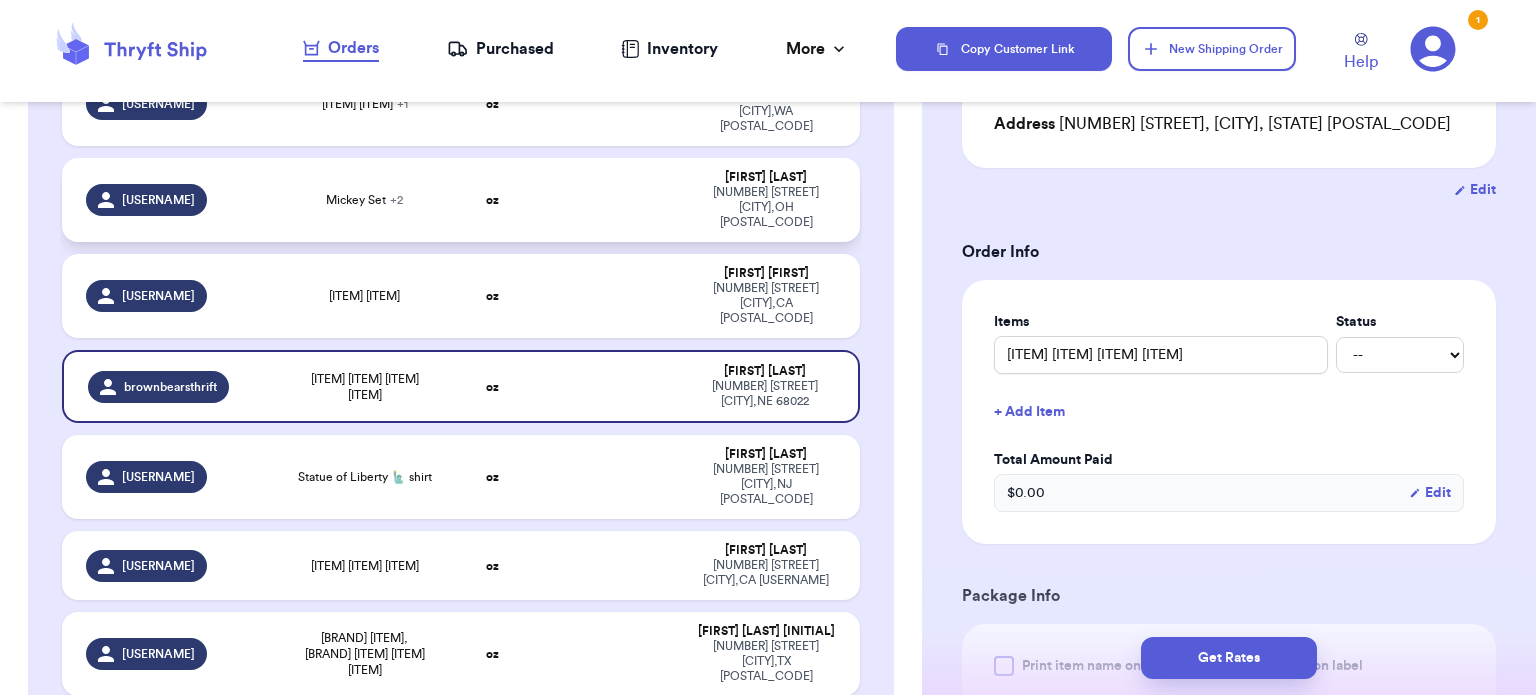 scroll, scrollTop: 200, scrollLeft: 0, axis: vertical 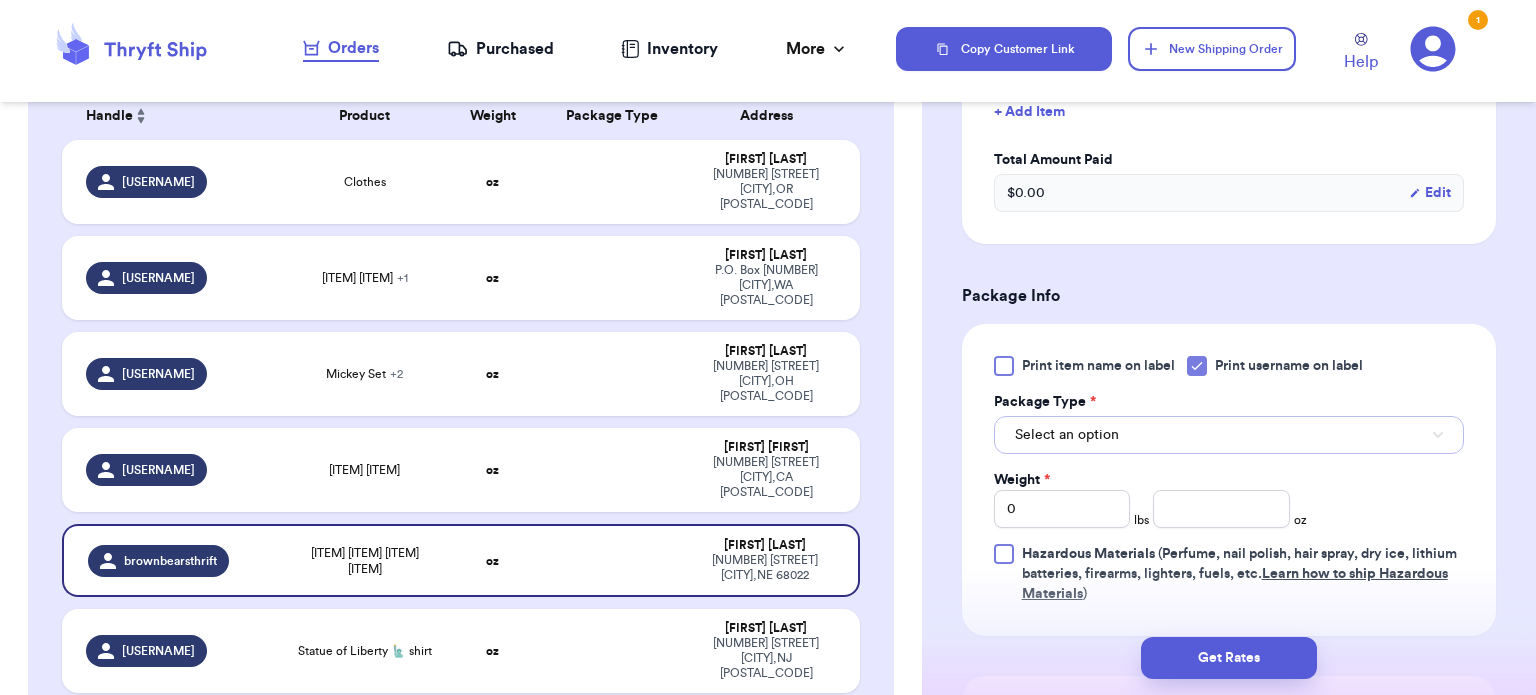 click on "Select an option" at bounding box center [1229, 435] 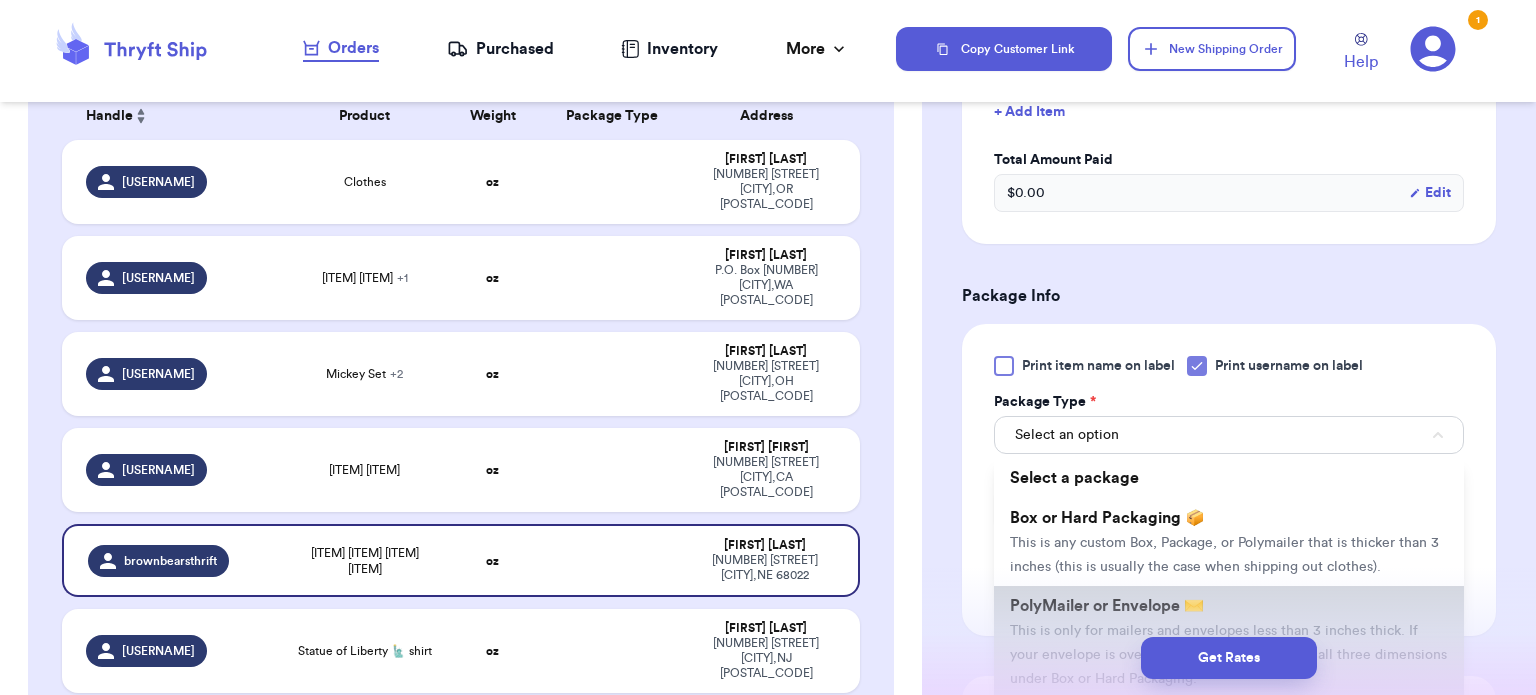 click on "PolyMailer or Envelope ✉️" at bounding box center (1107, 606) 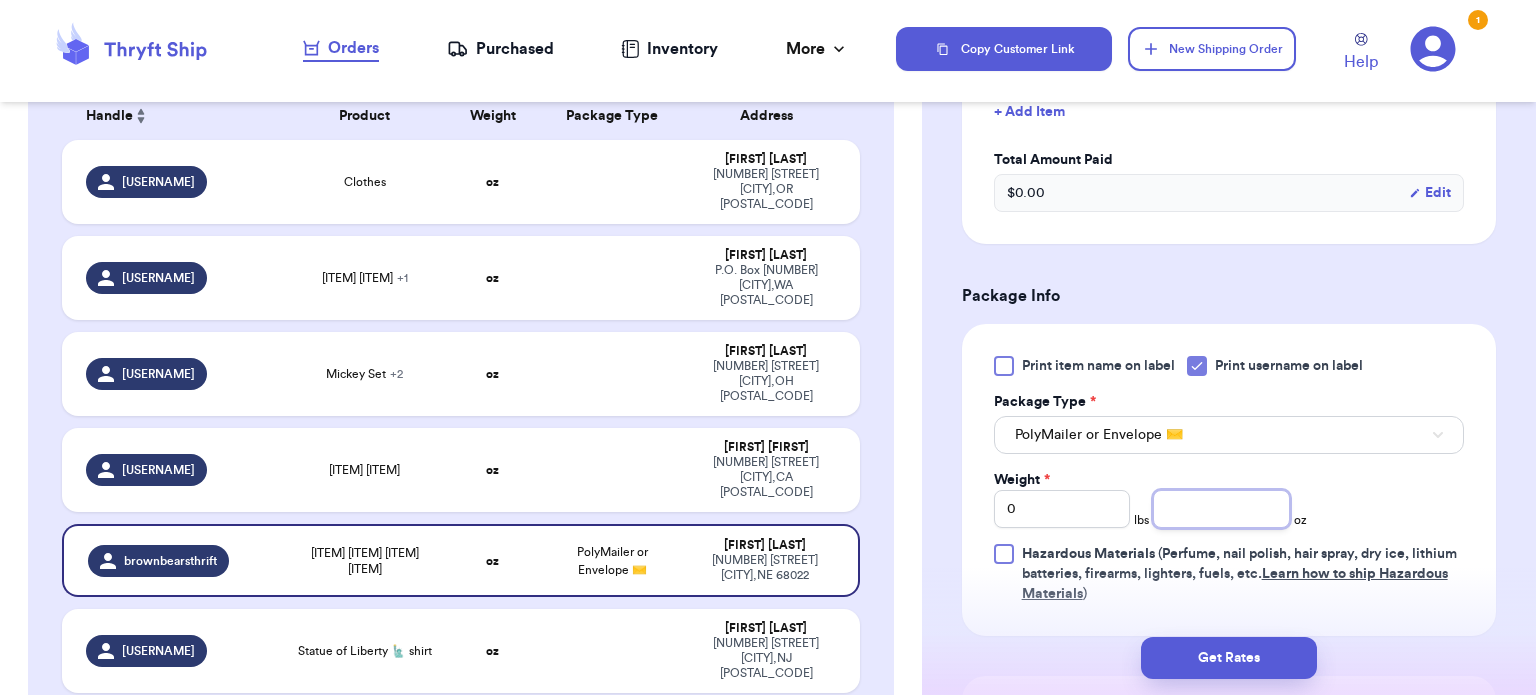 click at bounding box center (1221, 509) 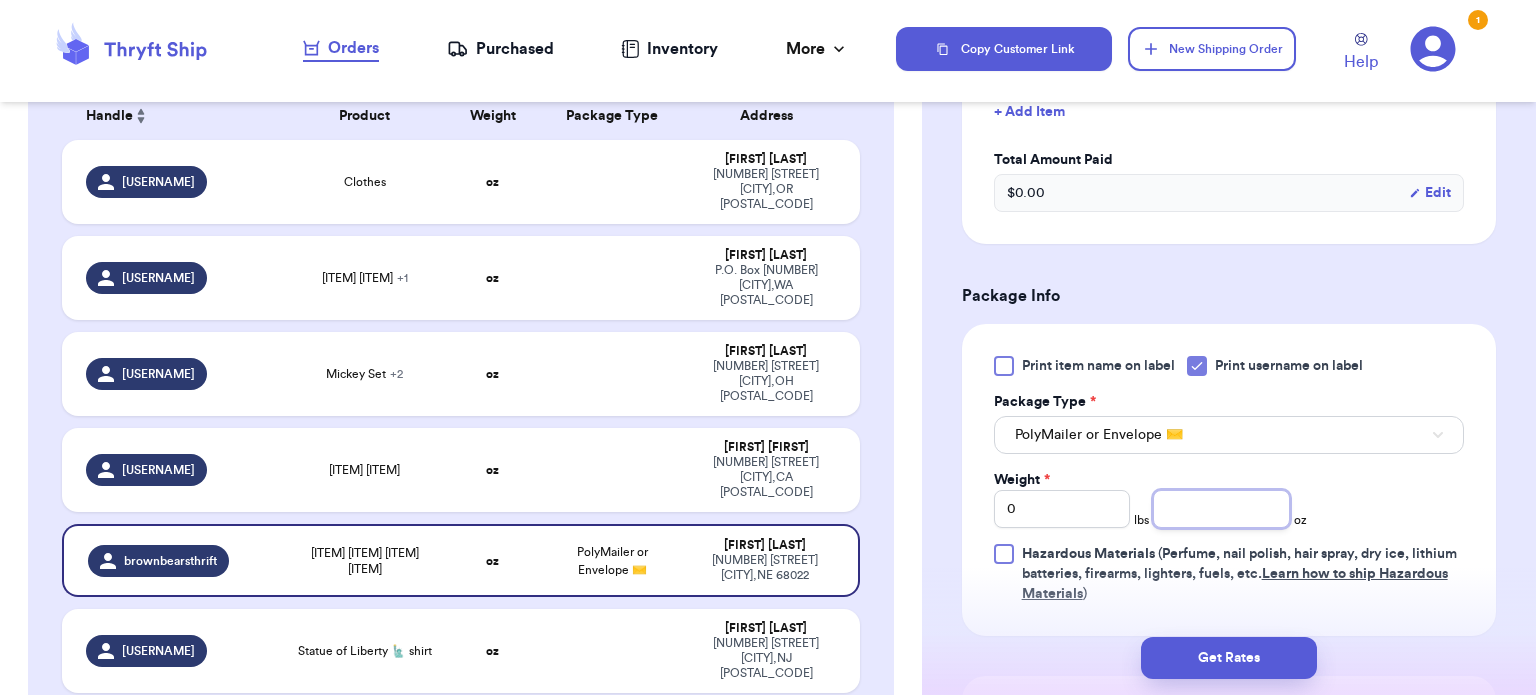 scroll, scrollTop: 900, scrollLeft: 0, axis: vertical 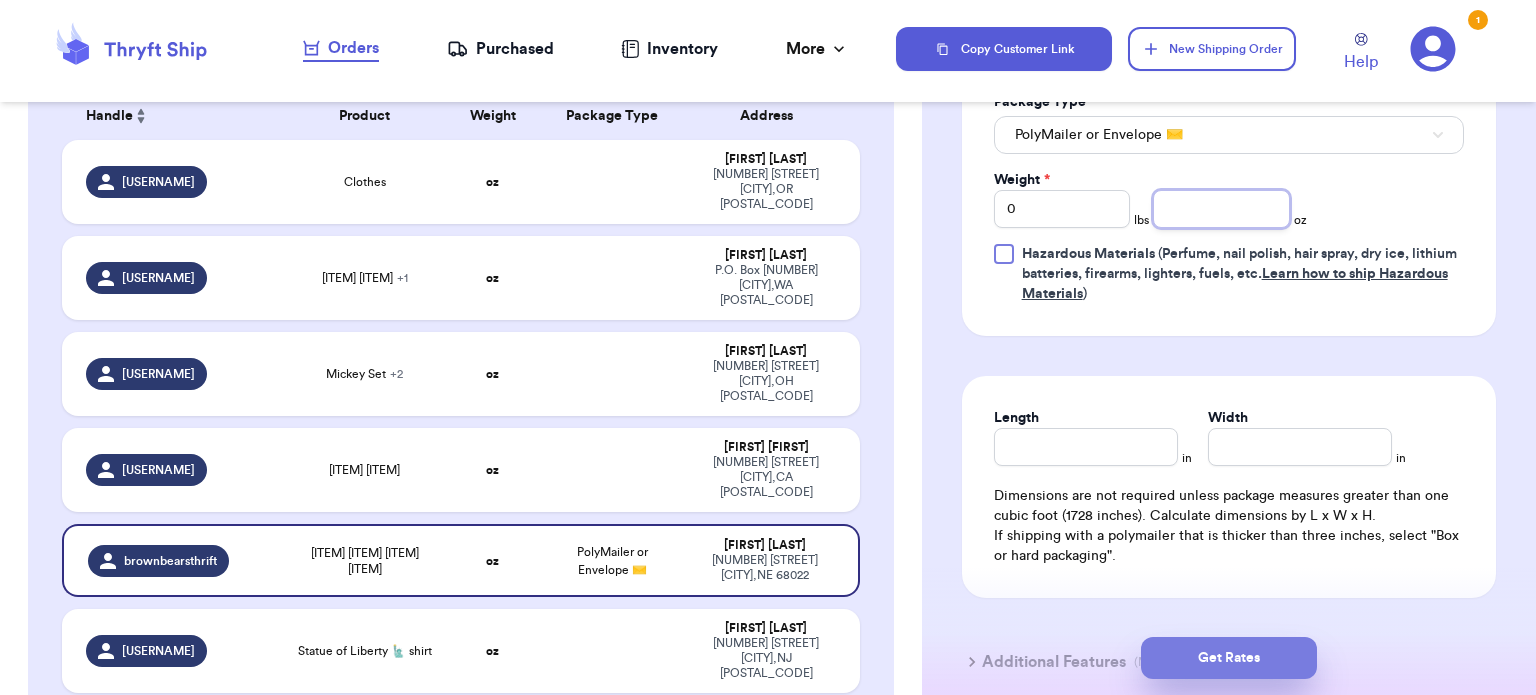 type on "[PRICE]" 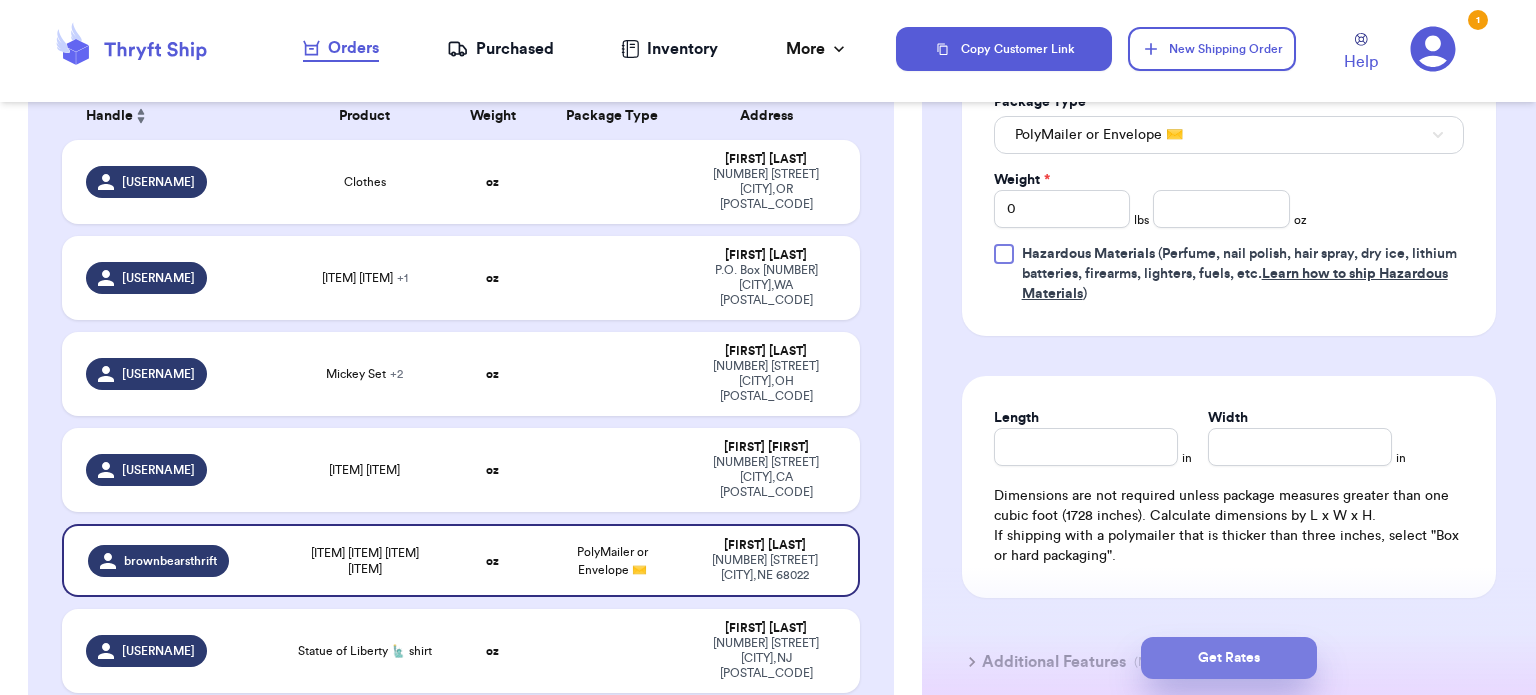 click on "Get Rates" at bounding box center (1229, 658) 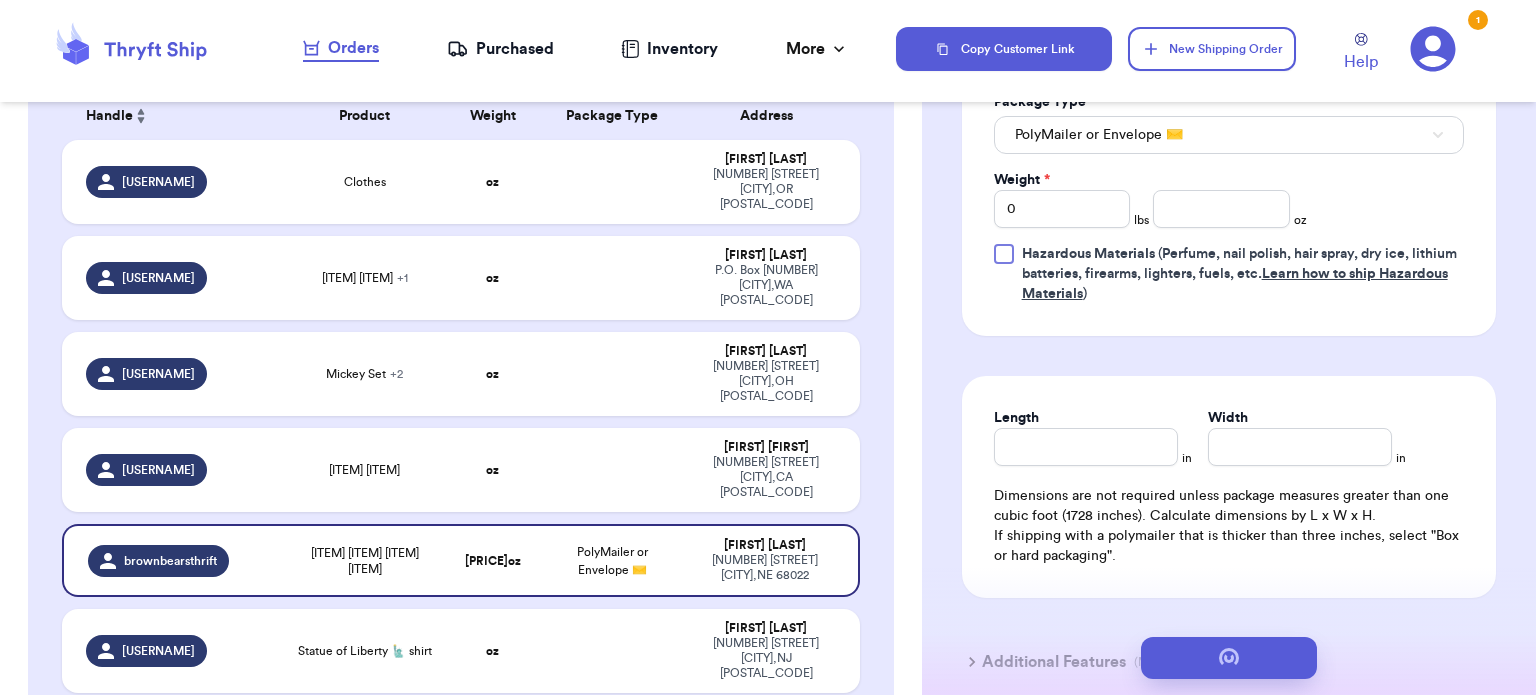 scroll, scrollTop: 0, scrollLeft: 0, axis: both 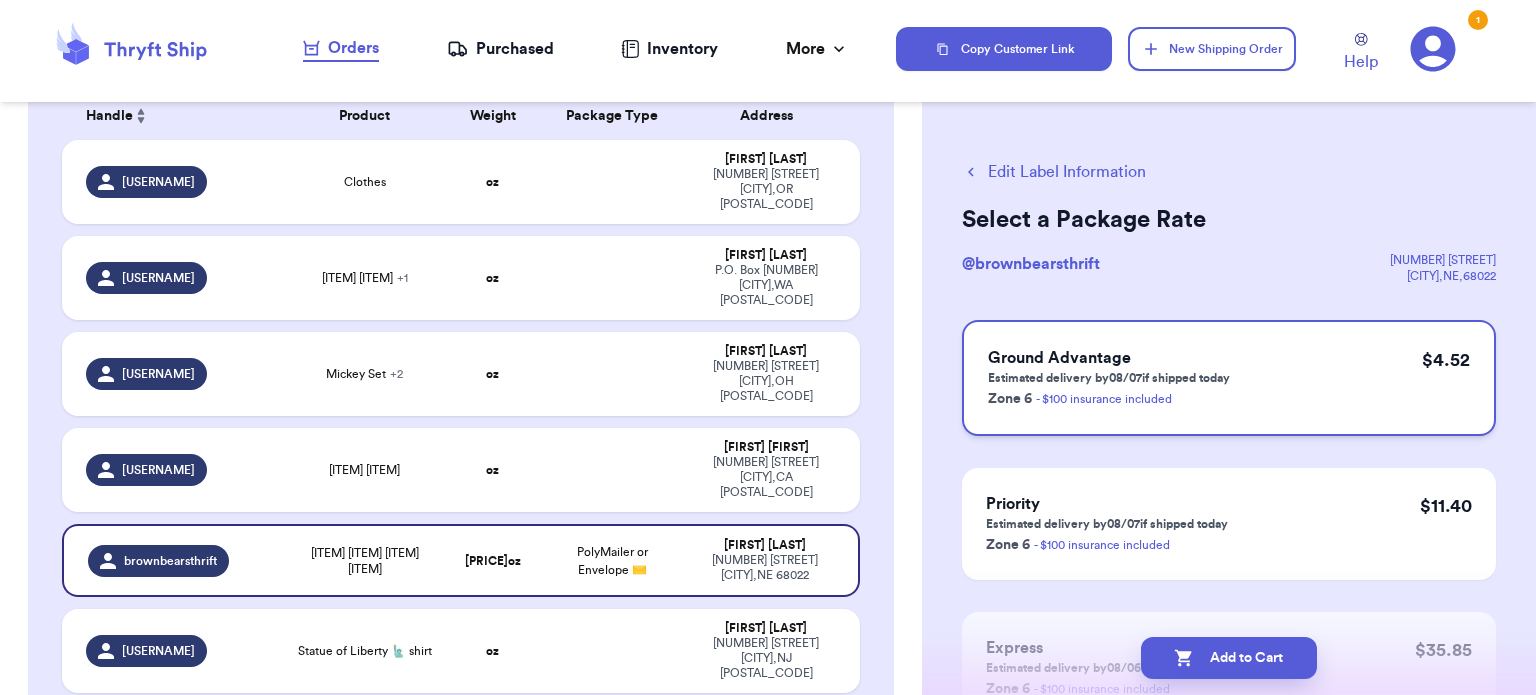 click on "Ground Advantage Estimated delivery by  [MONTH]/[DAY]  if shipped today Zone [NUMBER] - $[PRICE] insurance included $ [PRICE]" at bounding box center (1229, 378) 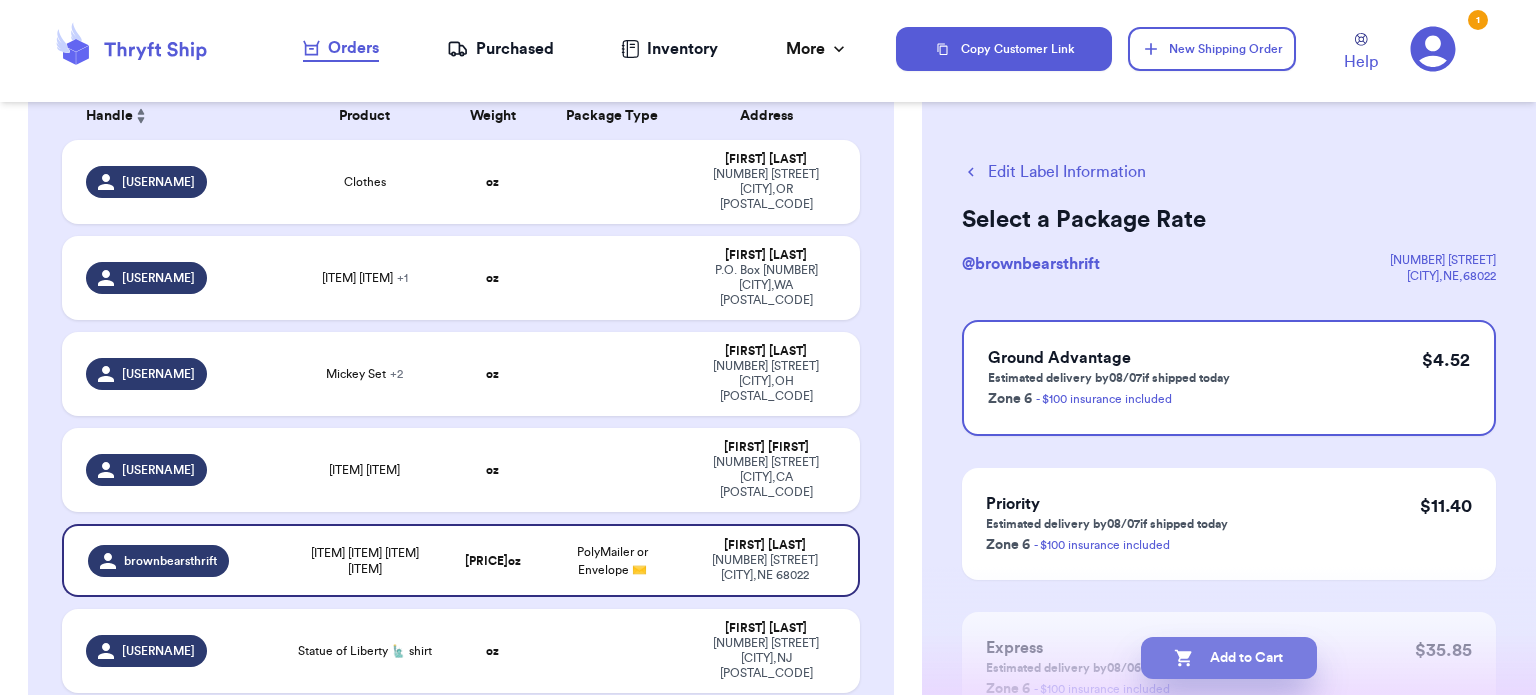 drag, startPoint x: 1211, startPoint y: 670, endPoint x: 1218, endPoint y: 661, distance: 11.401754 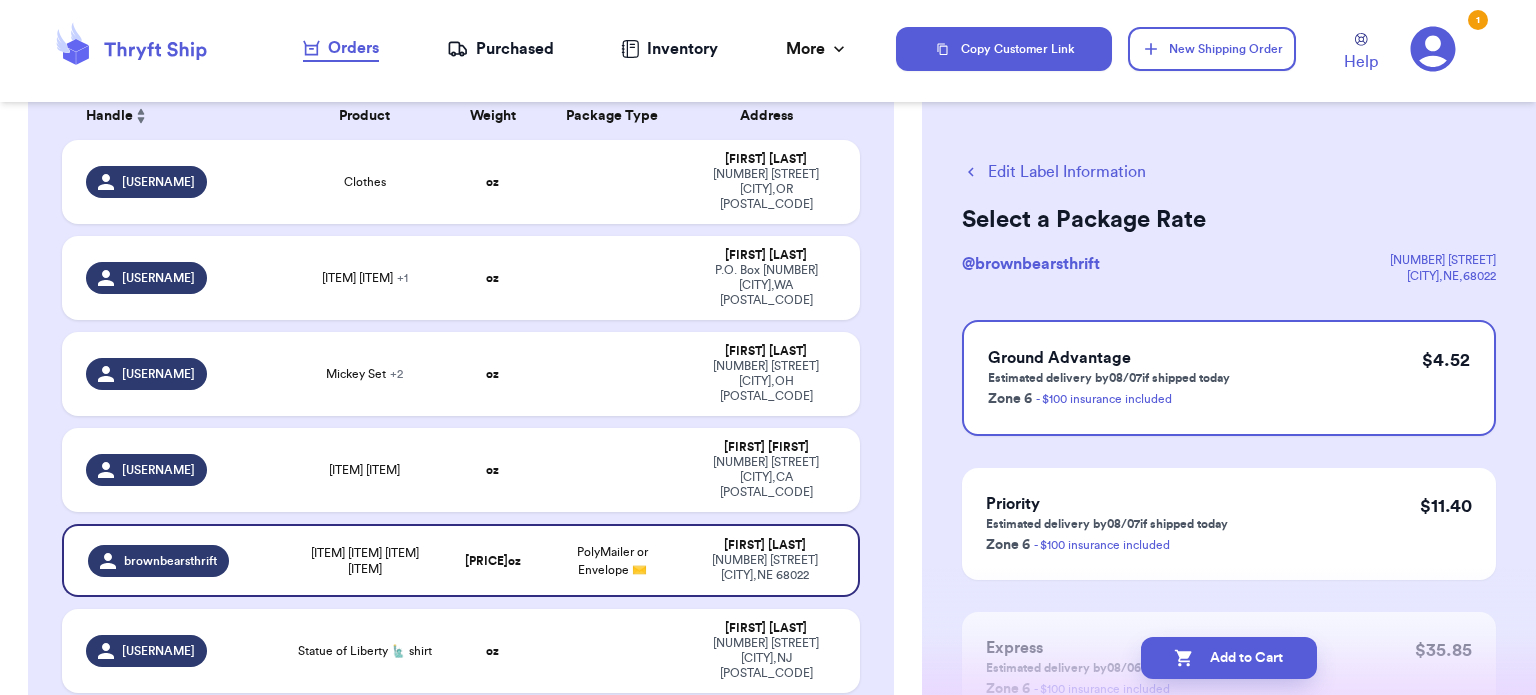 checkbox on "true" 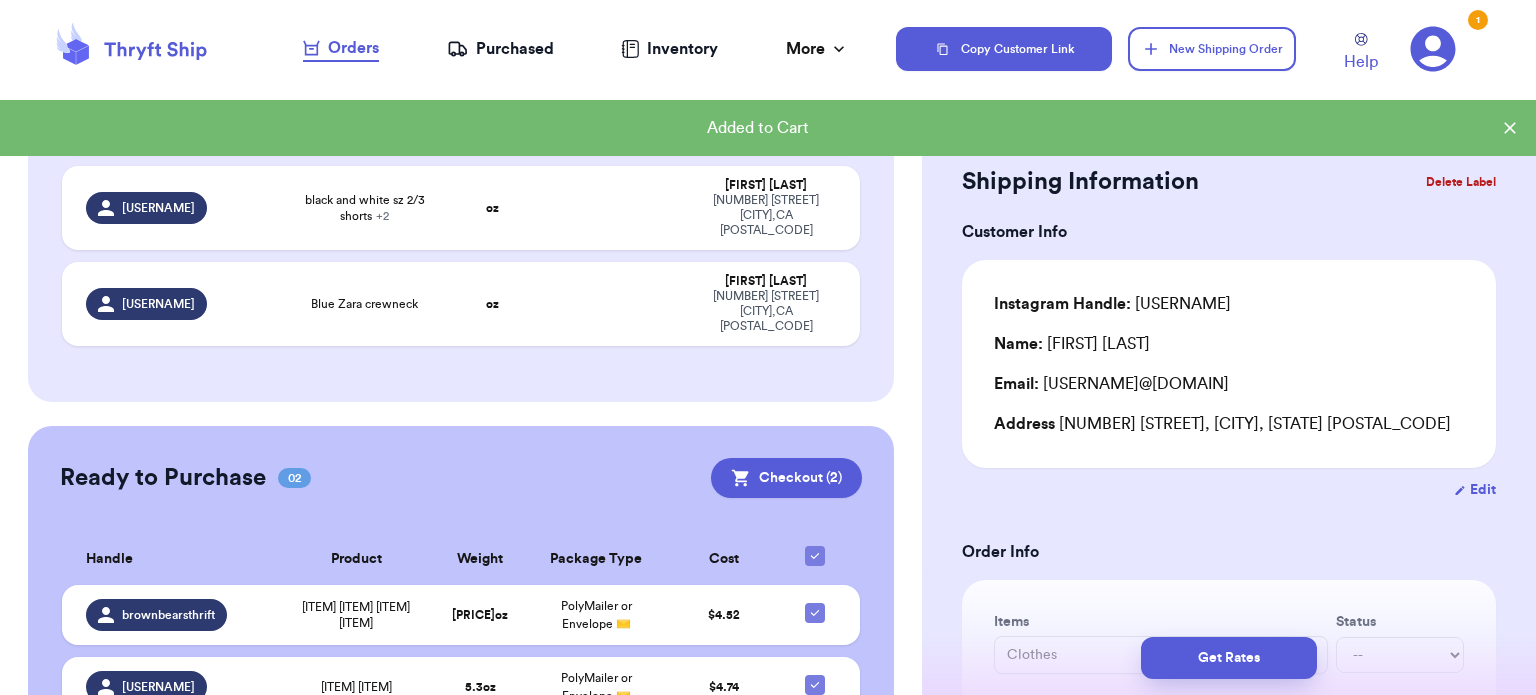 scroll, scrollTop: 941, scrollLeft: 0, axis: vertical 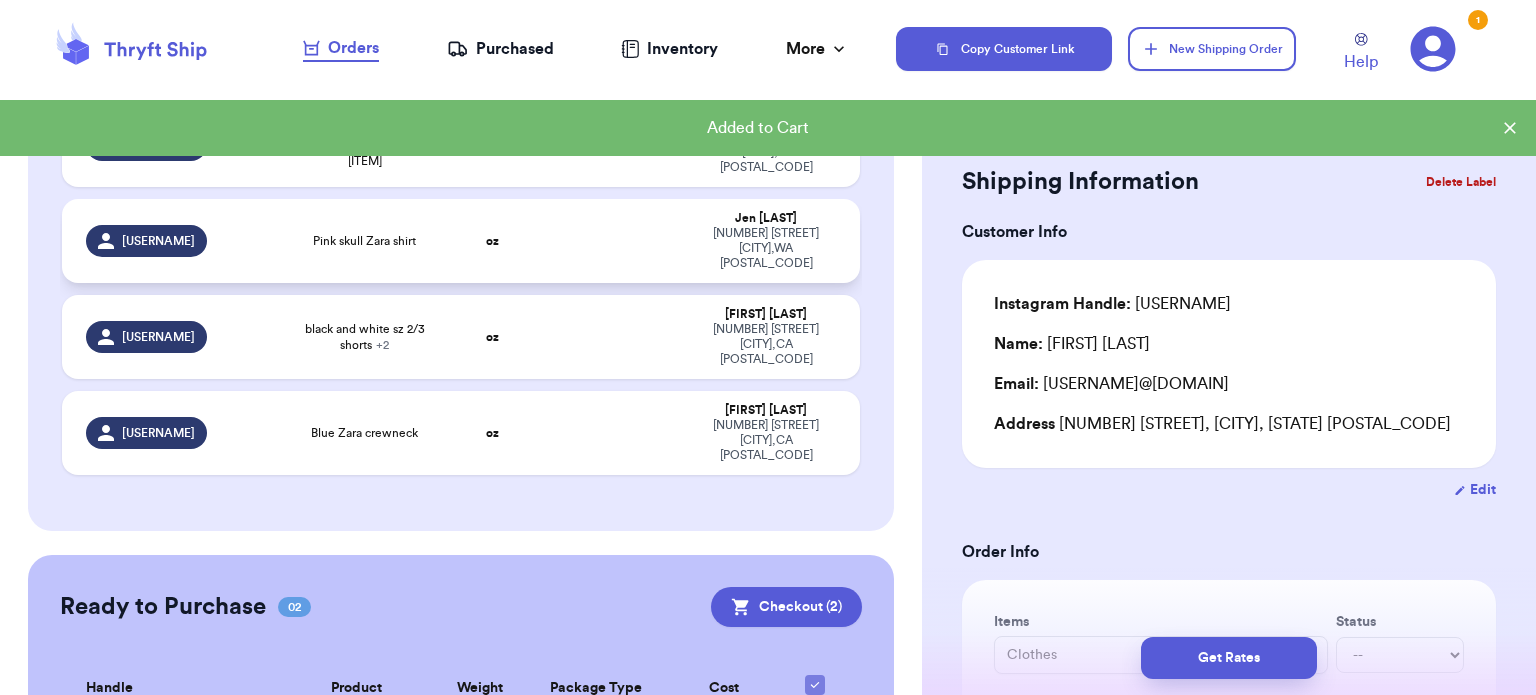 type 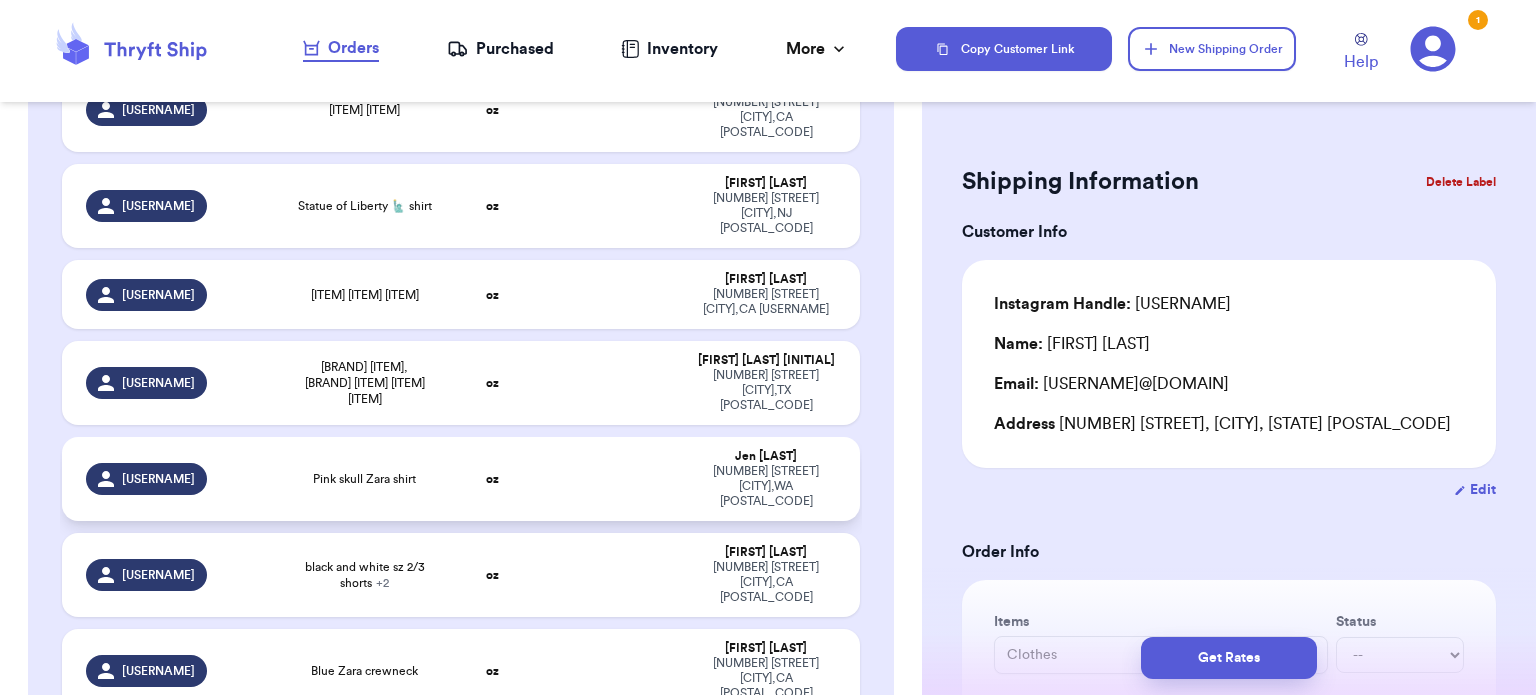 scroll, scrollTop: 441, scrollLeft: 0, axis: vertical 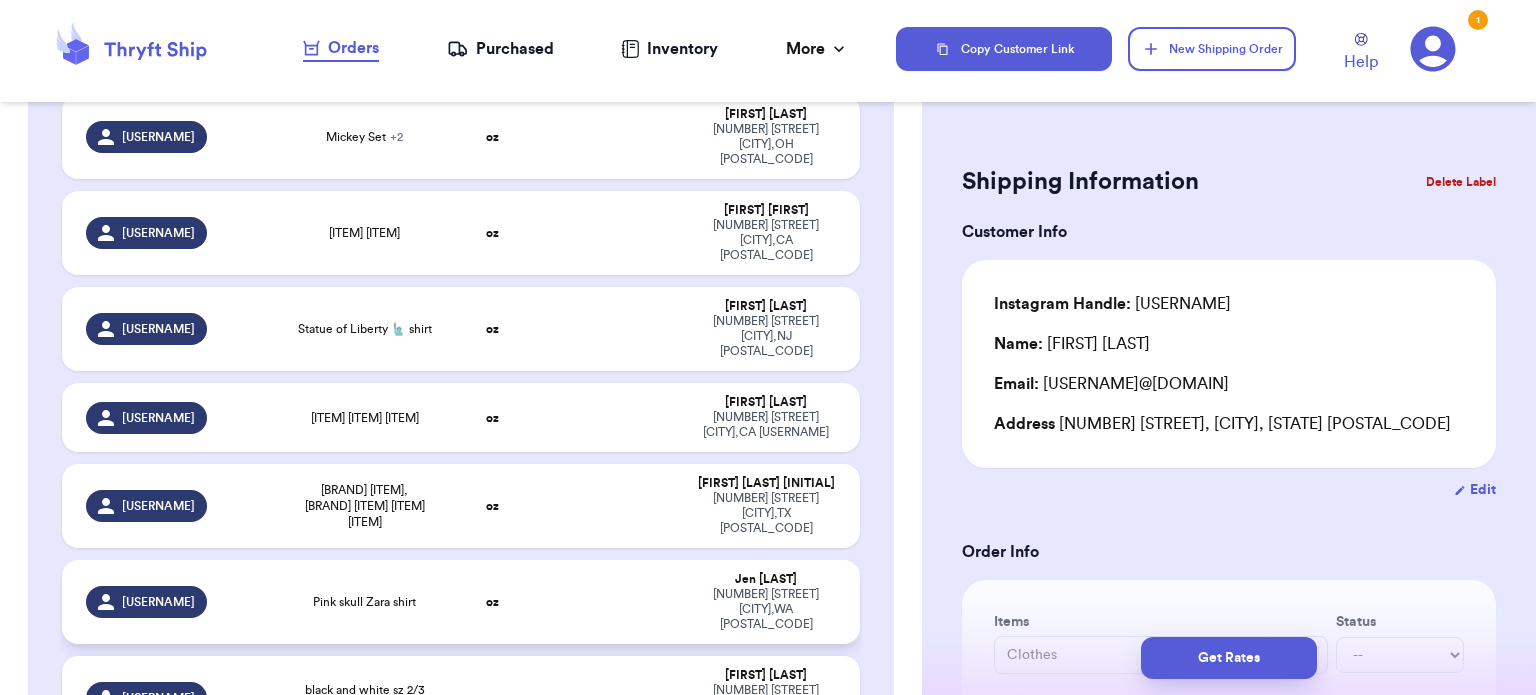 click at bounding box center [613, 602] 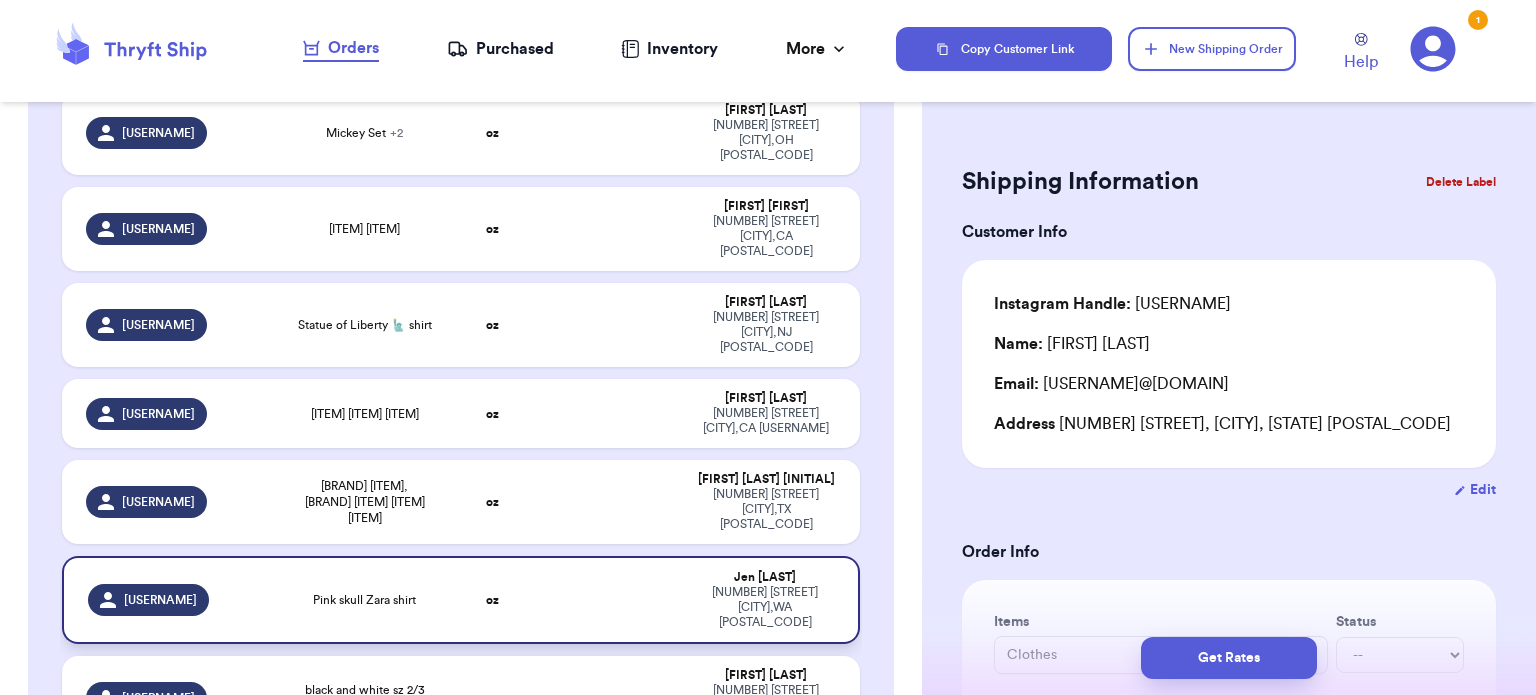 type on "Pink skull Zara shirt" 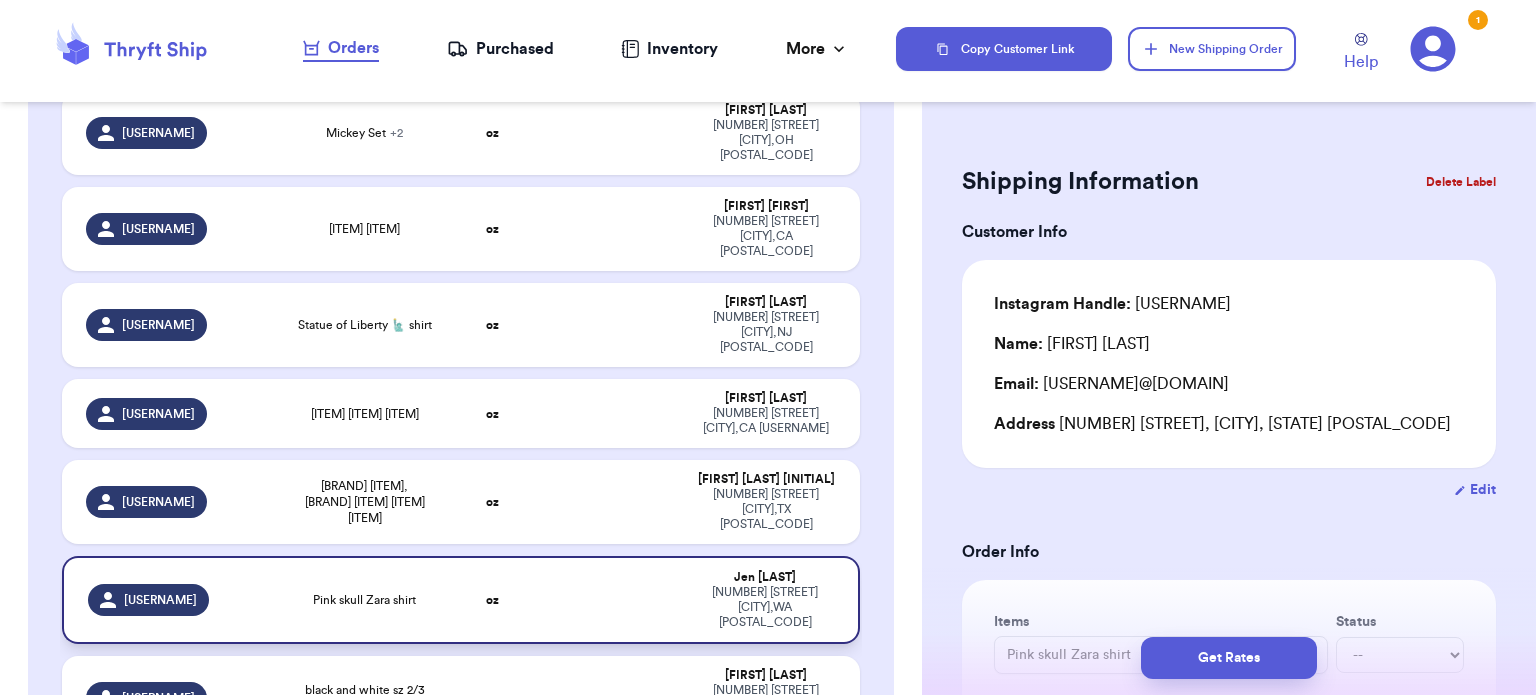 scroll, scrollTop: 438, scrollLeft: 0, axis: vertical 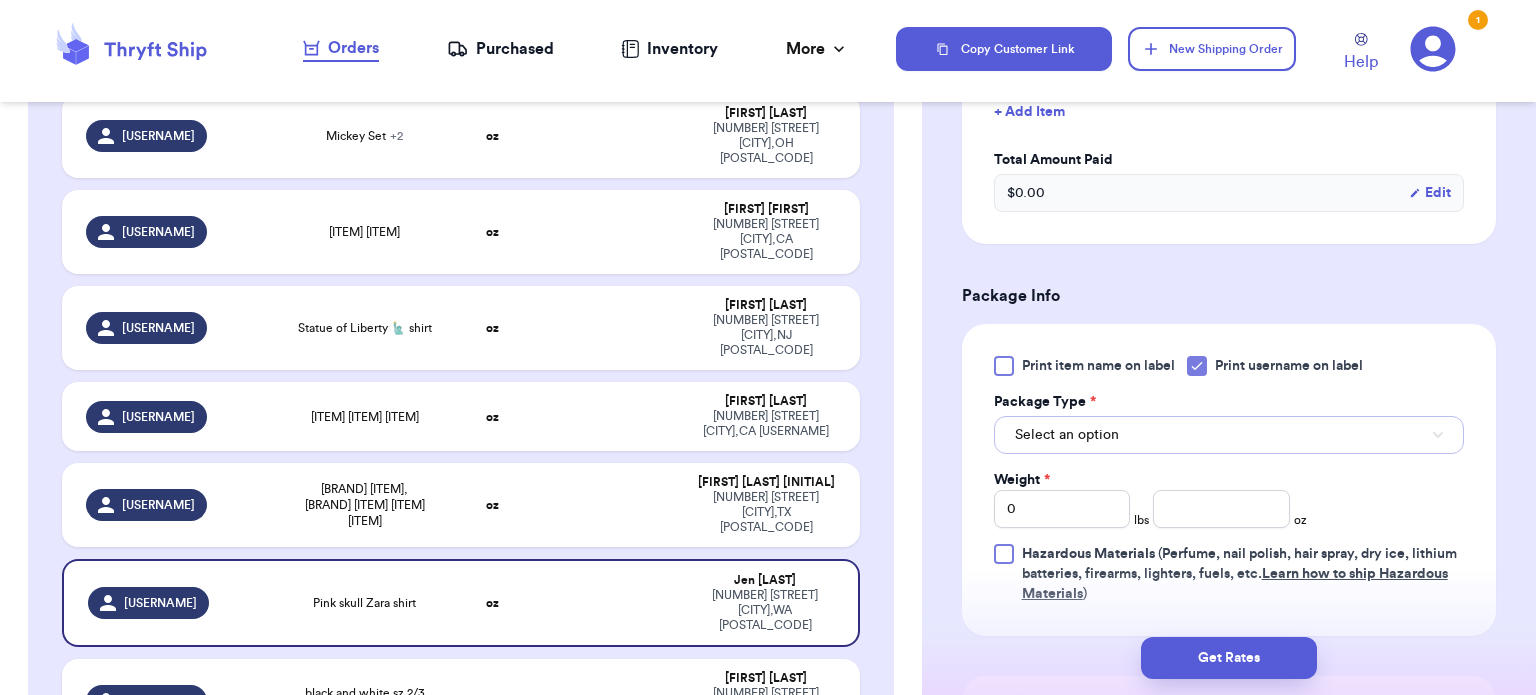 click on "Select an option" at bounding box center [1229, 435] 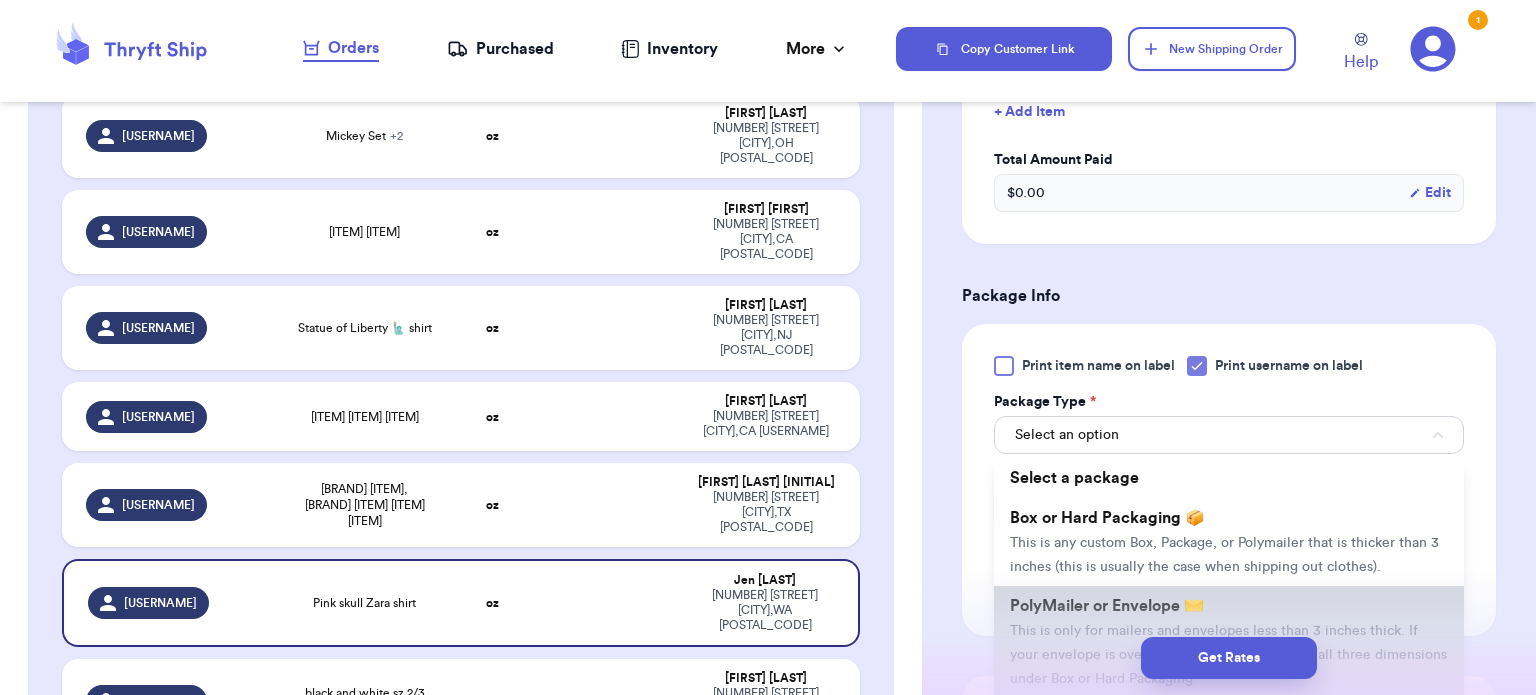 click on "PolyMailer or Envelope ✉️" at bounding box center [1107, 606] 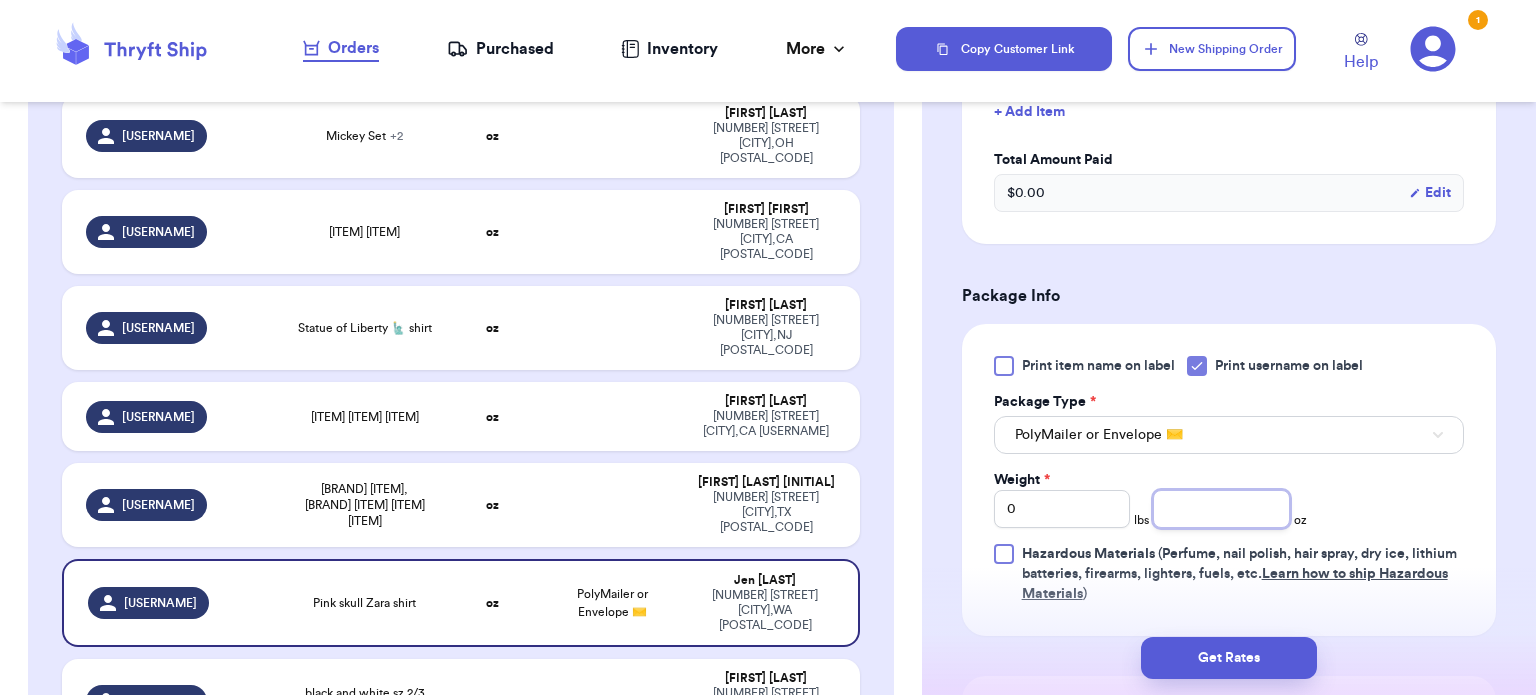 click at bounding box center (1221, 509) 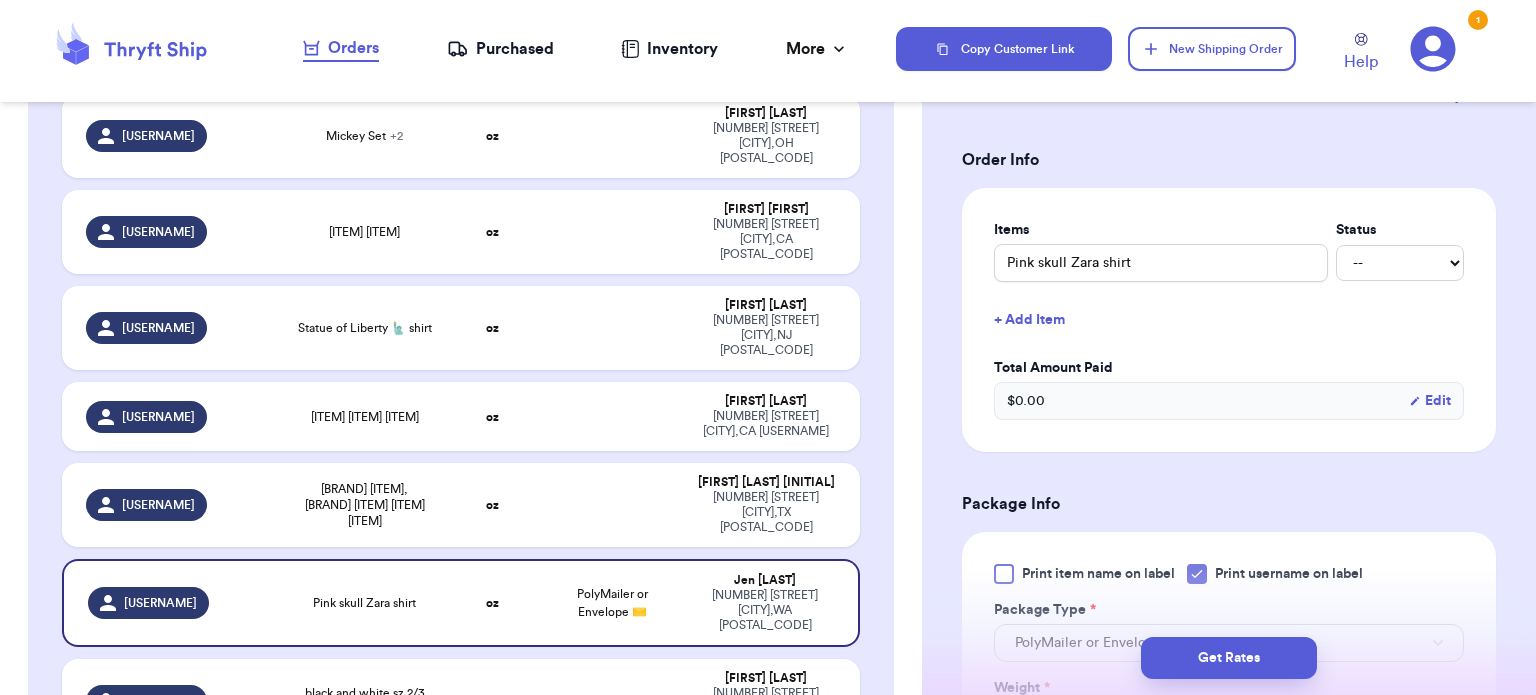 scroll, scrollTop: 600, scrollLeft: 0, axis: vertical 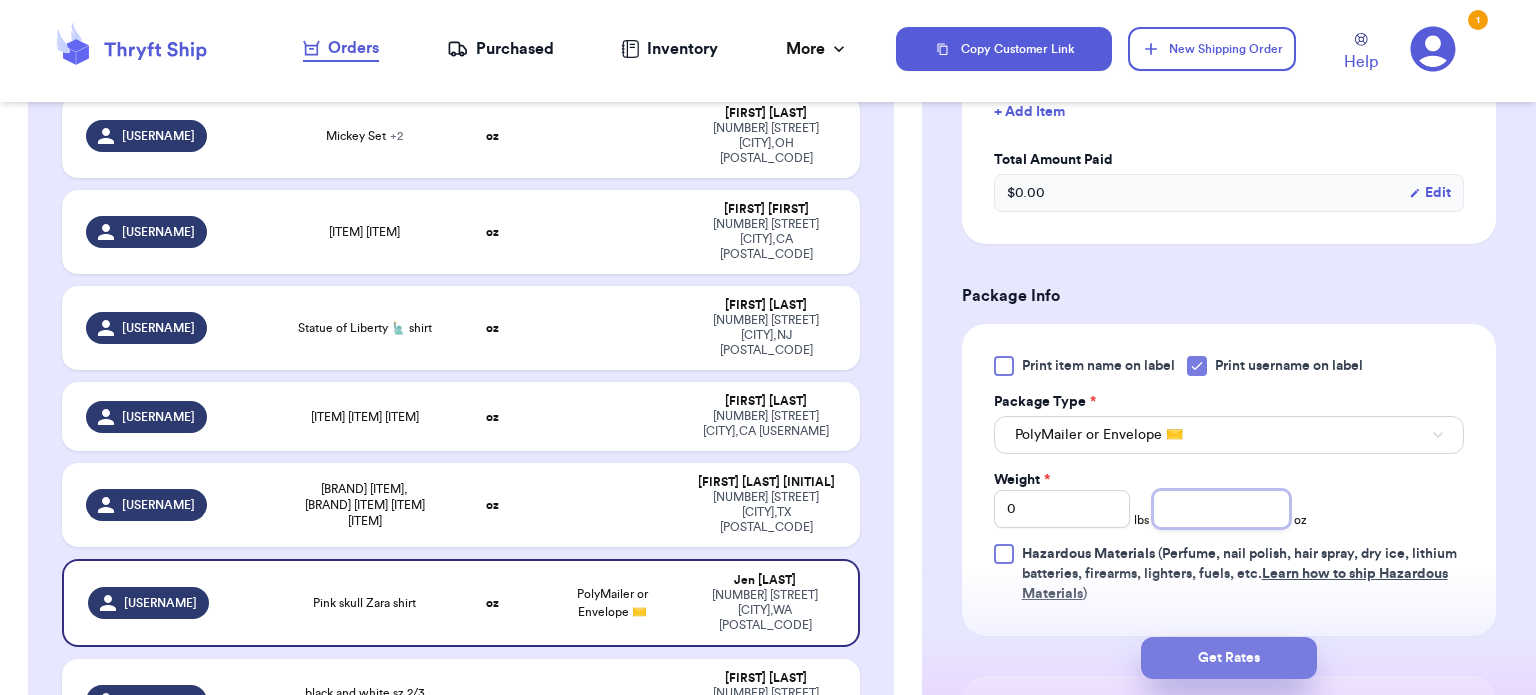 type on "[PRICE]" 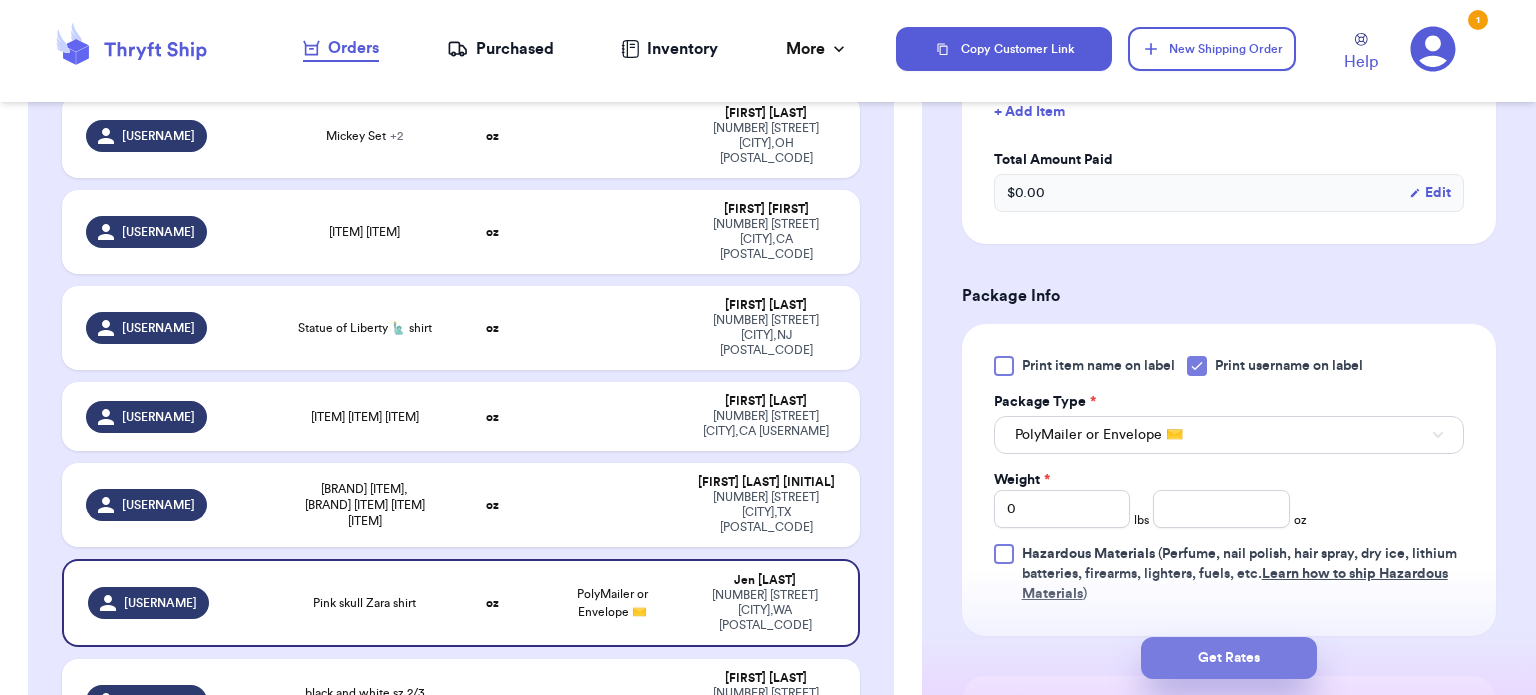 click on "Get Rates" at bounding box center [1229, 658] 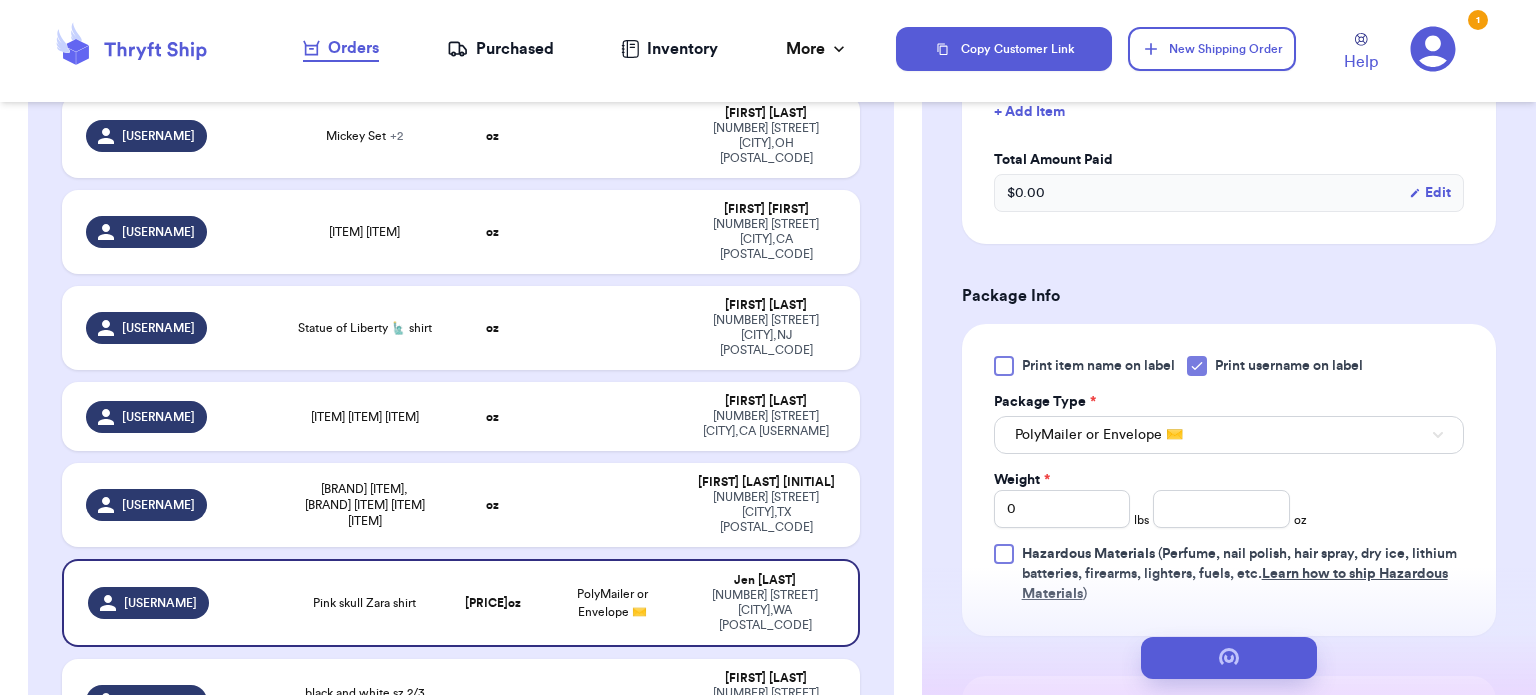 scroll, scrollTop: 0, scrollLeft: 0, axis: both 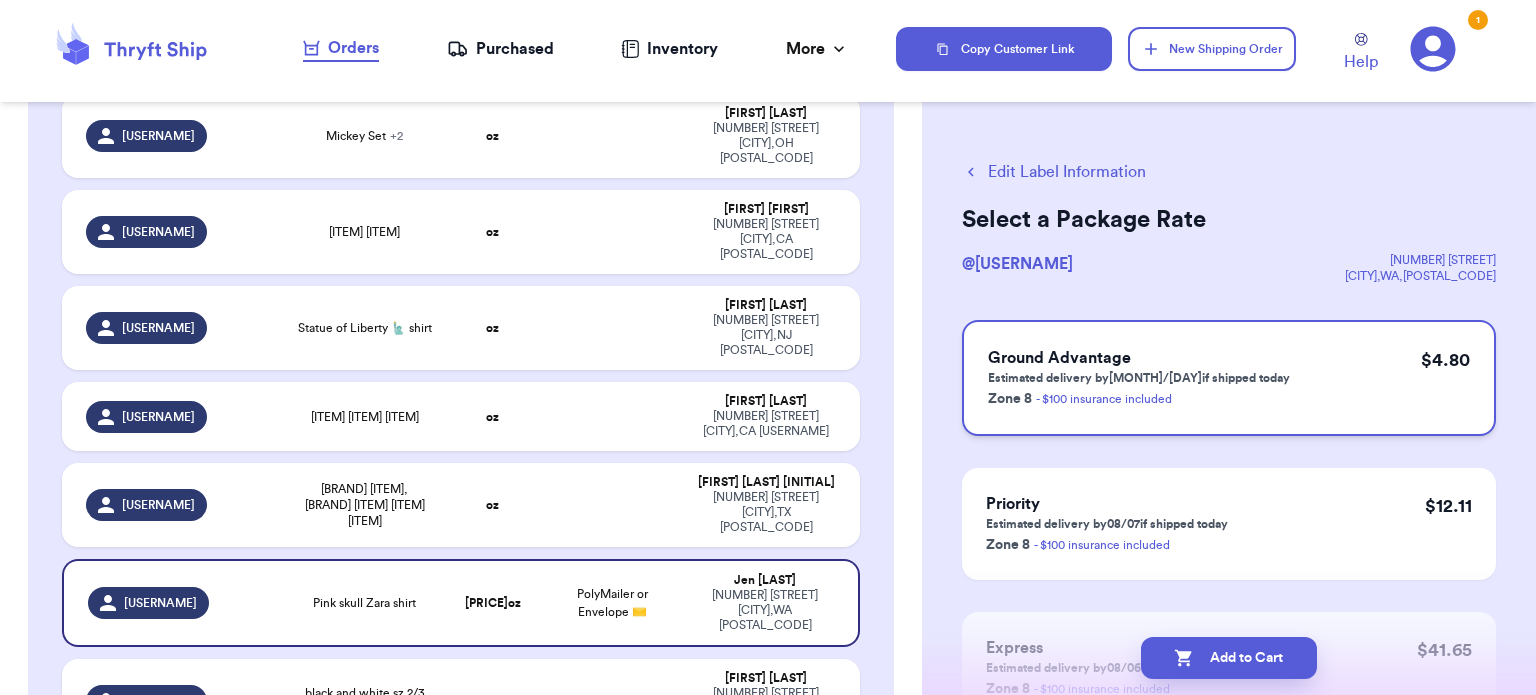 click on "Ground Advantage Estimated delivery by  [MONTH]/[DAY]  if shipped today Zone [NUMBER] - $[PRICE] insurance included $ [PRICE]" at bounding box center (1229, 378) 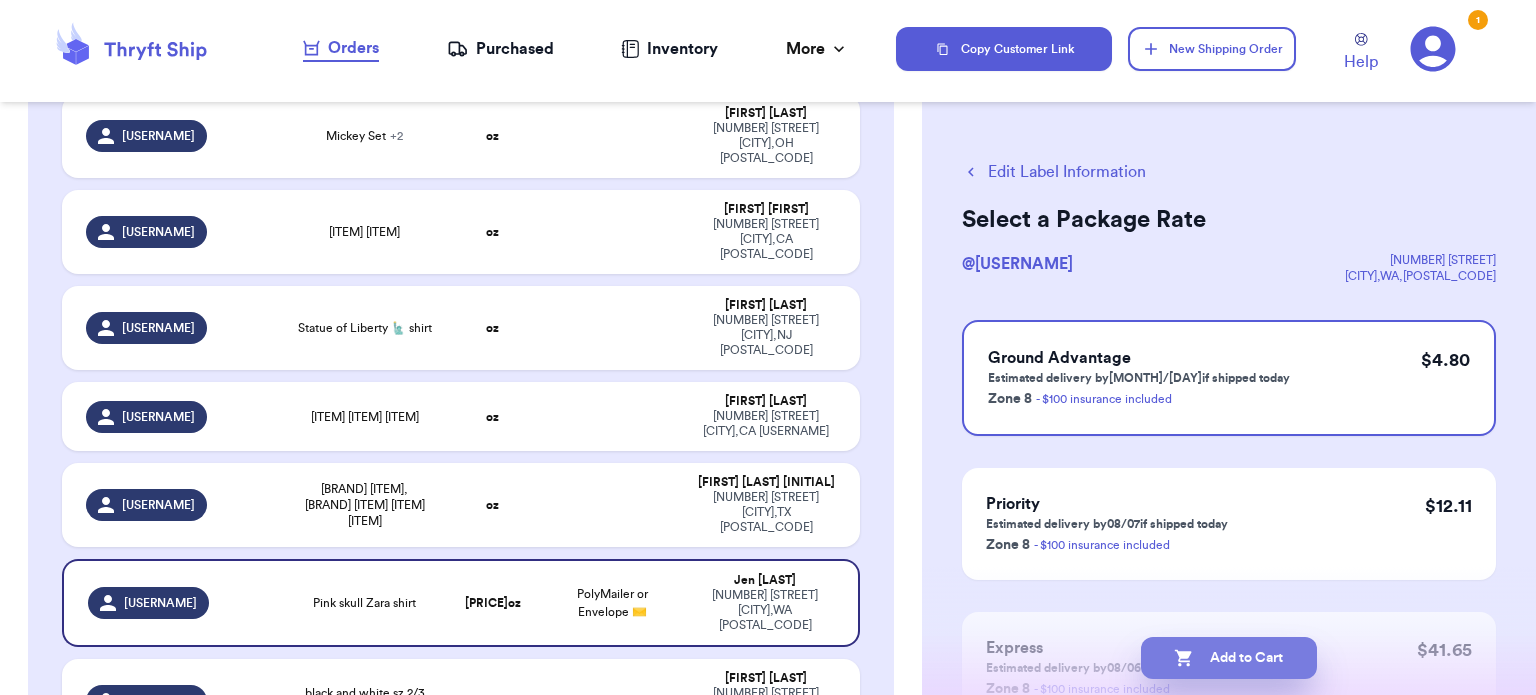 click on "Add to Cart" at bounding box center [1229, 658] 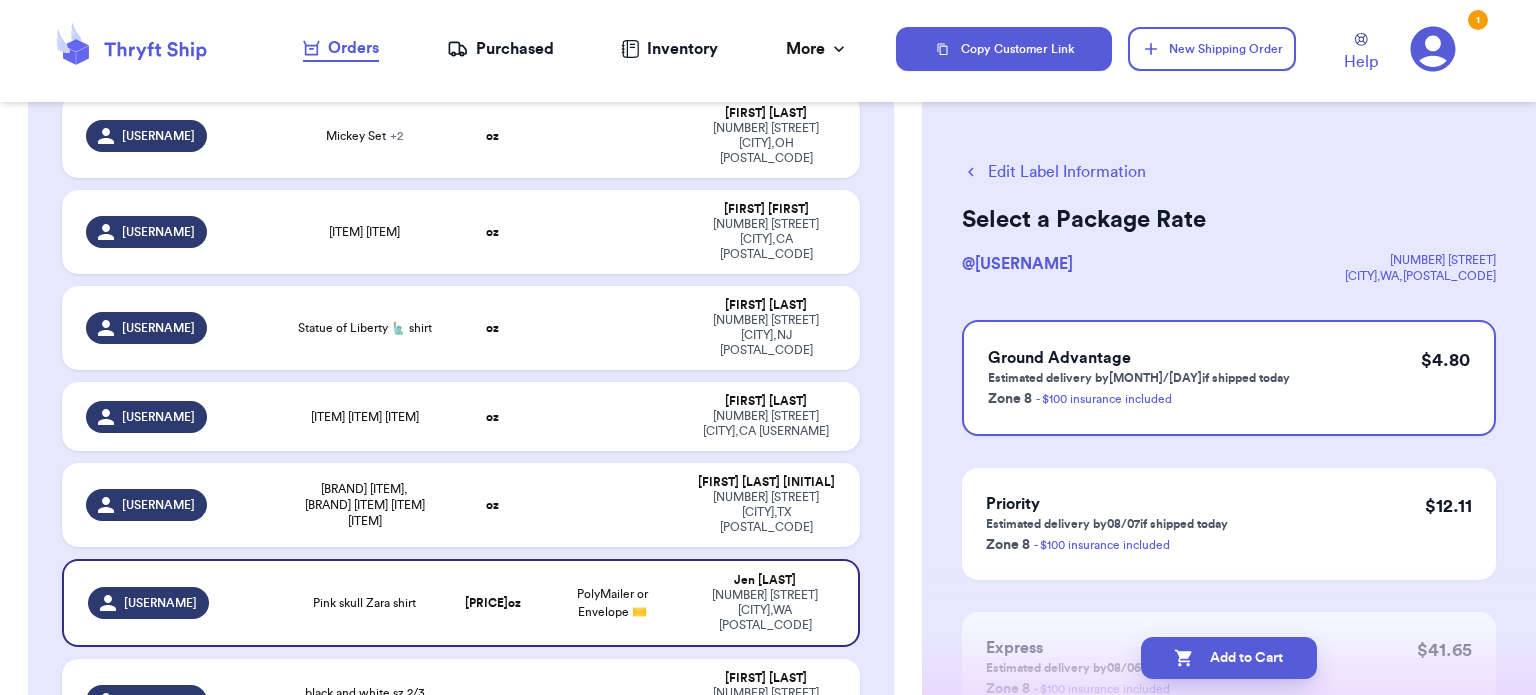 checkbox on "true" 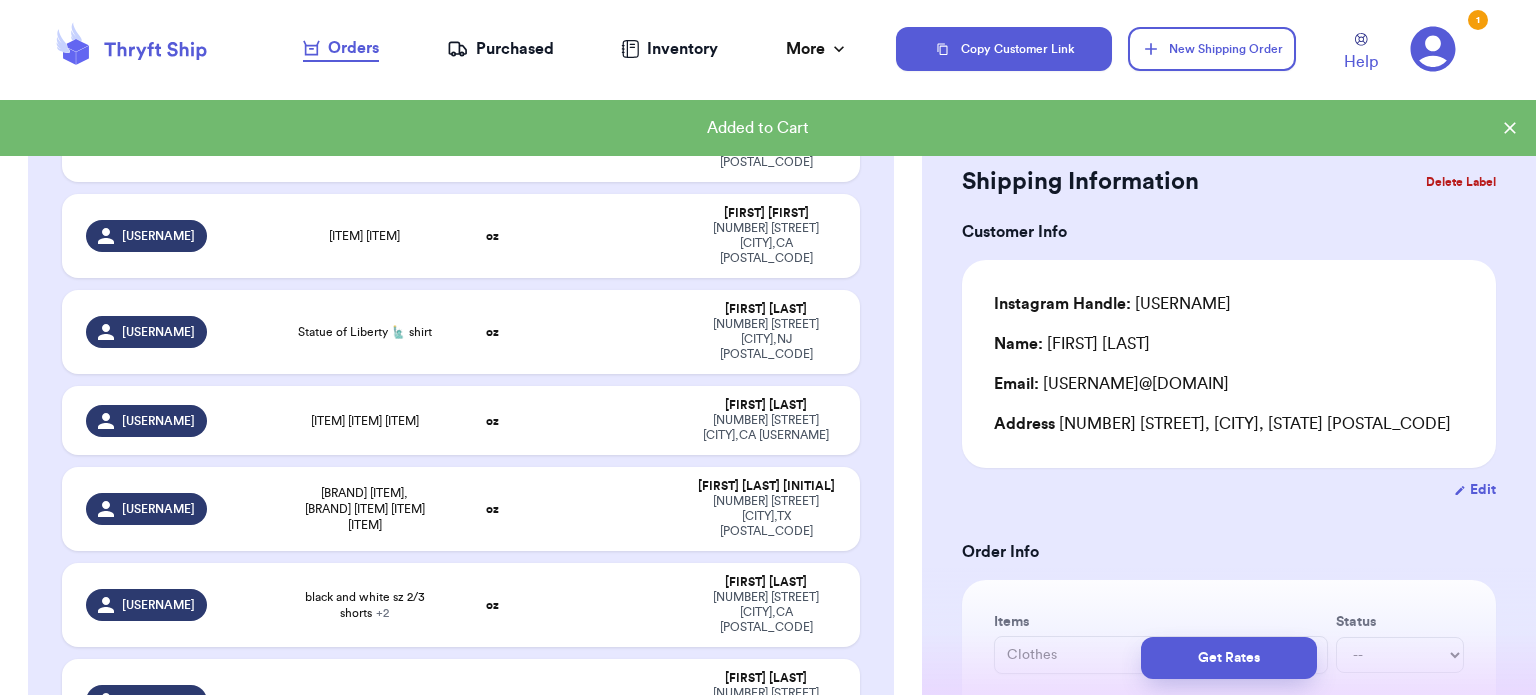 scroll, scrollTop: 441, scrollLeft: 0, axis: vertical 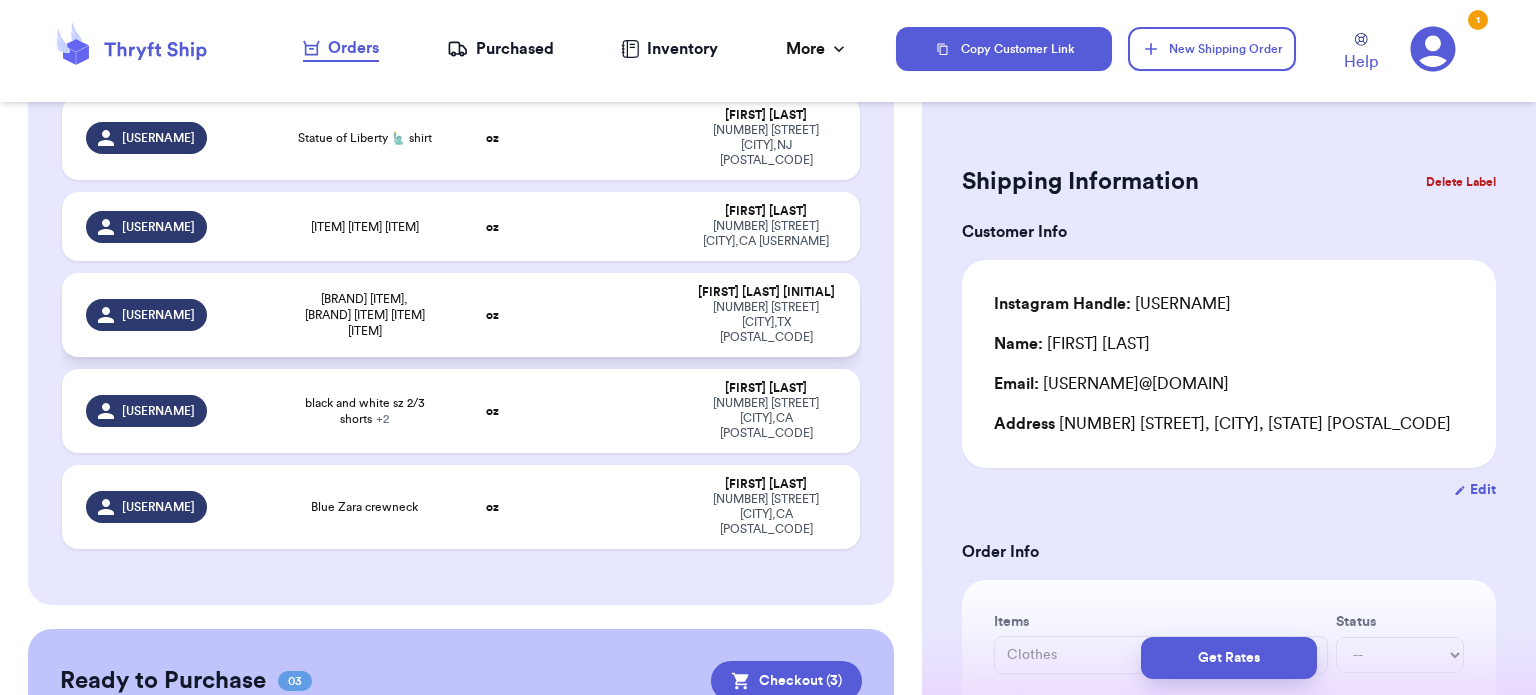 type 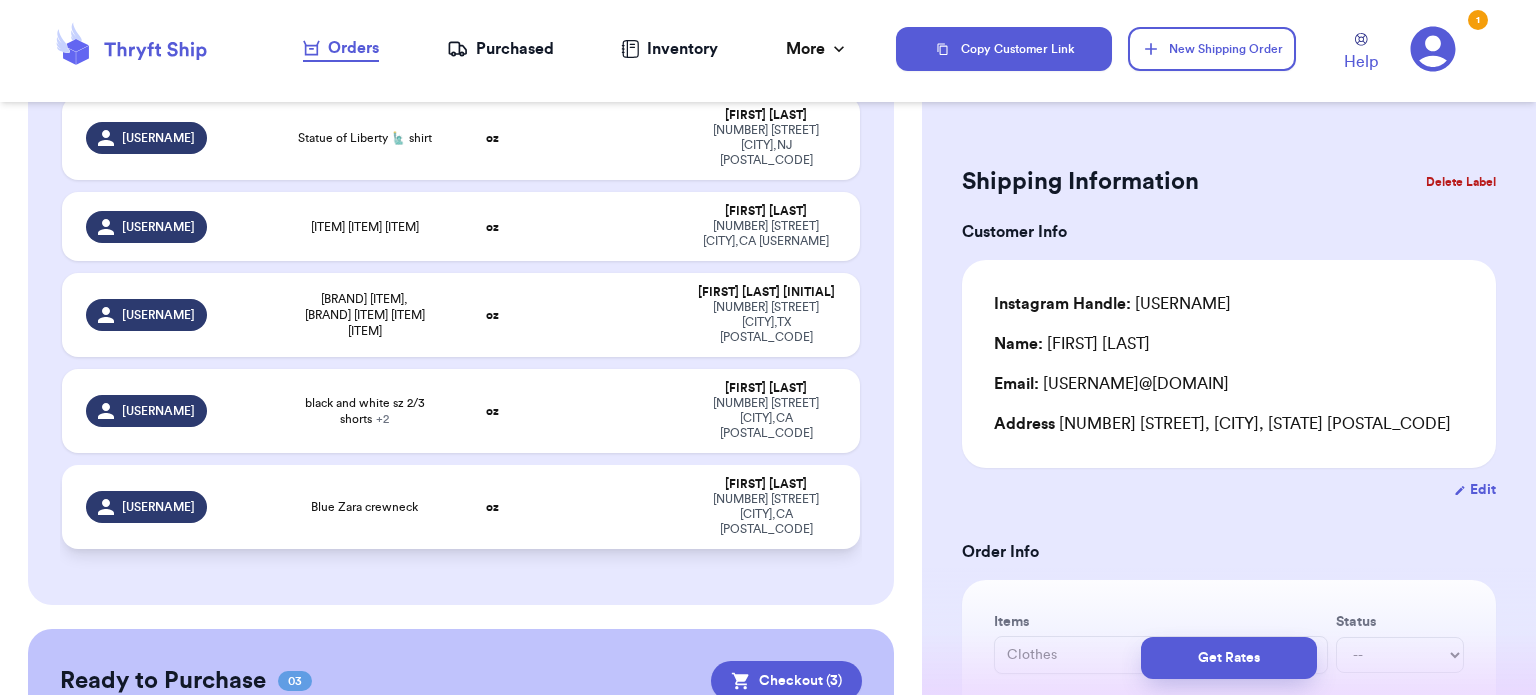 click on "oz" at bounding box center [493, 507] 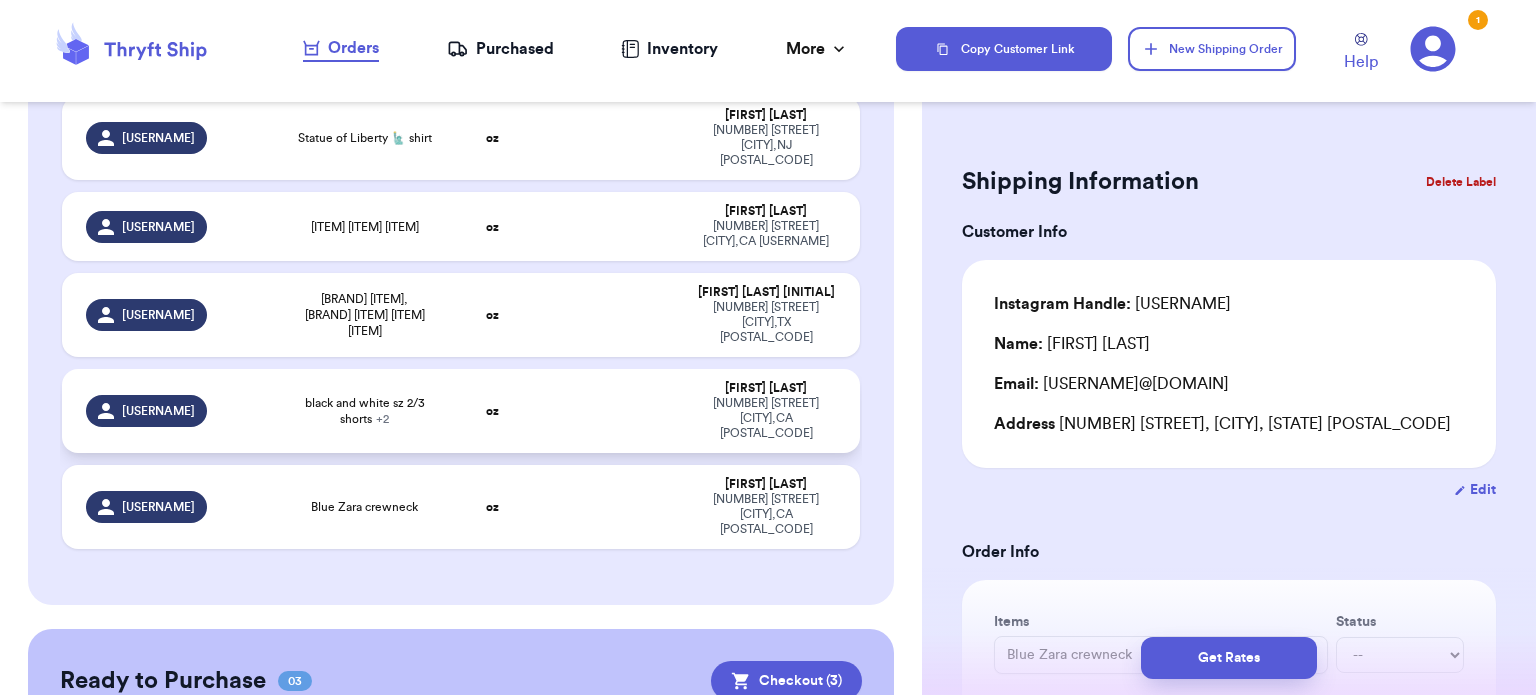 scroll, scrollTop: 629, scrollLeft: 0, axis: vertical 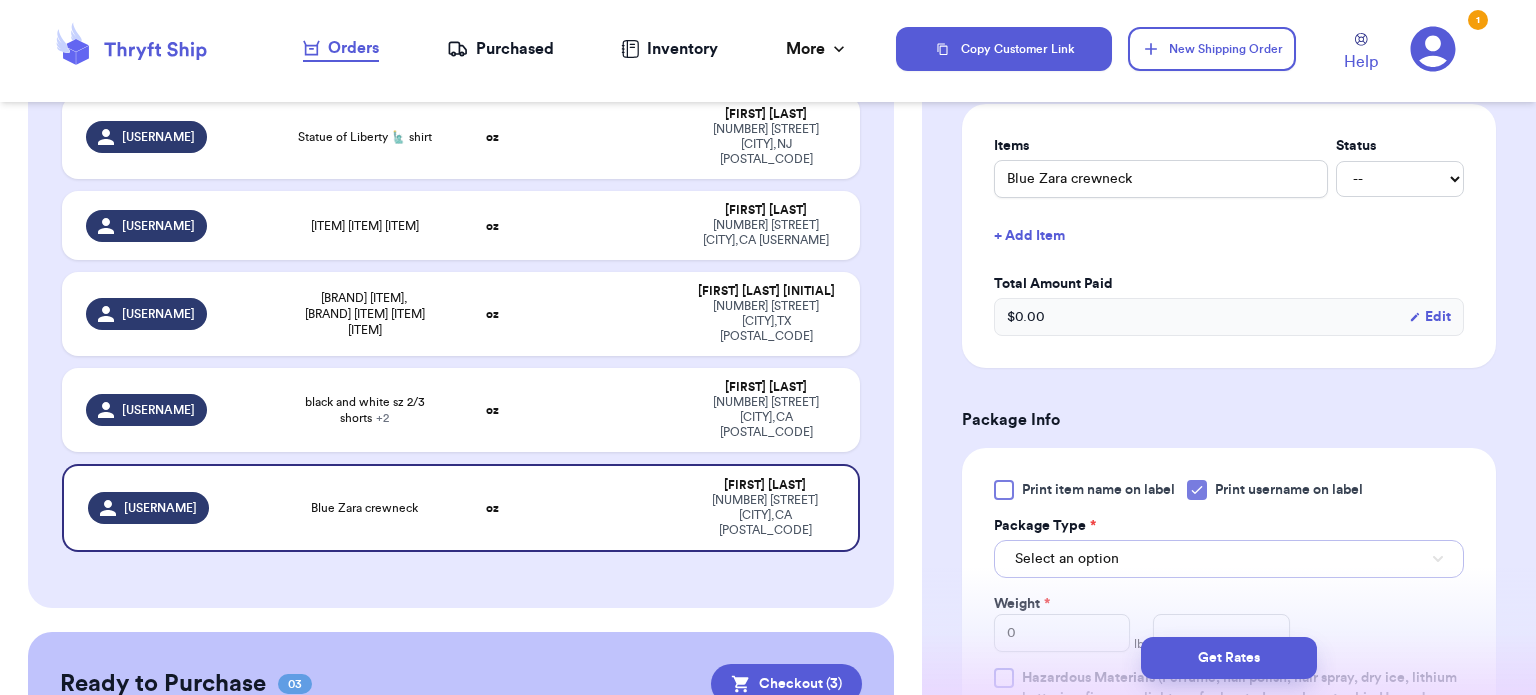 click on "Select an option" at bounding box center (1229, 559) 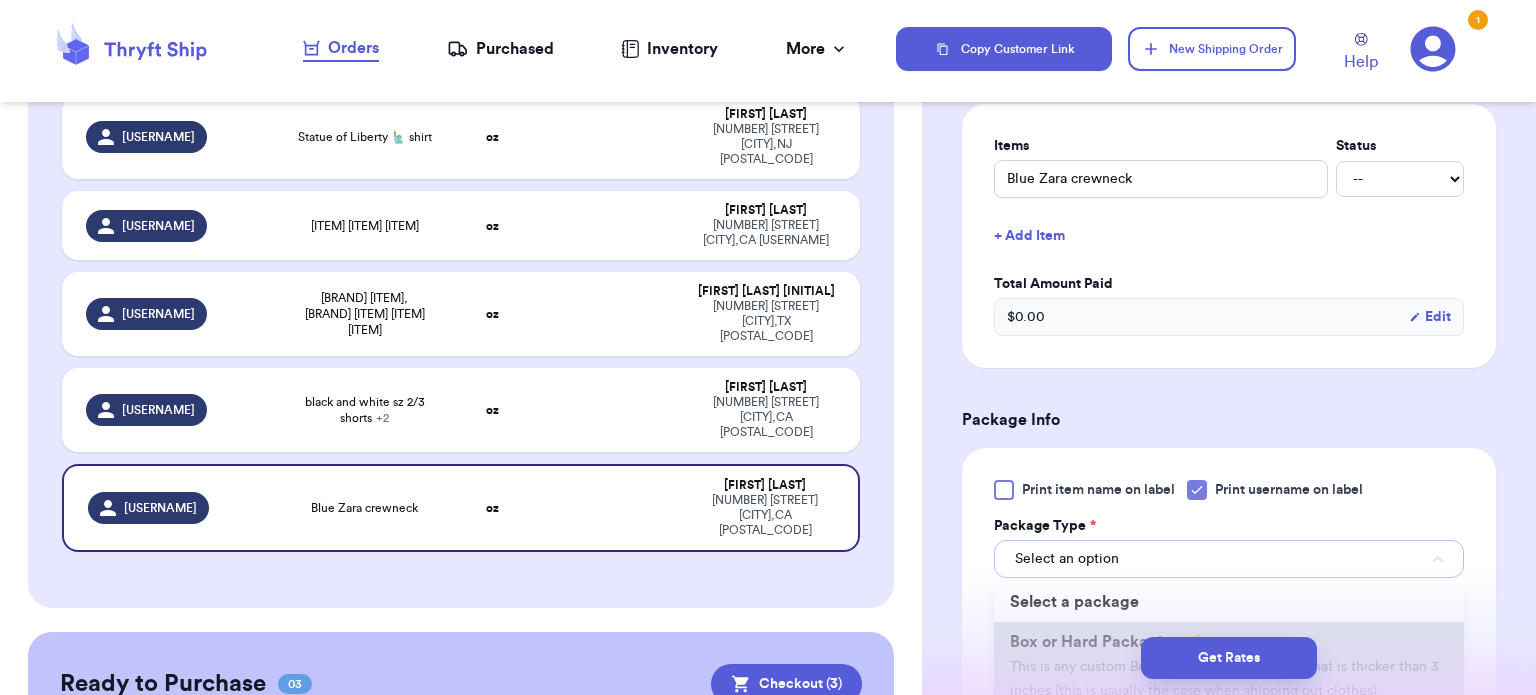 scroll, scrollTop: 100, scrollLeft: 0, axis: vertical 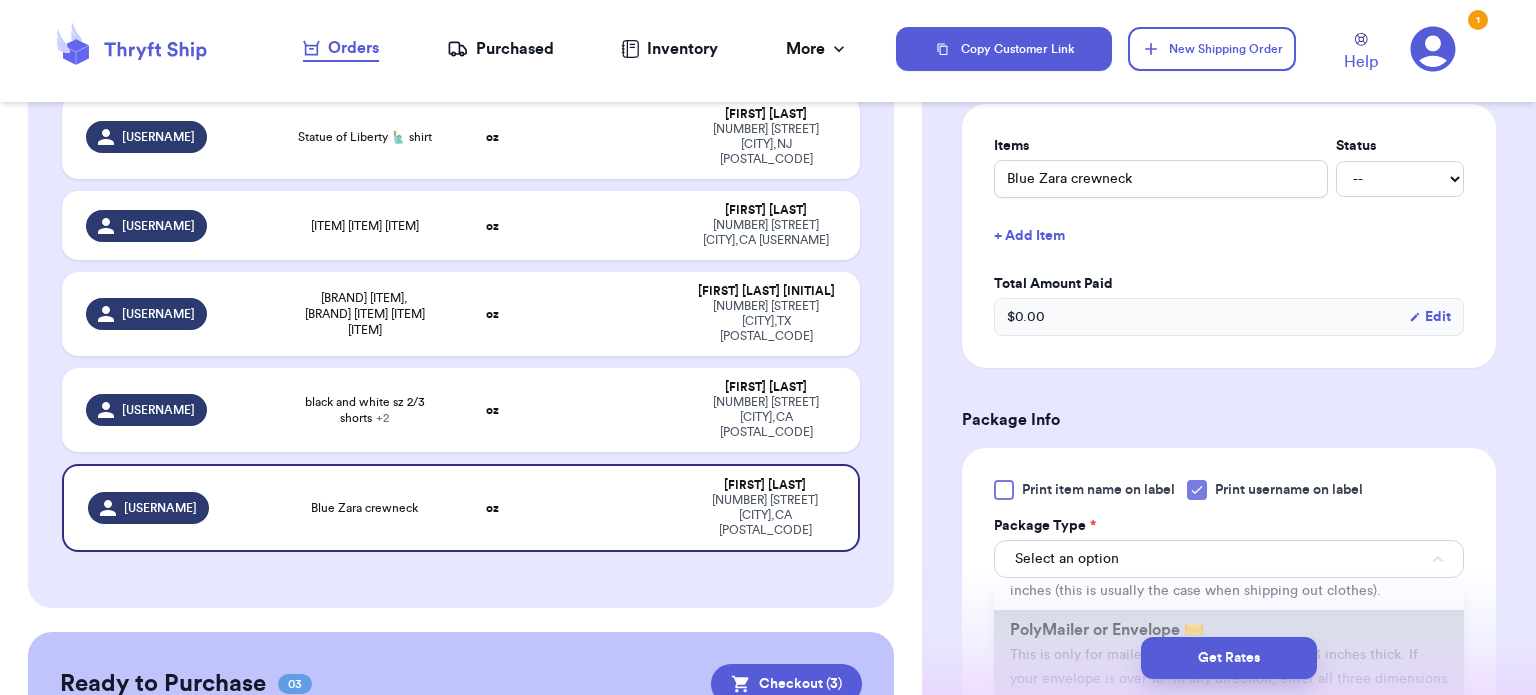 click on "PolyMailer or Envelope ✉️" at bounding box center [1107, 630] 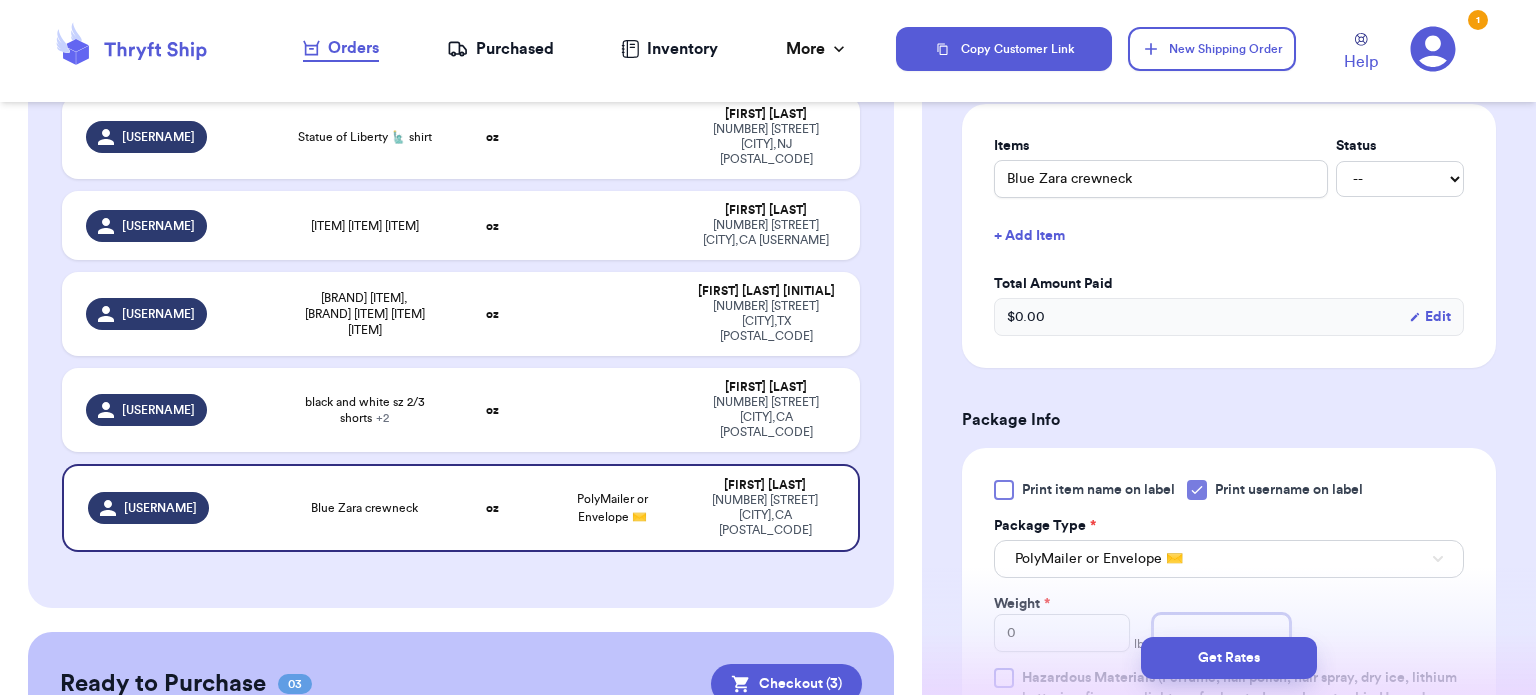 click at bounding box center (1221, 633) 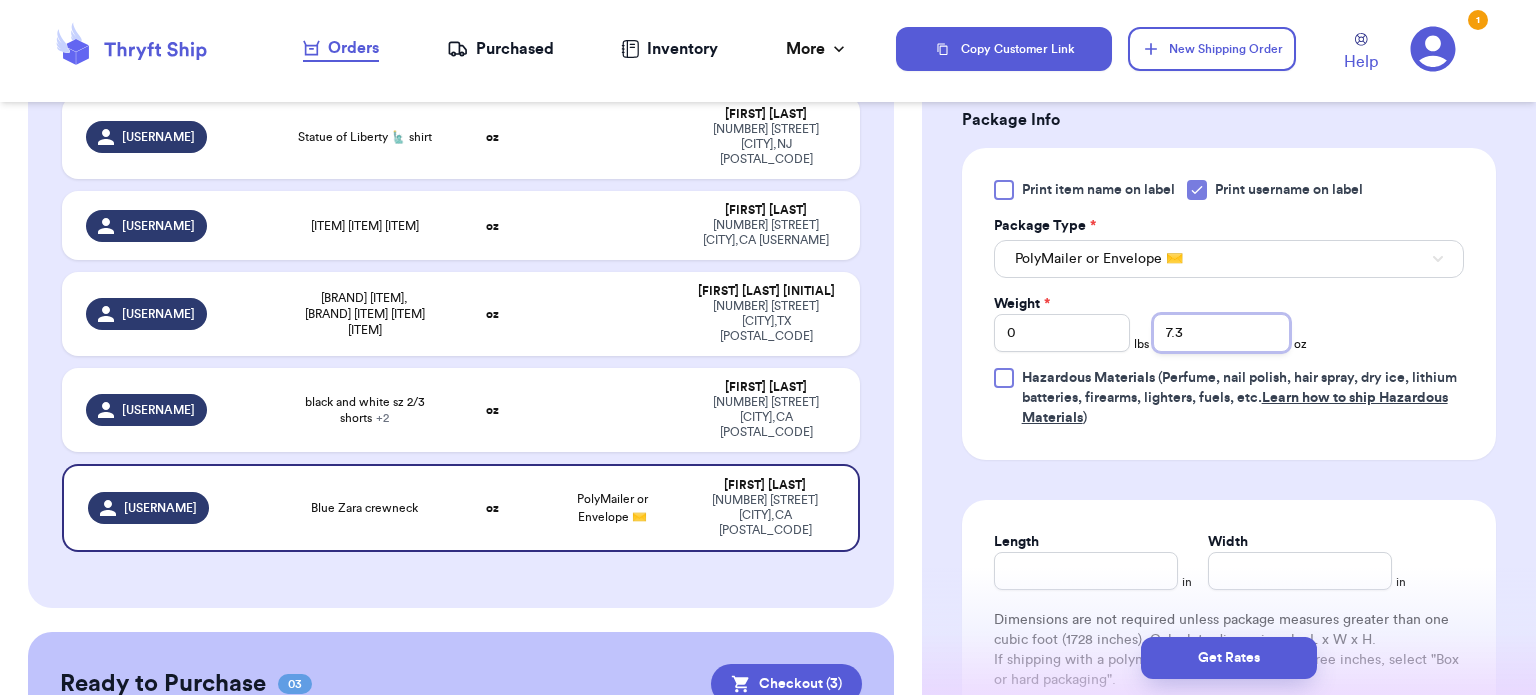 scroll, scrollTop: 1044, scrollLeft: 0, axis: vertical 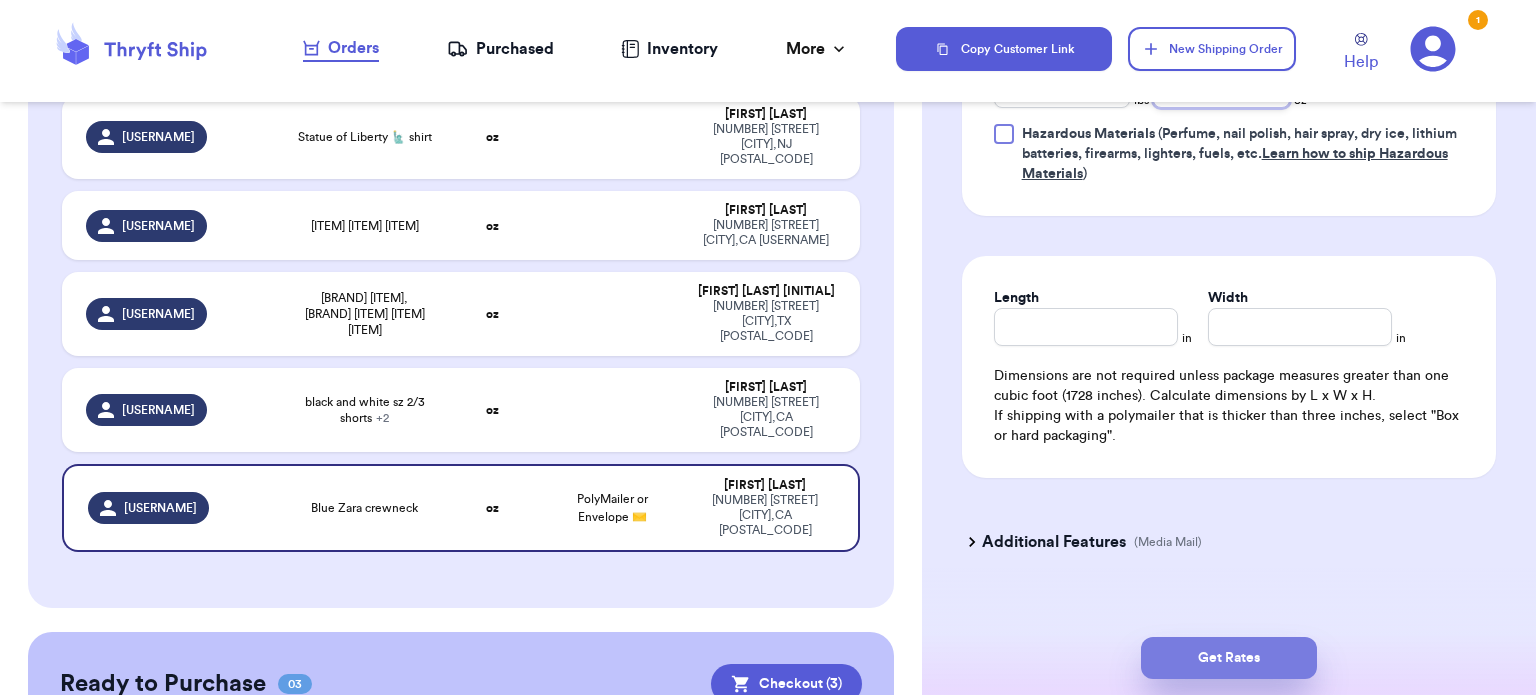 type on "7.3" 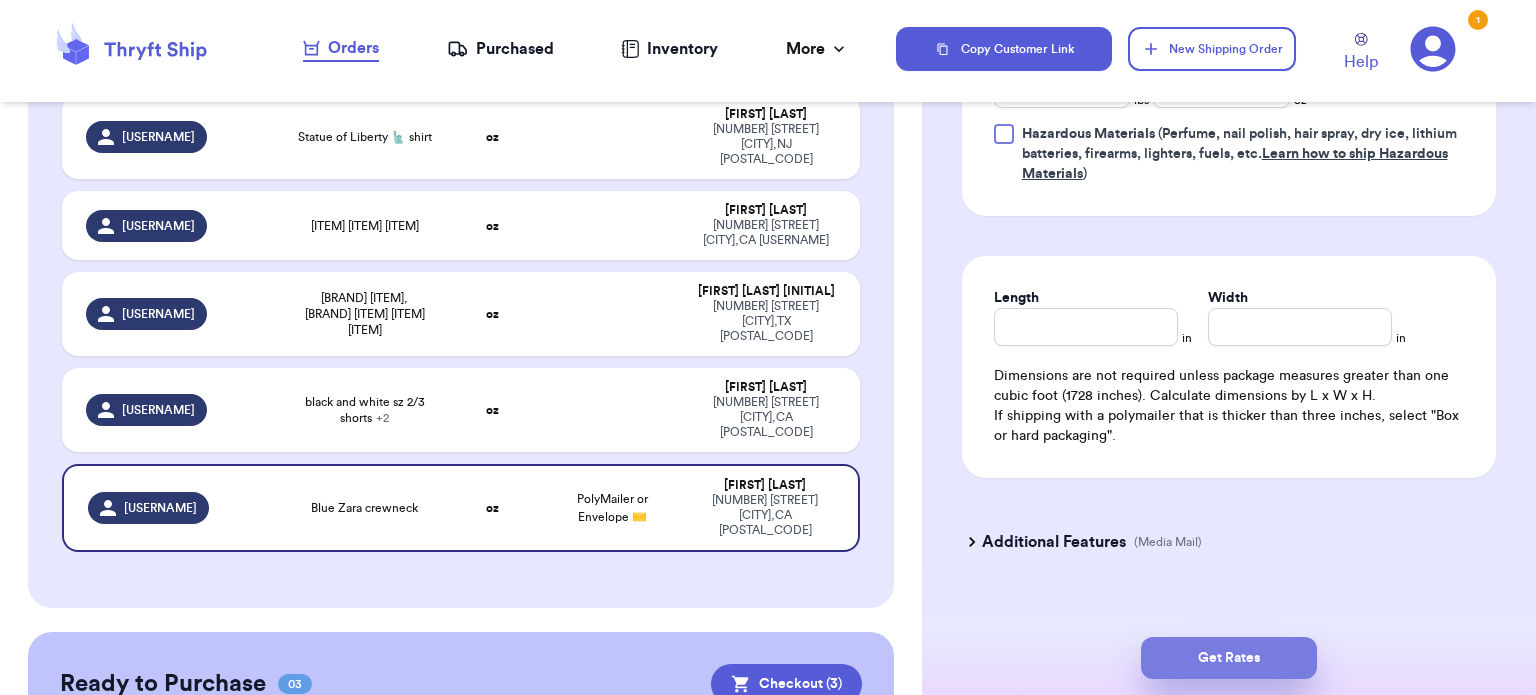 click on "Get Rates" at bounding box center [1229, 658] 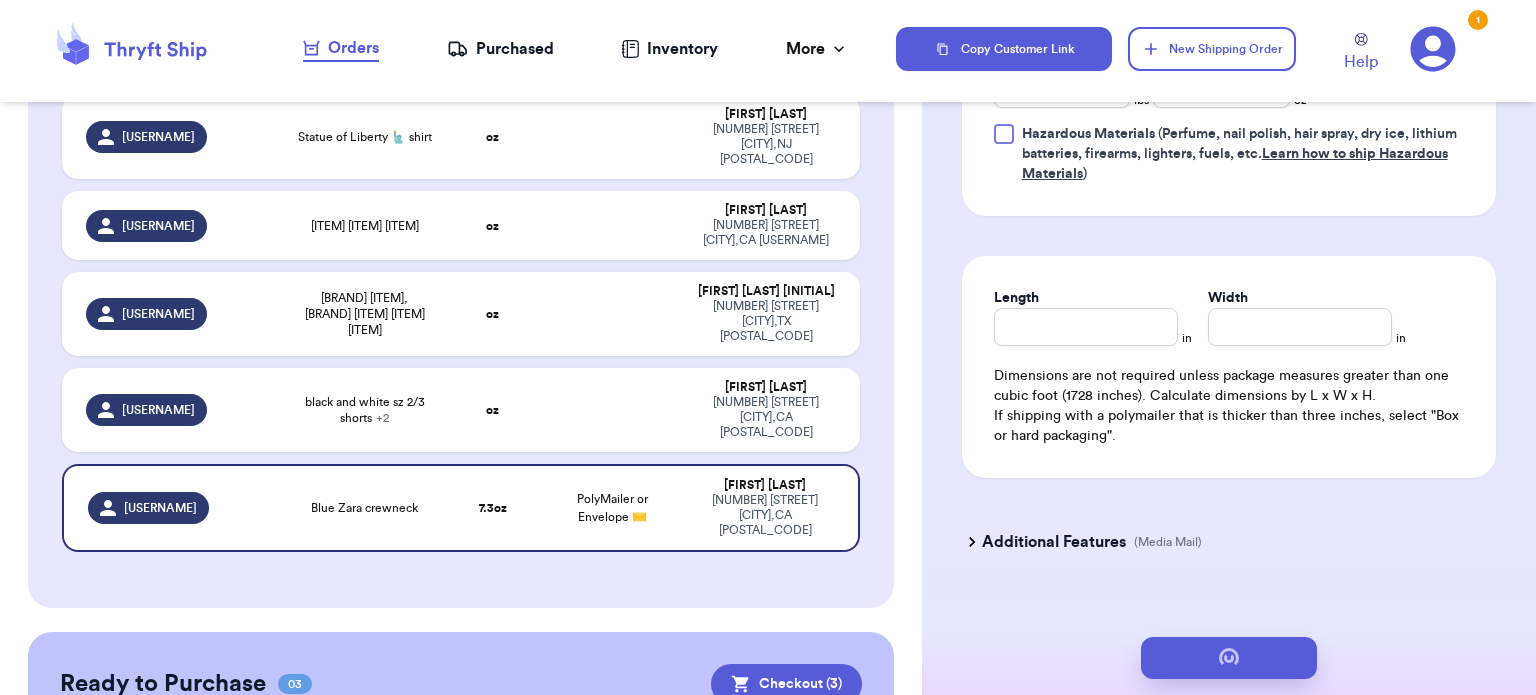 scroll, scrollTop: 0, scrollLeft: 0, axis: both 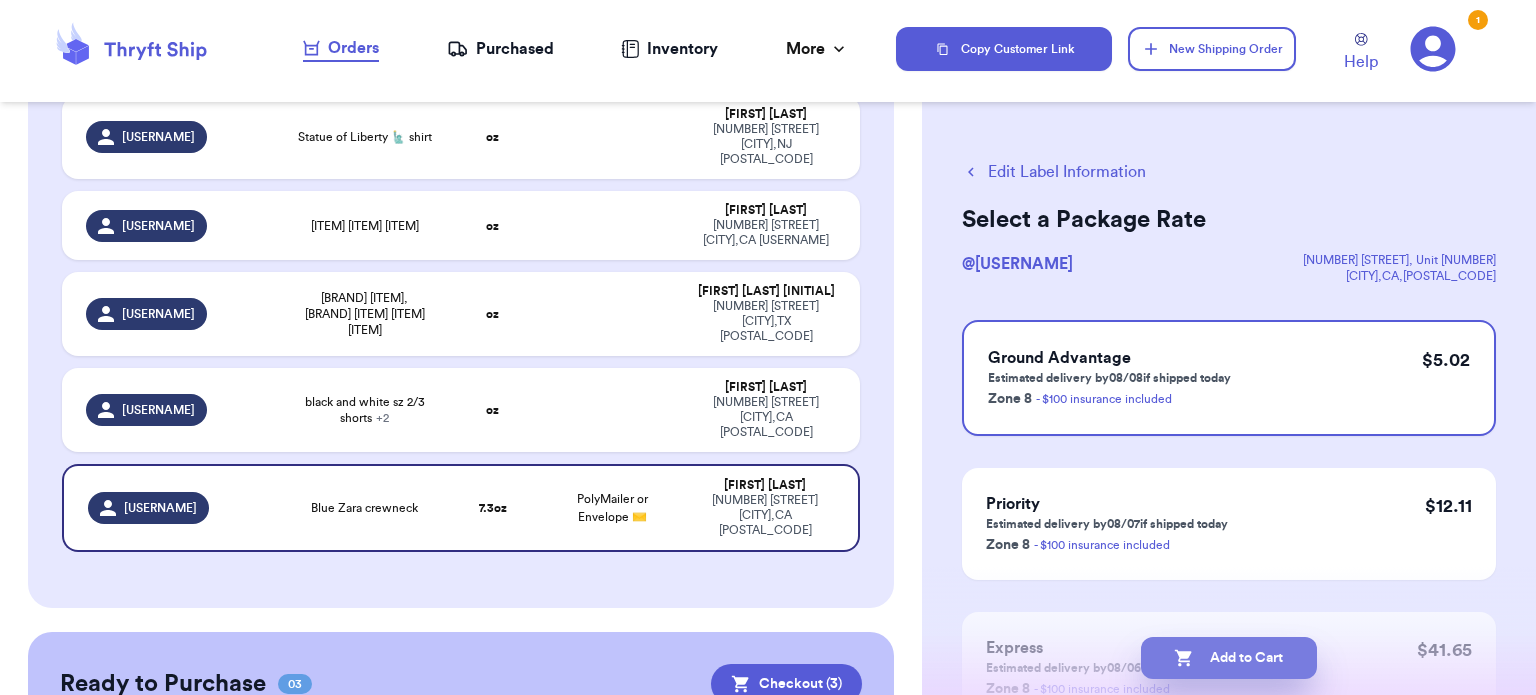 click on "Add to Cart" at bounding box center [1229, 658] 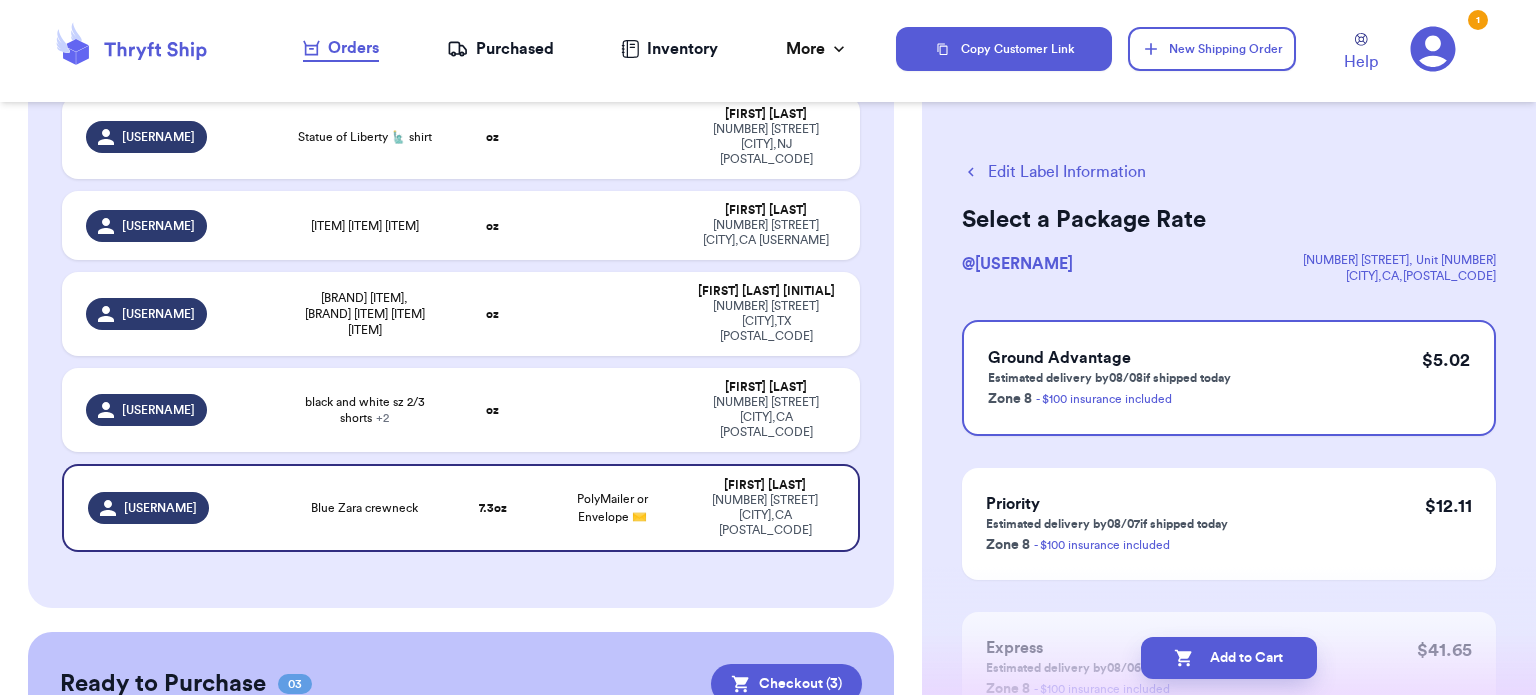 checkbox on "true" 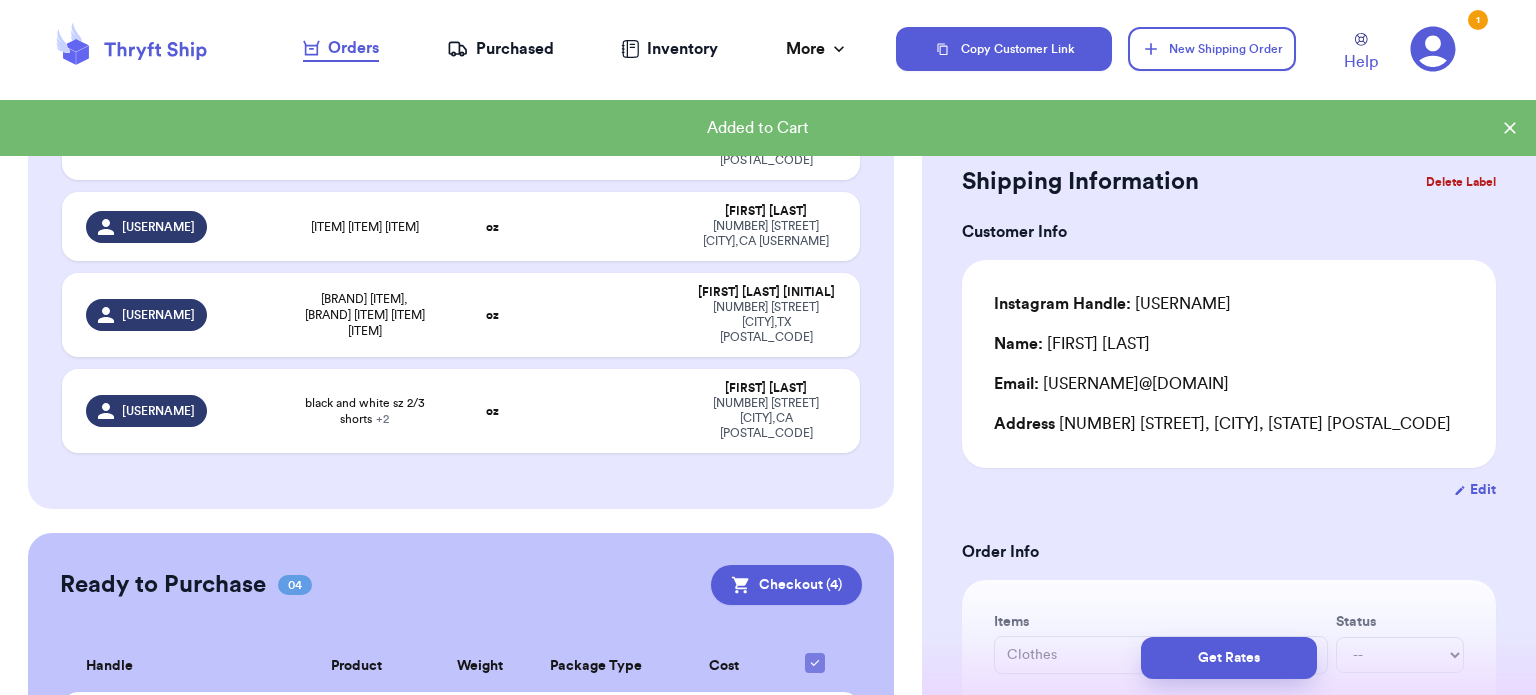 scroll, scrollTop: 924, scrollLeft: 0, axis: vertical 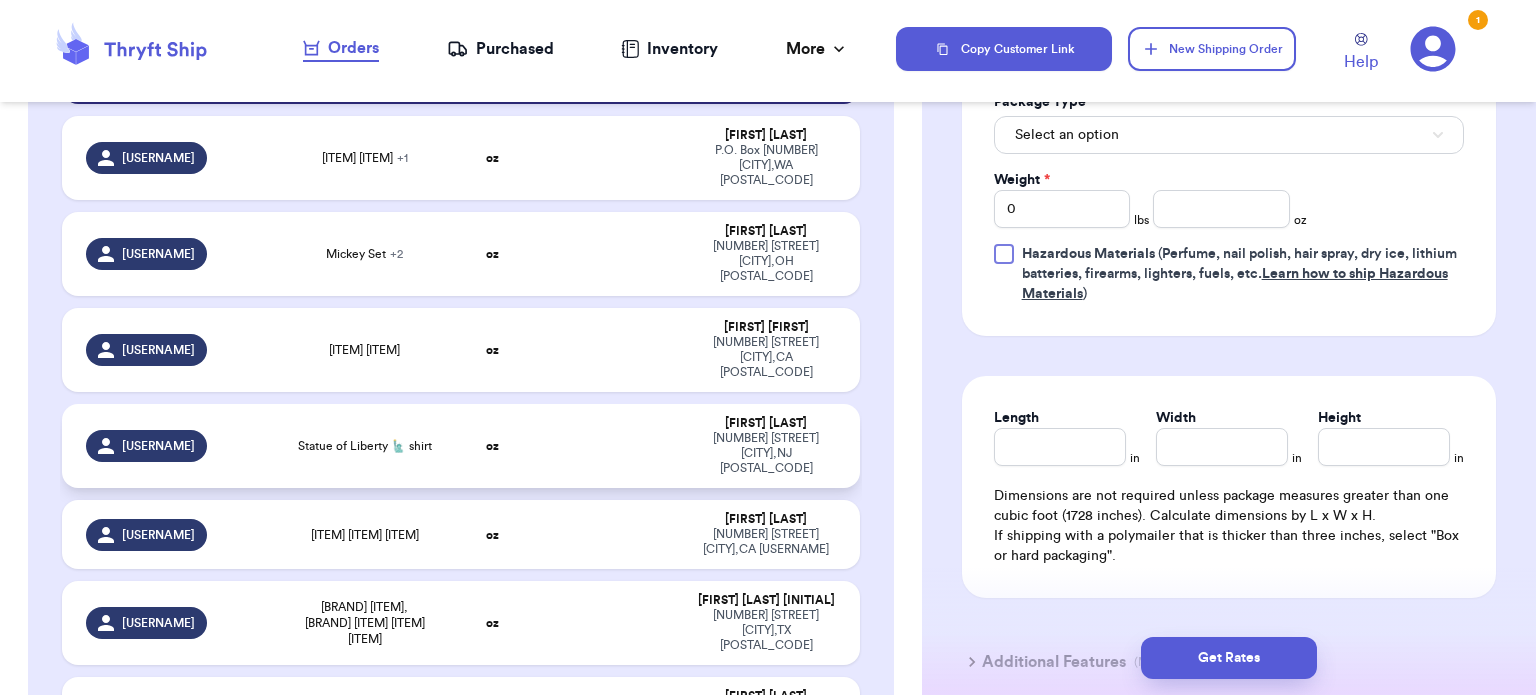 type 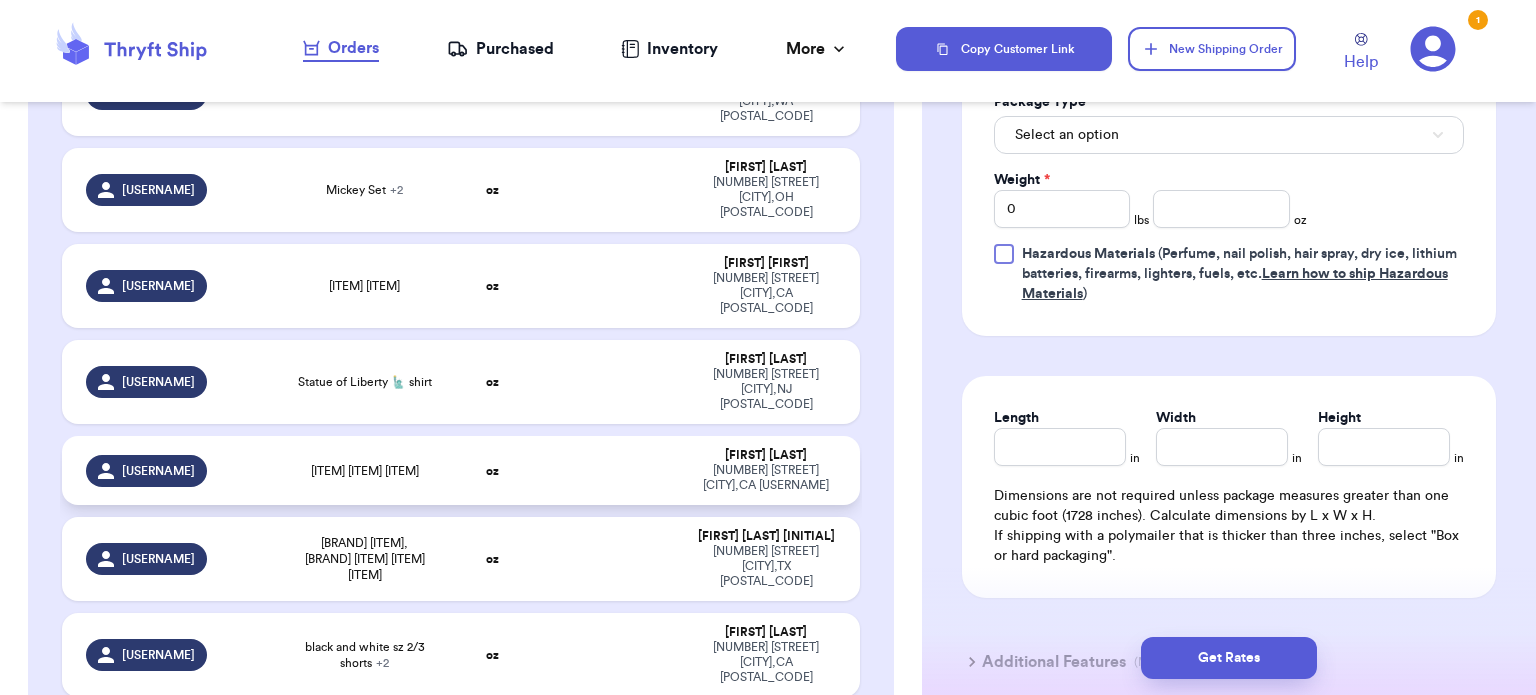 scroll, scrollTop: 424, scrollLeft: 0, axis: vertical 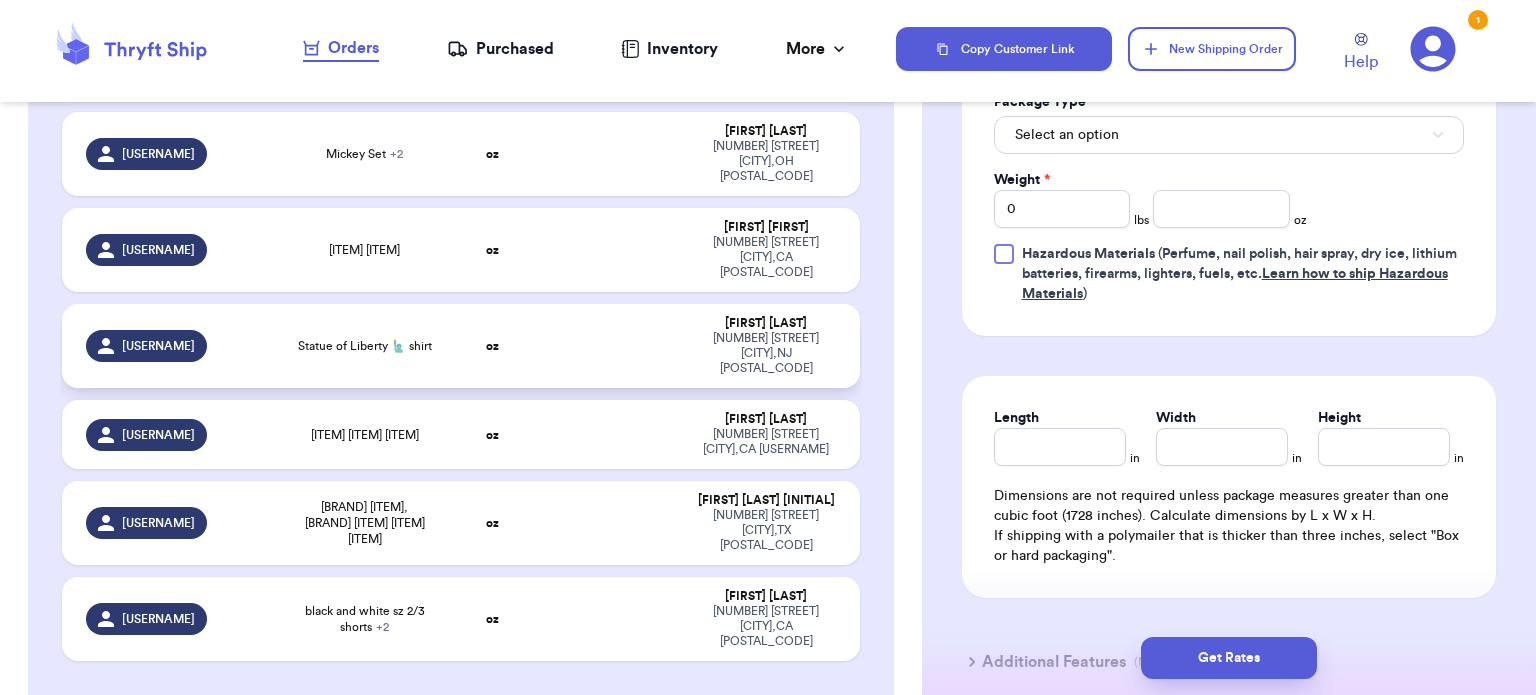 click at bounding box center (613, 346) 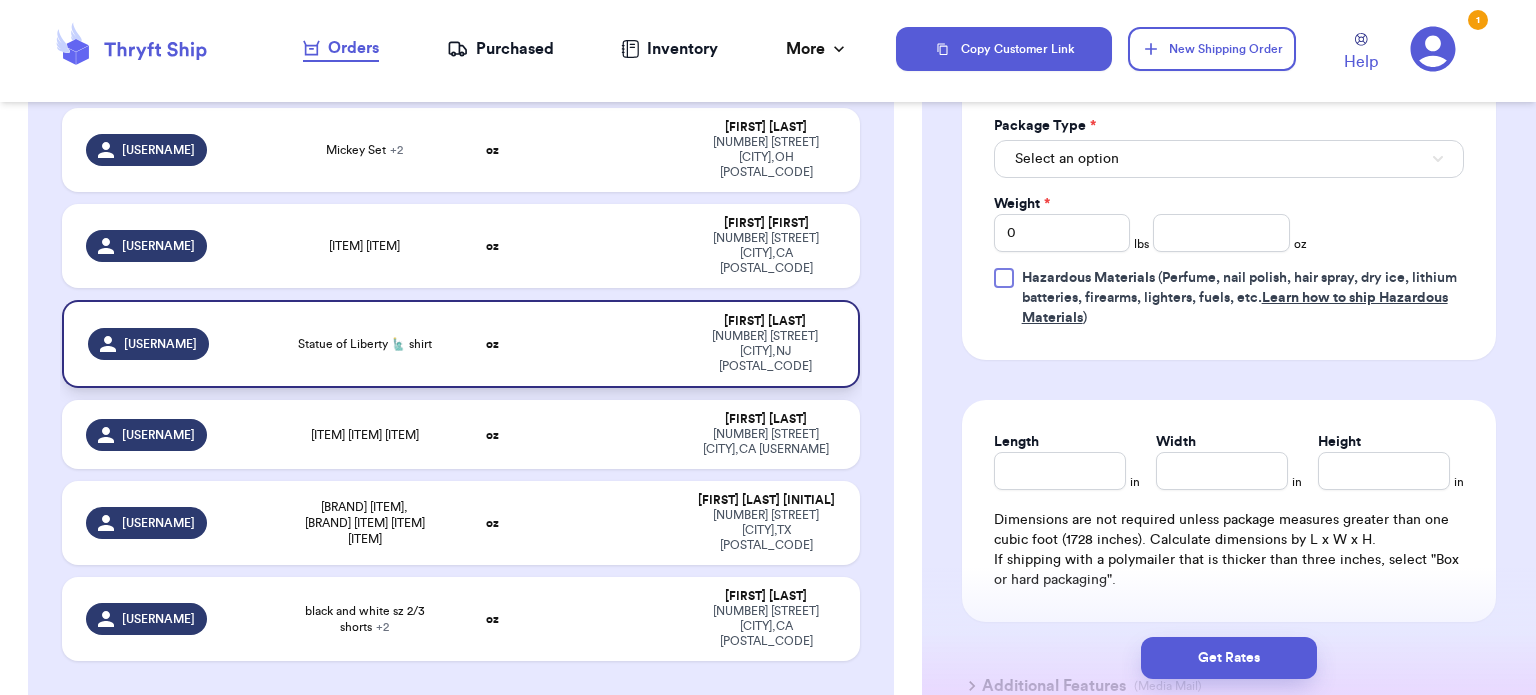 scroll, scrollTop: 420, scrollLeft: 0, axis: vertical 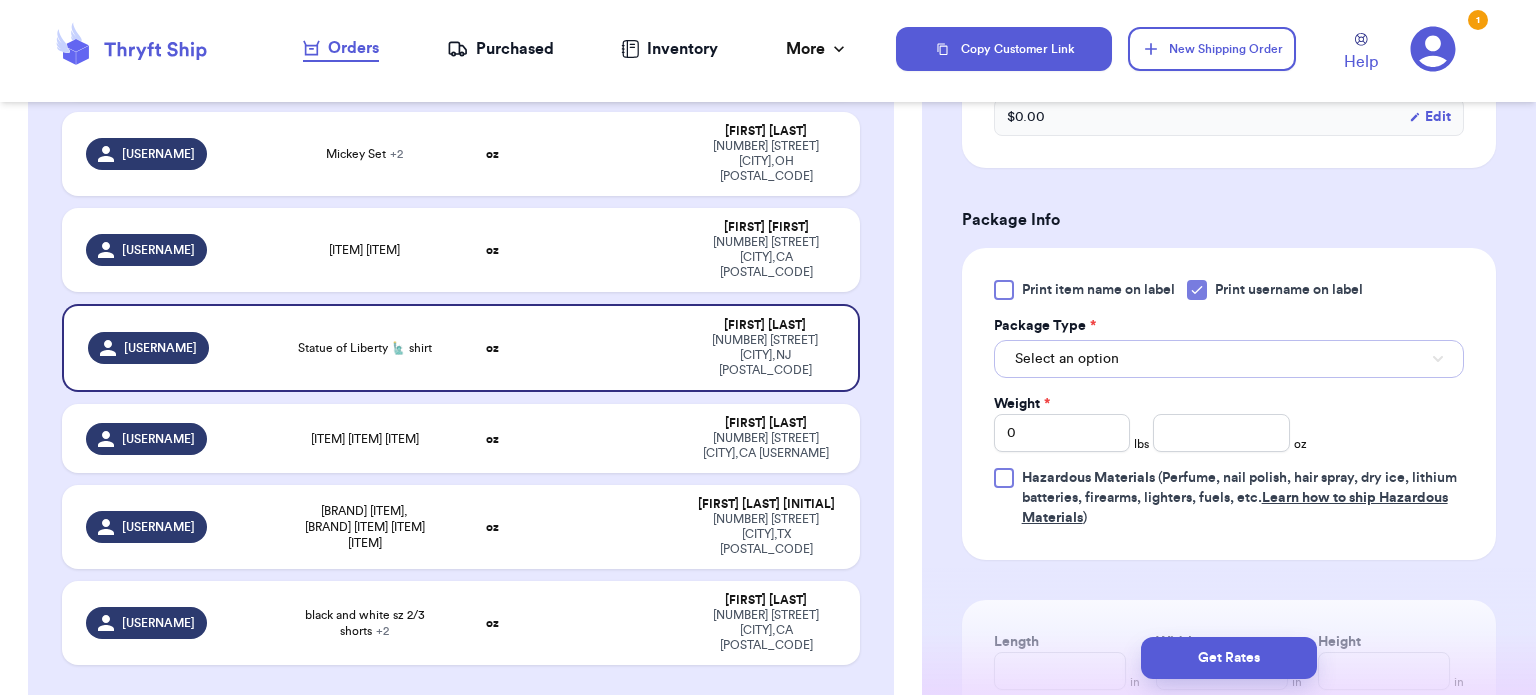 click on "Select an option" at bounding box center (1229, 359) 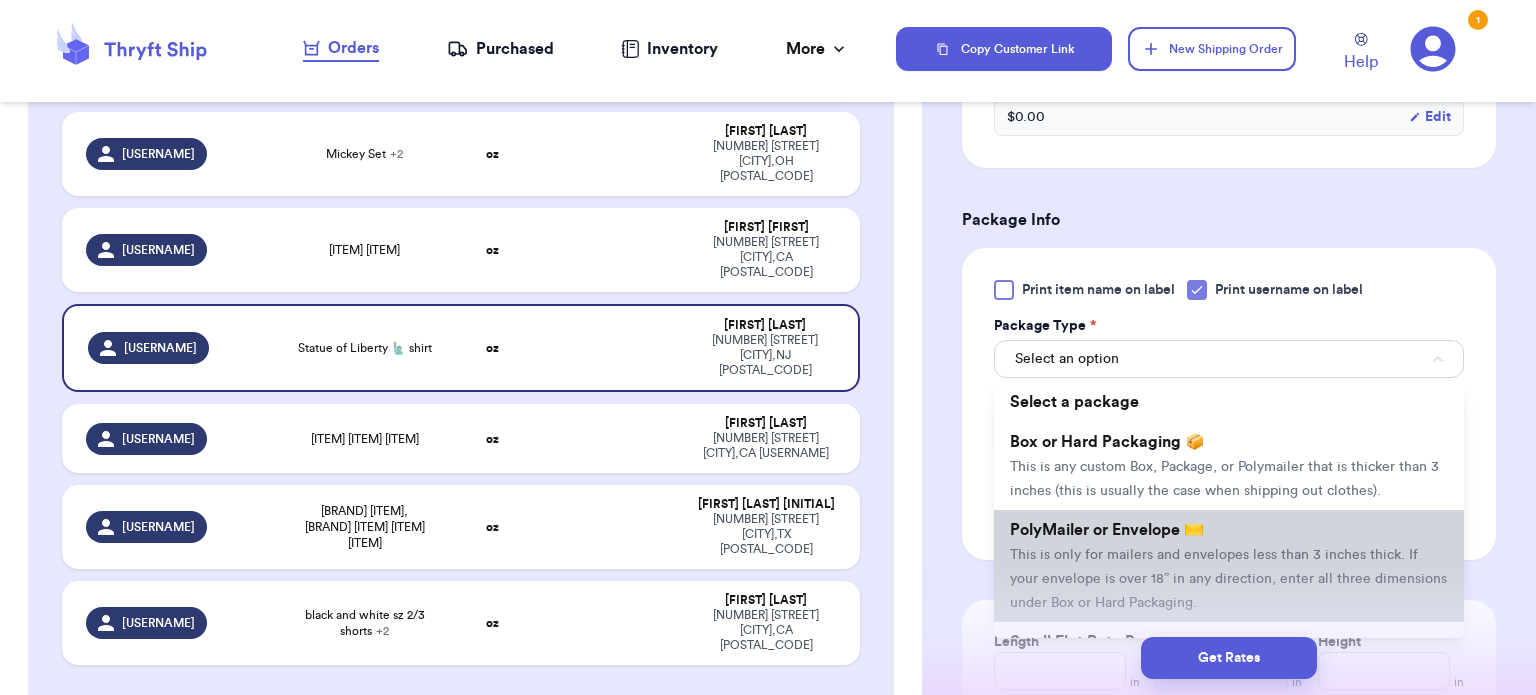 click on "This is only for mailers and envelopes less than 3 inches thick. If your envelope is over 18” in any direction, enter all three dimensions under Box or Hard Packaging." at bounding box center (1228, 579) 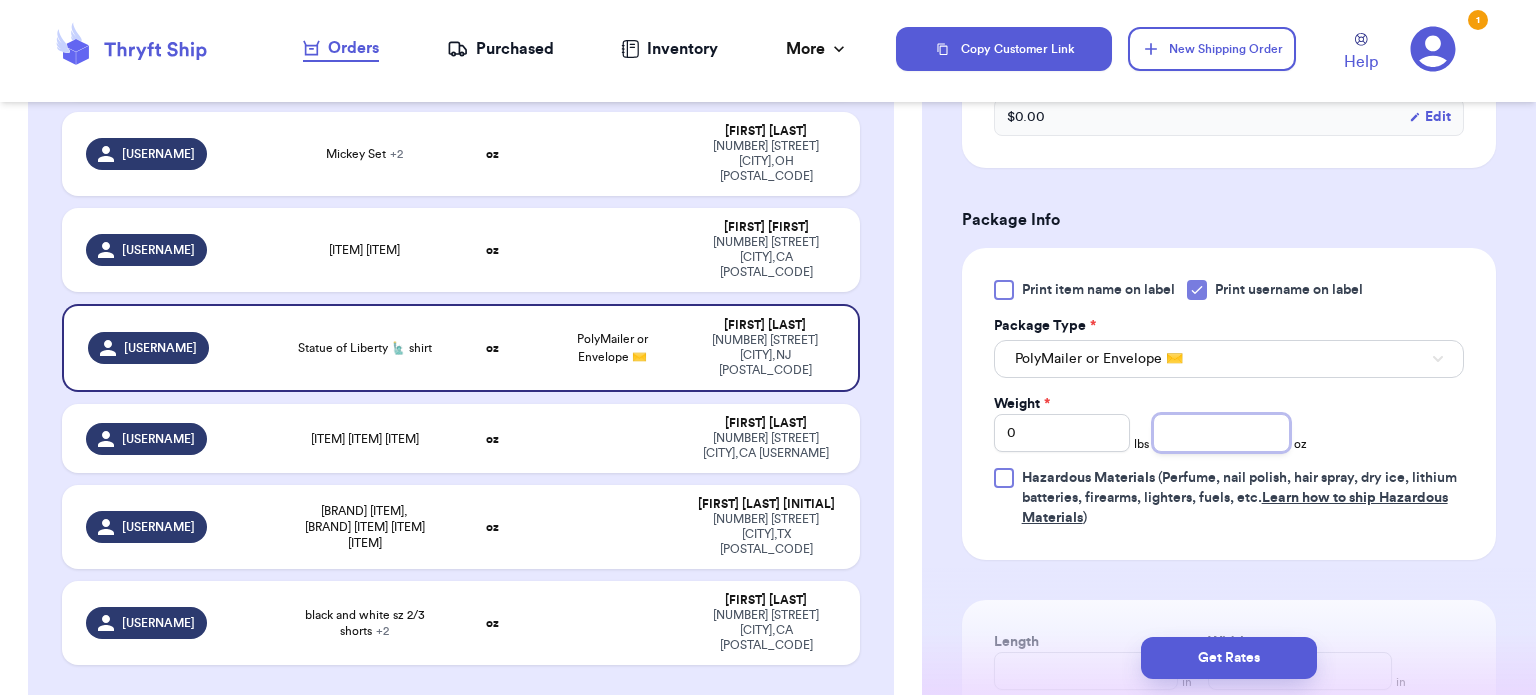 click at bounding box center (1221, 433) 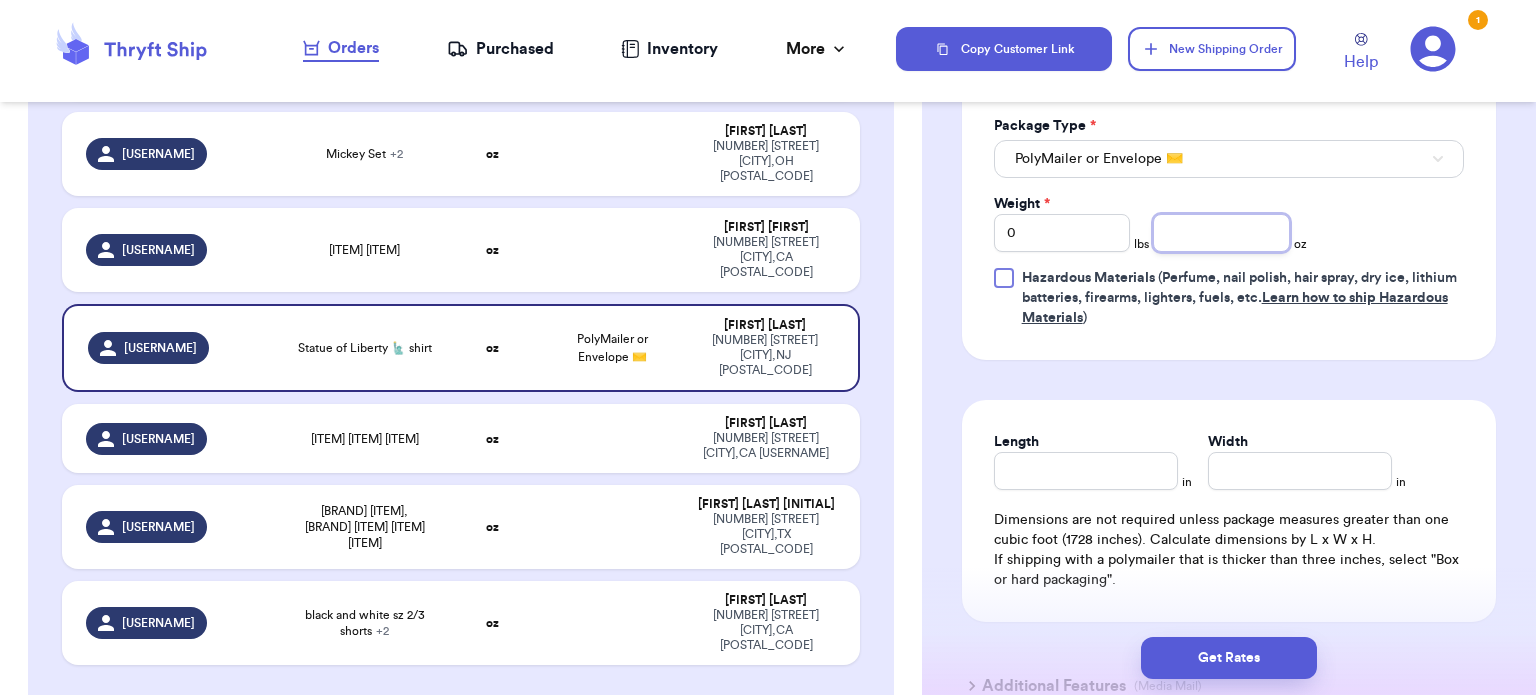 scroll, scrollTop: 1044, scrollLeft: 0, axis: vertical 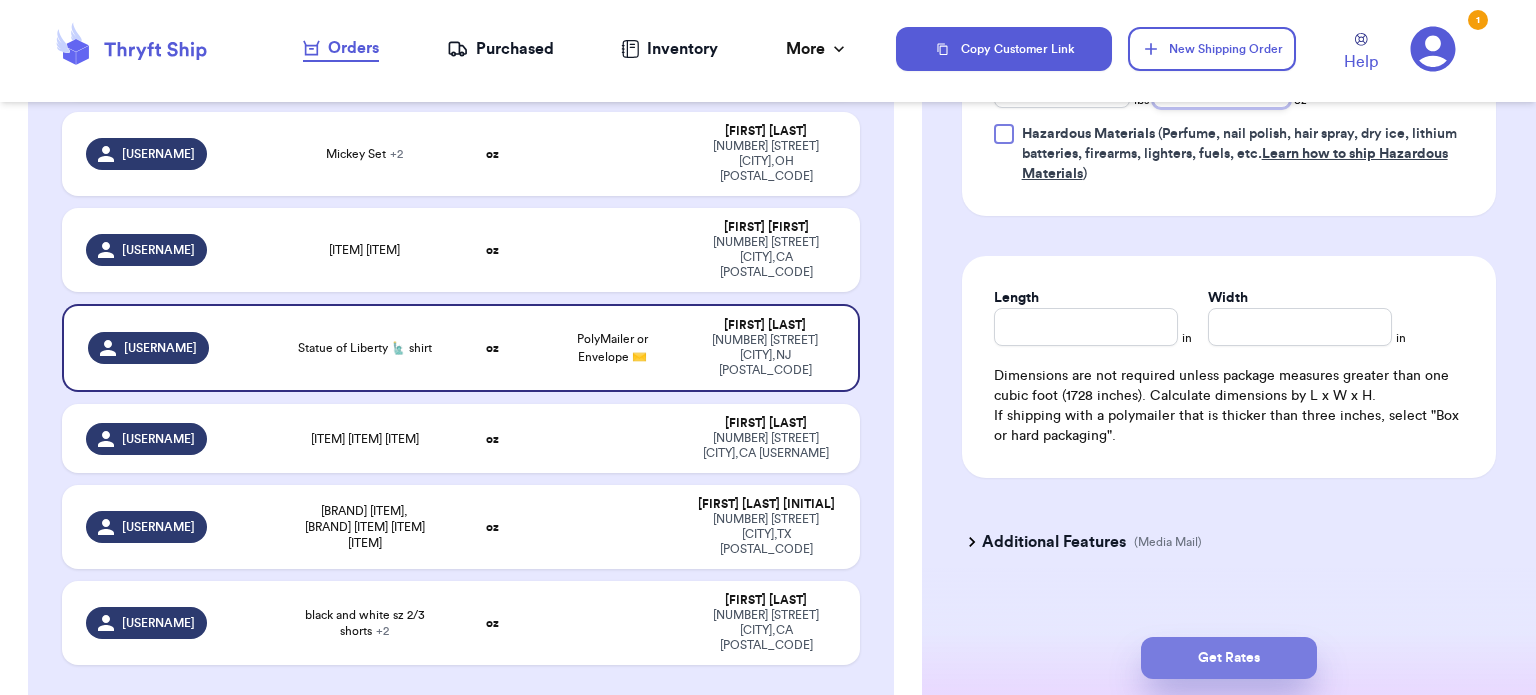 type on "[PRICE]" 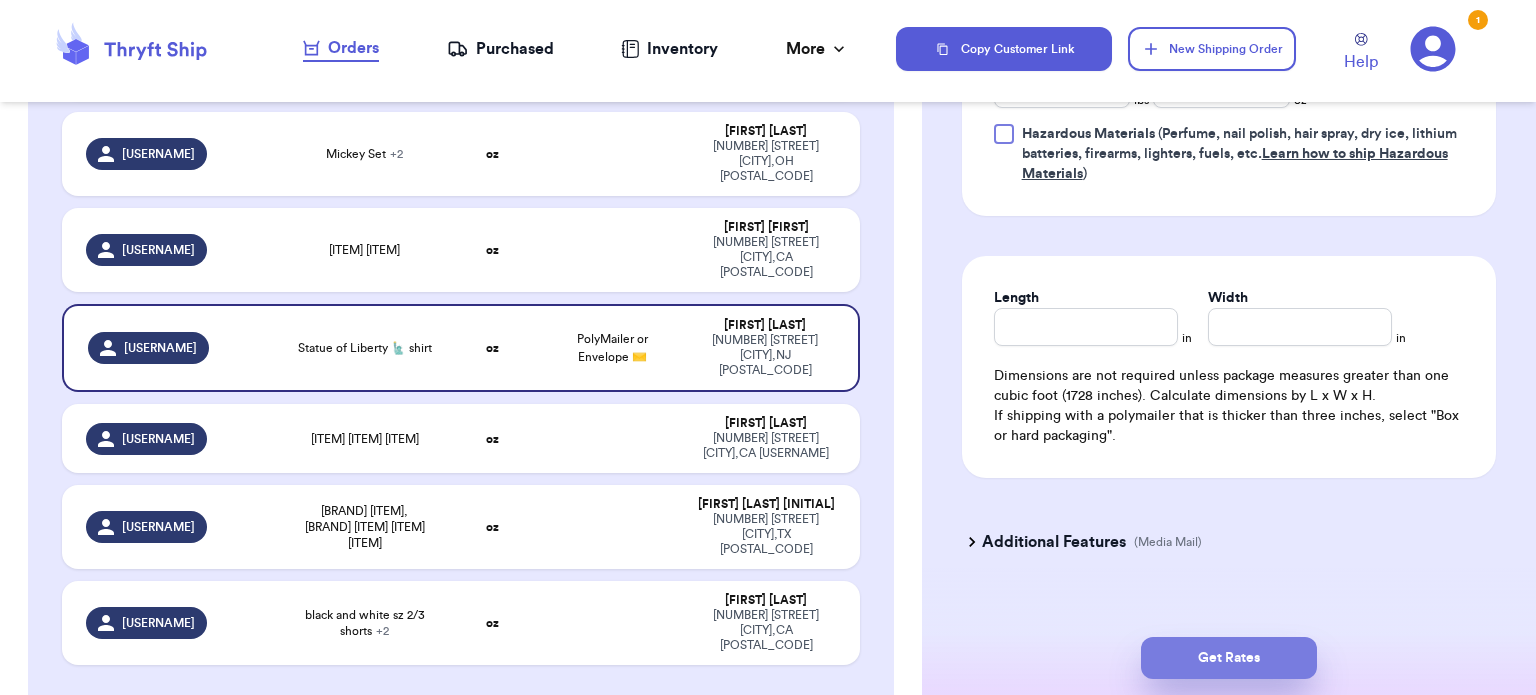 click on "Get Rates" at bounding box center [1229, 658] 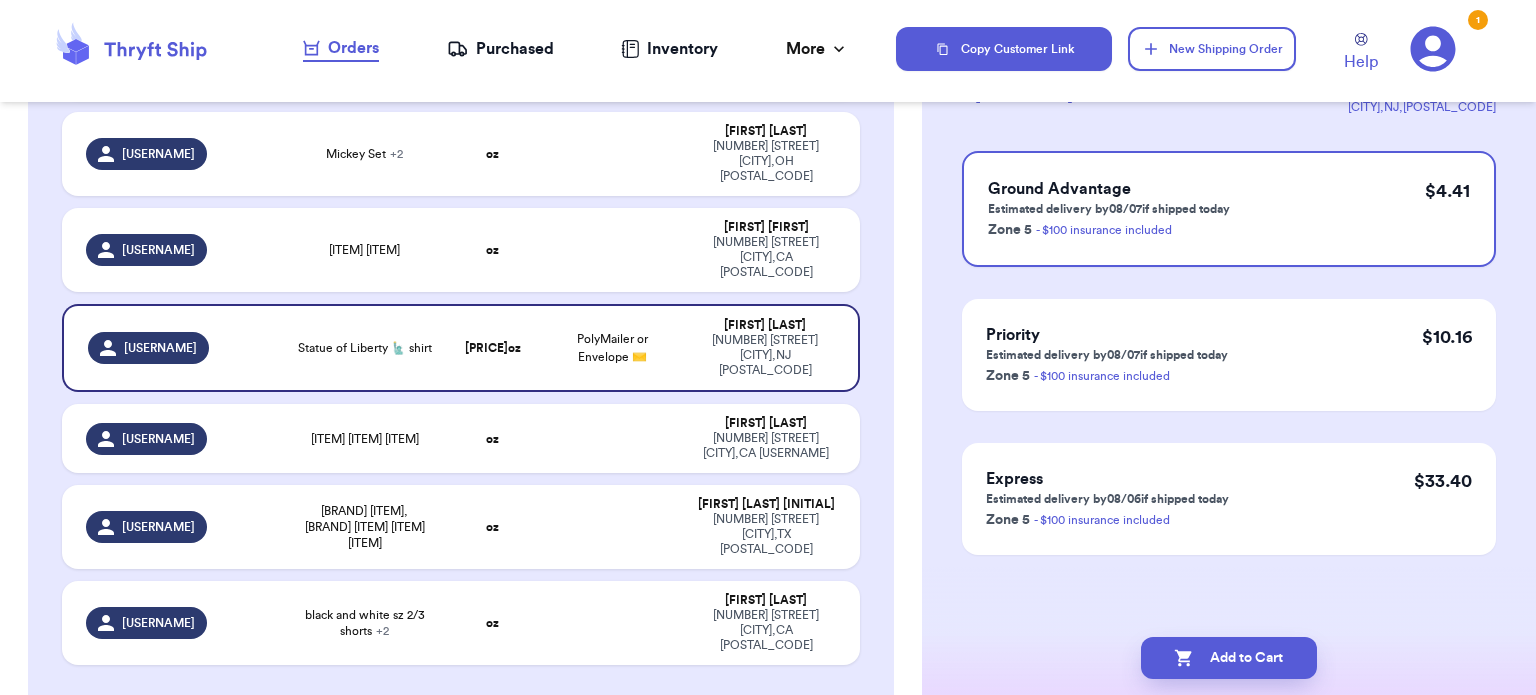 scroll, scrollTop: 0, scrollLeft: 0, axis: both 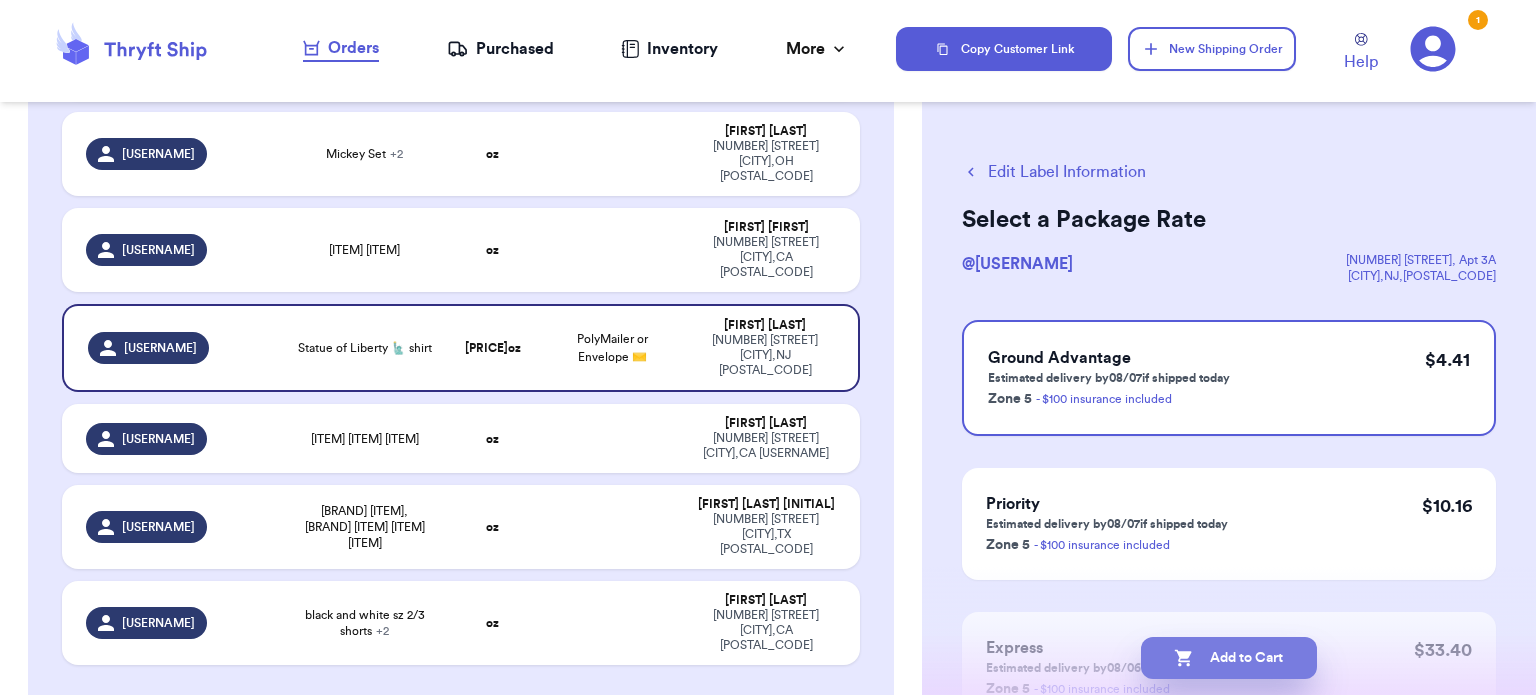 click on "Add to Cart" at bounding box center (1229, 658) 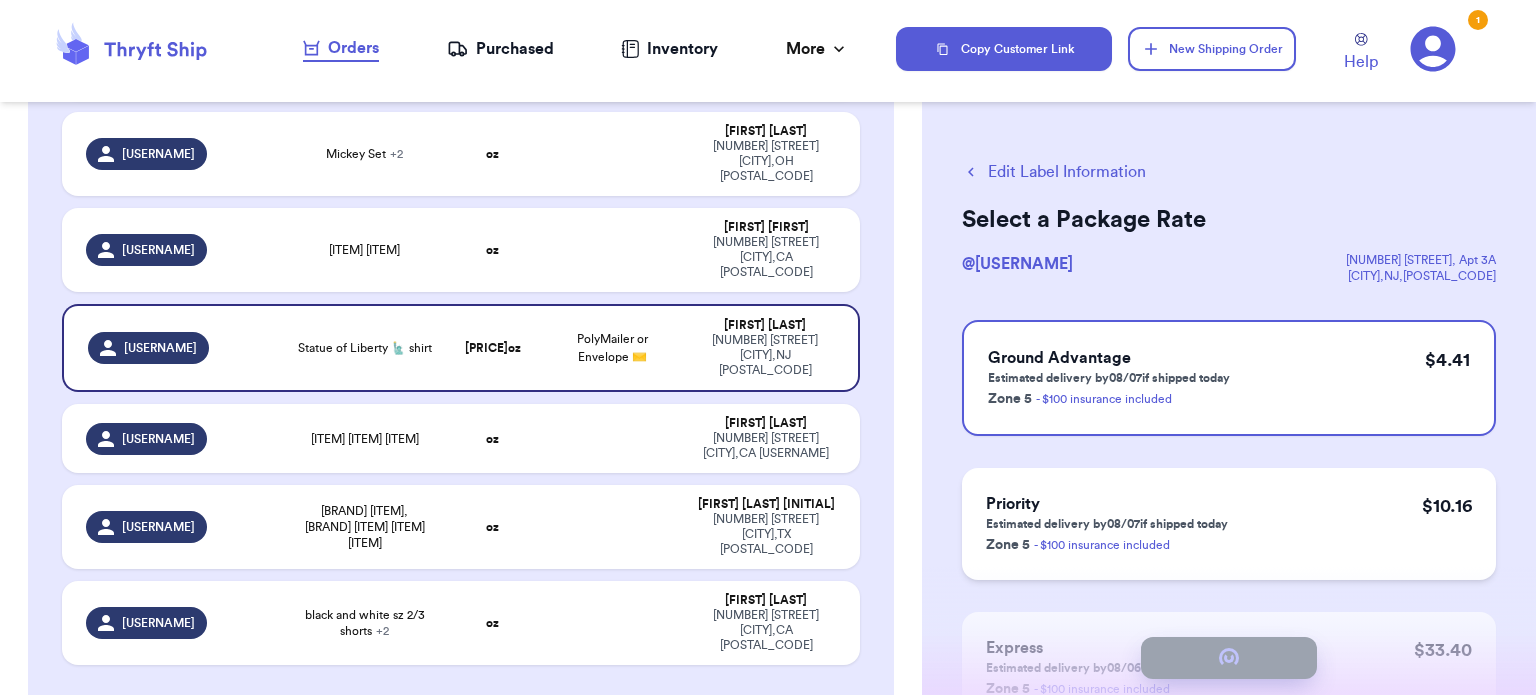checkbox on "true" 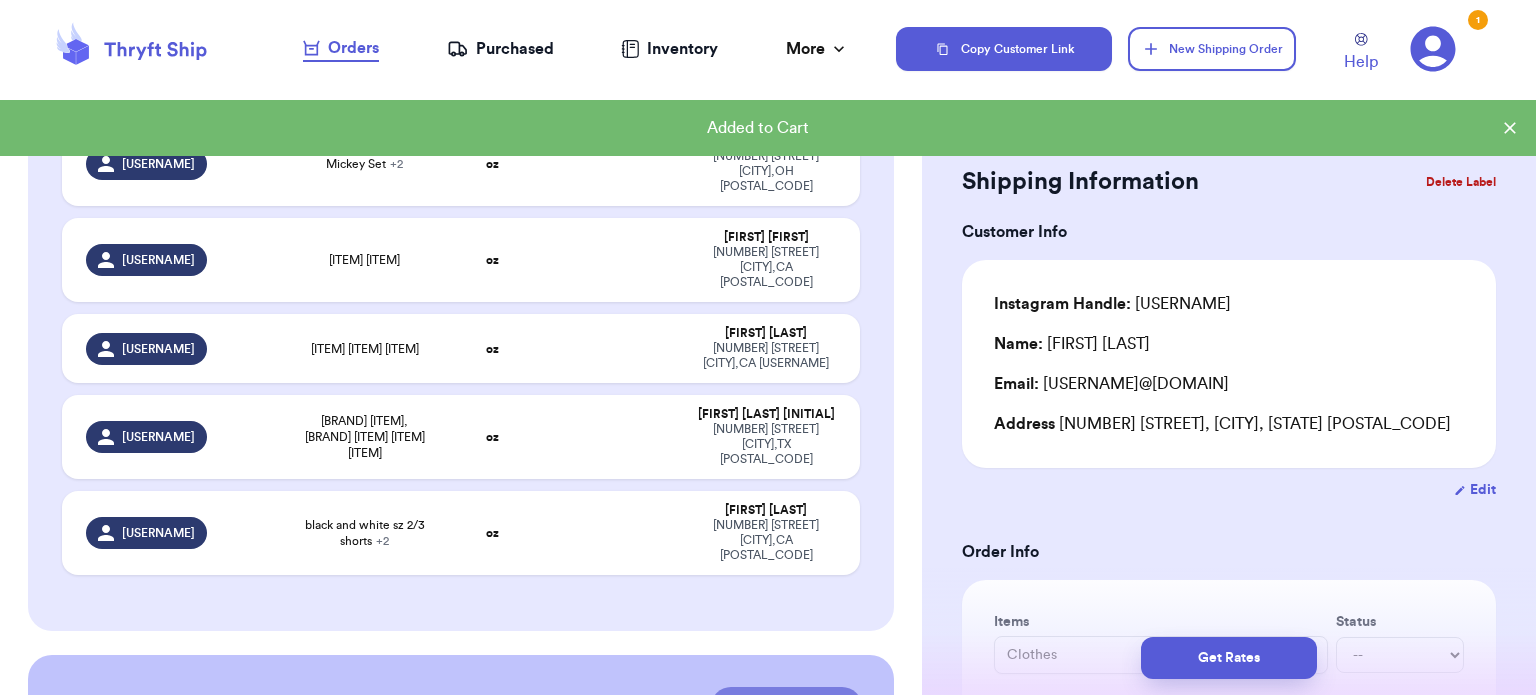 click on "Checkout ( 5 )" at bounding box center [786, 707] 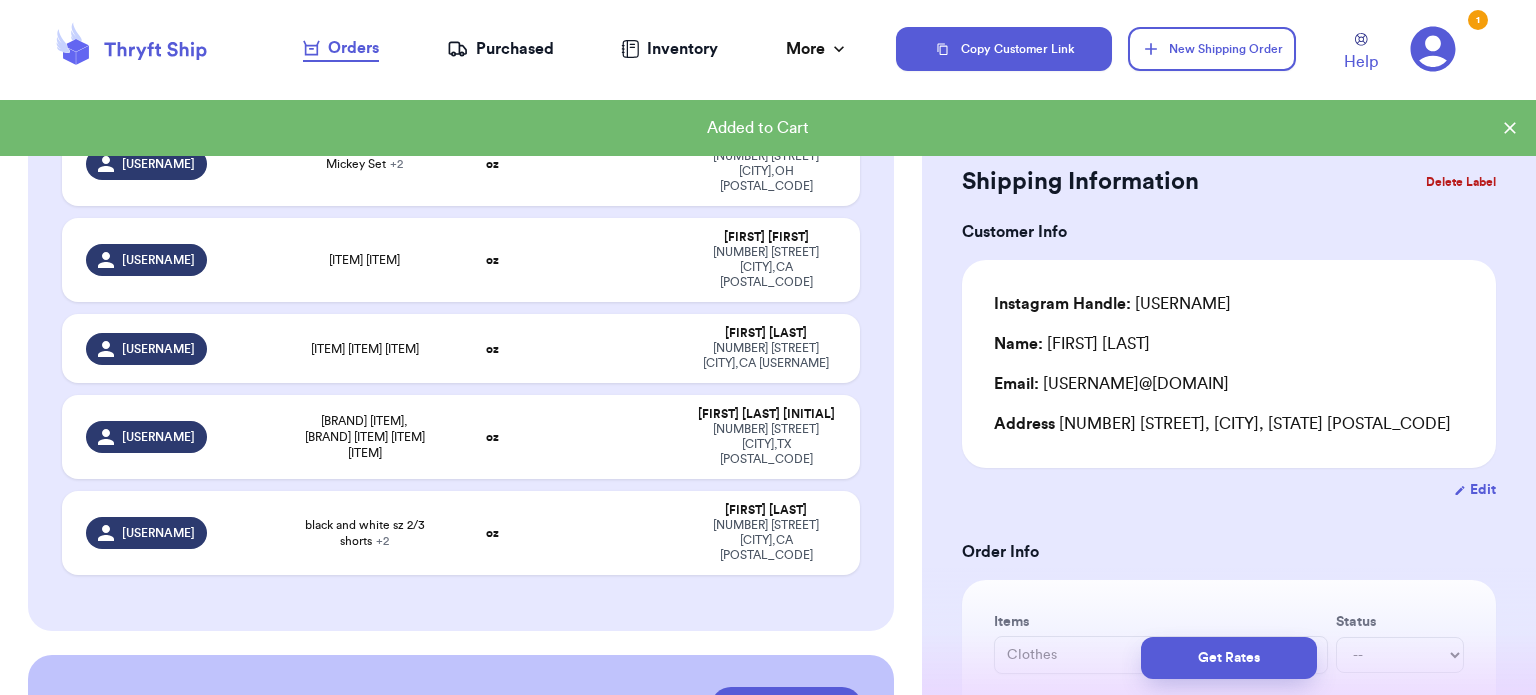 scroll, scrollTop: 411, scrollLeft: 0, axis: vertical 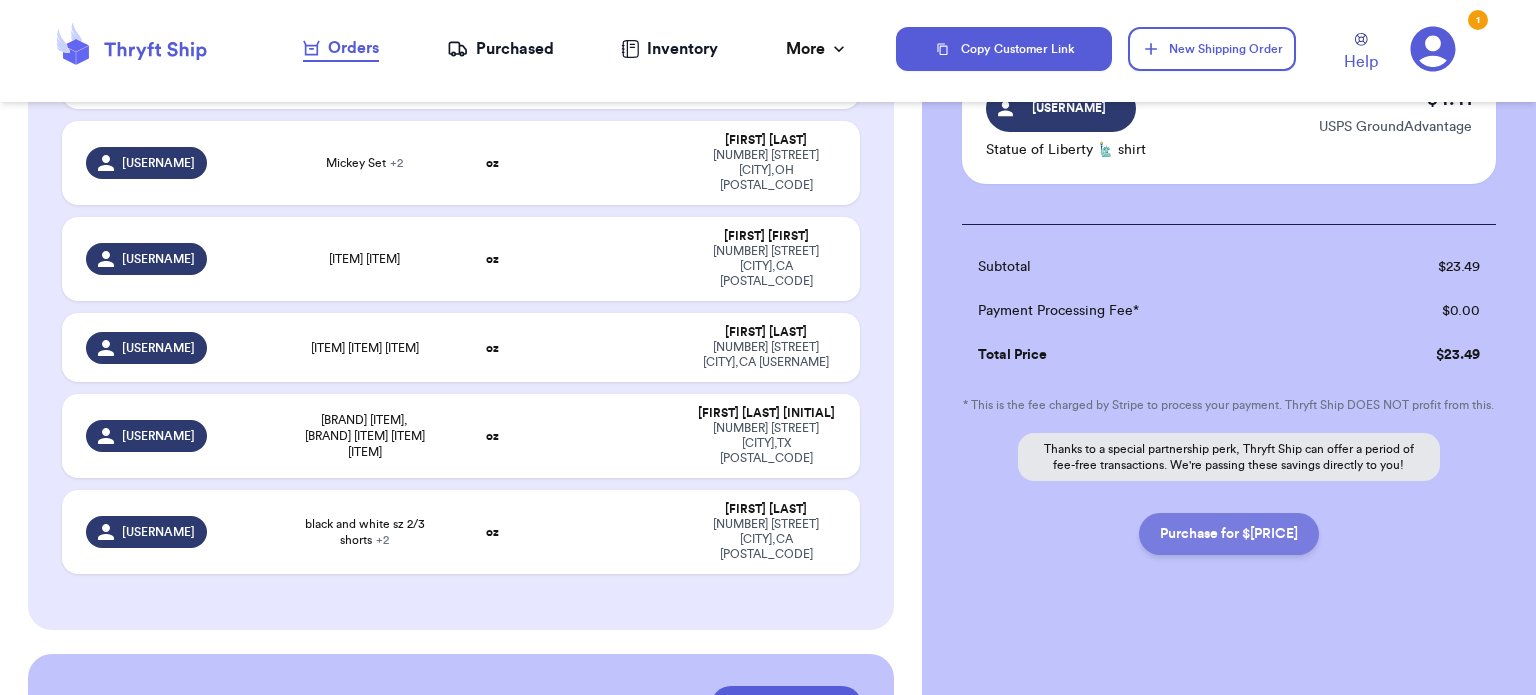 click on "Purchase for $[PRICE]" at bounding box center (1229, 534) 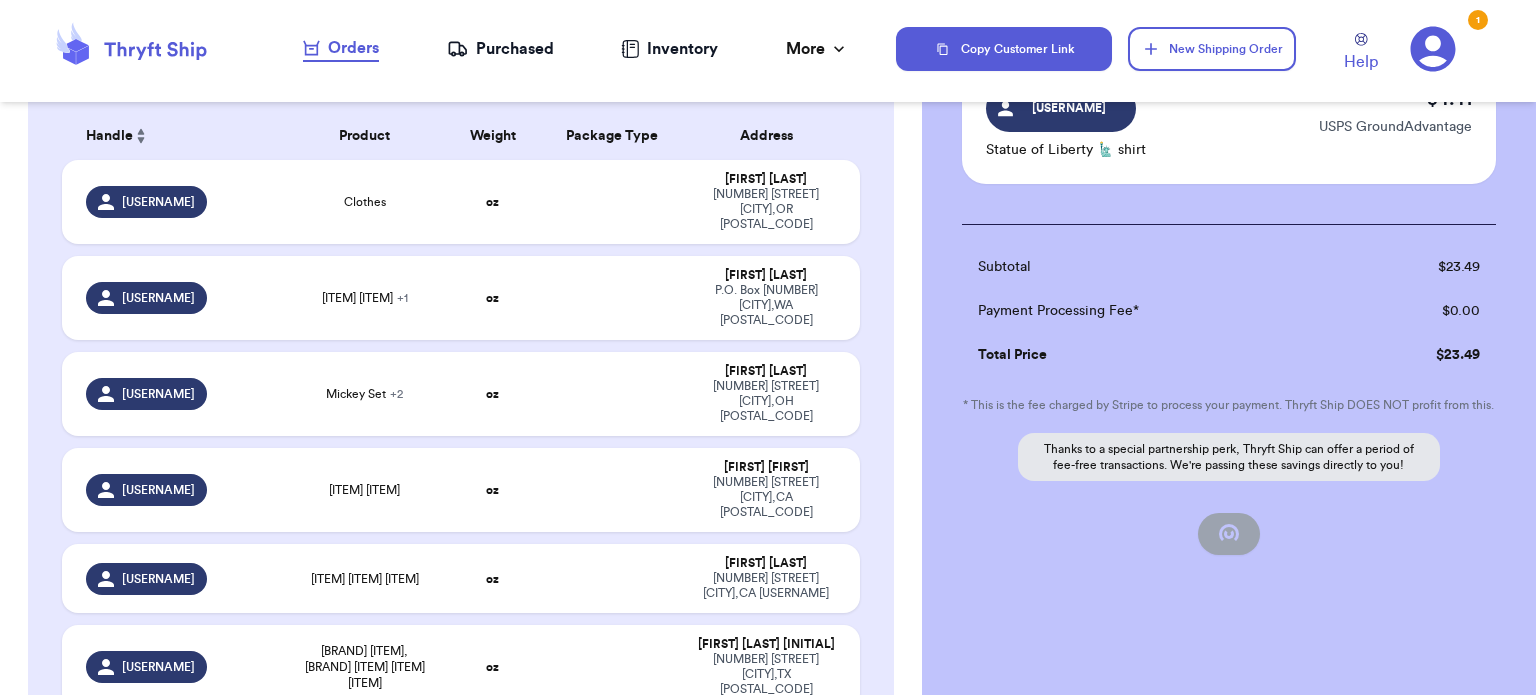 scroll, scrollTop: 111, scrollLeft: 0, axis: vertical 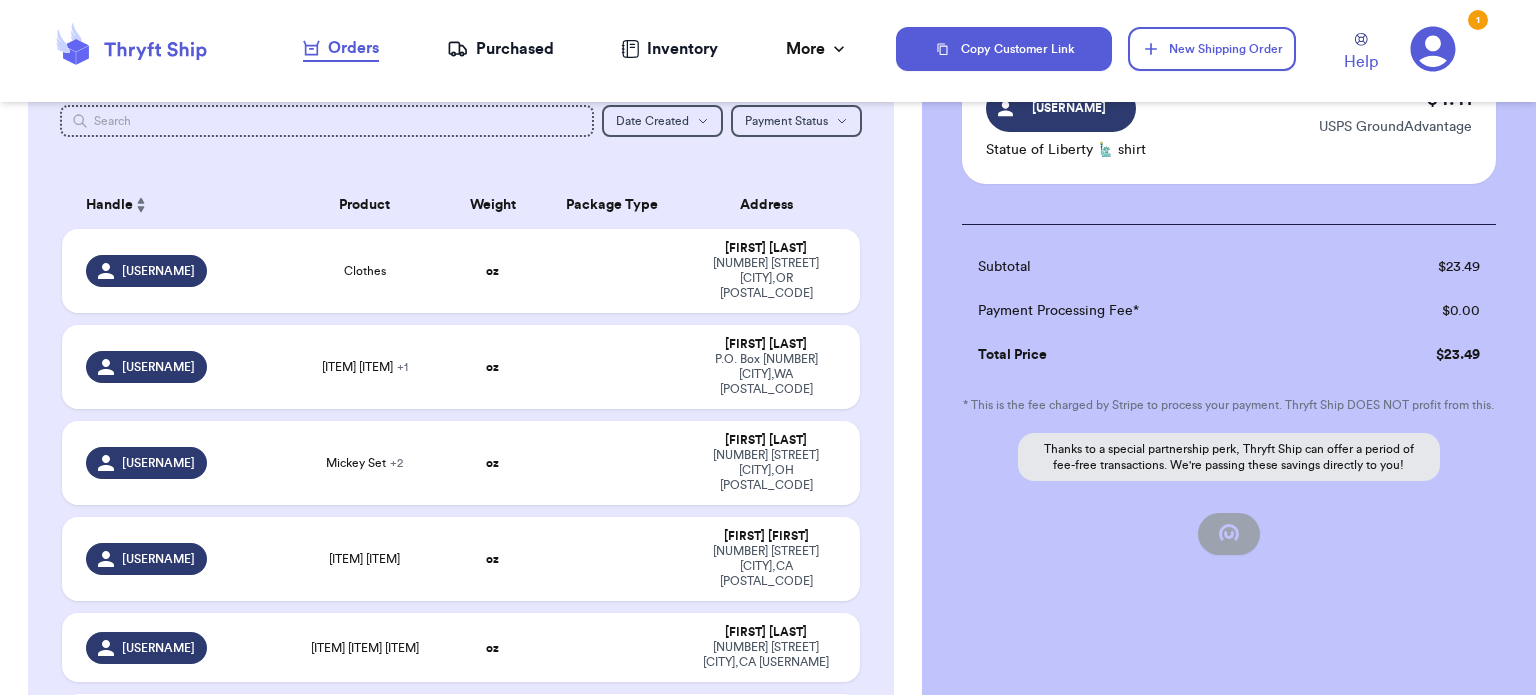 checkbox on "false" 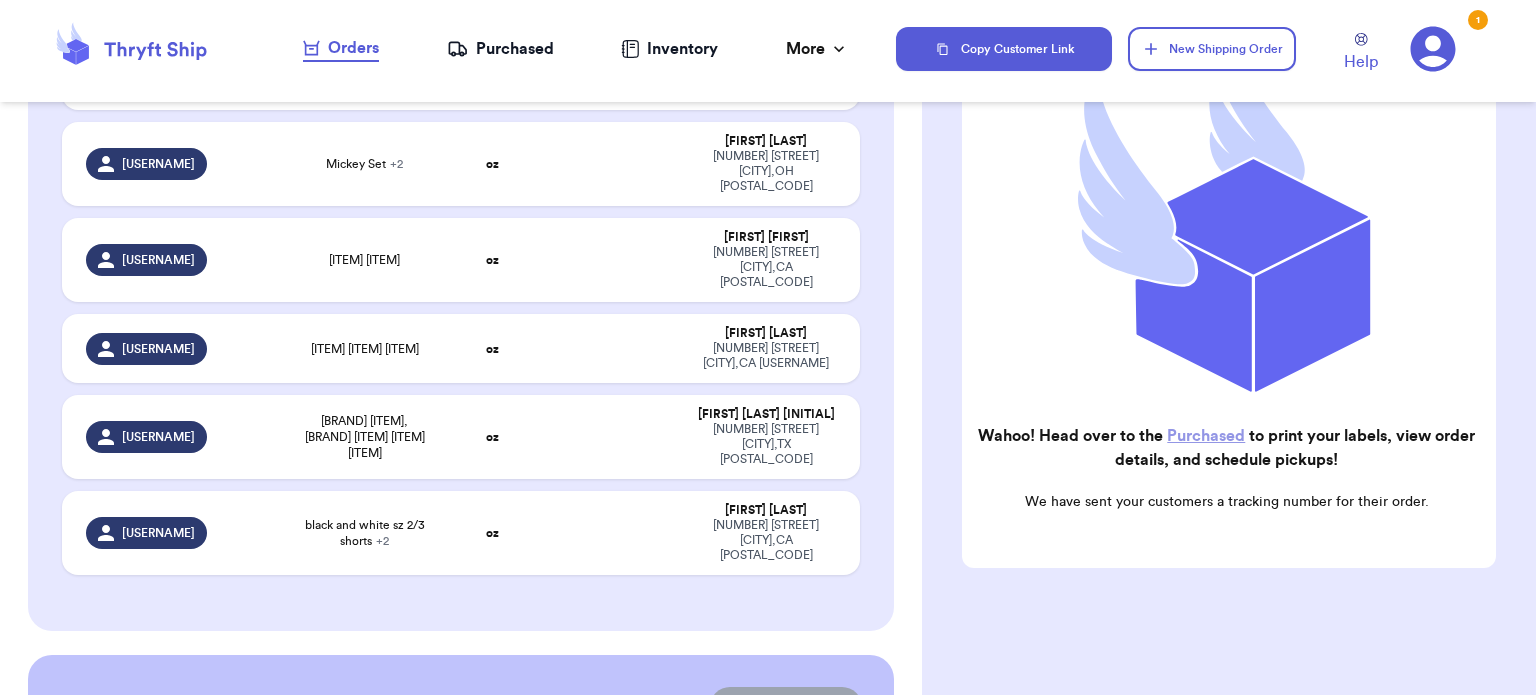 scroll, scrollTop: 411, scrollLeft: 0, axis: vertical 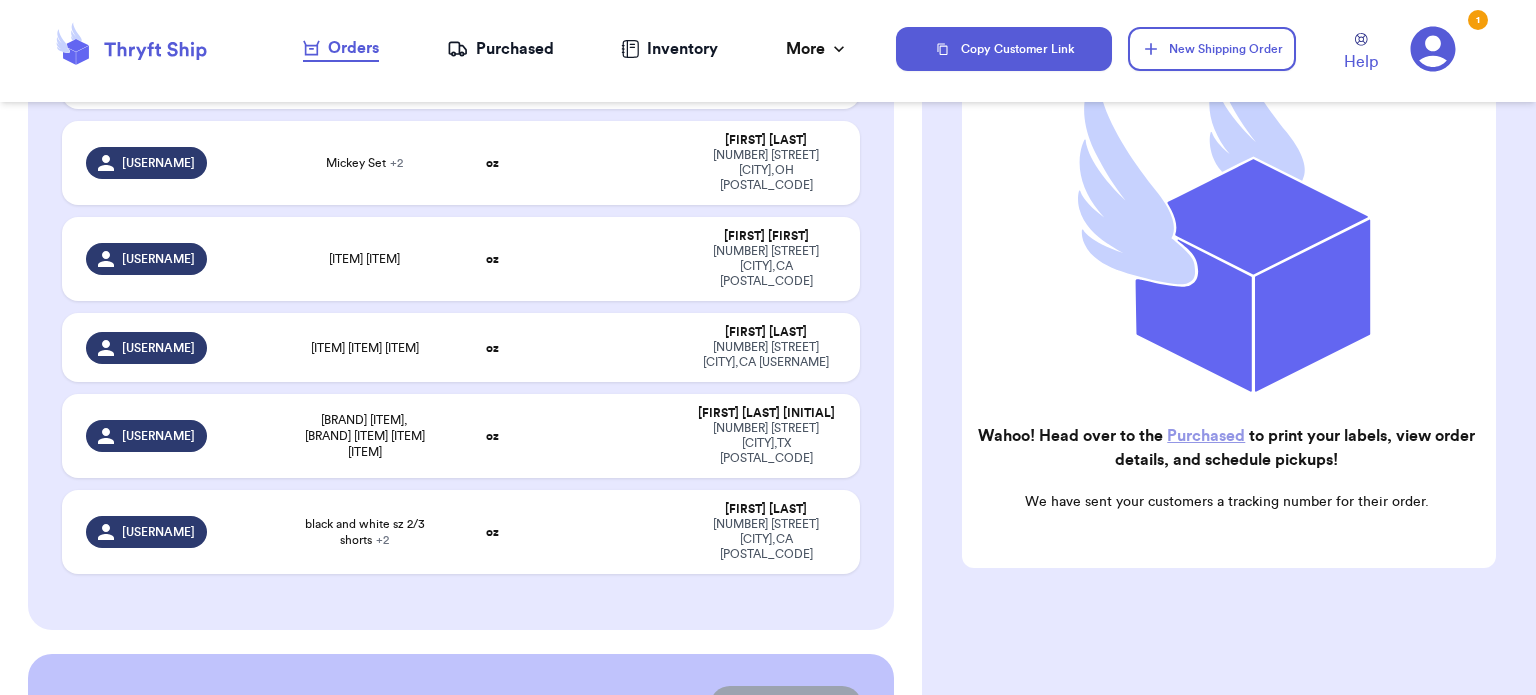 click on "Purchased" at bounding box center [500, 49] 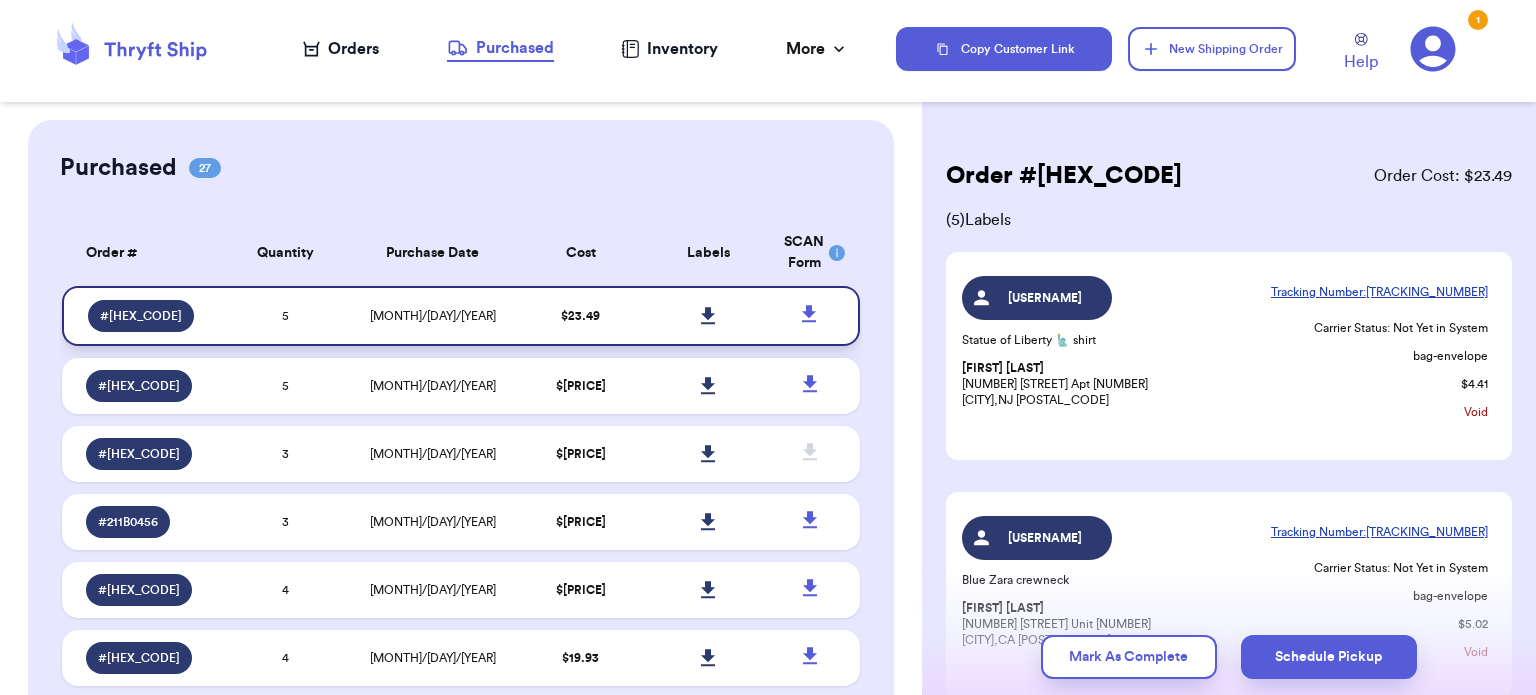 click 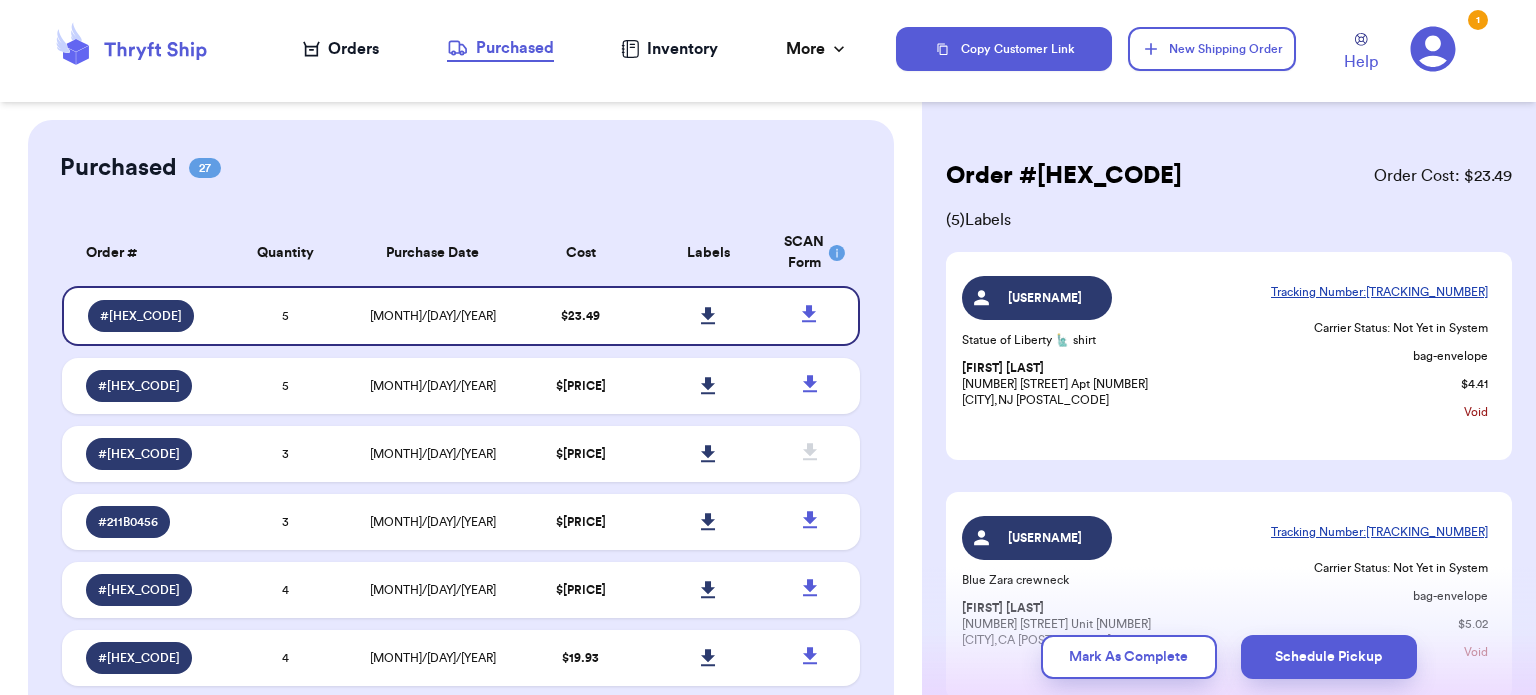 click on "( [NUMBER] ) [ITEM]" at bounding box center [1229, 220] 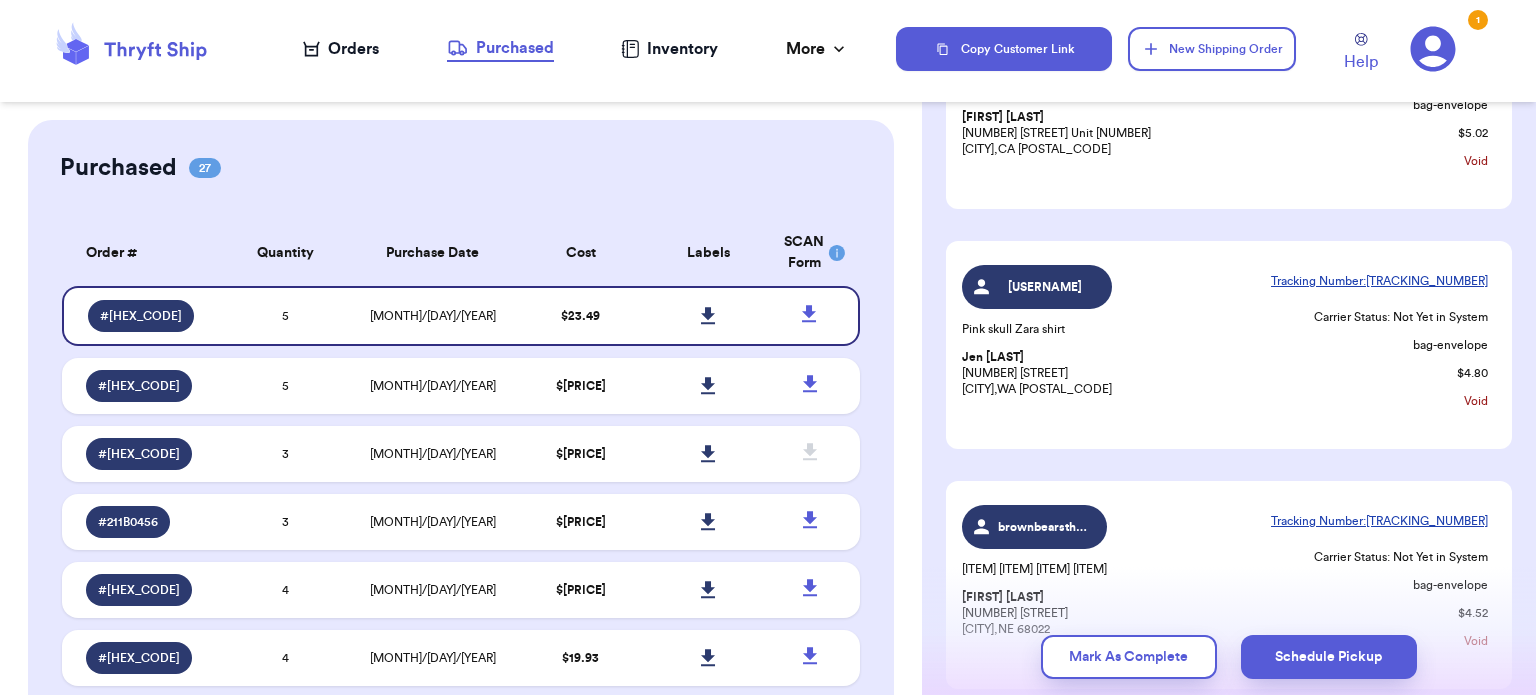 scroll, scrollTop: 600, scrollLeft: 0, axis: vertical 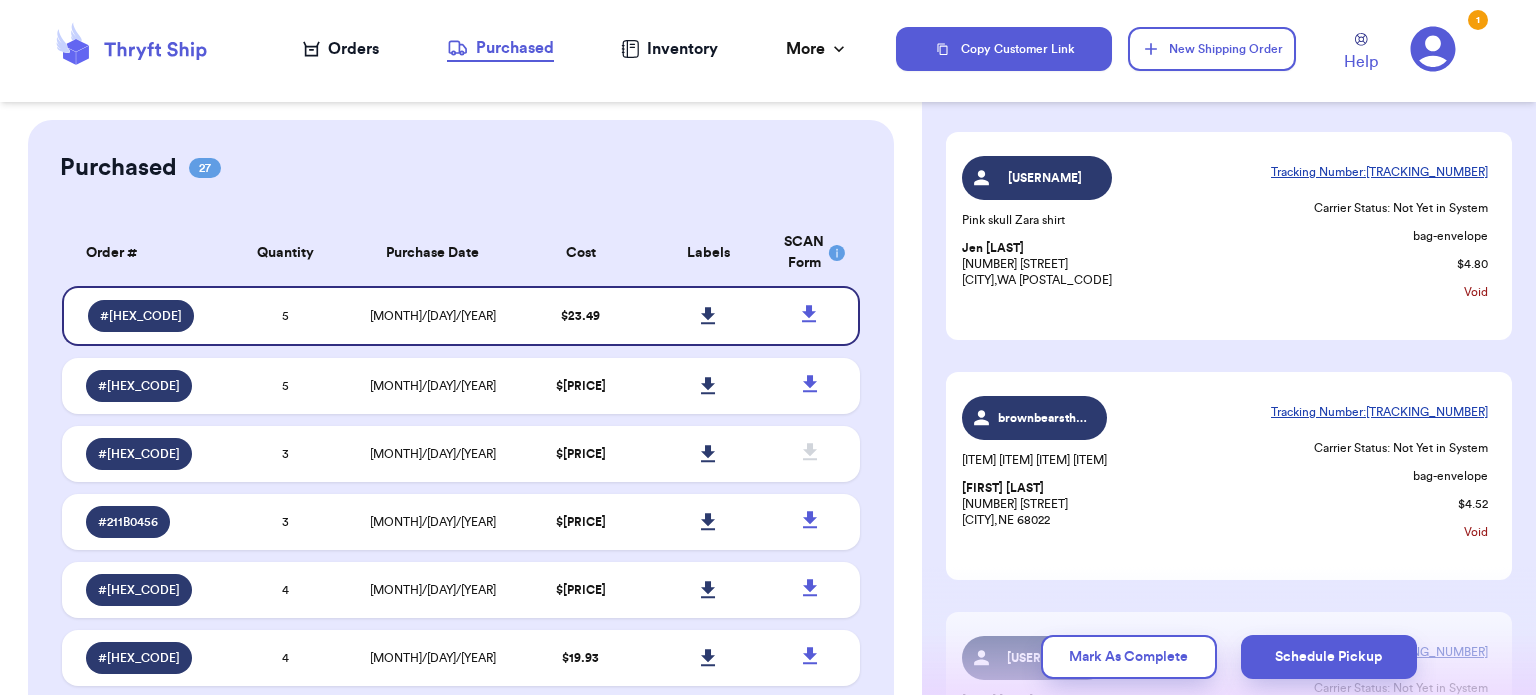 click on "Orders" at bounding box center [341, 49] 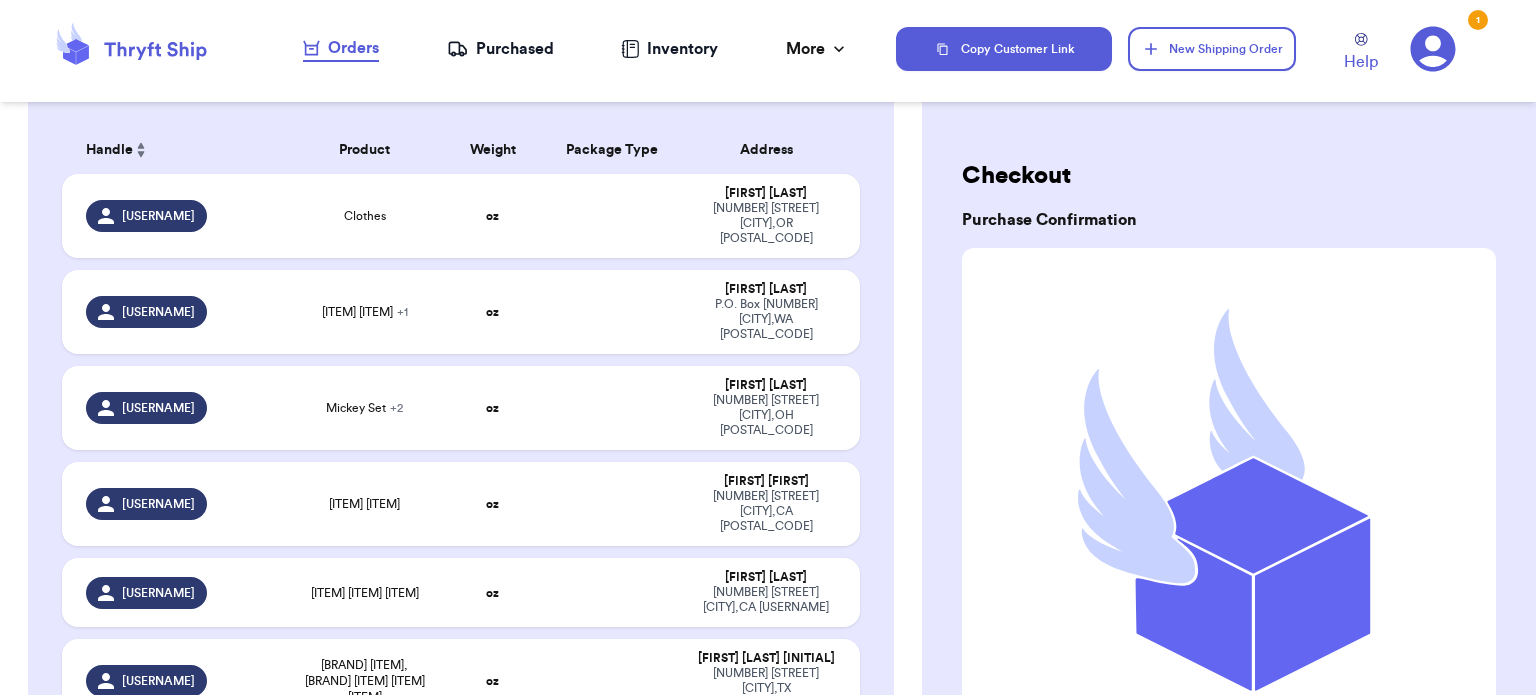 scroll, scrollTop: 200, scrollLeft: 0, axis: vertical 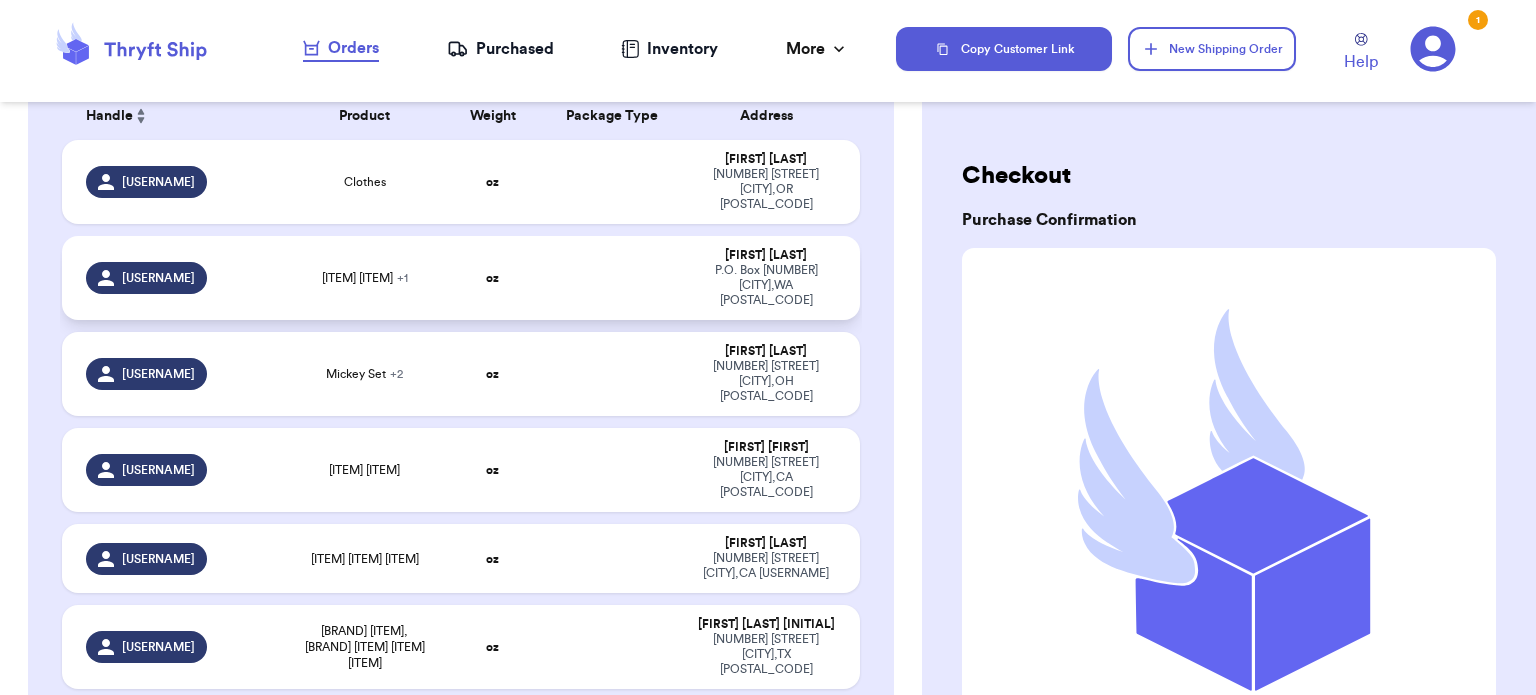 click at bounding box center [613, 278] 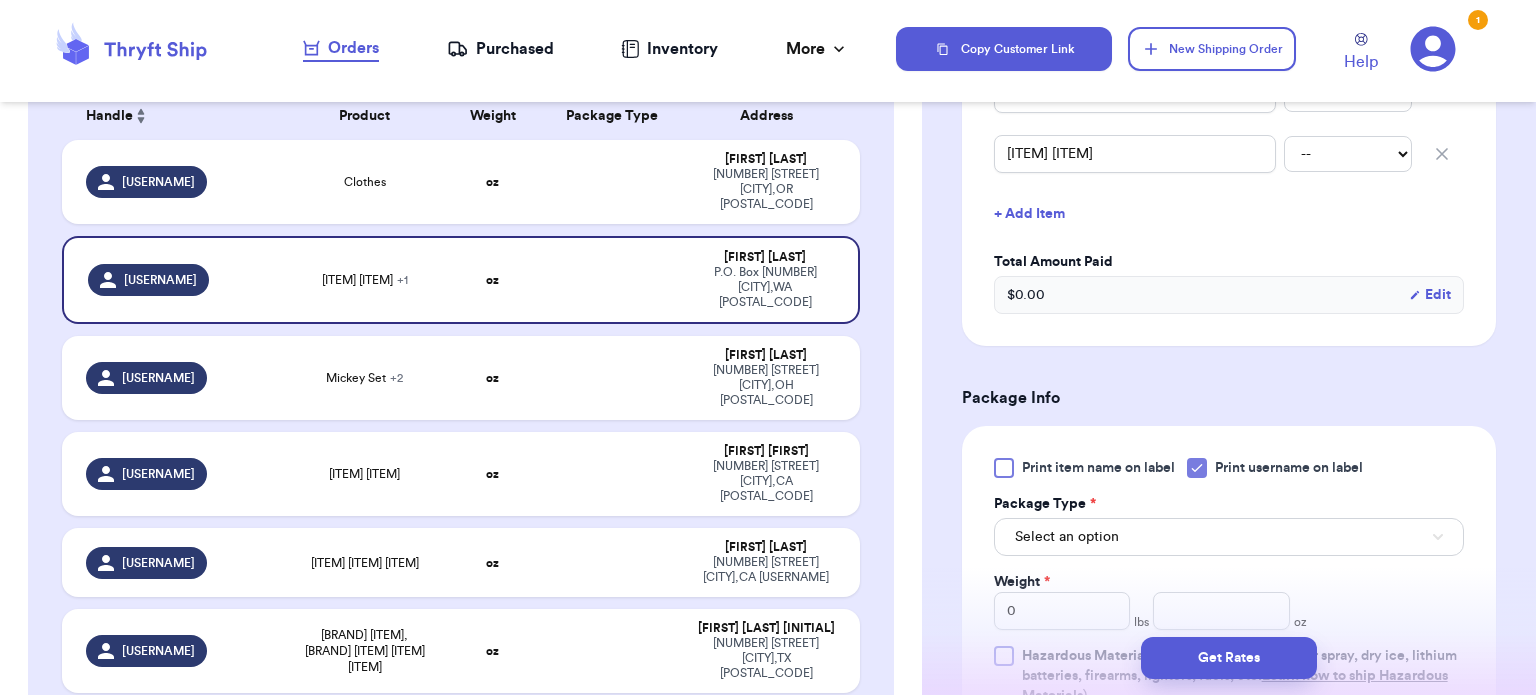 scroll, scrollTop: 700, scrollLeft: 0, axis: vertical 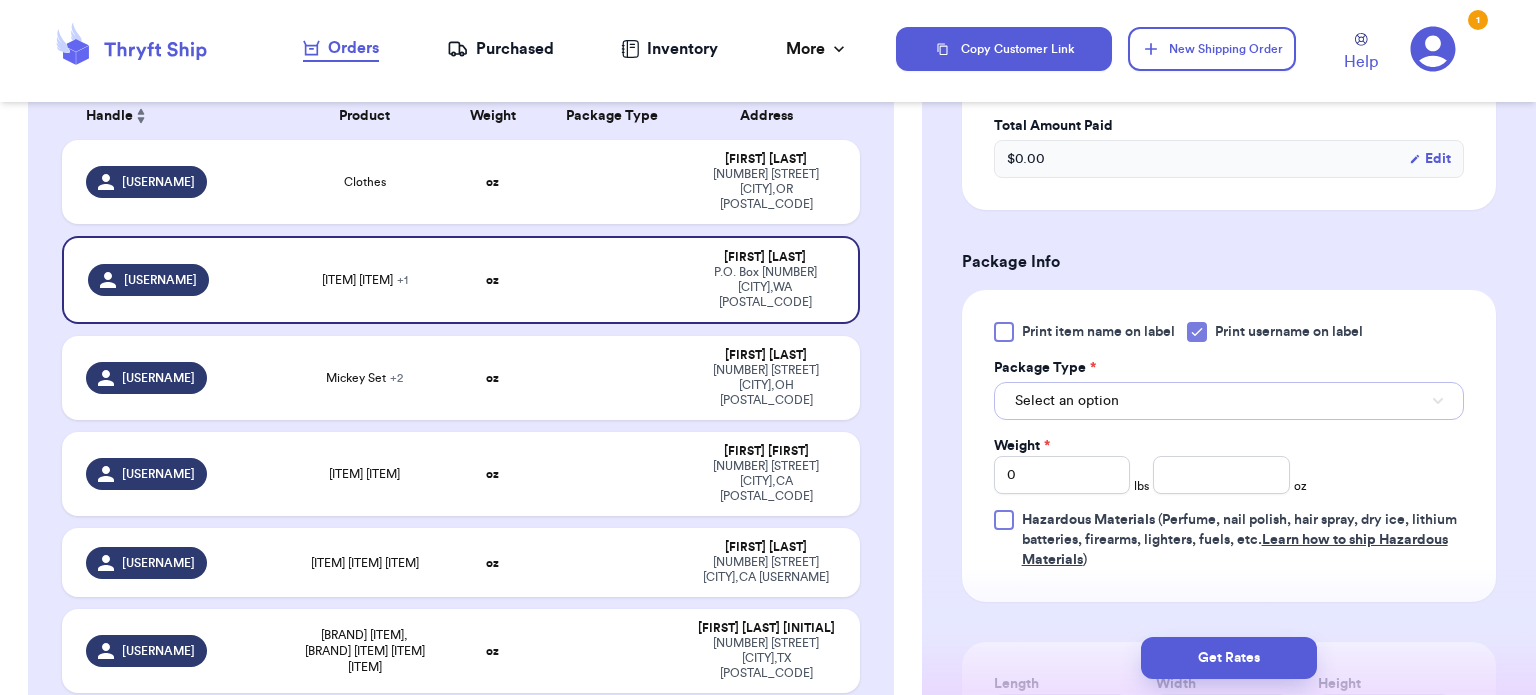 click on "Select an option" at bounding box center [1229, 401] 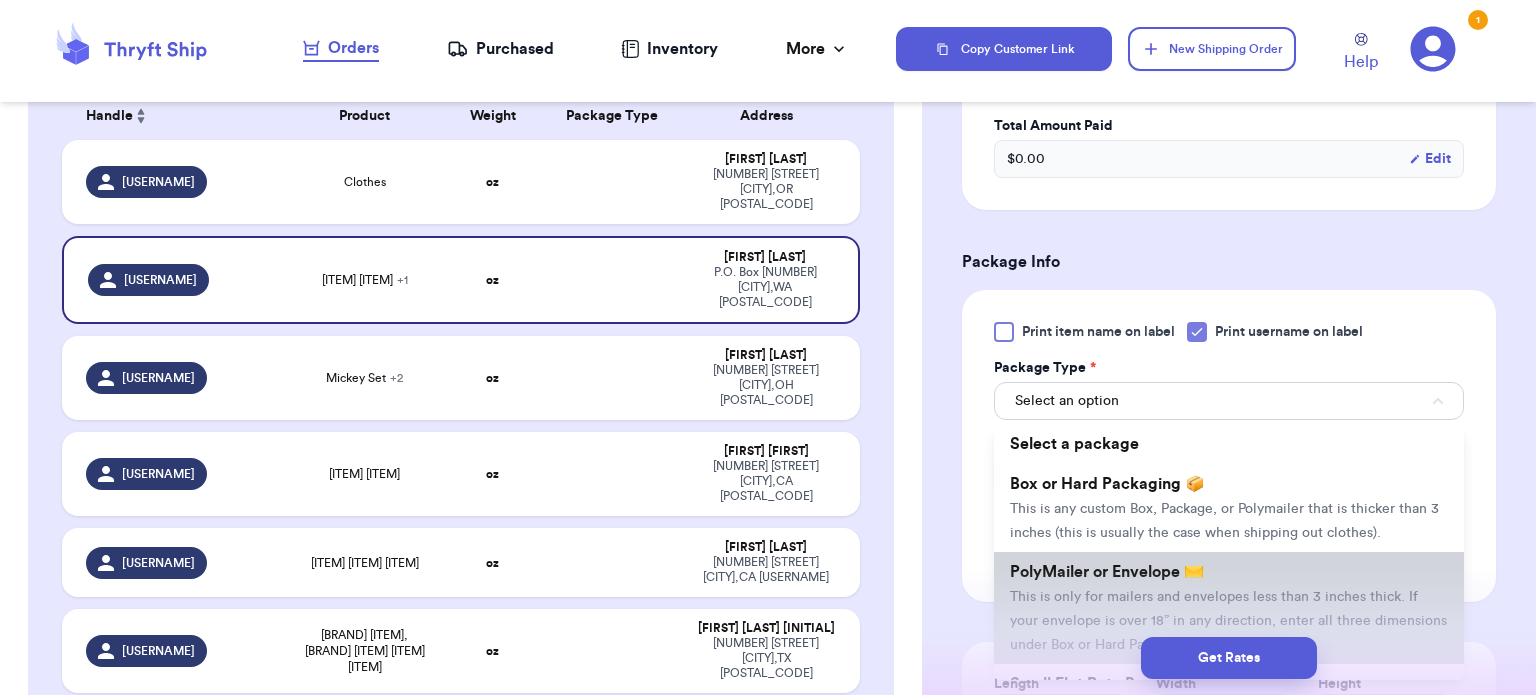 click on "PolyMailer or Envelope ✉️" at bounding box center (1107, 572) 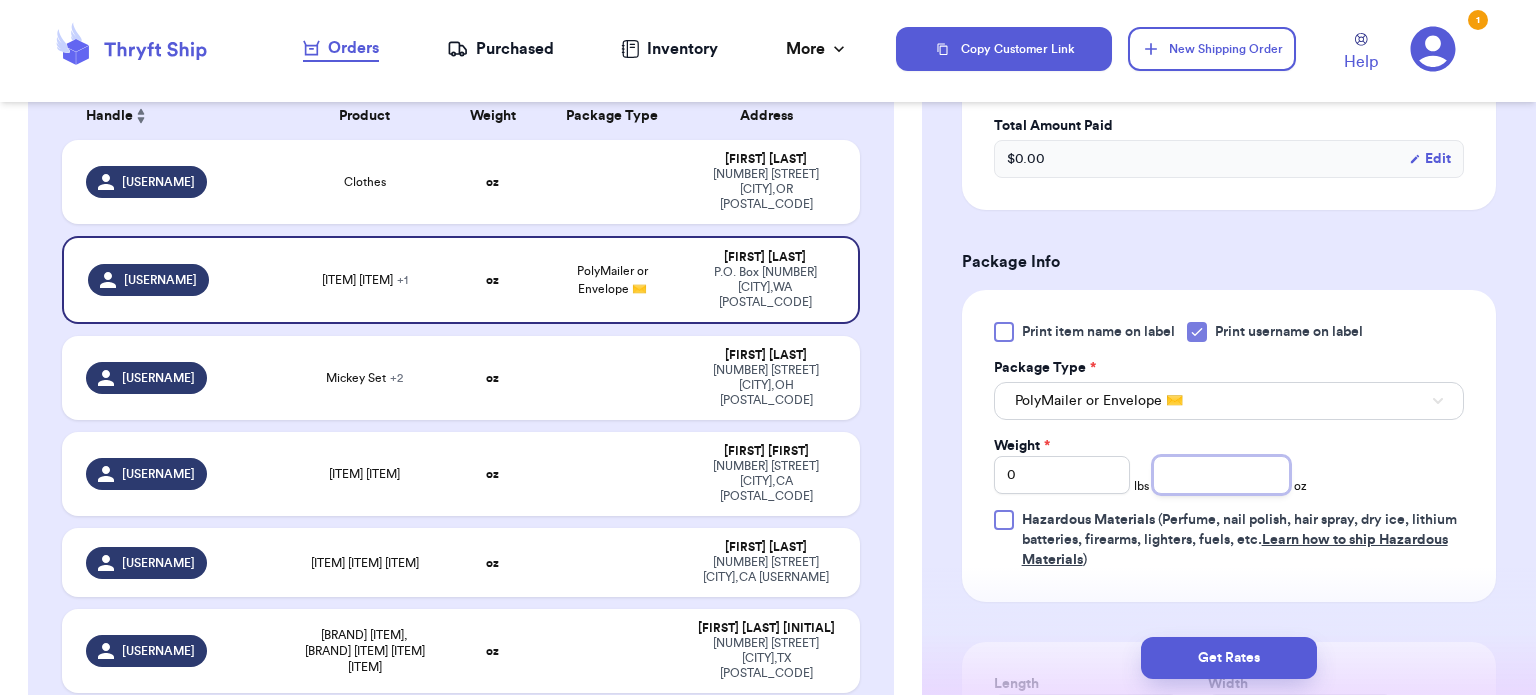 click at bounding box center [1221, 475] 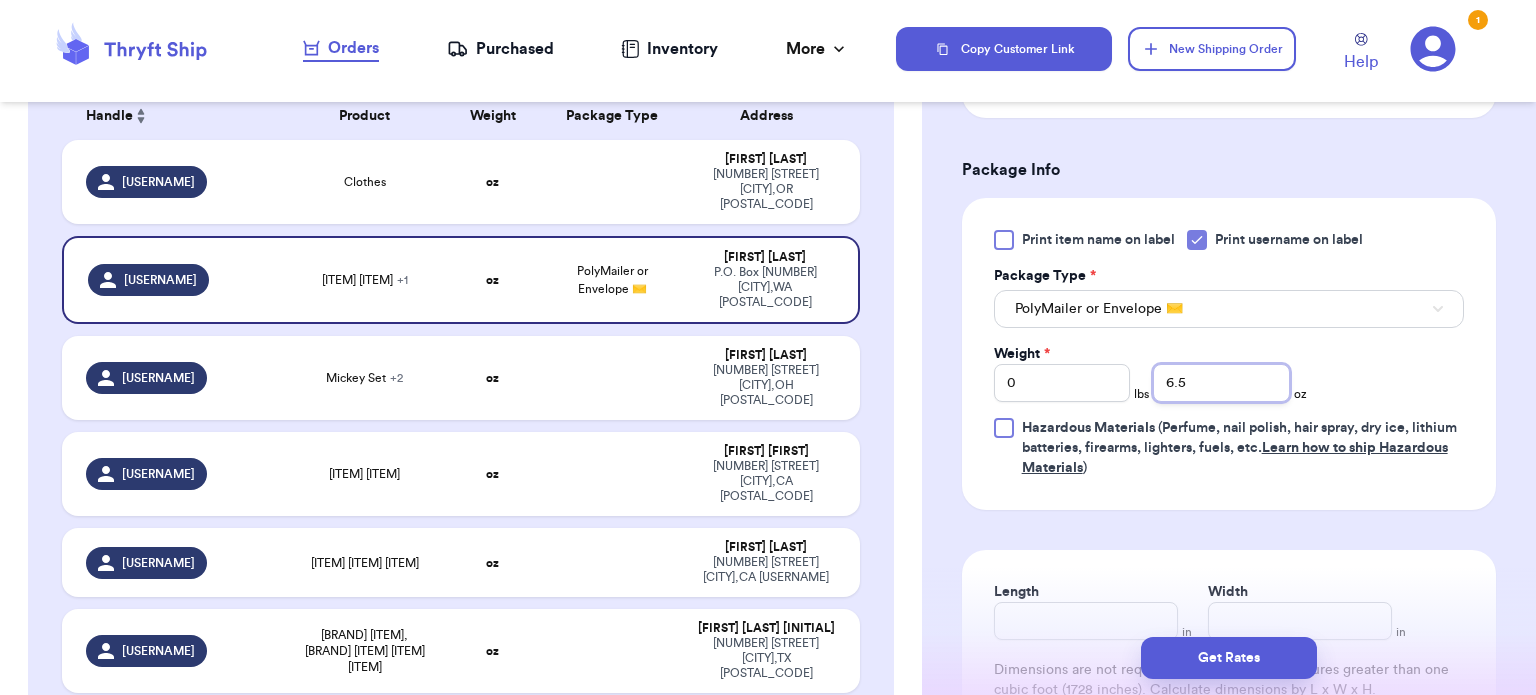 scroll, scrollTop: 1100, scrollLeft: 0, axis: vertical 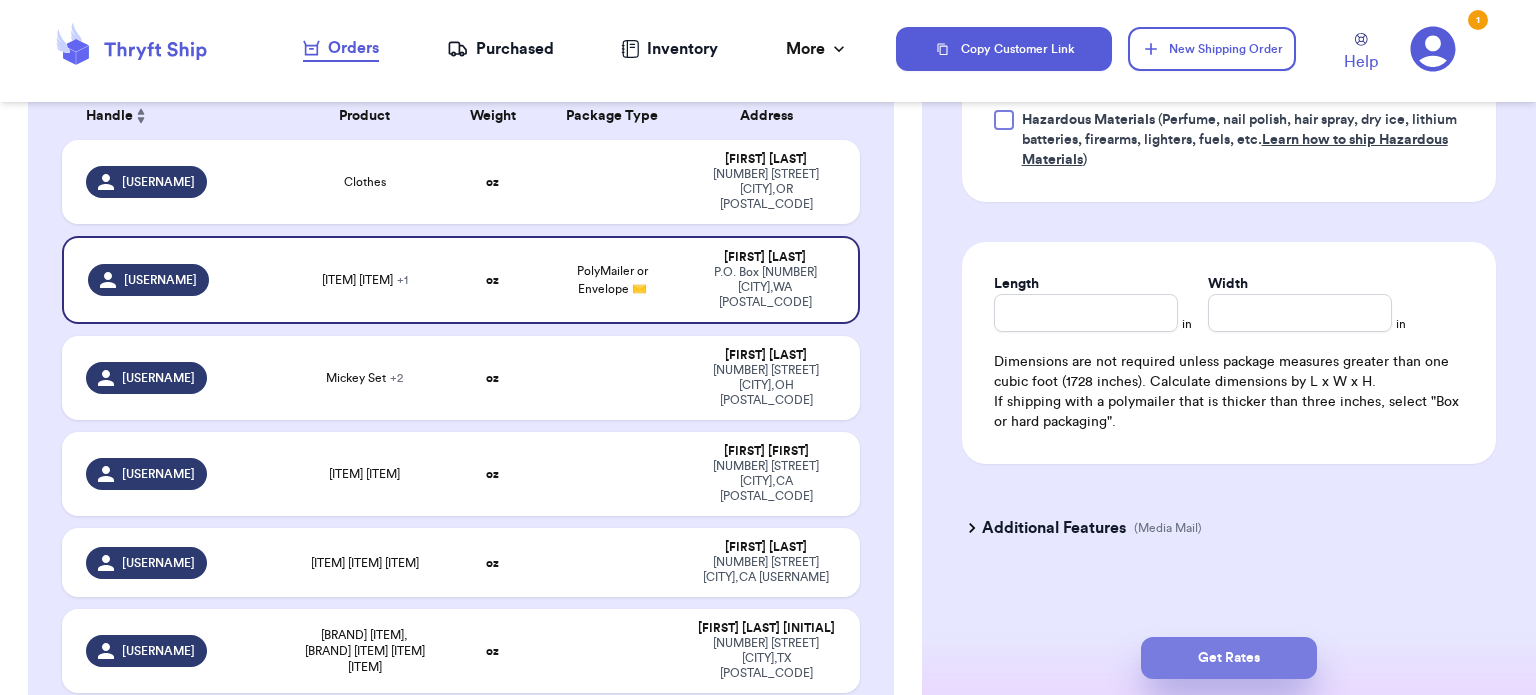type on "6.5" 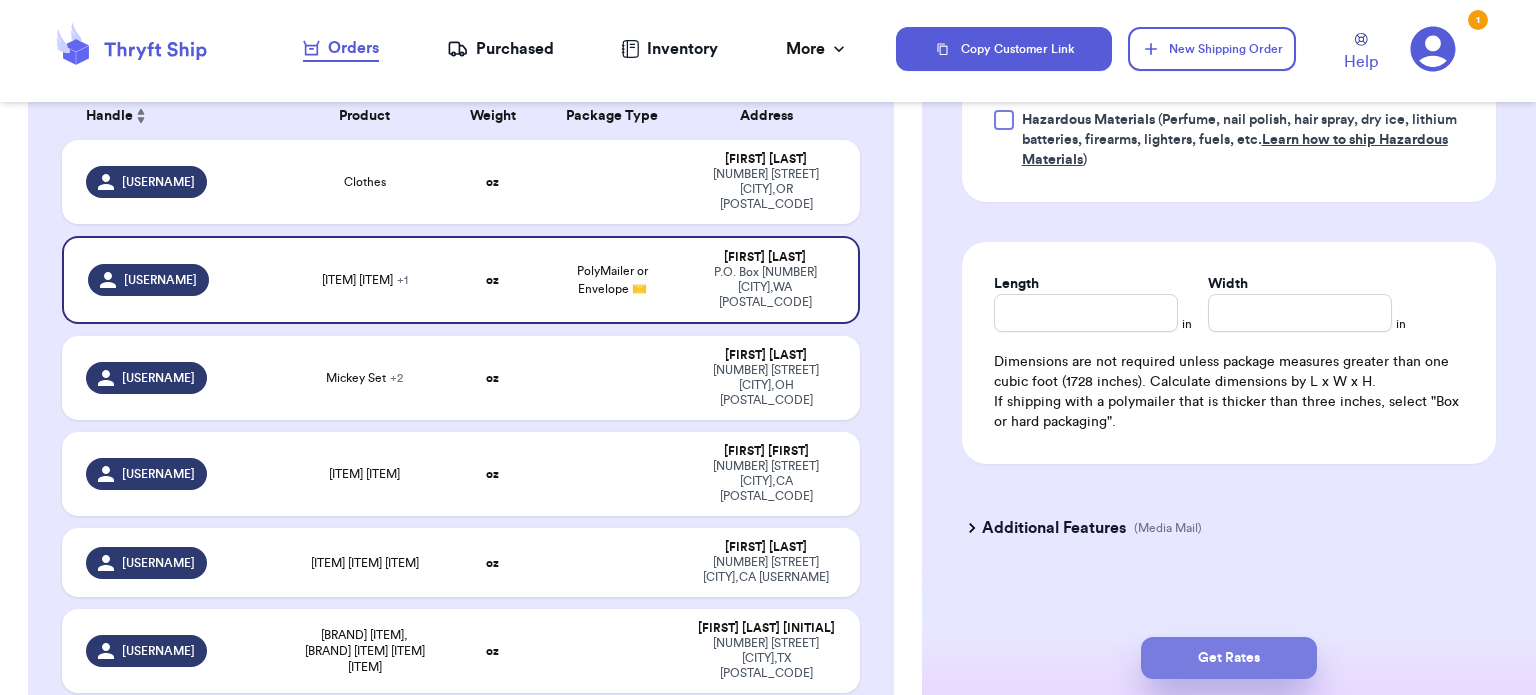 click on "Get Rates" at bounding box center [1229, 658] 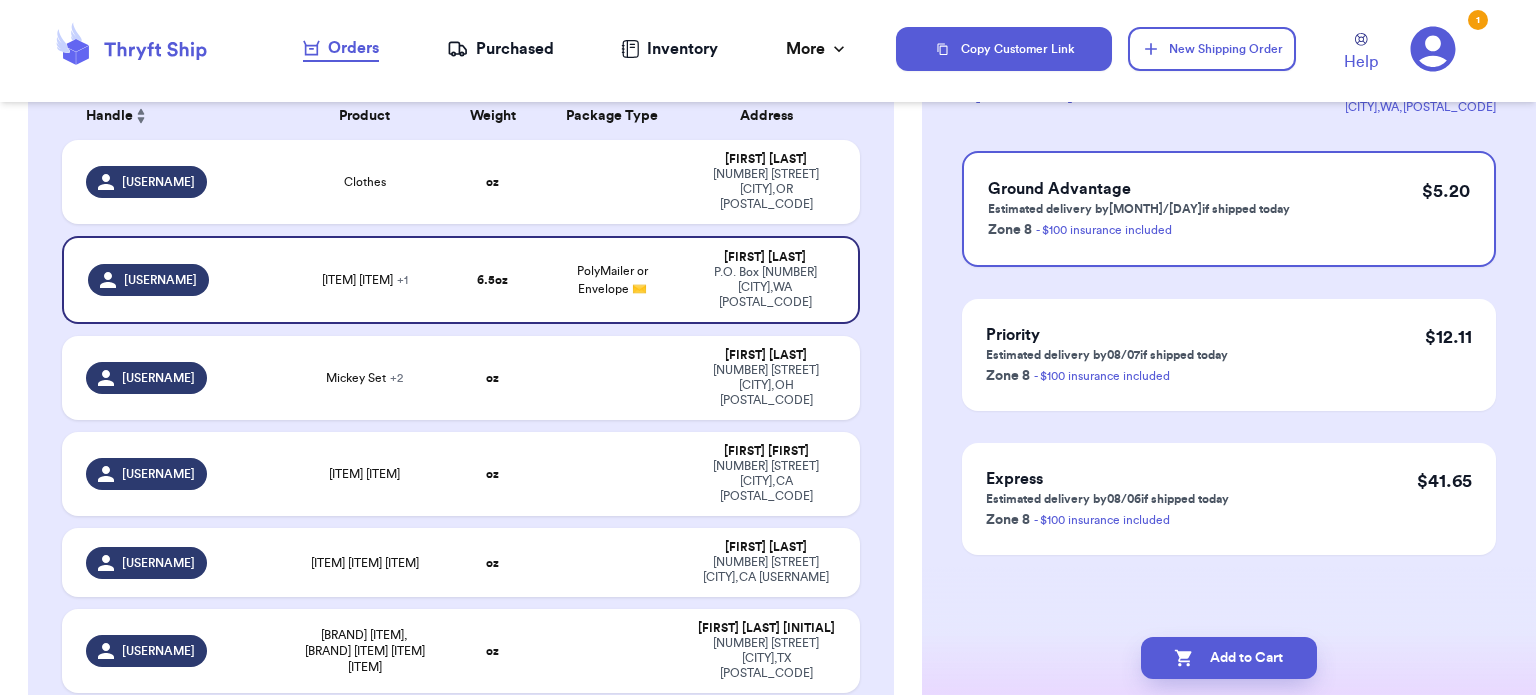 scroll, scrollTop: 0, scrollLeft: 0, axis: both 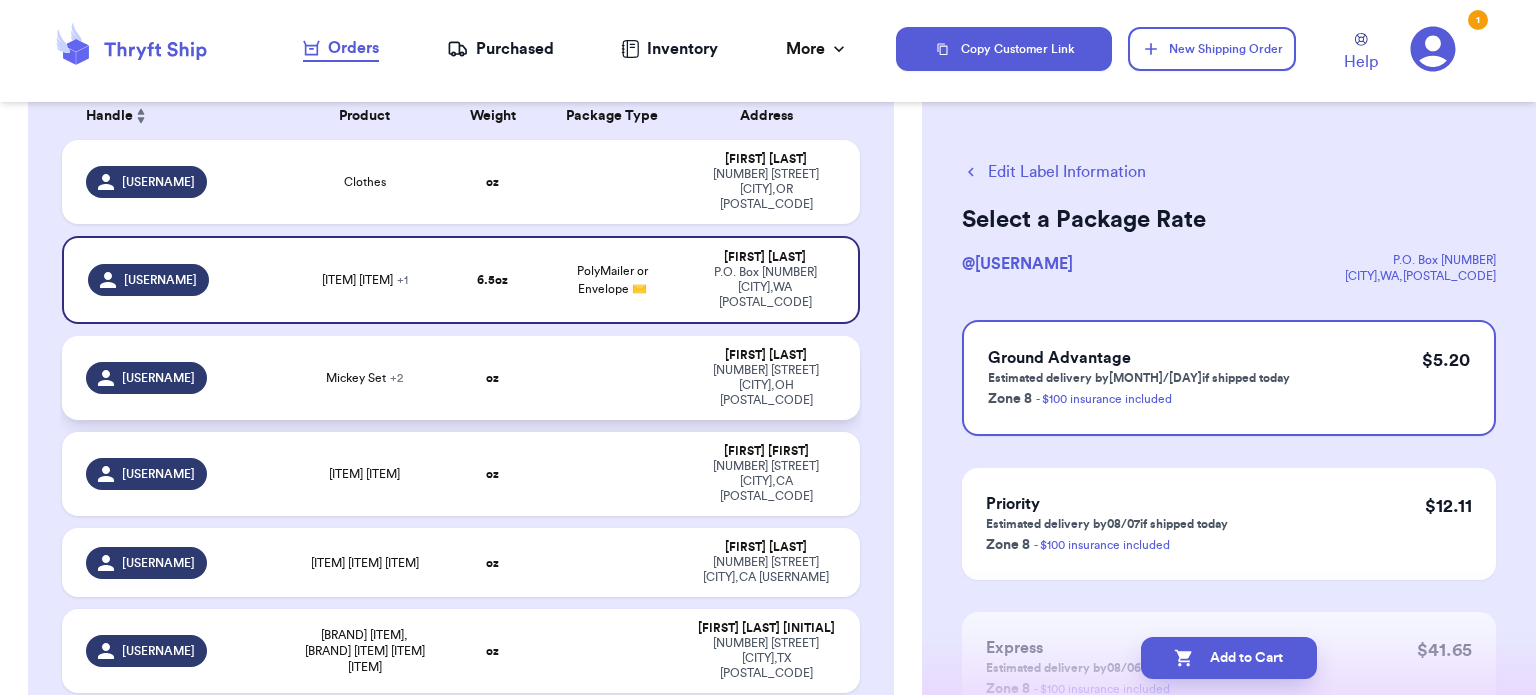 click at bounding box center [613, 378] 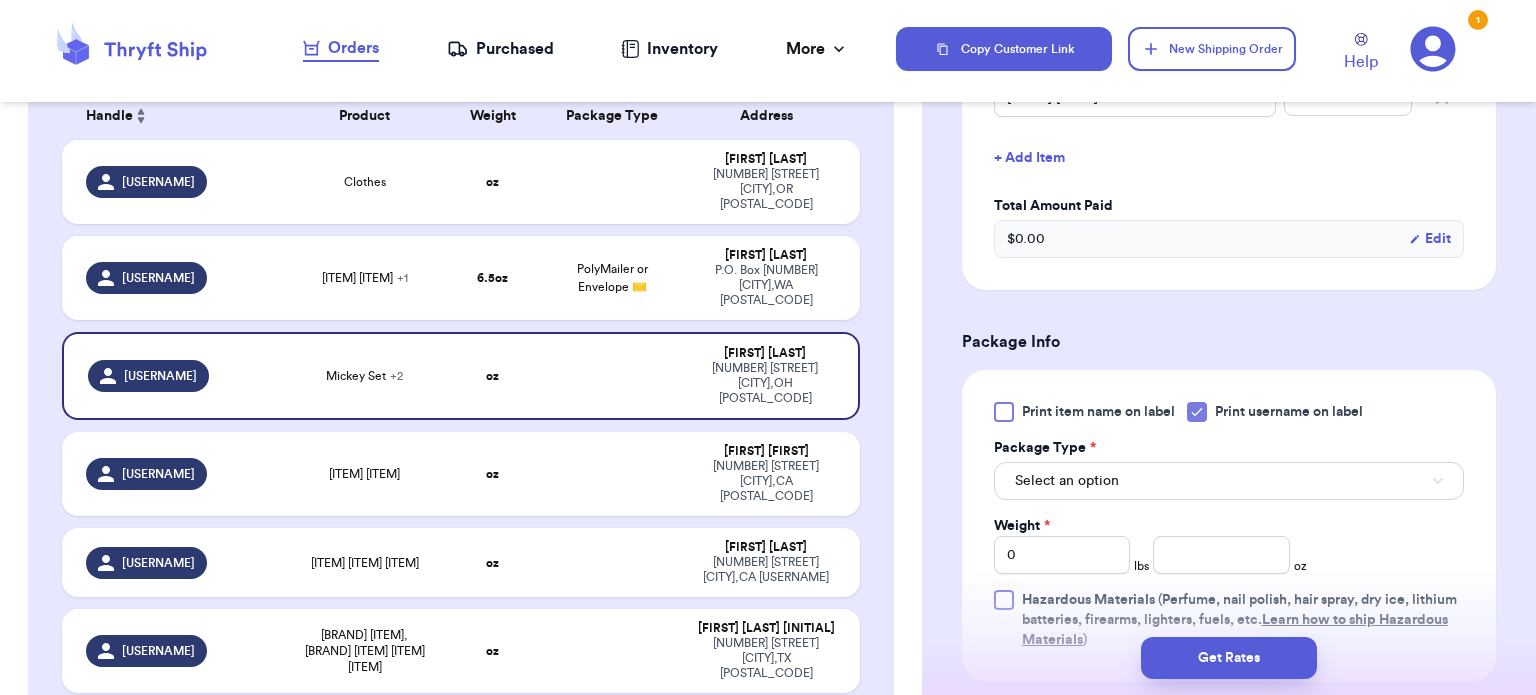 scroll, scrollTop: 800, scrollLeft: 0, axis: vertical 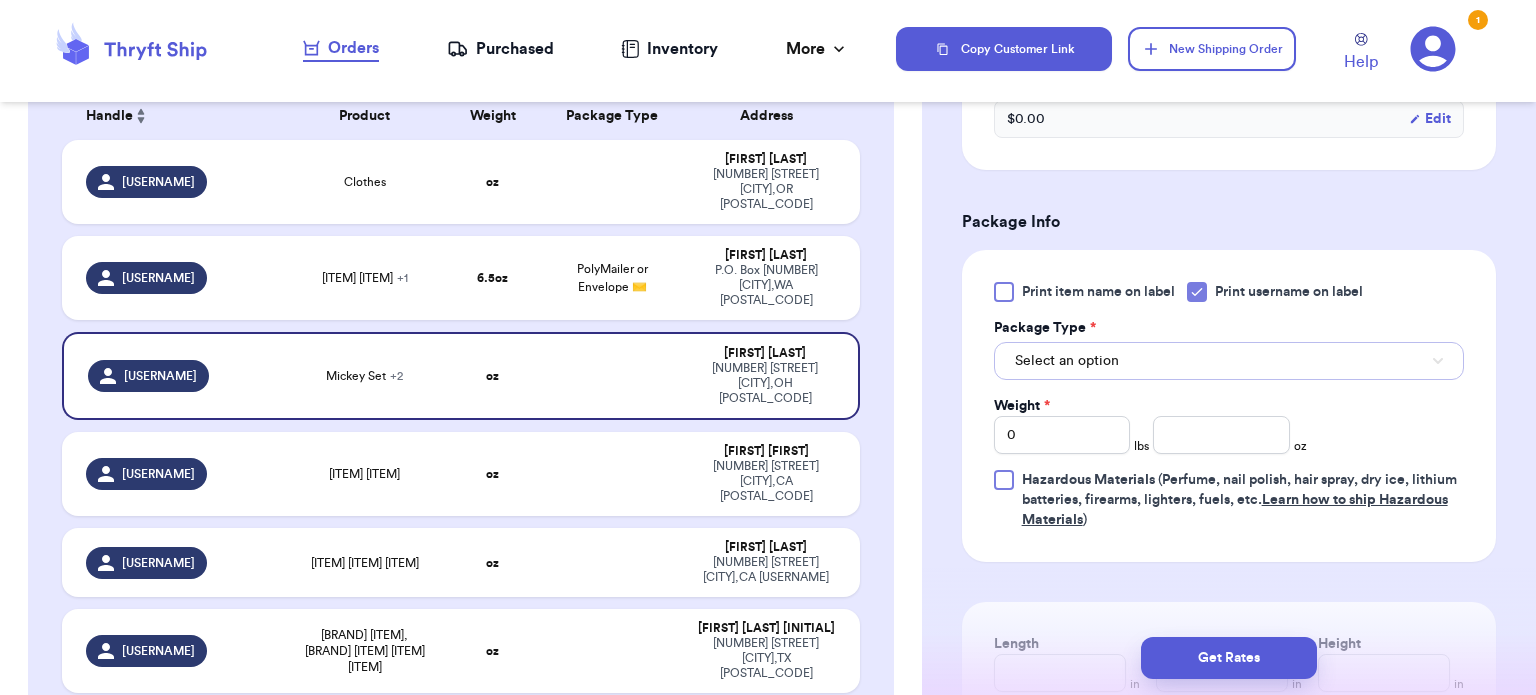 click on "Select an option" at bounding box center [1229, 361] 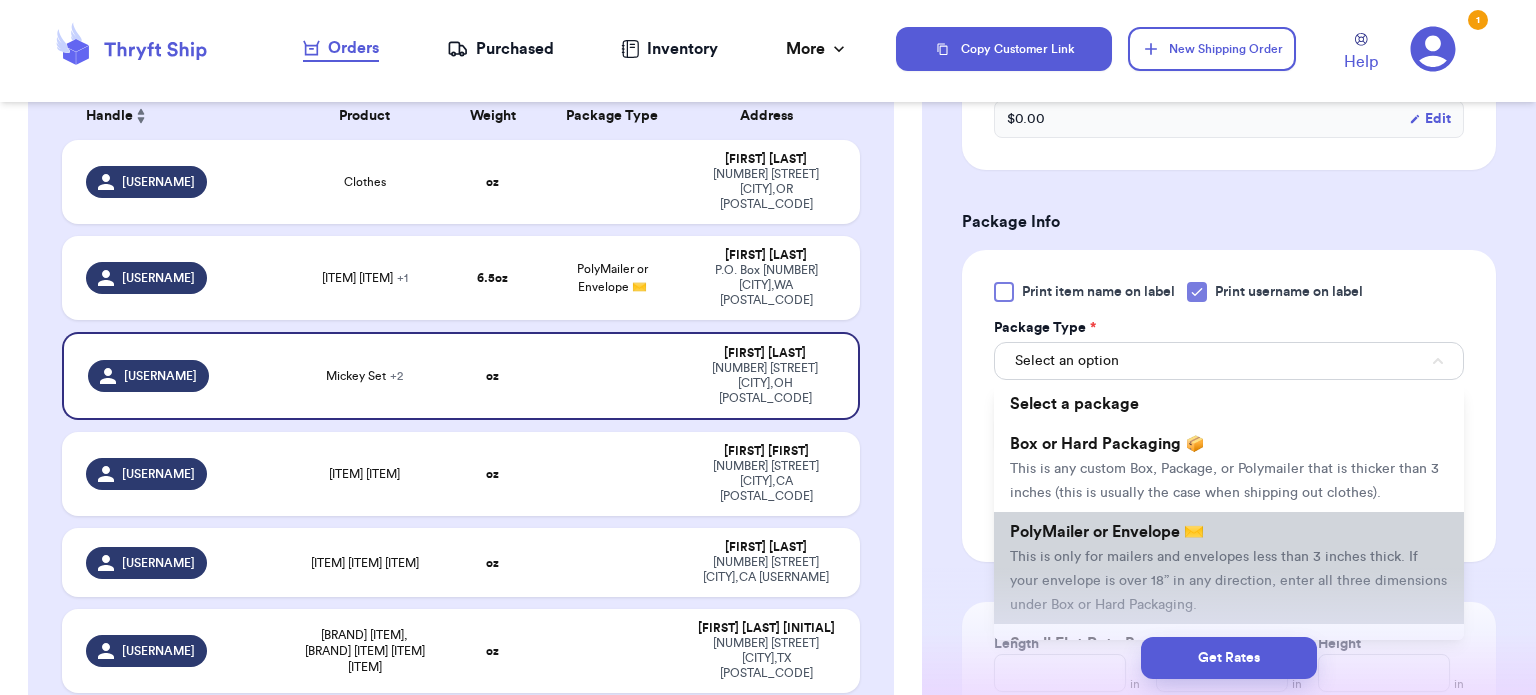 click on "PolyMailer or Envelope ✉️ This is only for mailers and envelopes less than 3 inches thick. If your envelope is over 18” in any direction, enter all three dimensions under Box or Hard Packaging." at bounding box center [1229, 568] 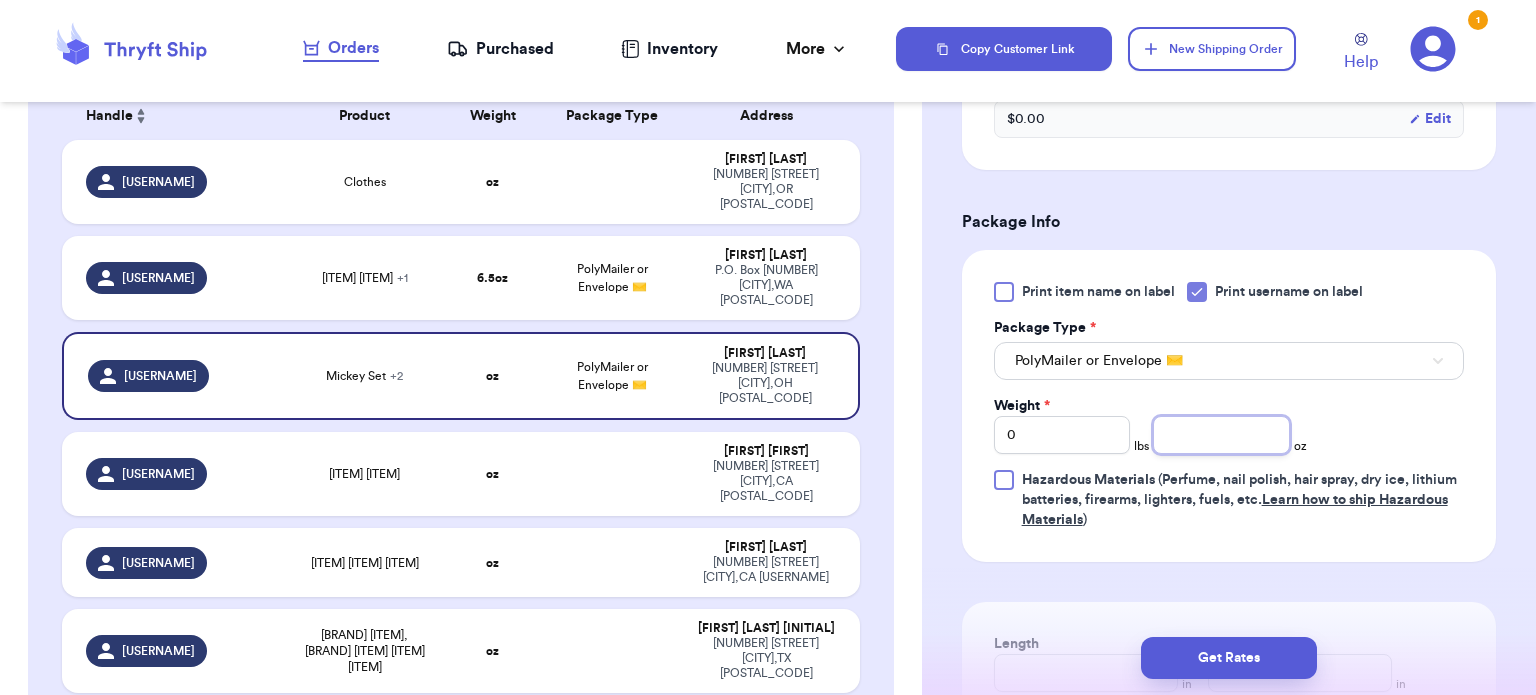 click at bounding box center (1221, 435) 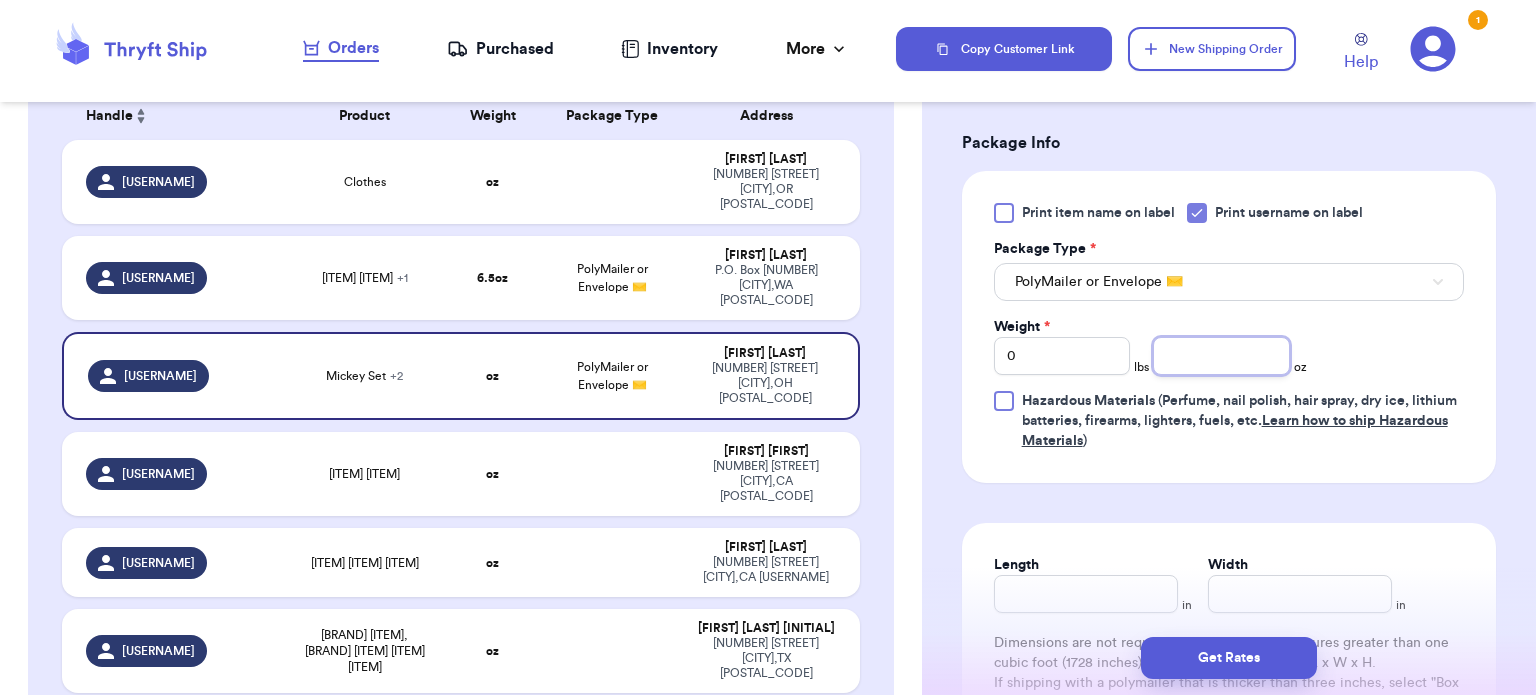 scroll, scrollTop: 1171, scrollLeft: 0, axis: vertical 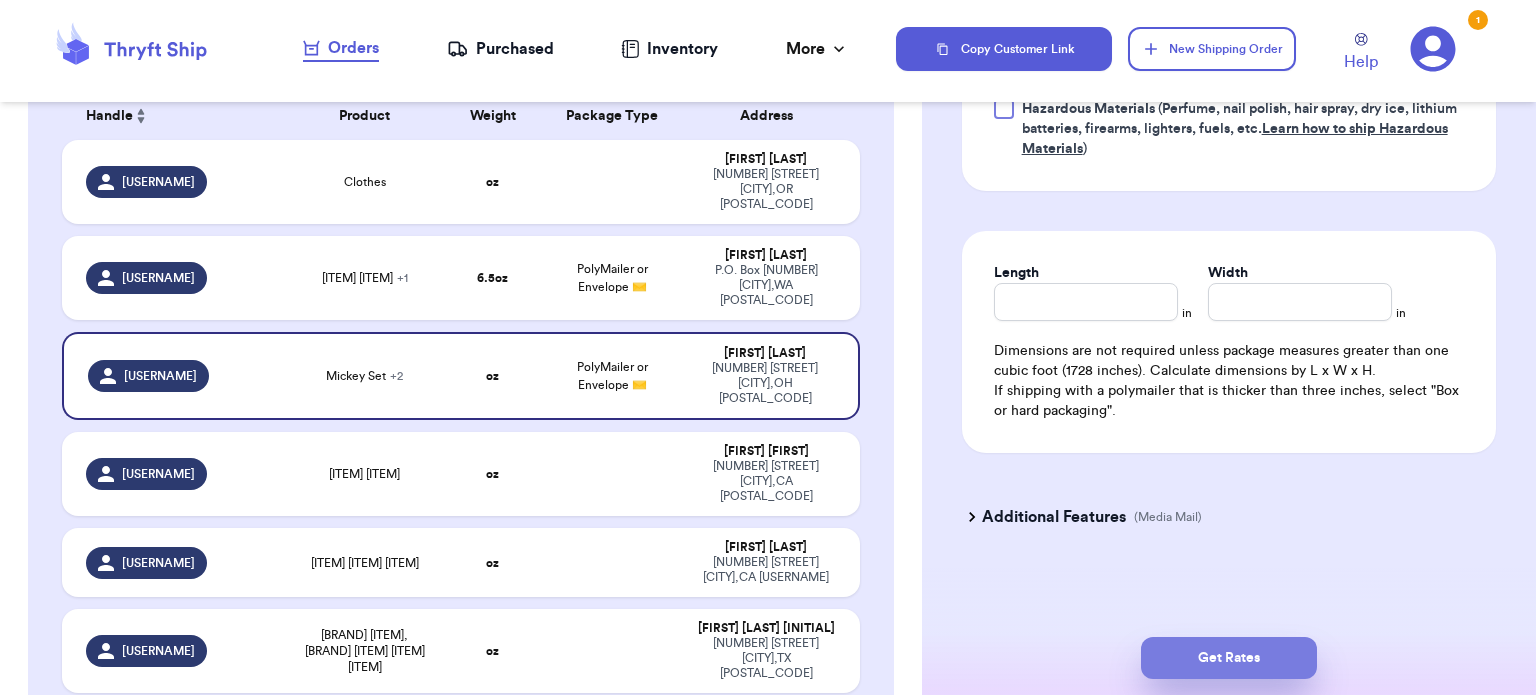 type on "[PRICE]" 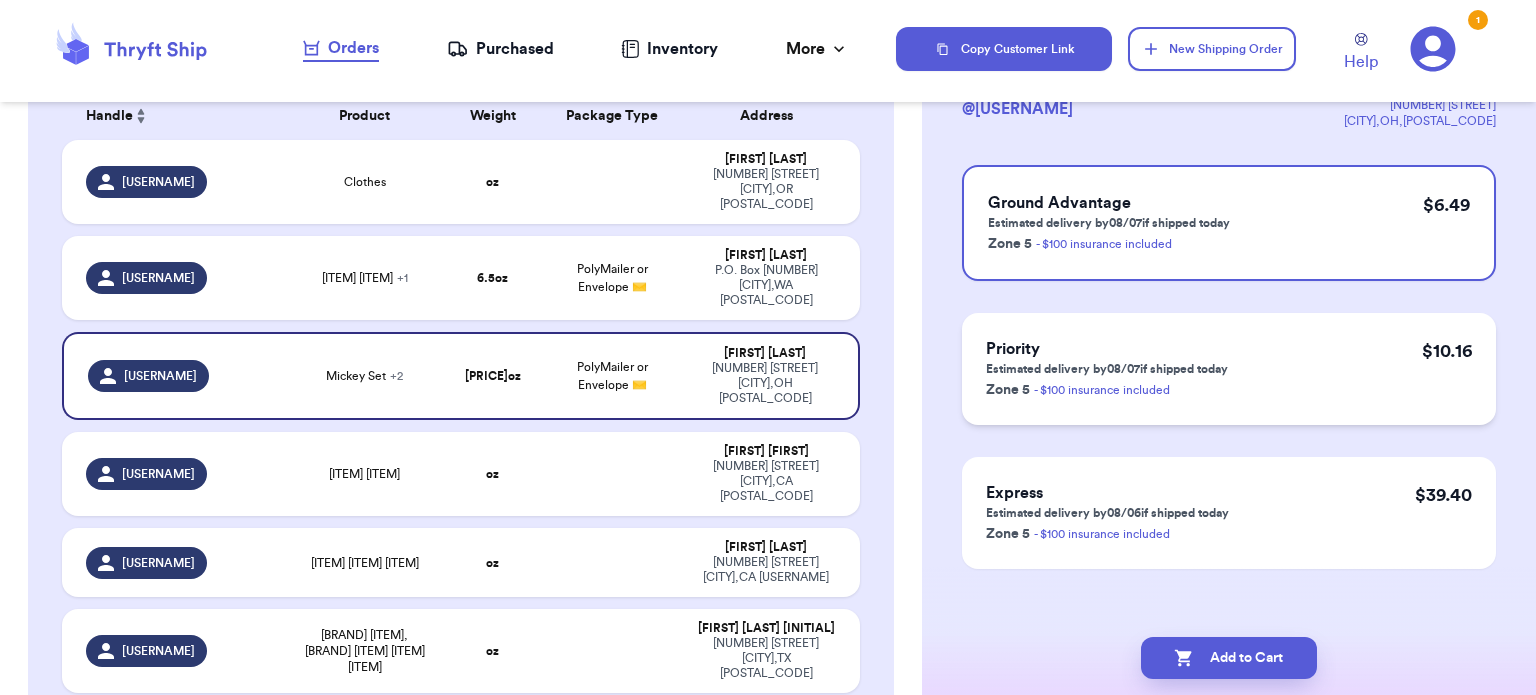 scroll, scrollTop: 168, scrollLeft: 0, axis: vertical 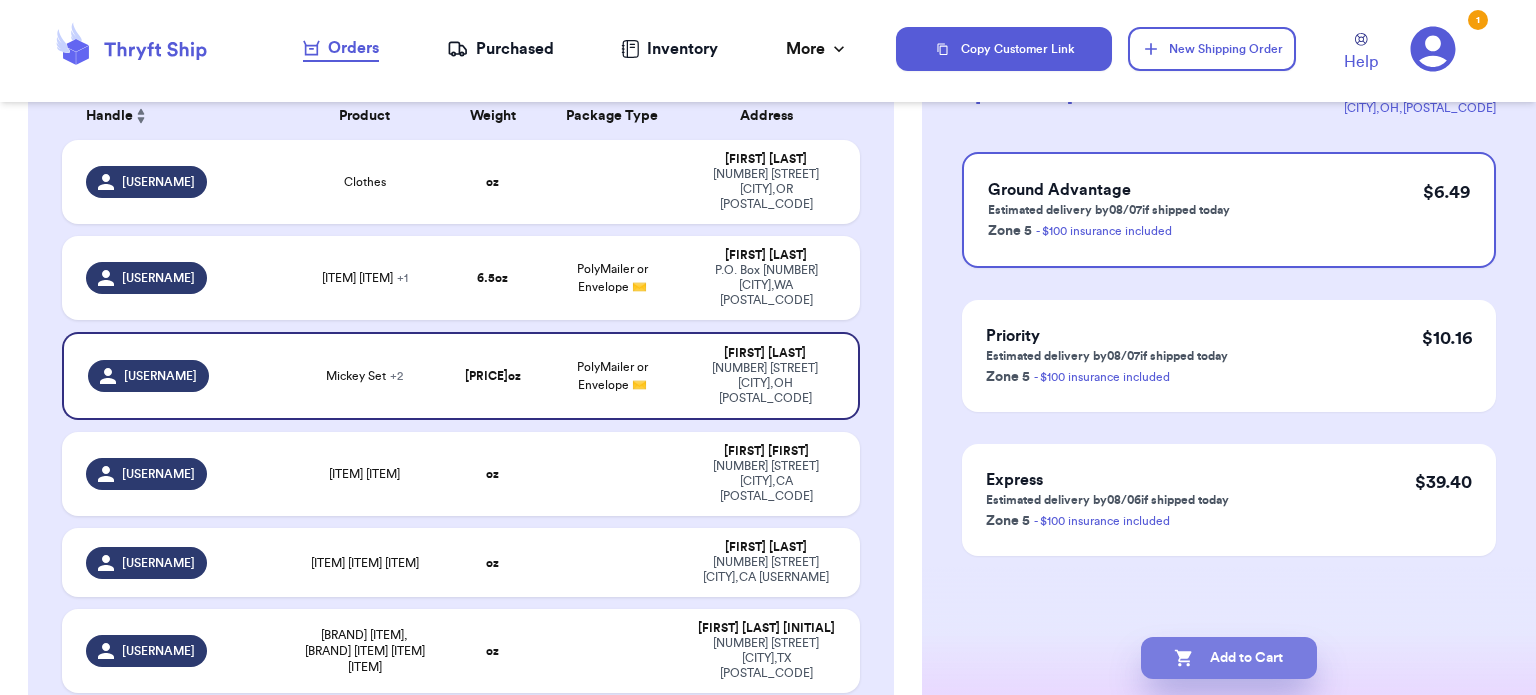 click on "Add to Cart" at bounding box center (1229, 658) 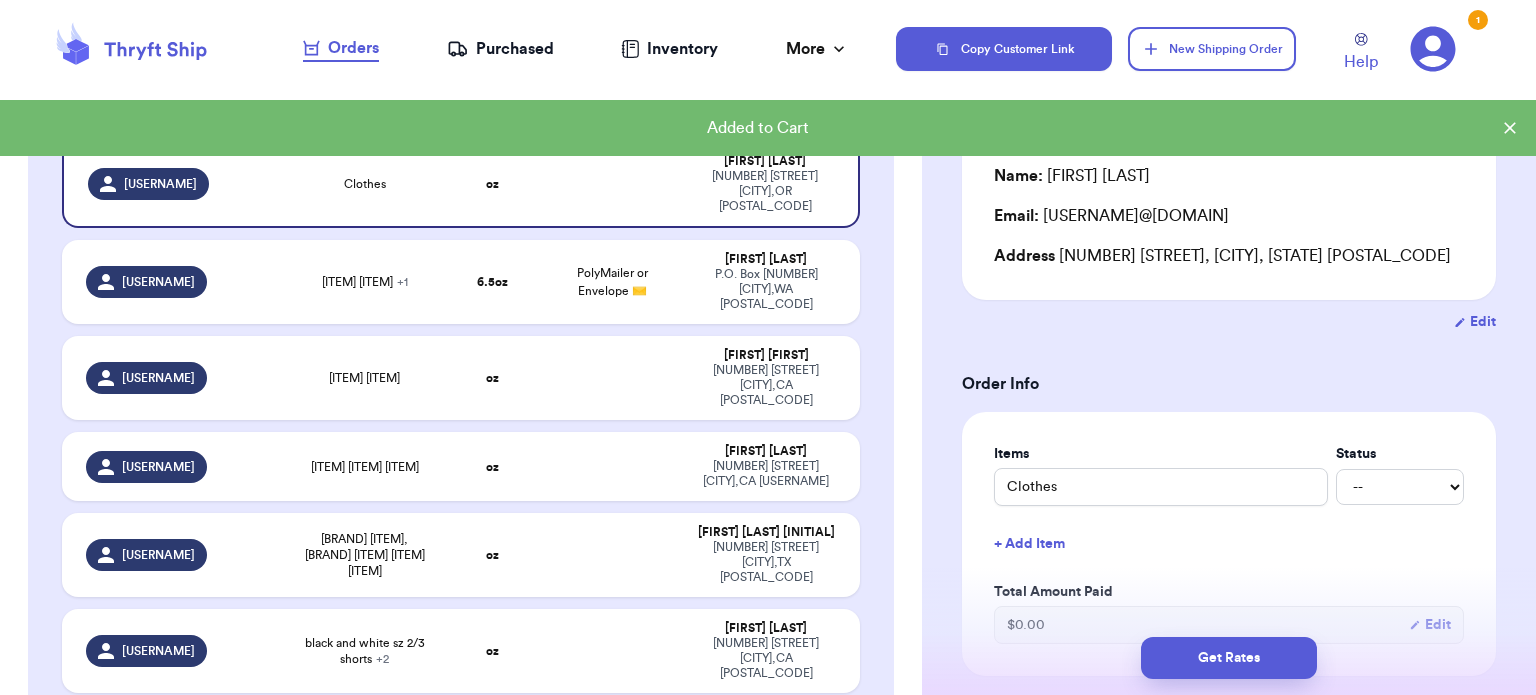 type 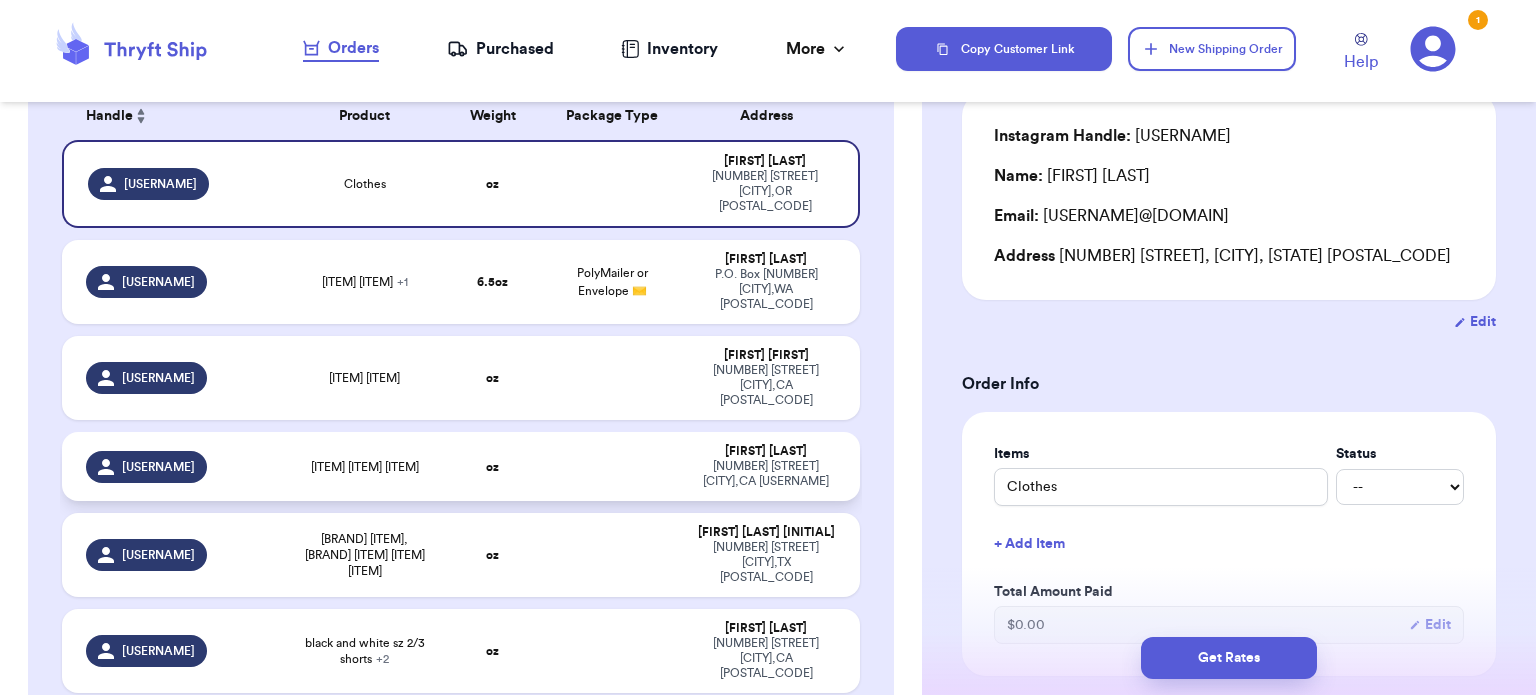 click on "oz" at bounding box center (493, 466) 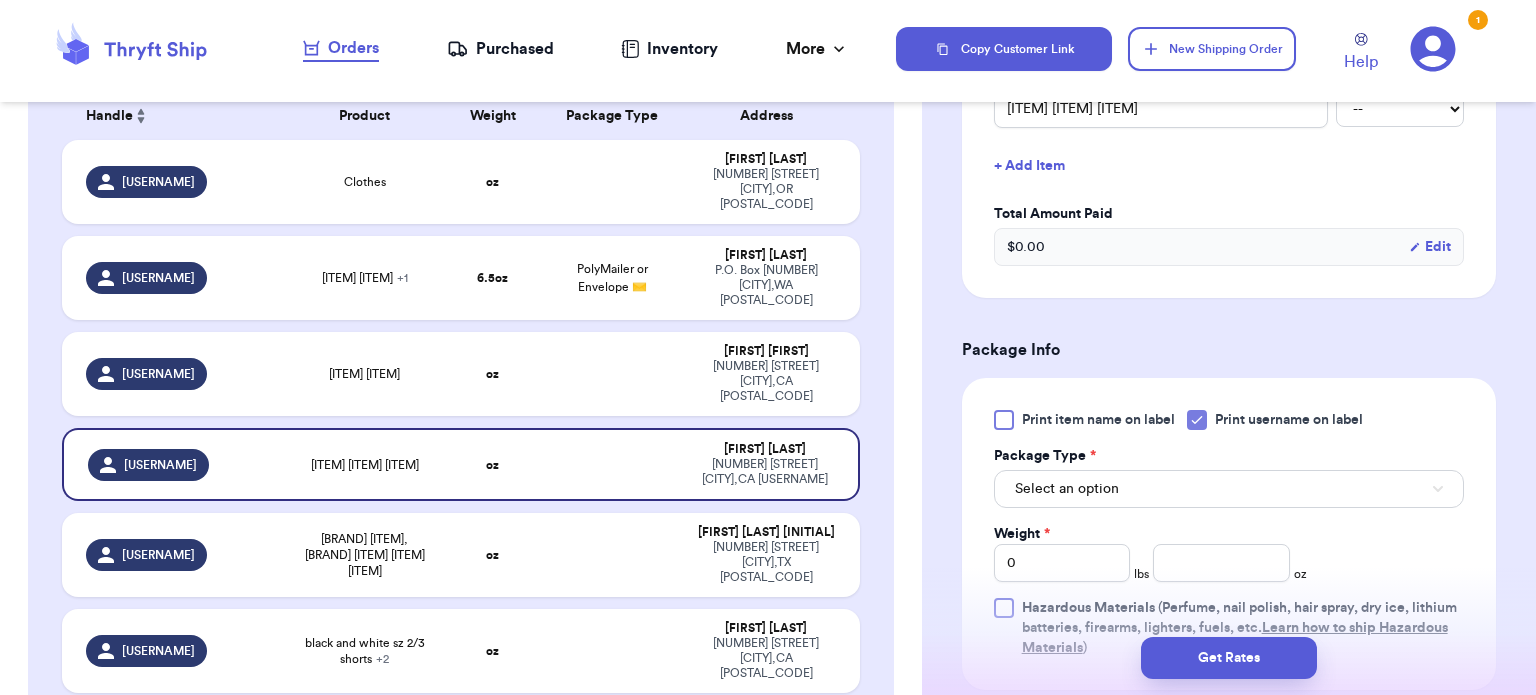 scroll, scrollTop: 668, scrollLeft: 0, axis: vertical 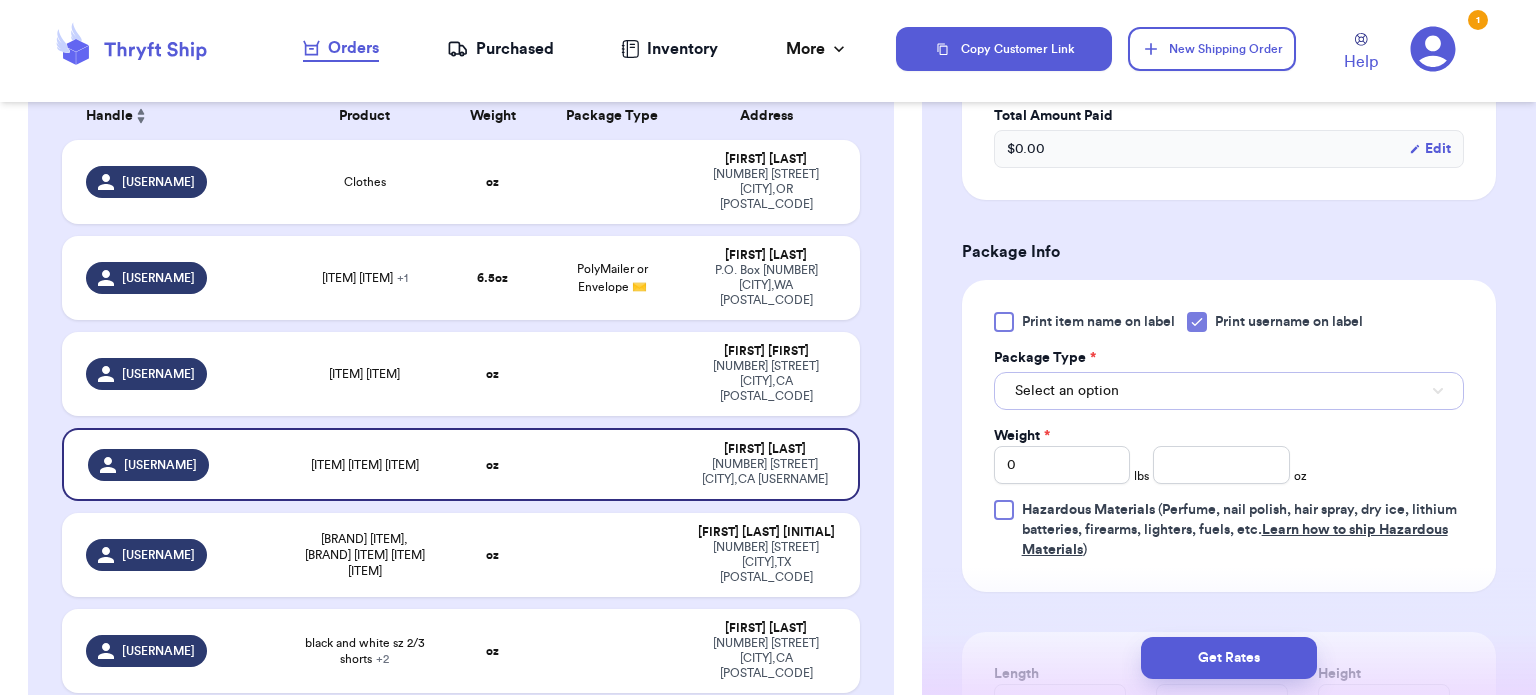 click on "Select an option" at bounding box center [1229, 391] 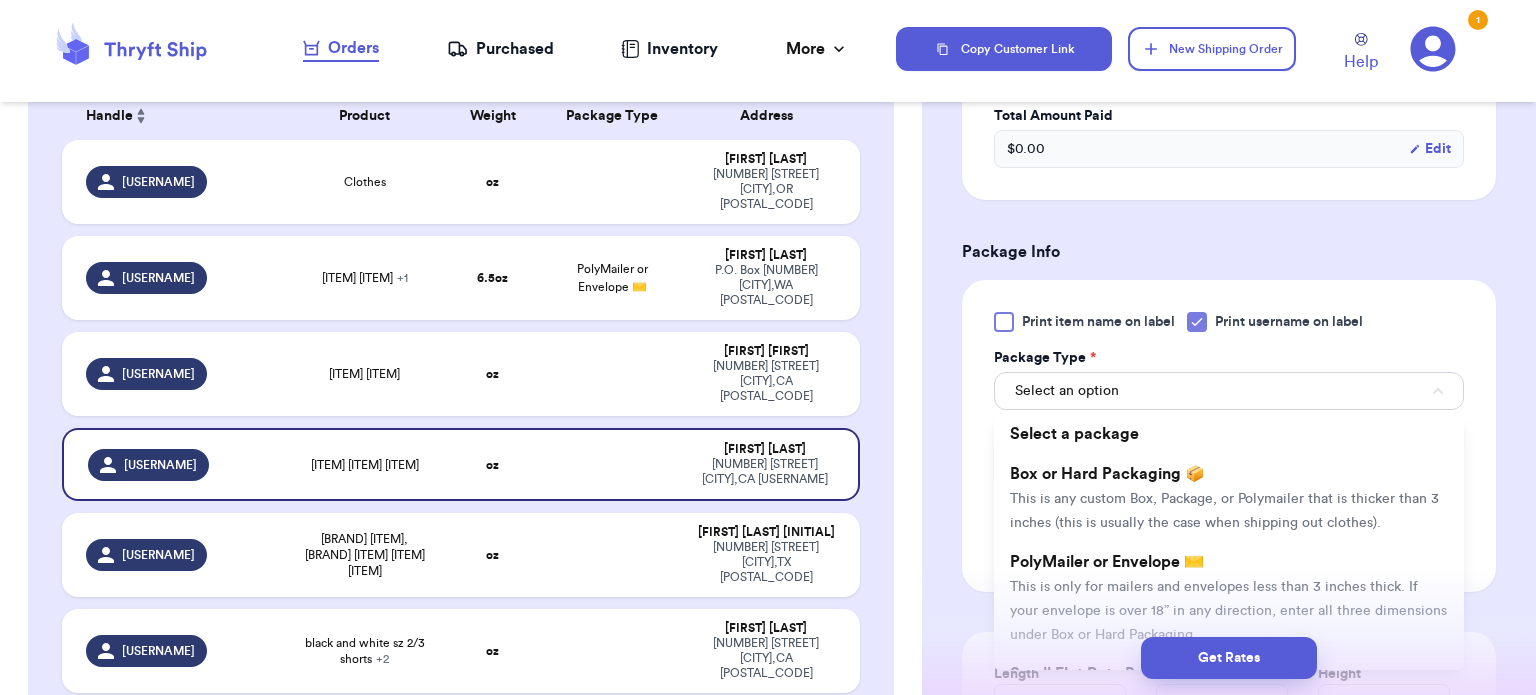 click on "This is only for mailers and envelopes less than 3 inches thick. If your envelope is over 18” in any direction, enter all three dimensions under Box or Hard Packaging." at bounding box center [1228, 611] 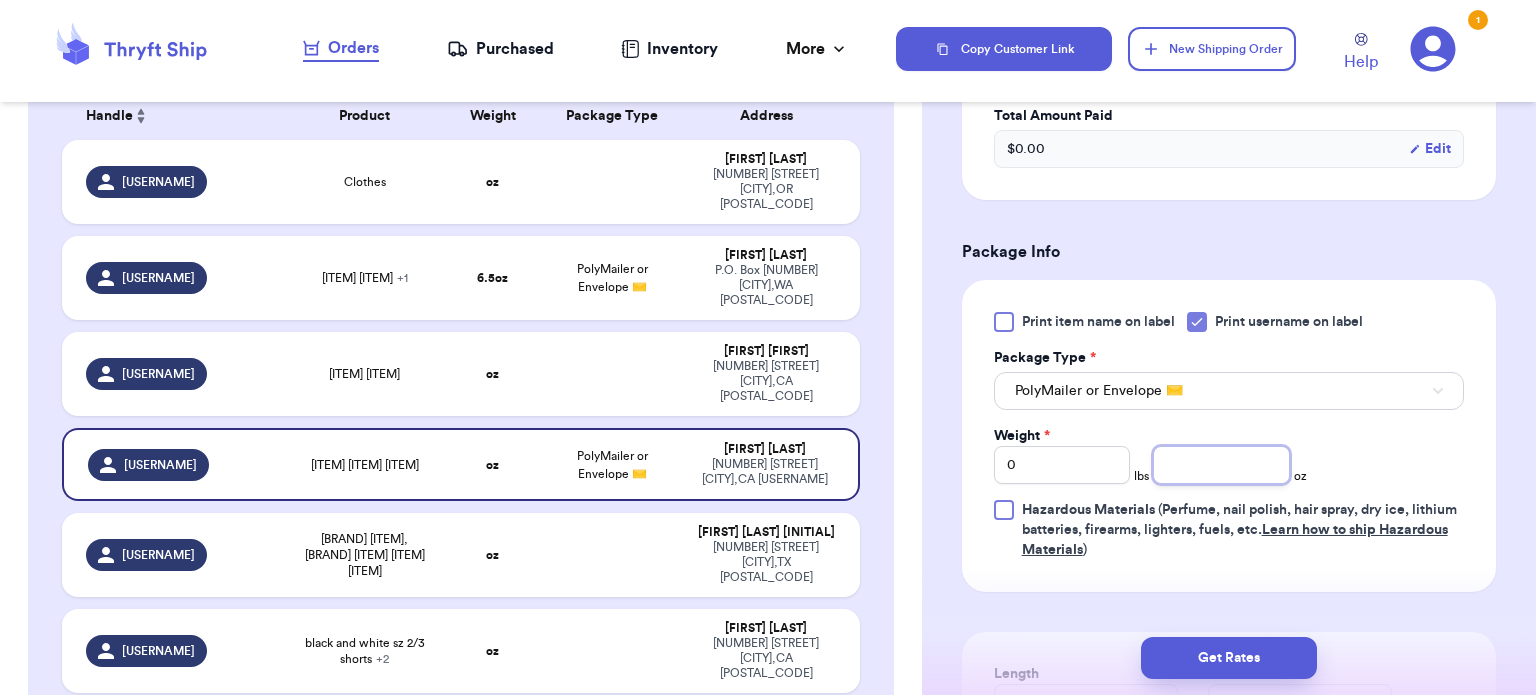 click at bounding box center [1221, 465] 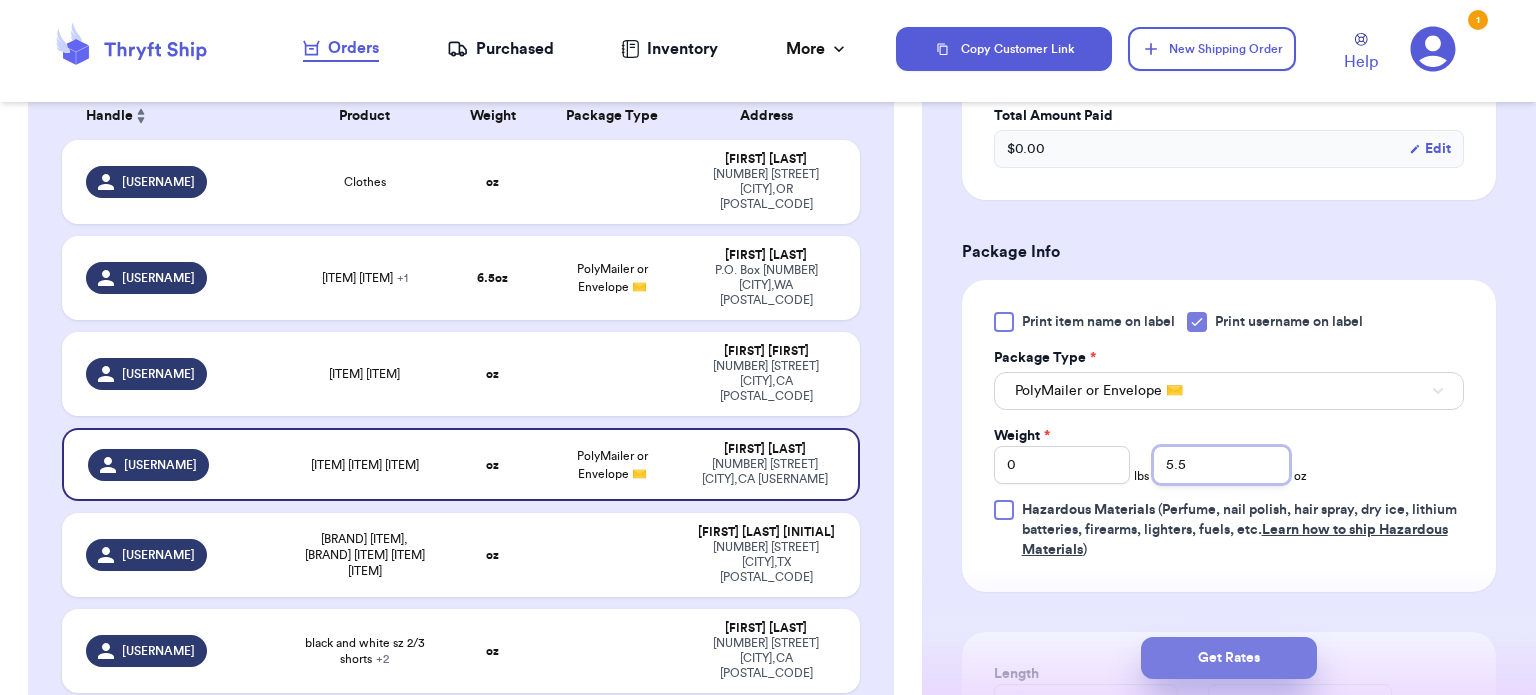 type on "5.5" 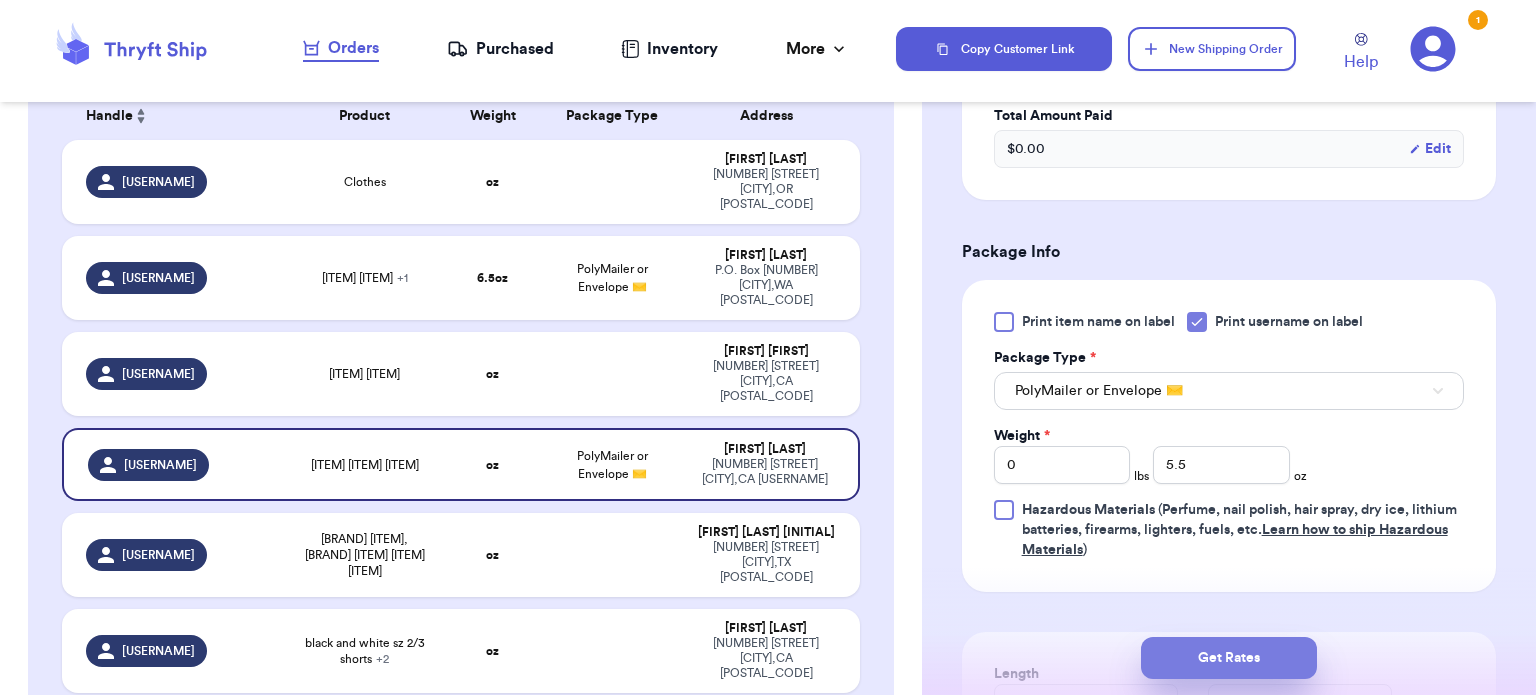 click on "Get Rates" at bounding box center (1229, 658) 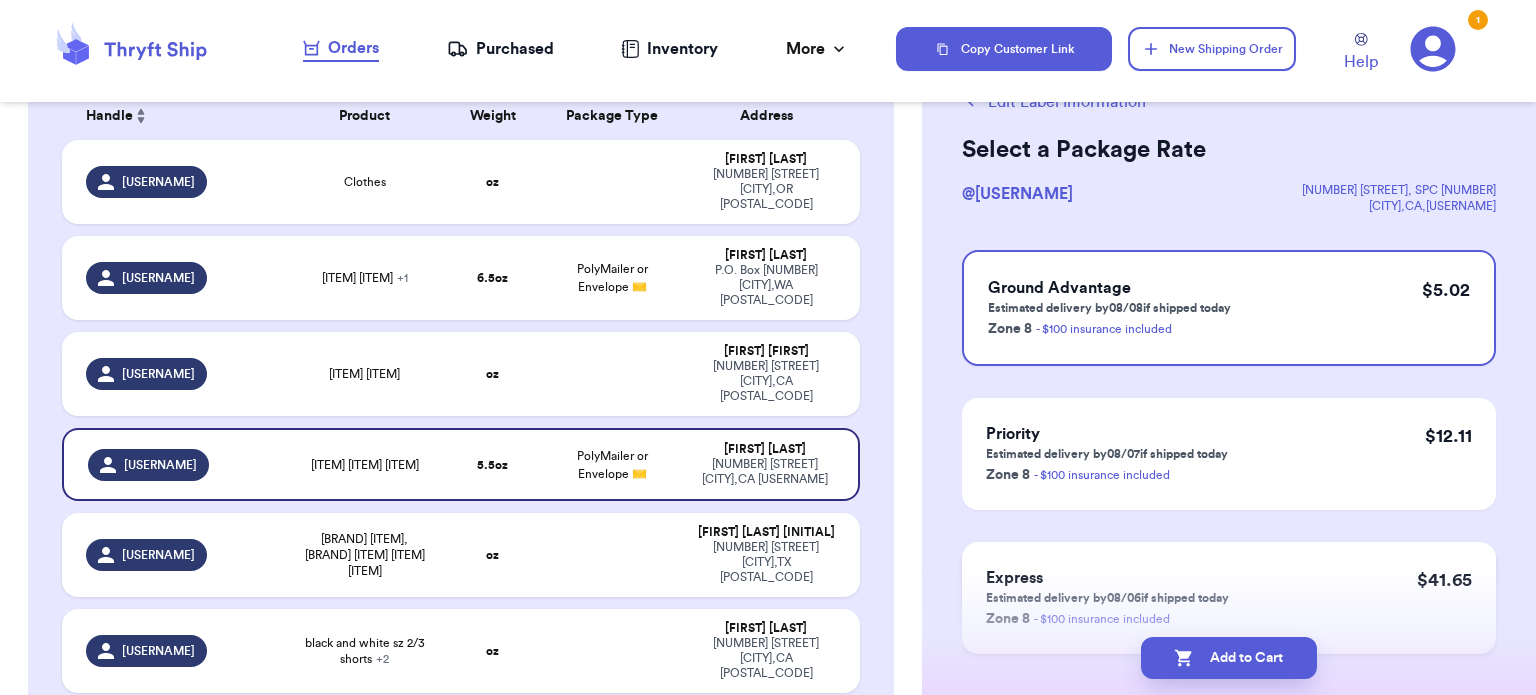 scroll, scrollTop: 100, scrollLeft: 0, axis: vertical 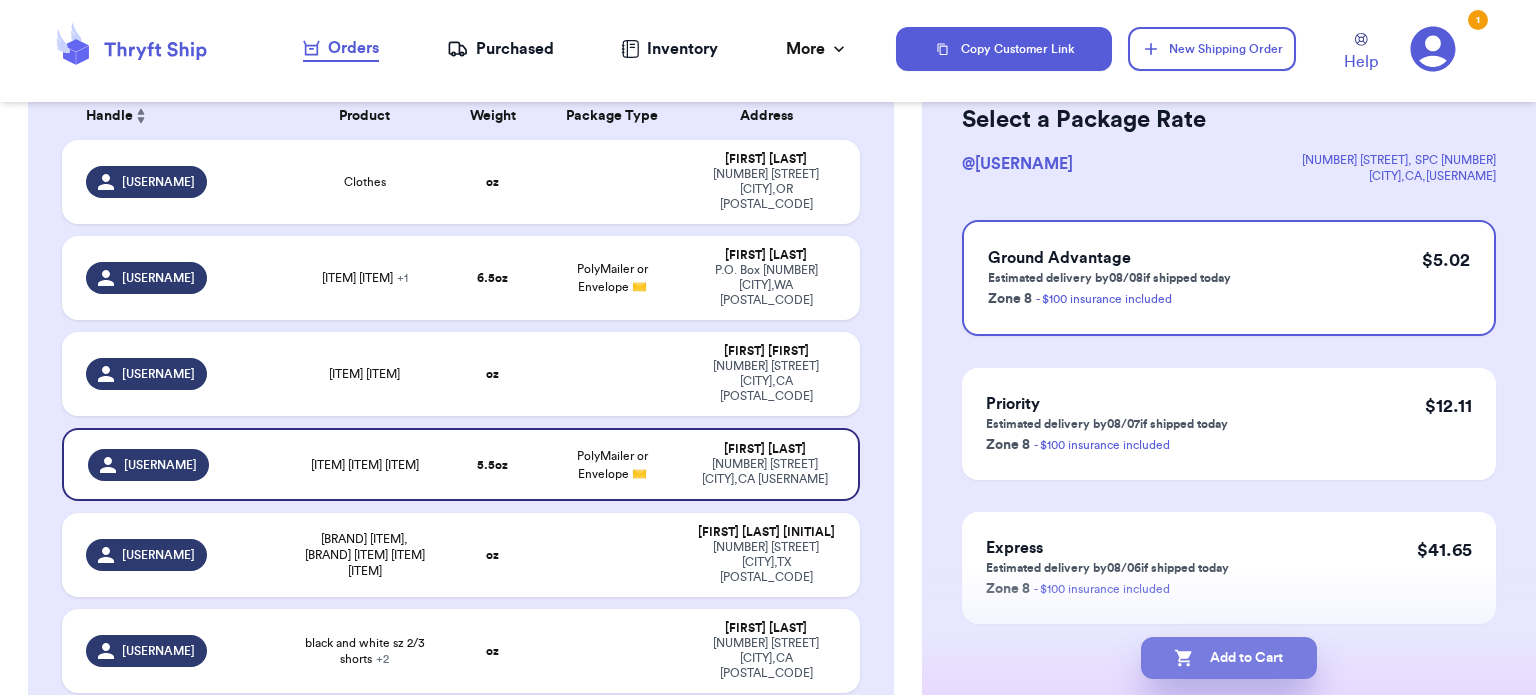 click on "Add to Cart" at bounding box center [1229, 658] 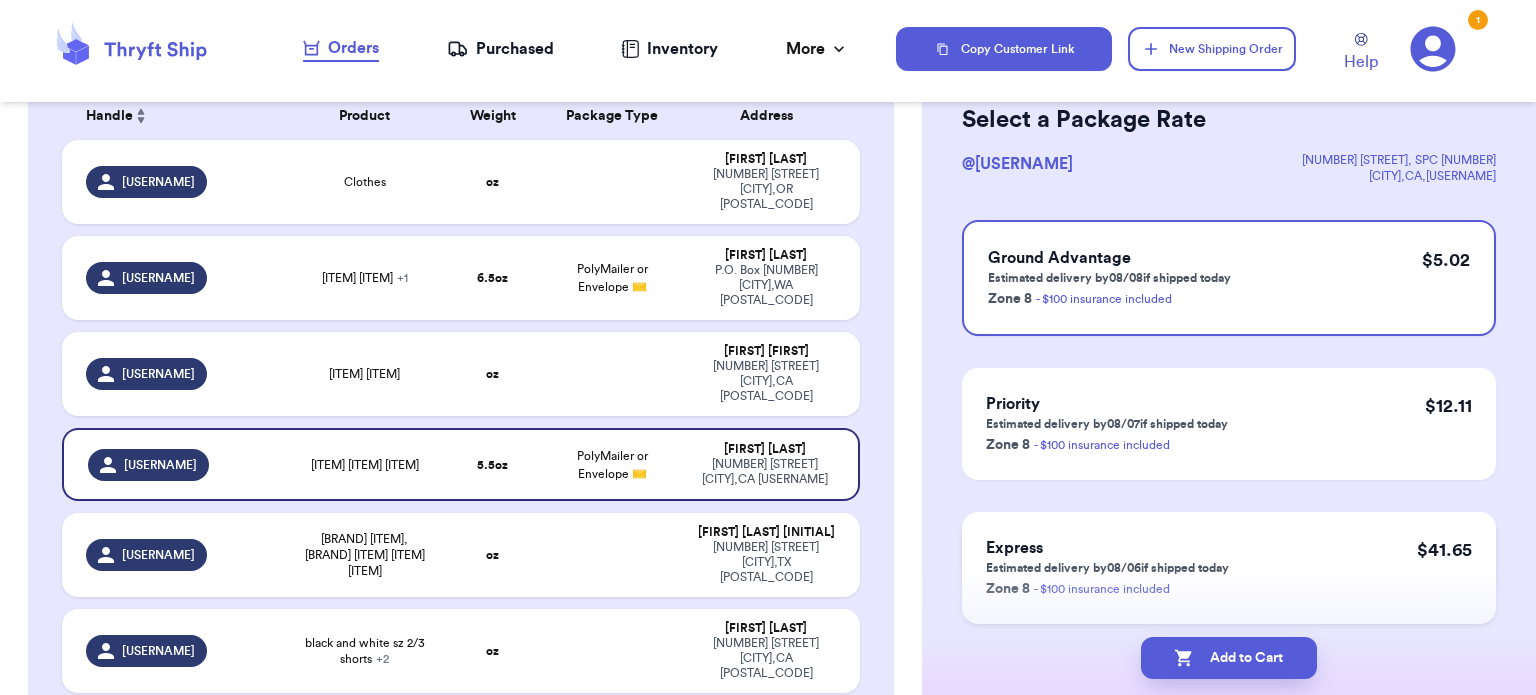 checkbox on "true" 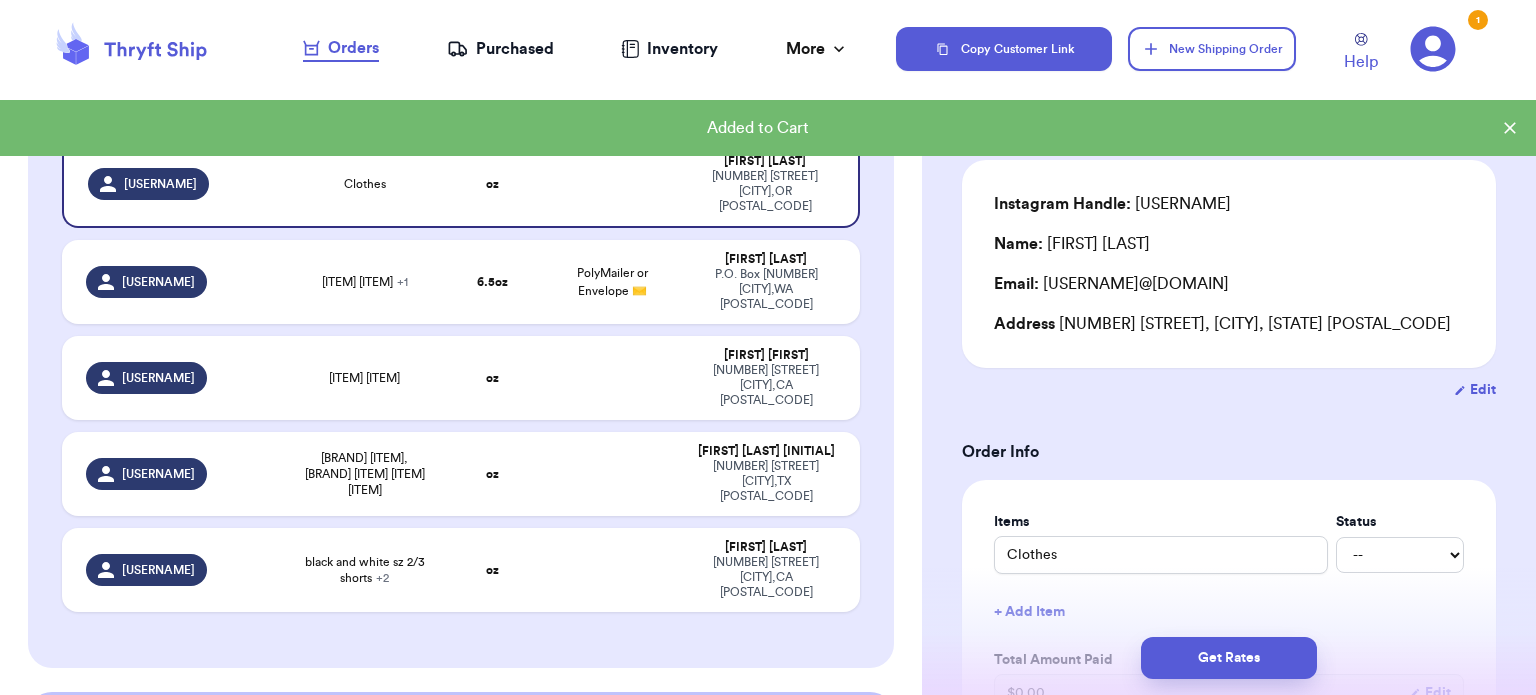 type 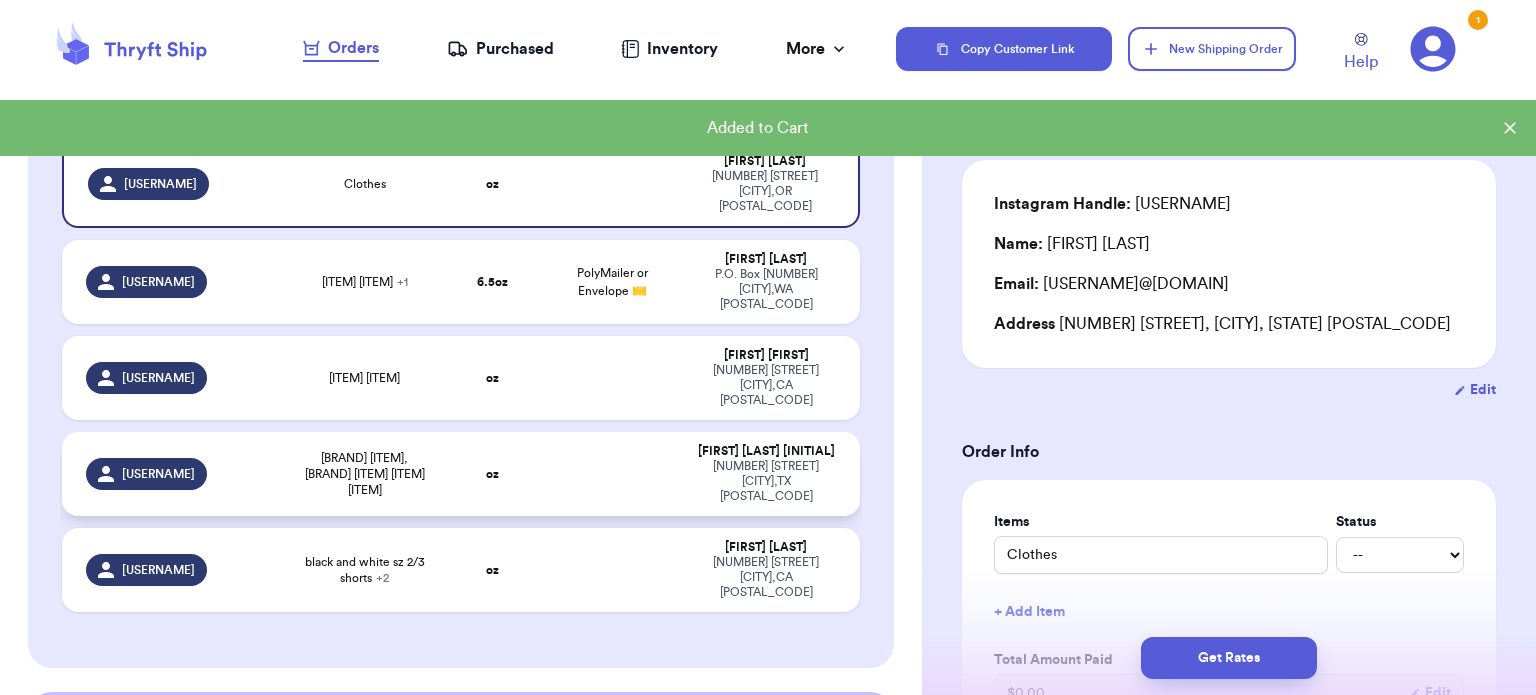 click on "[NUMBER] [STREET]   [CITY] ,  [STATE]   [POSTAL_CODE]" at bounding box center (766, 481) 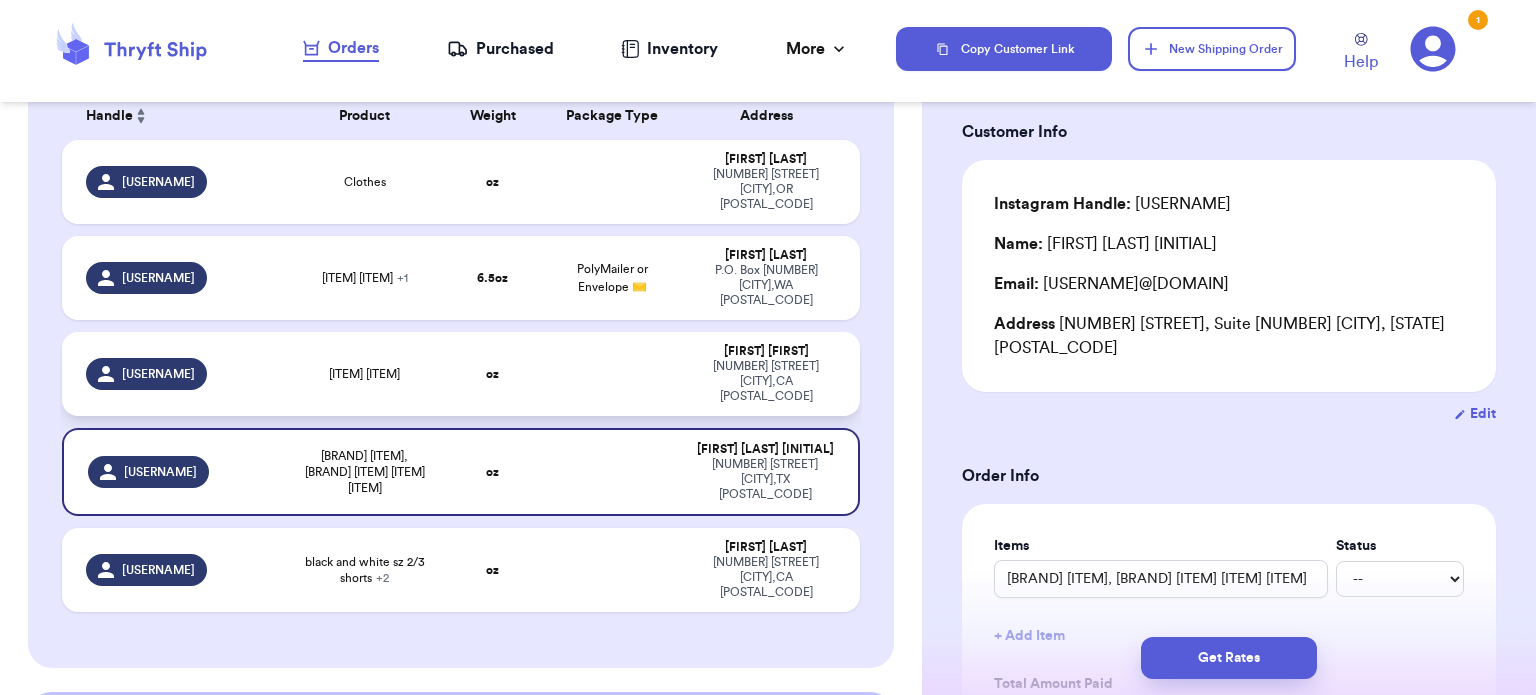 type 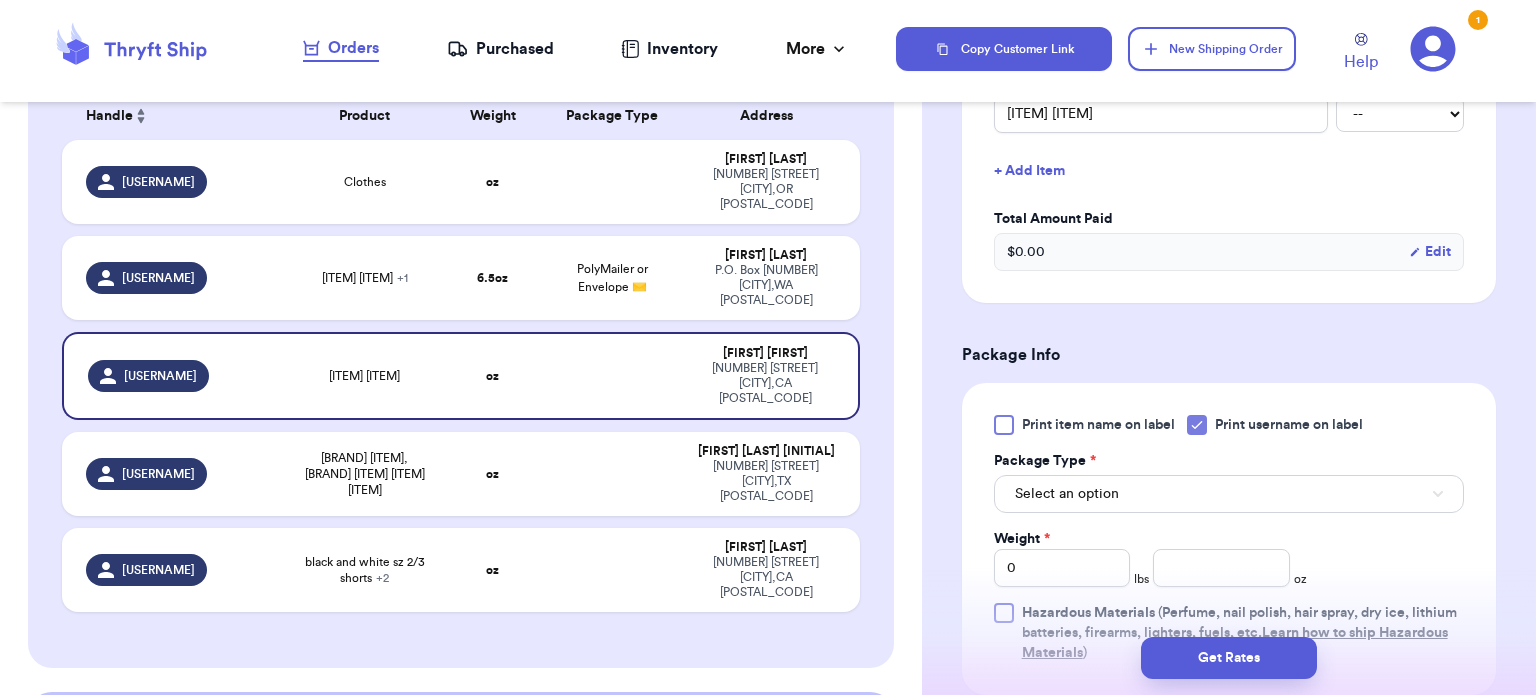 scroll, scrollTop: 600, scrollLeft: 0, axis: vertical 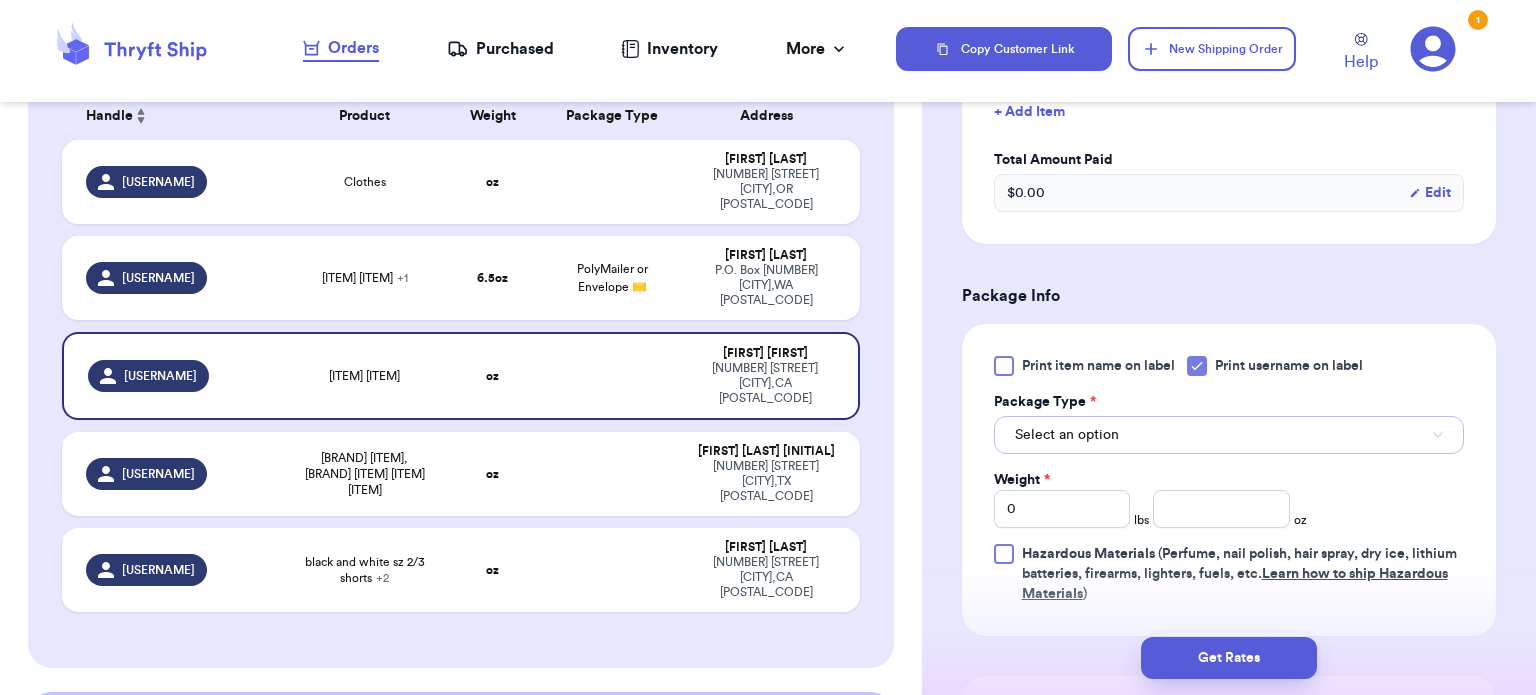click on "Select an option" at bounding box center (1229, 435) 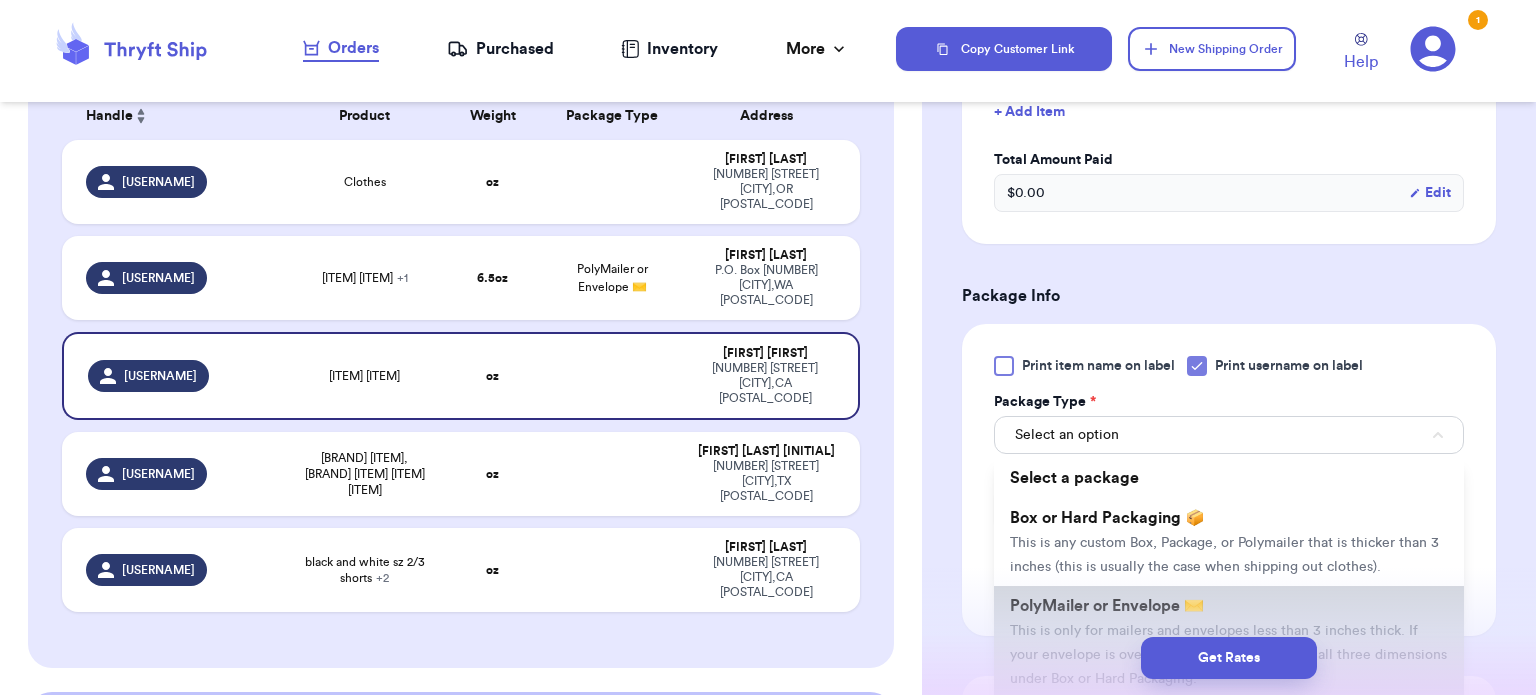 click on "PolyMailer or Envelope ✉️" at bounding box center (1107, 606) 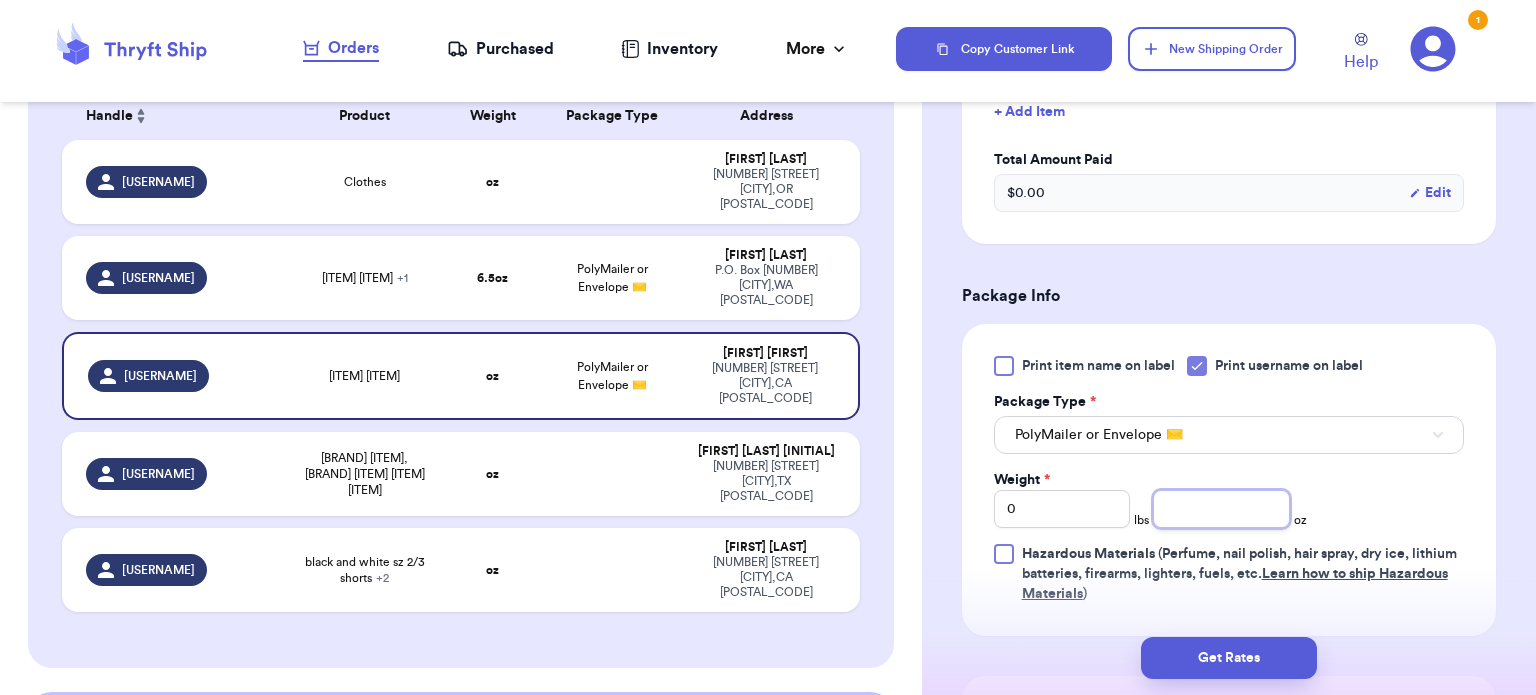 click at bounding box center (1221, 509) 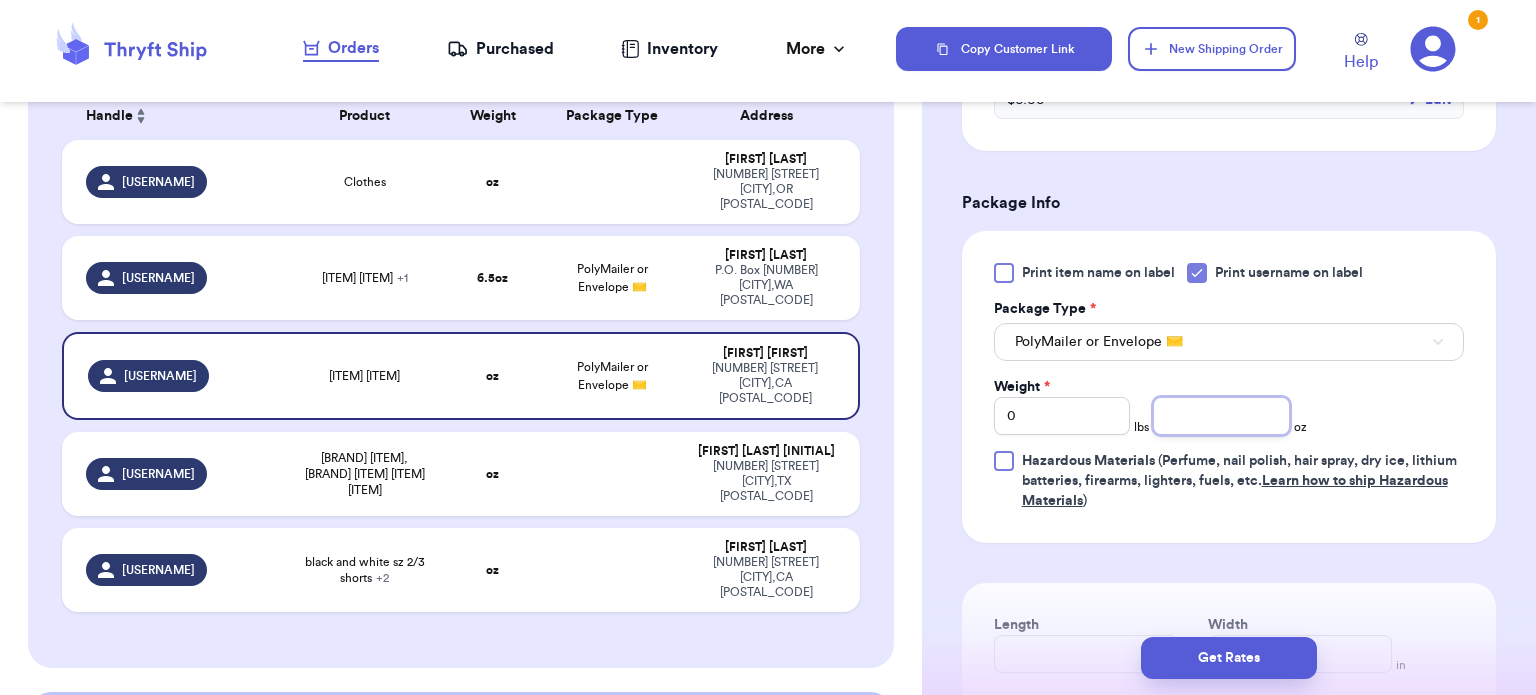 scroll, scrollTop: 900, scrollLeft: 0, axis: vertical 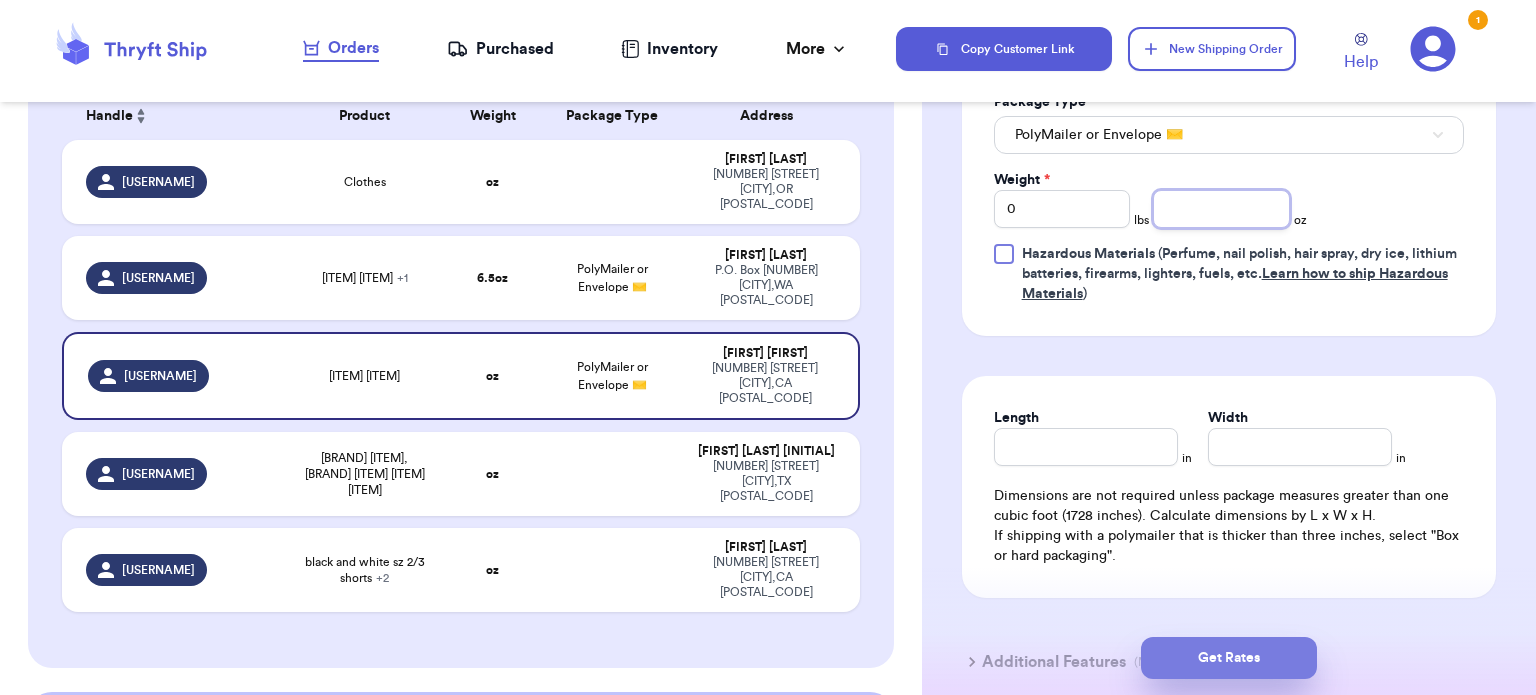 type on "[PRICE]" 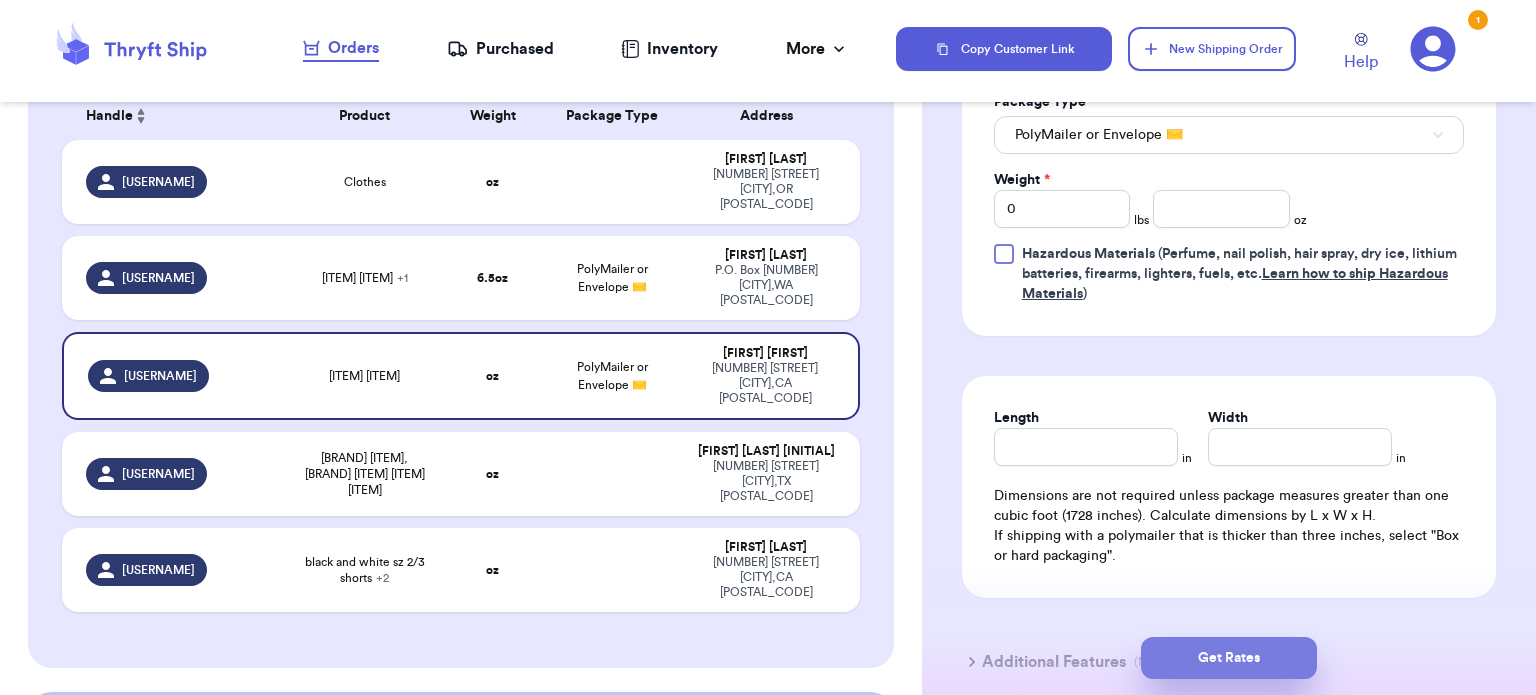 click on "Get Rates" at bounding box center [1229, 658] 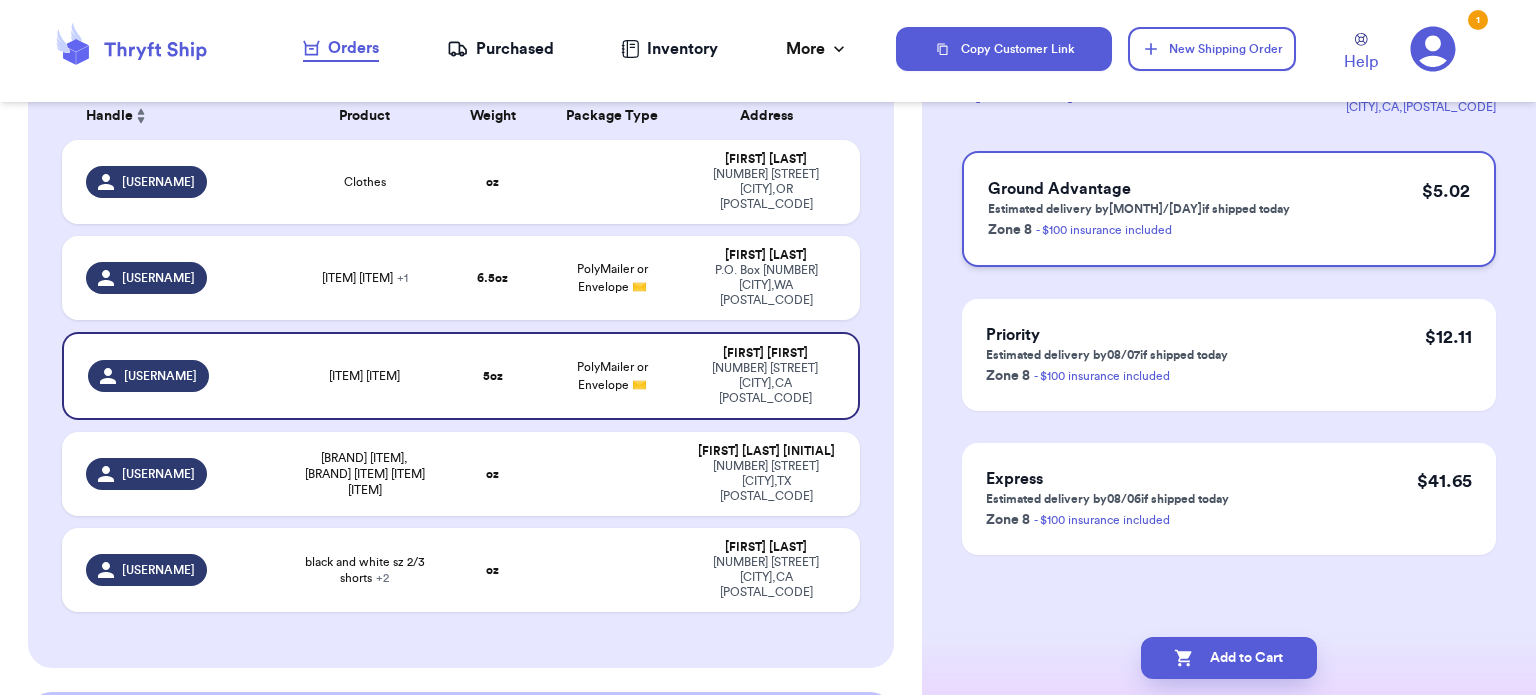 scroll, scrollTop: 0, scrollLeft: 0, axis: both 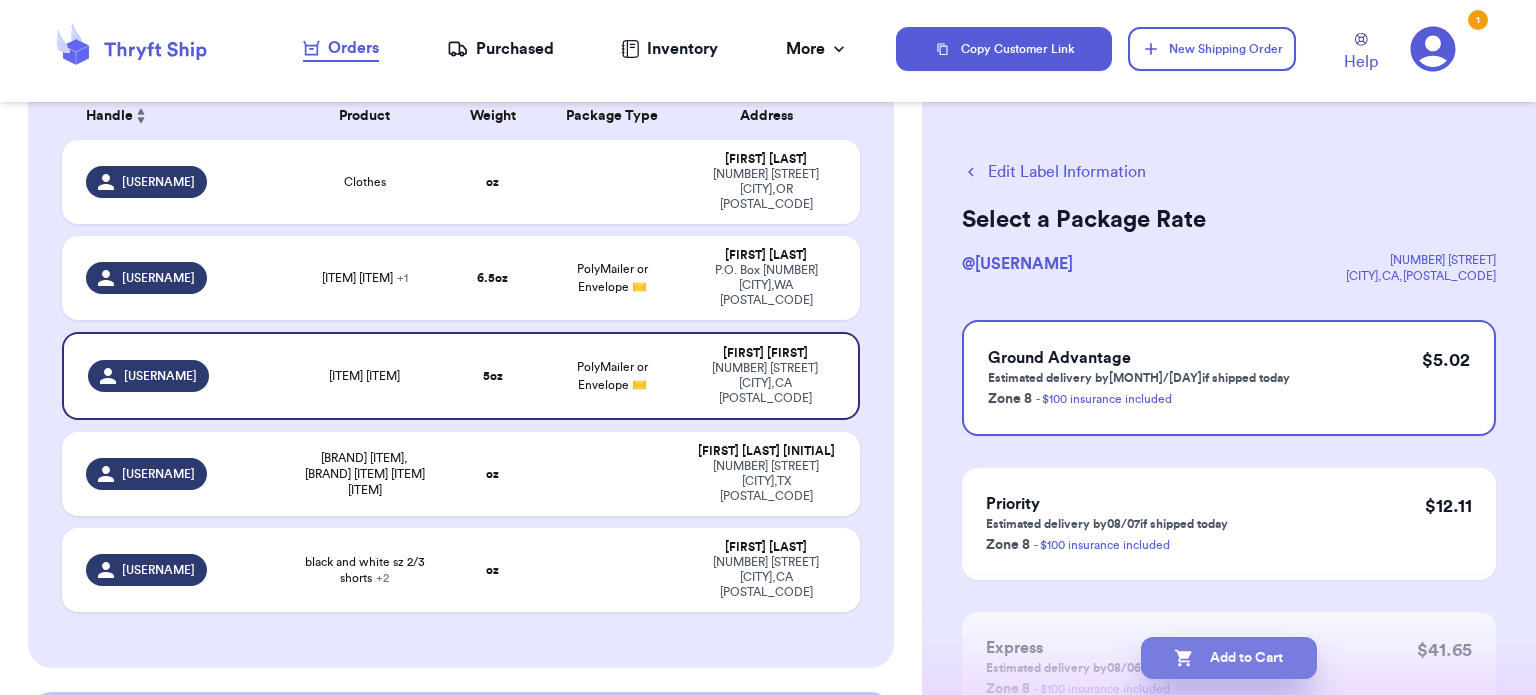click on "Add to Cart" at bounding box center [1229, 658] 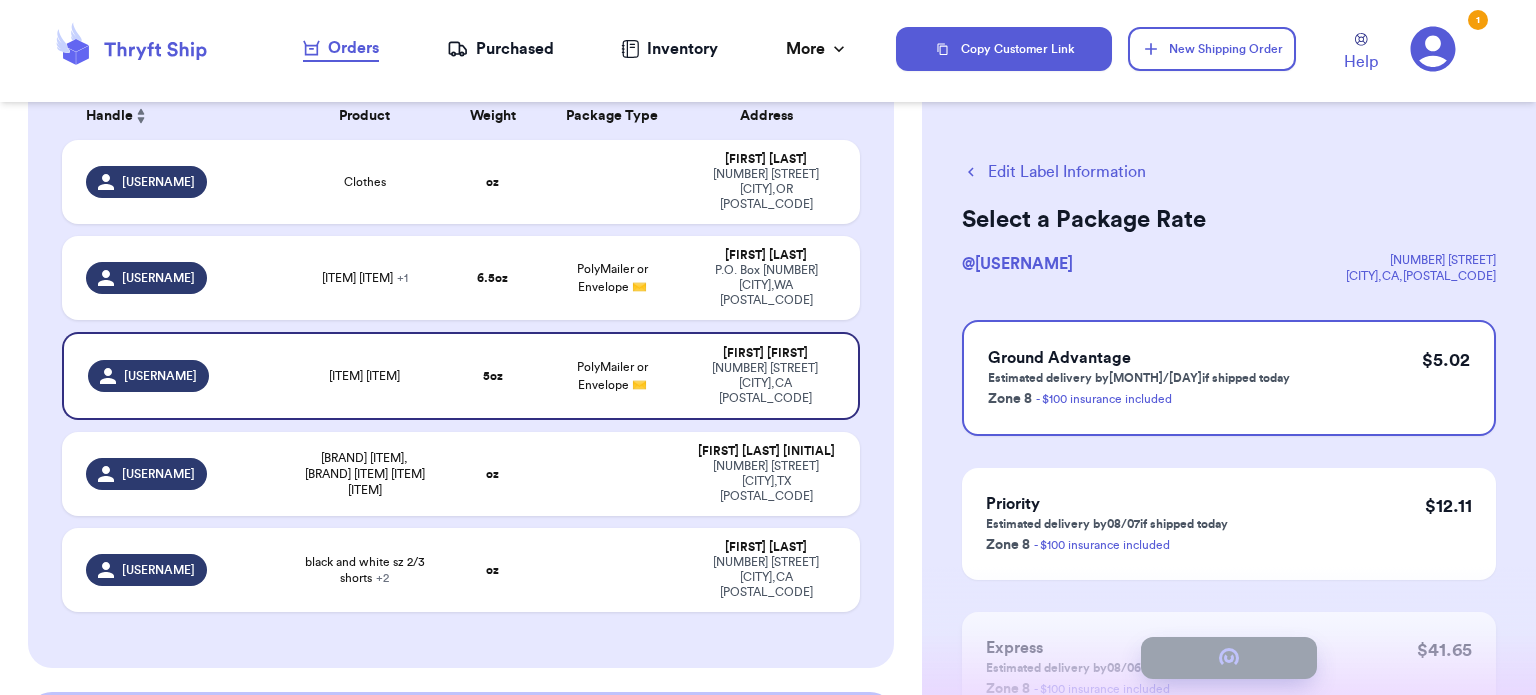 checkbox on "true" 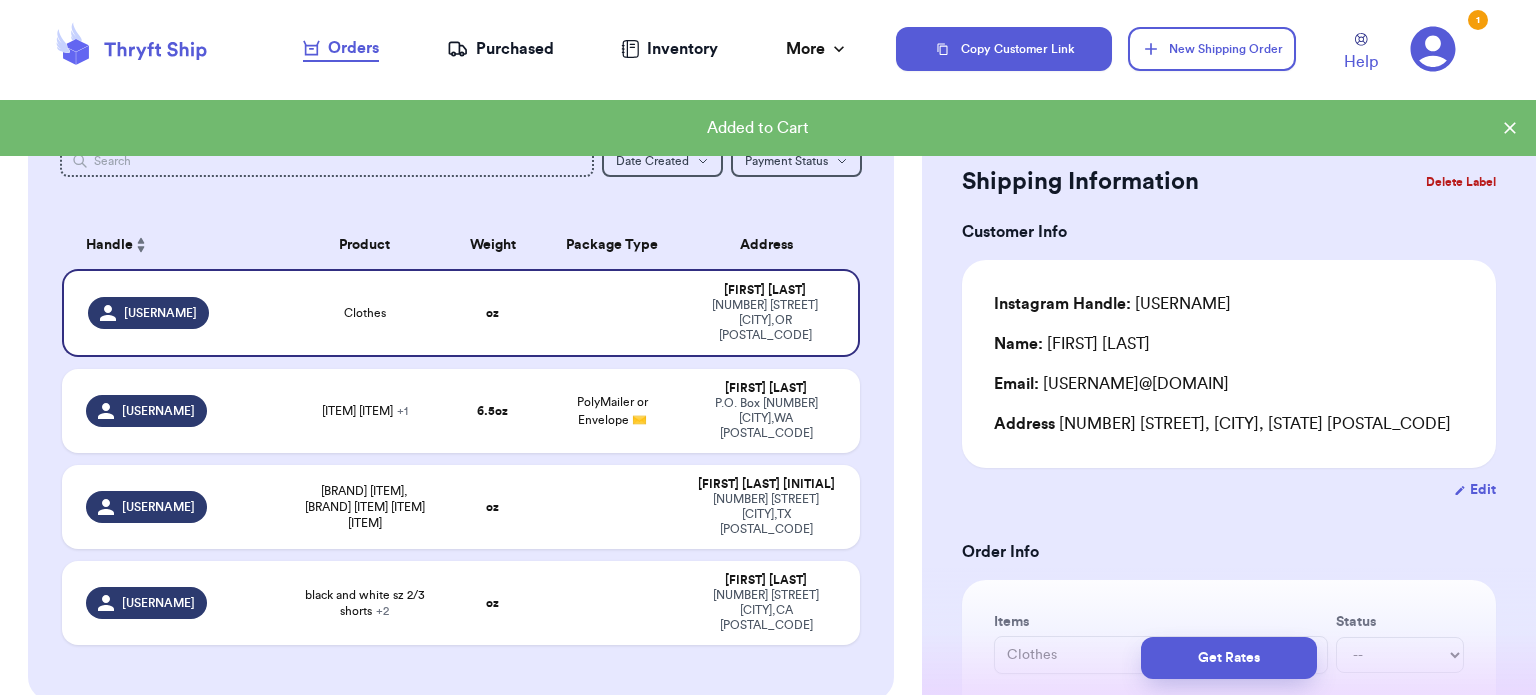 scroll, scrollTop: 100, scrollLeft: 0, axis: vertical 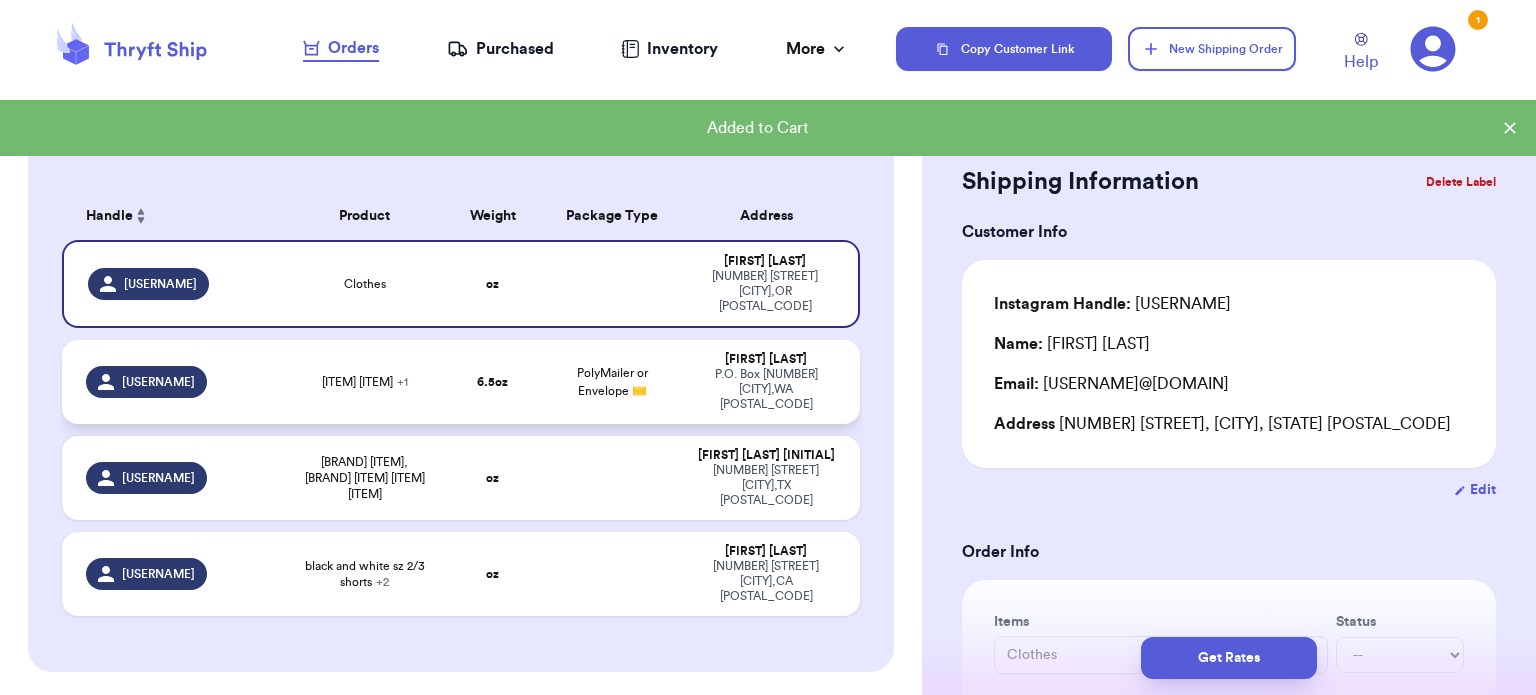 type 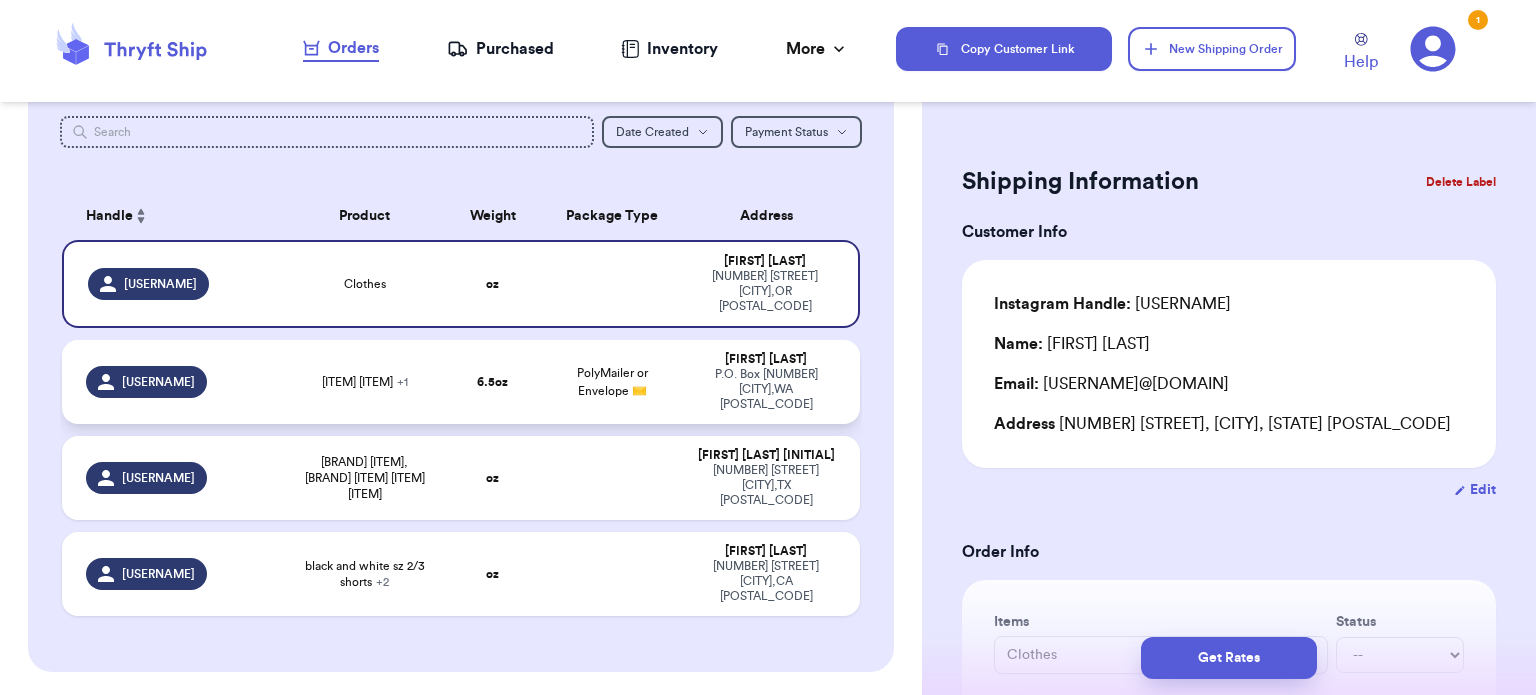 click on "PolyMailer or Envelope ✉️" at bounding box center (613, 382) 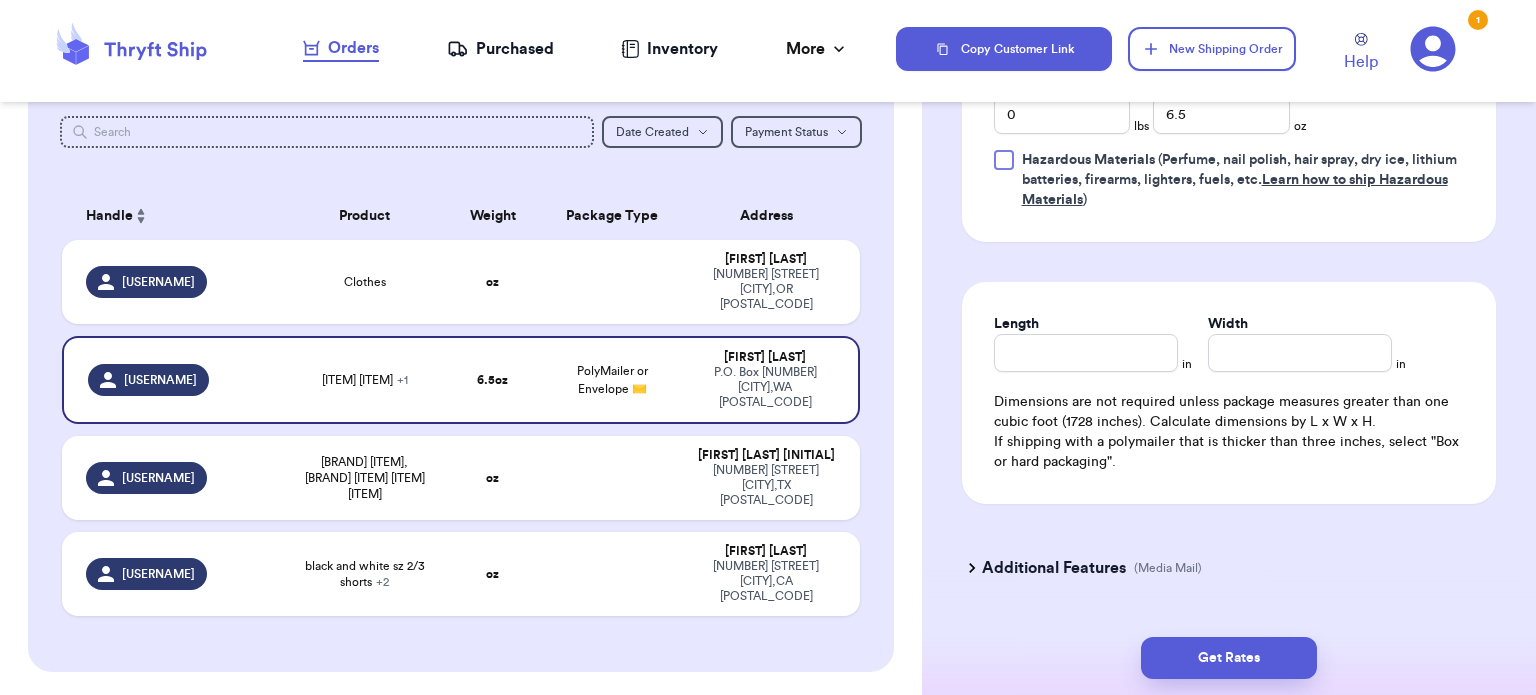 scroll, scrollTop: 1111, scrollLeft: 0, axis: vertical 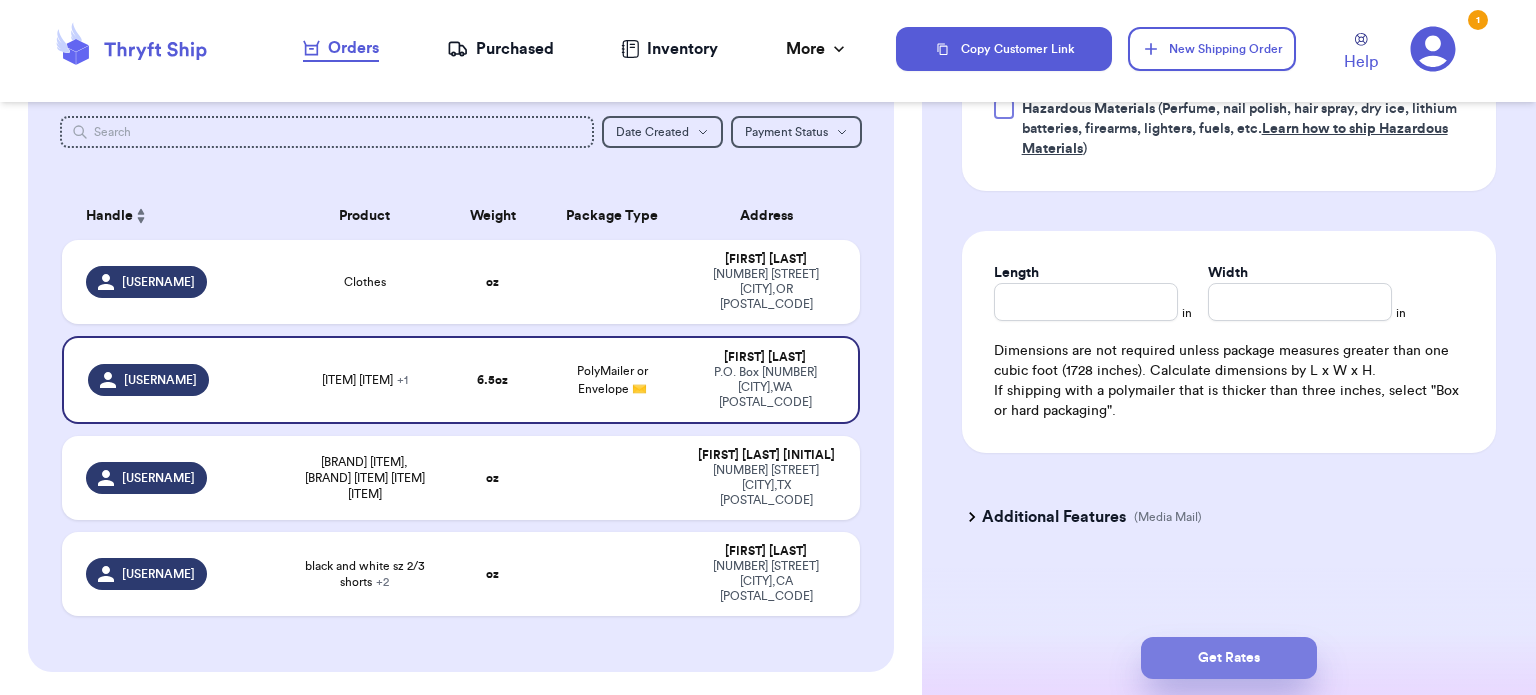 click on "Get Rates" at bounding box center (1229, 658) 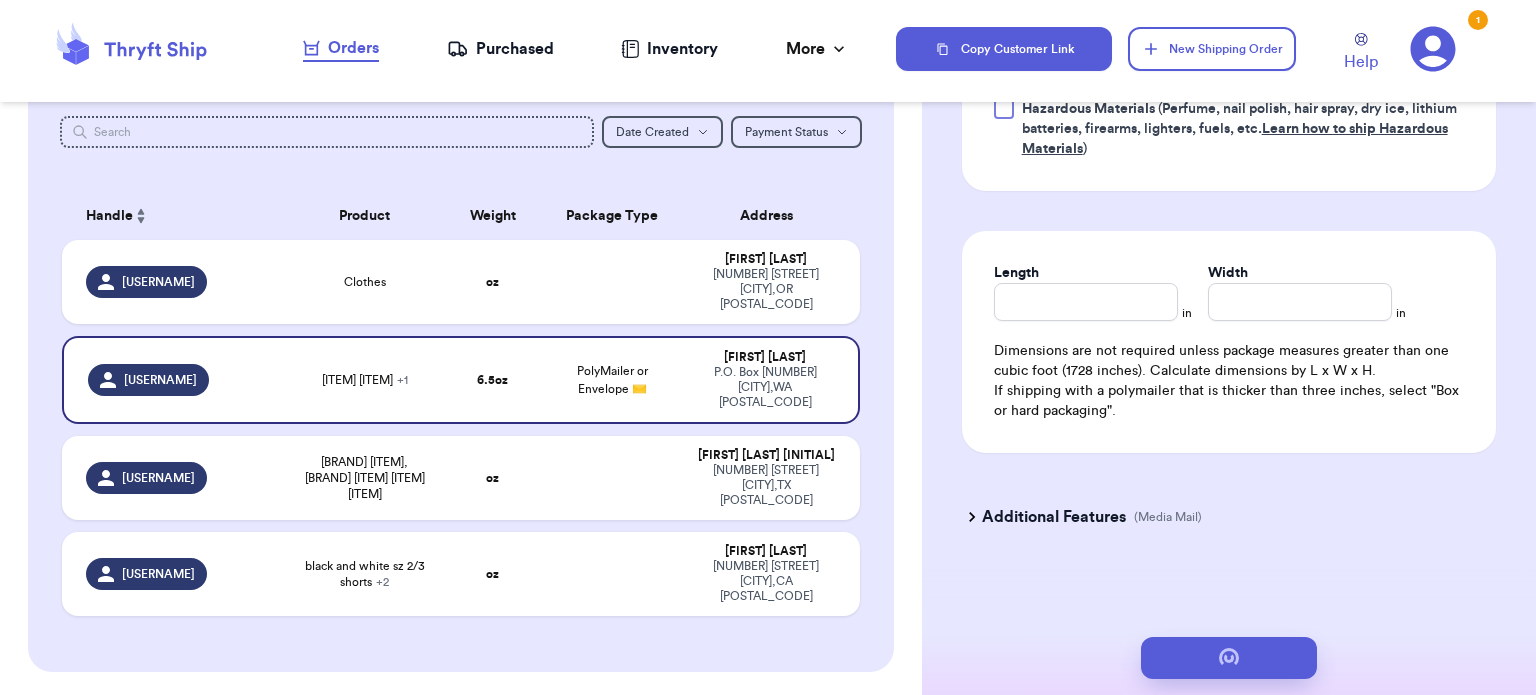 scroll, scrollTop: 0, scrollLeft: 0, axis: both 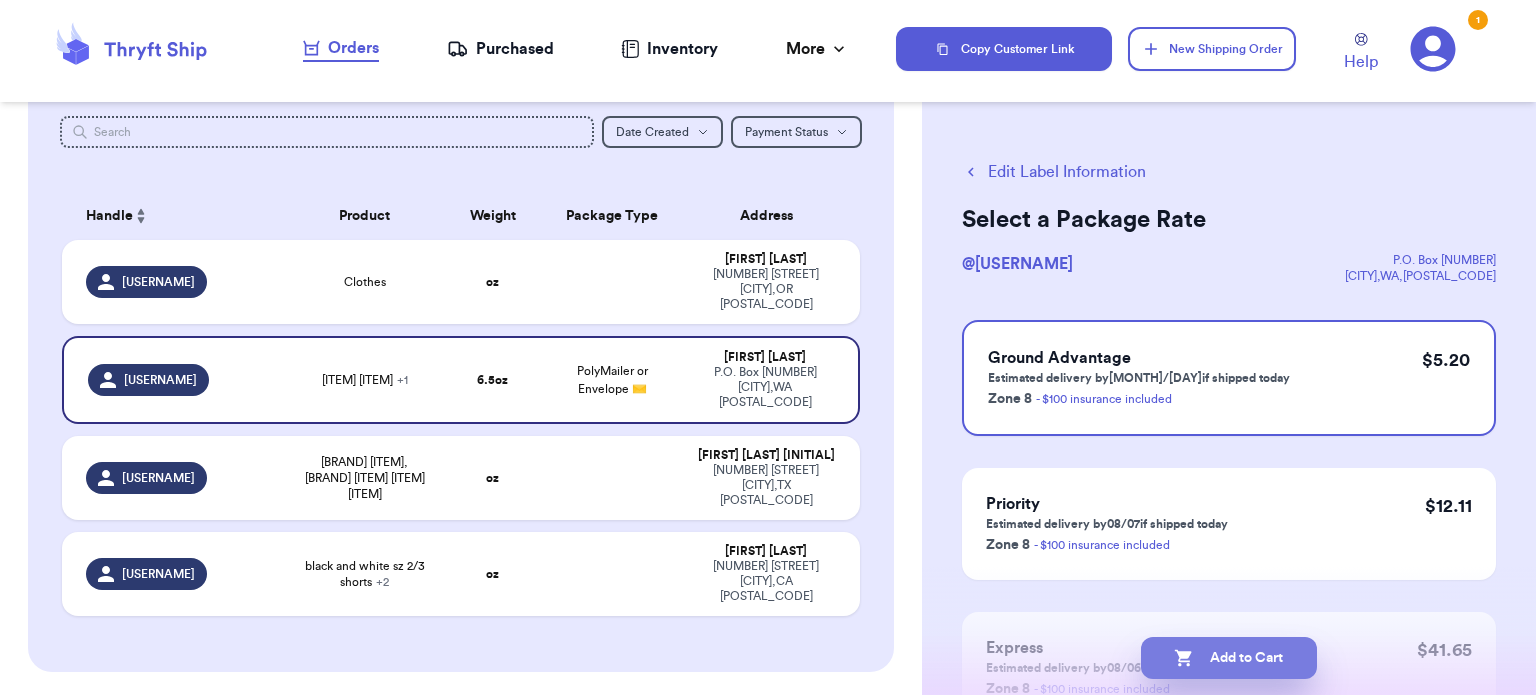 click on "Add to Cart" at bounding box center (1229, 658) 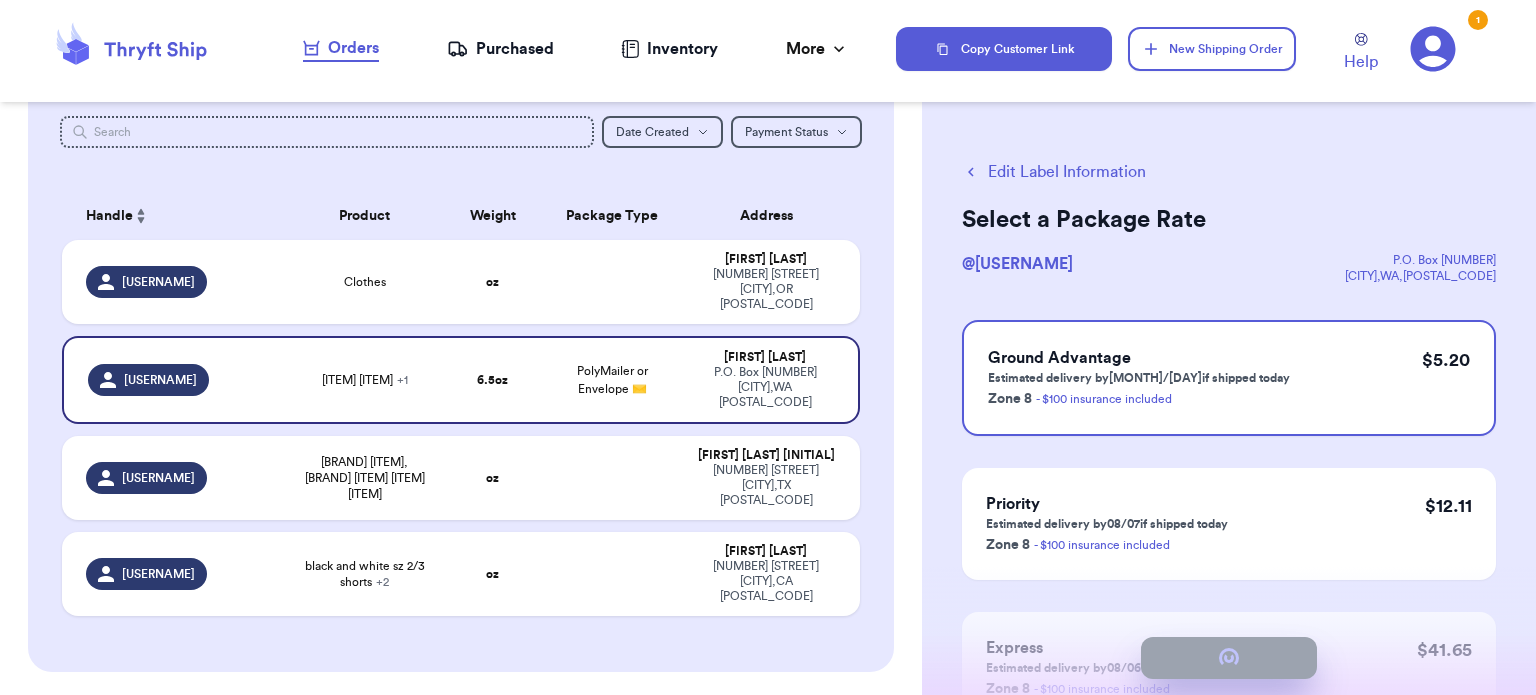 checkbox on "true" 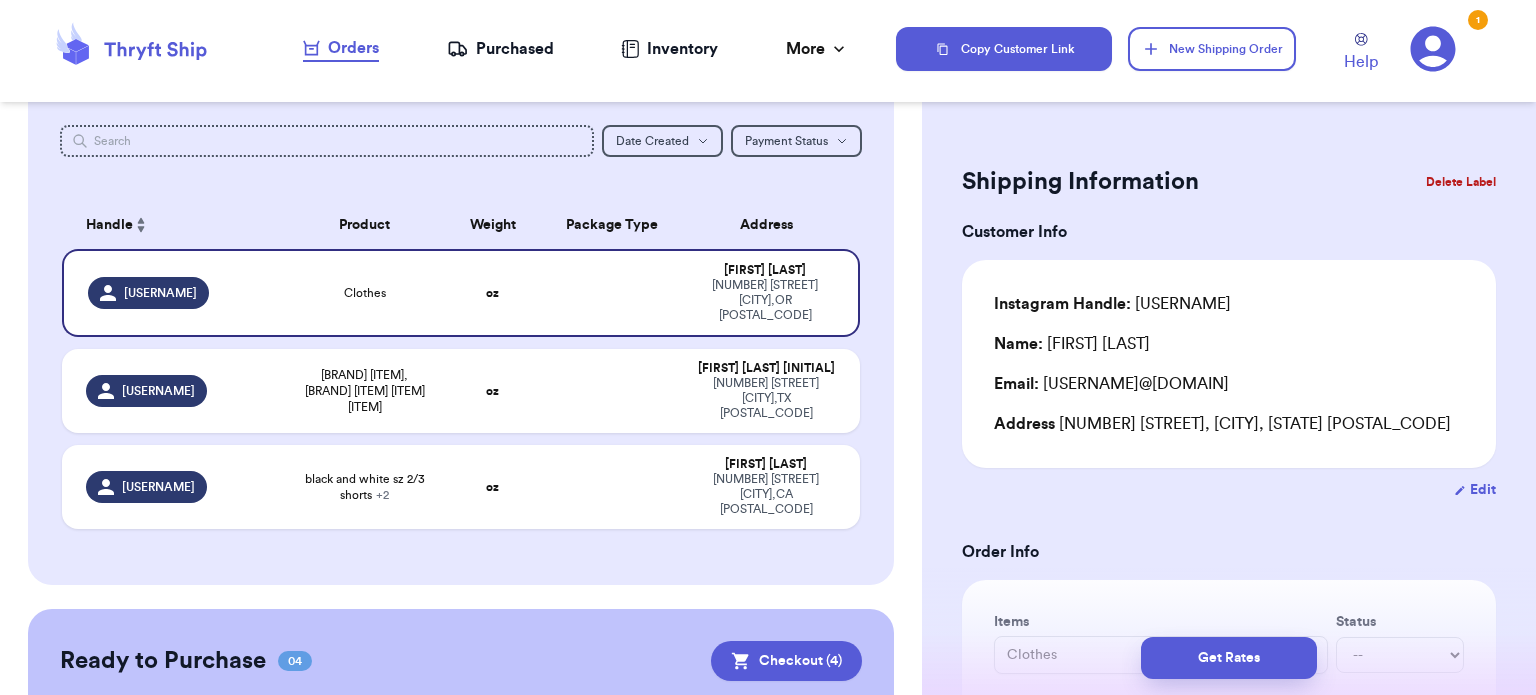 scroll, scrollTop: 88, scrollLeft: 0, axis: vertical 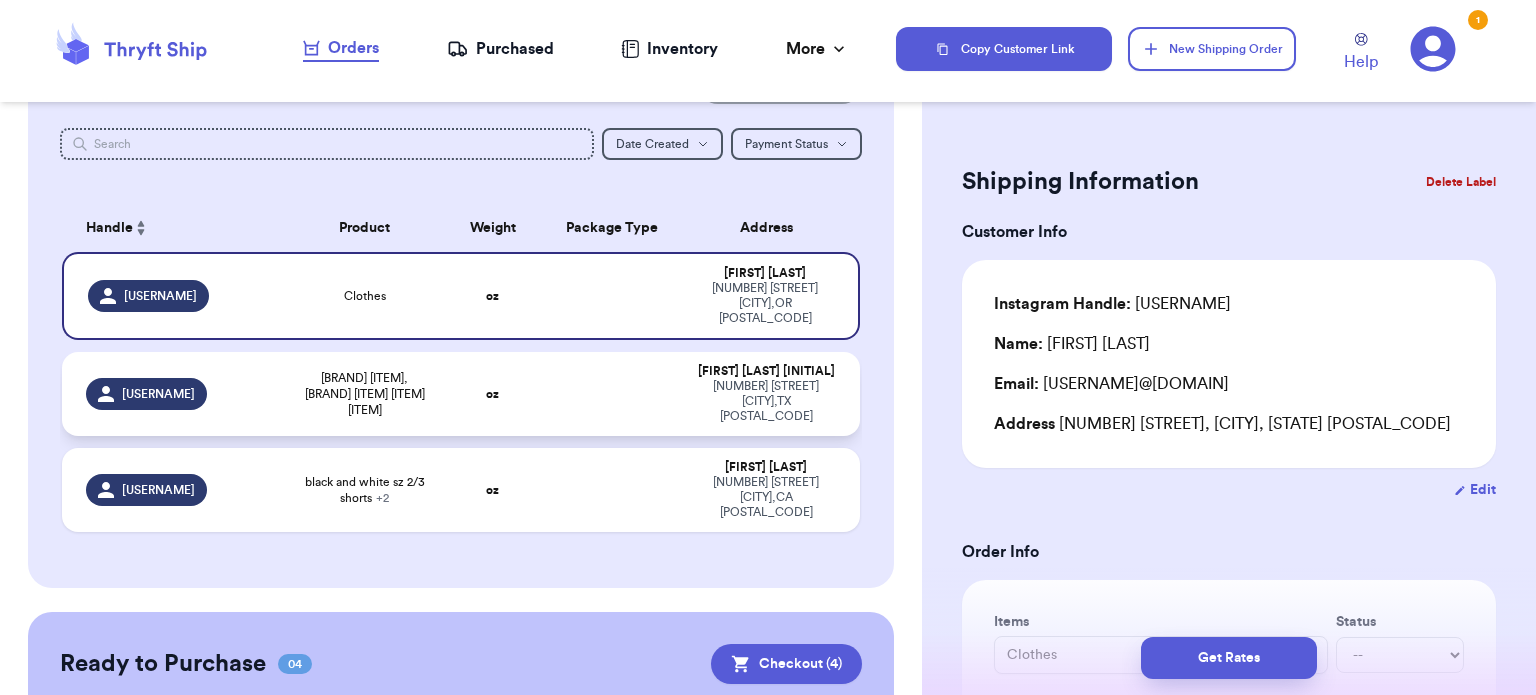 type 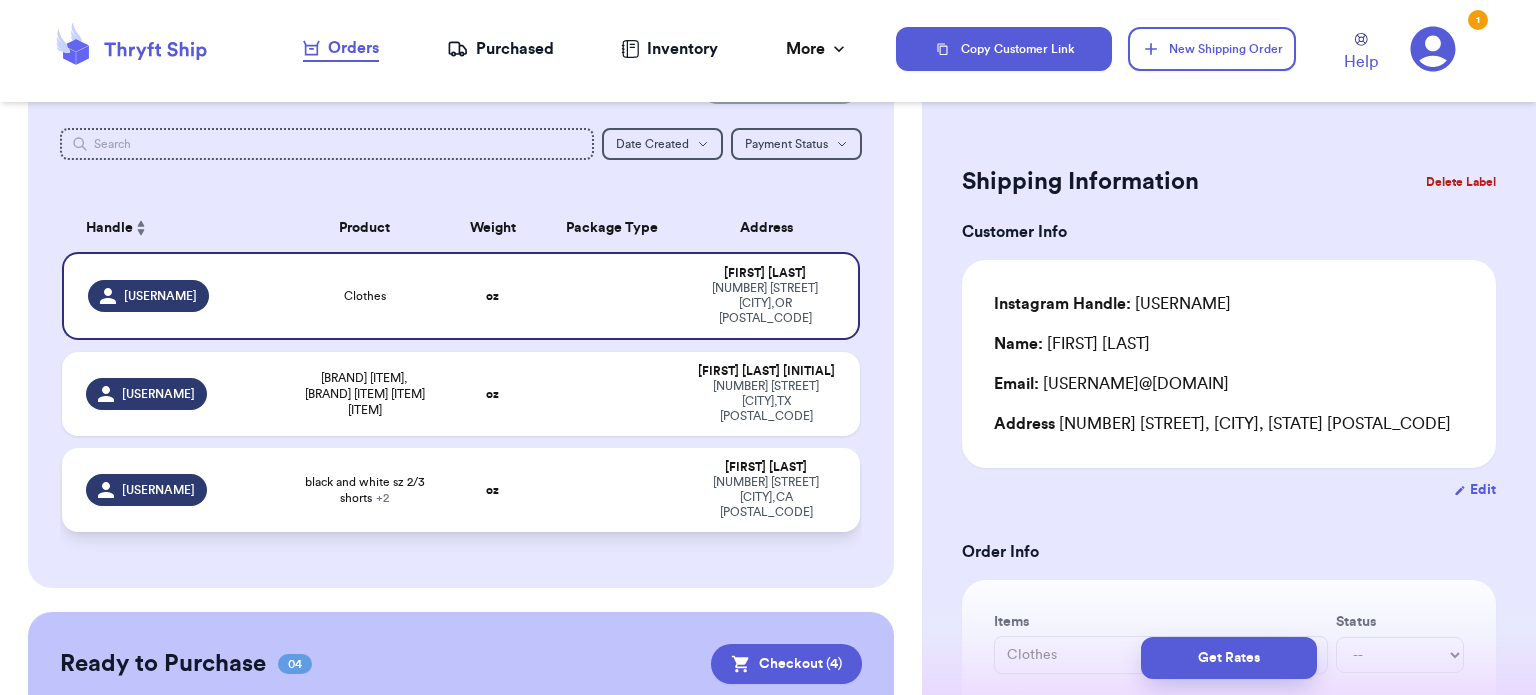 click on "oz" at bounding box center (493, 490) 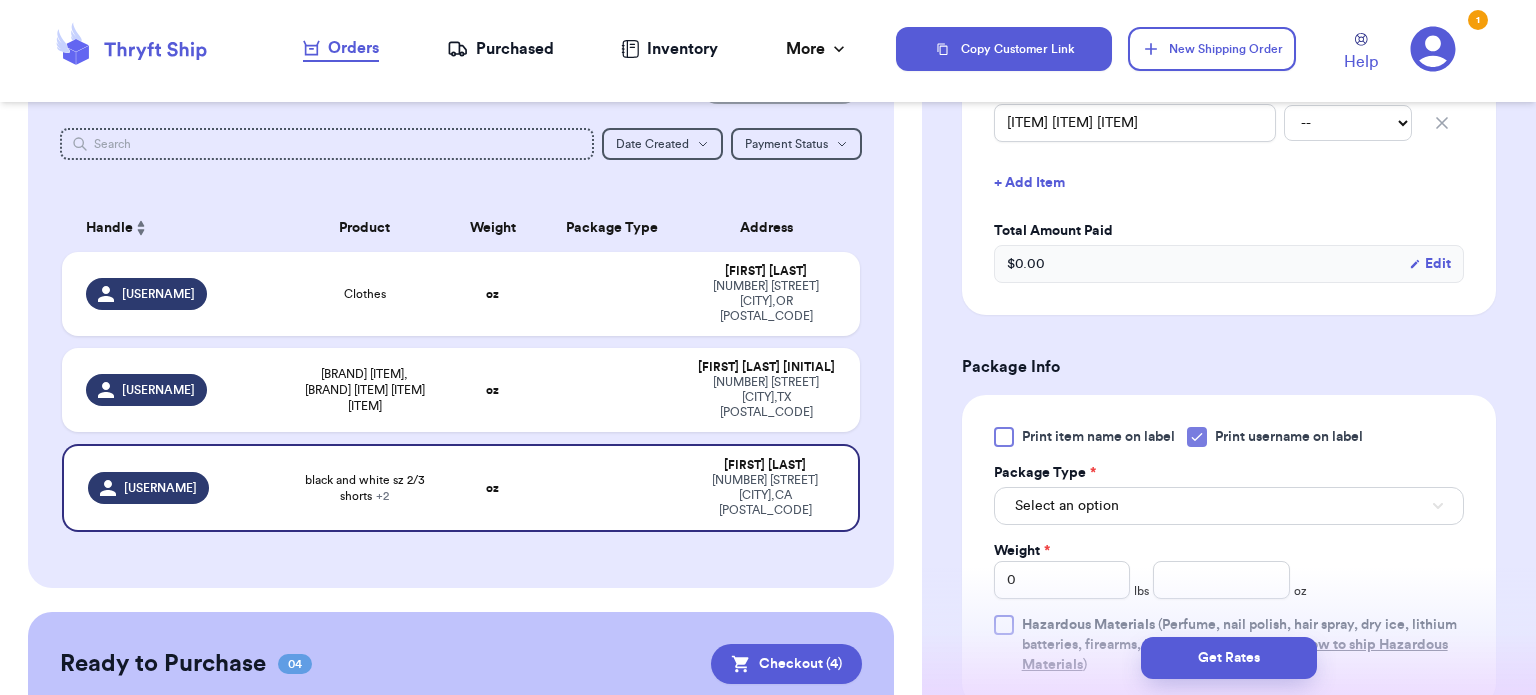 scroll, scrollTop: 700, scrollLeft: 0, axis: vertical 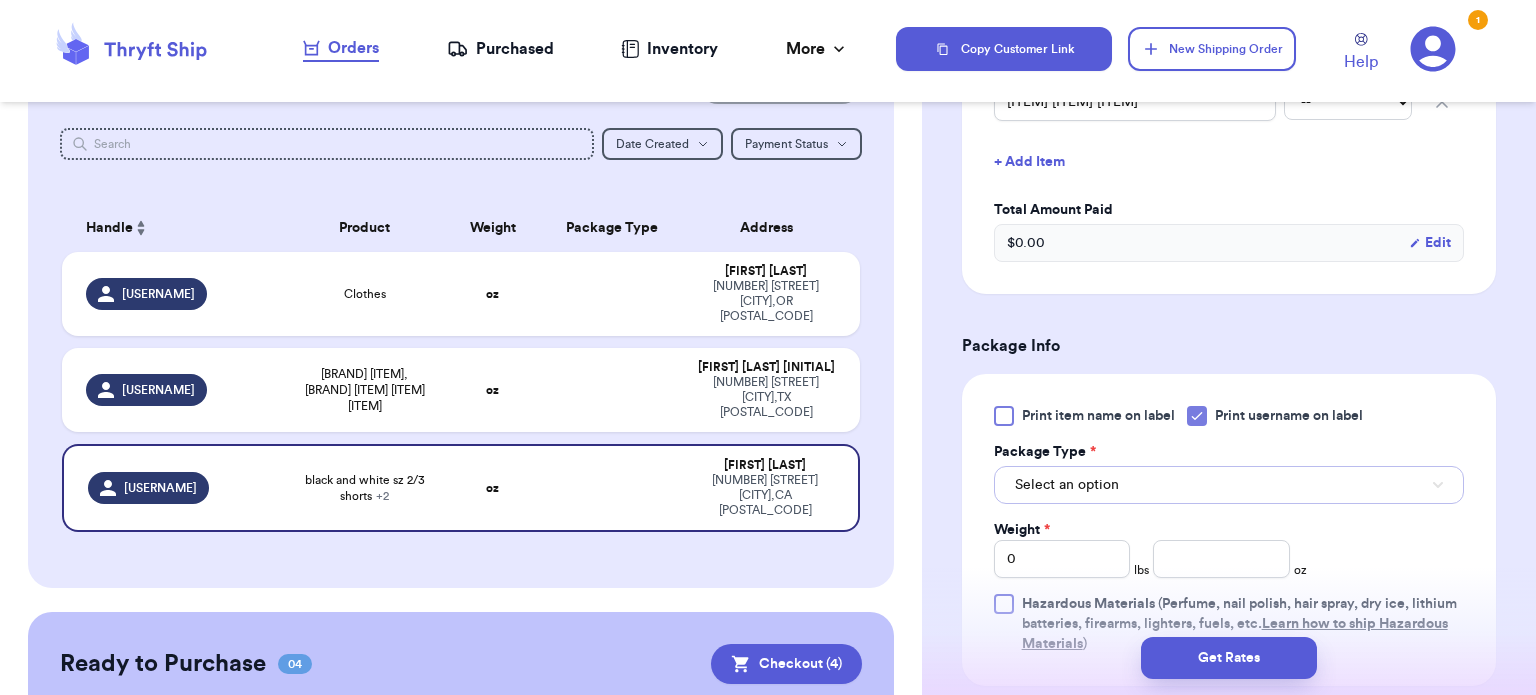 click on "Select an option" at bounding box center (1229, 485) 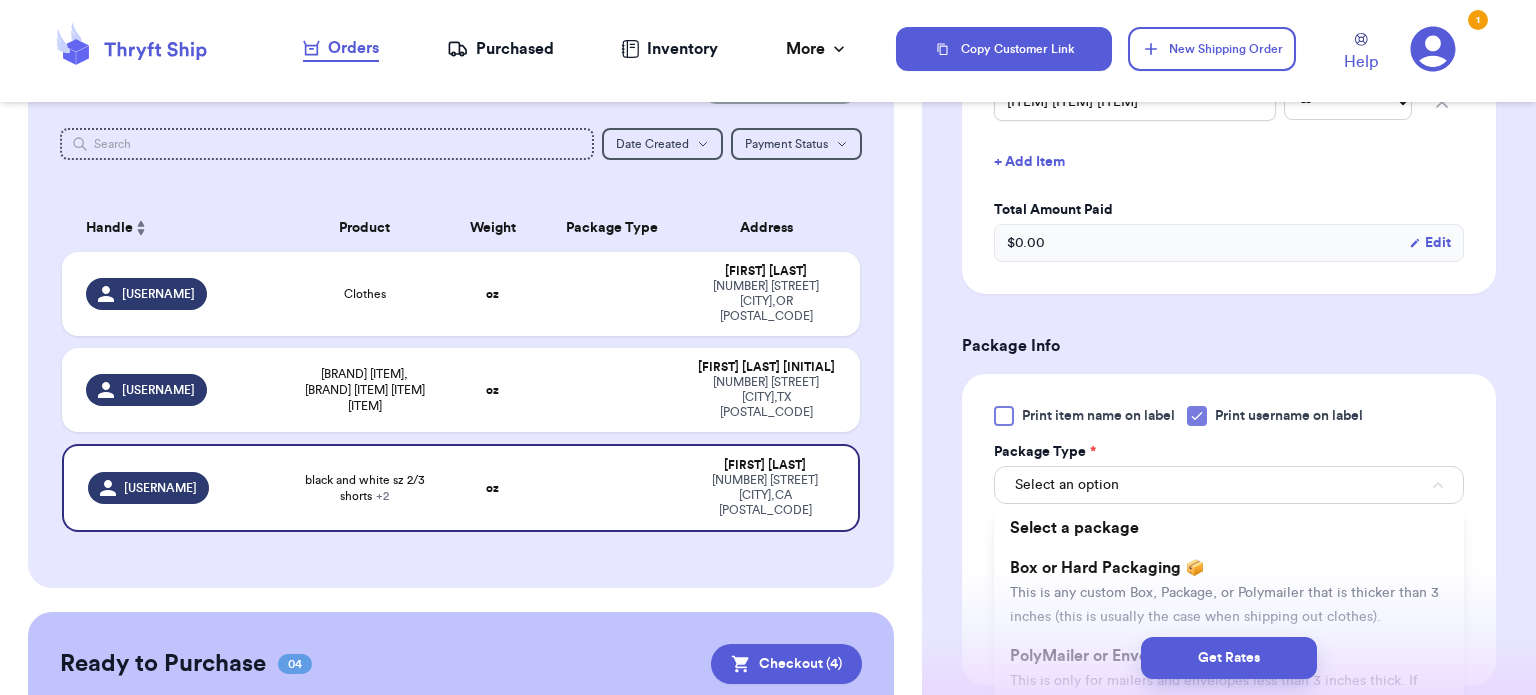 click on "Get Rates" at bounding box center (1229, 658) 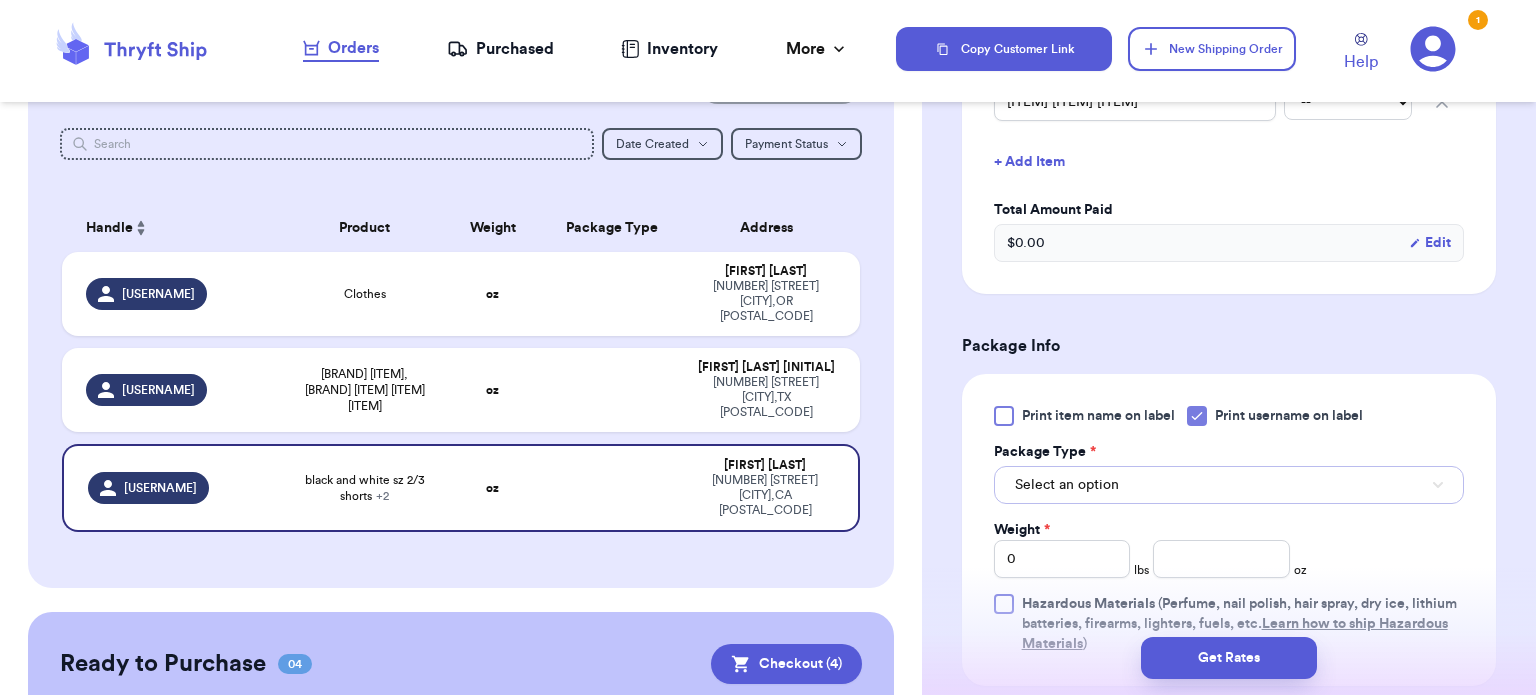 click on "Select an option" at bounding box center [1229, 485] 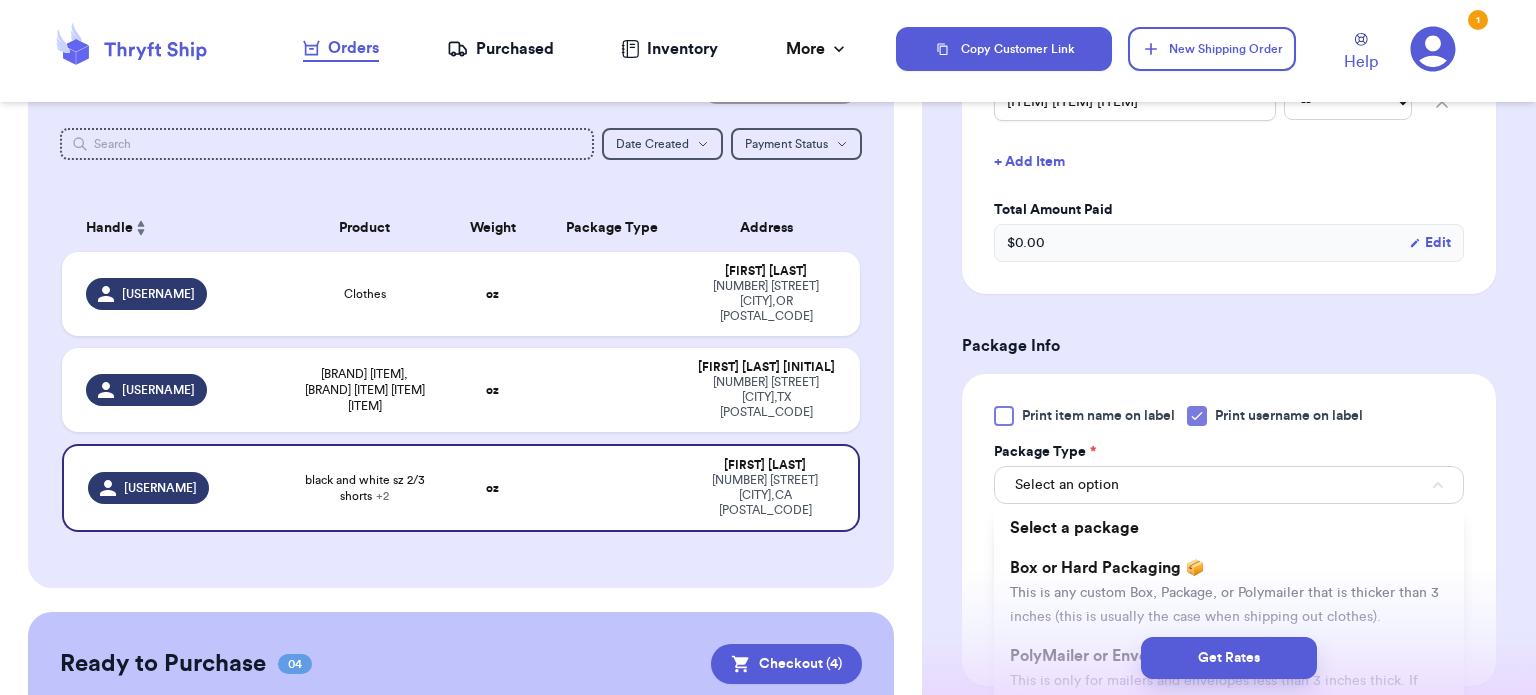 click on "Get Rates" at bounding box center [1229, 658] 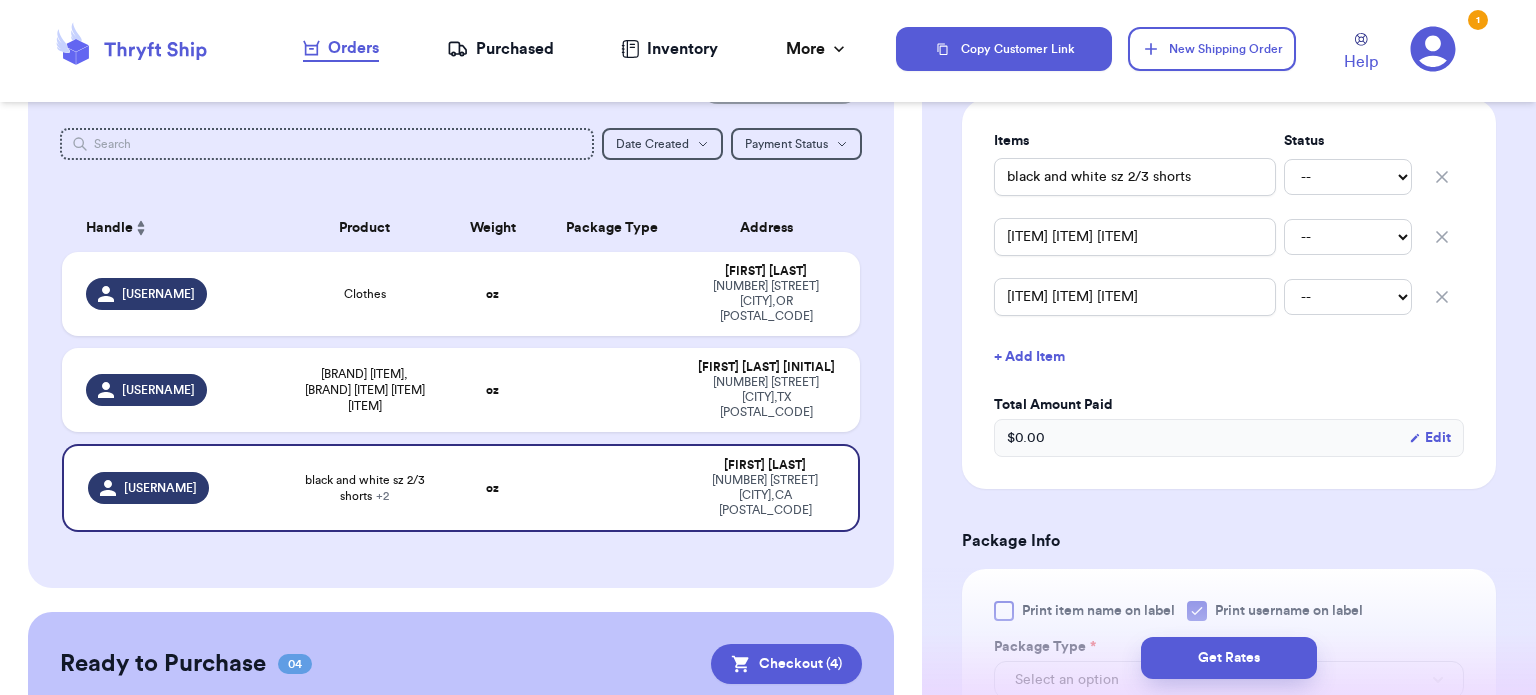scroll, scrollTop: 400, scrollLeft: 0, axis: vertical 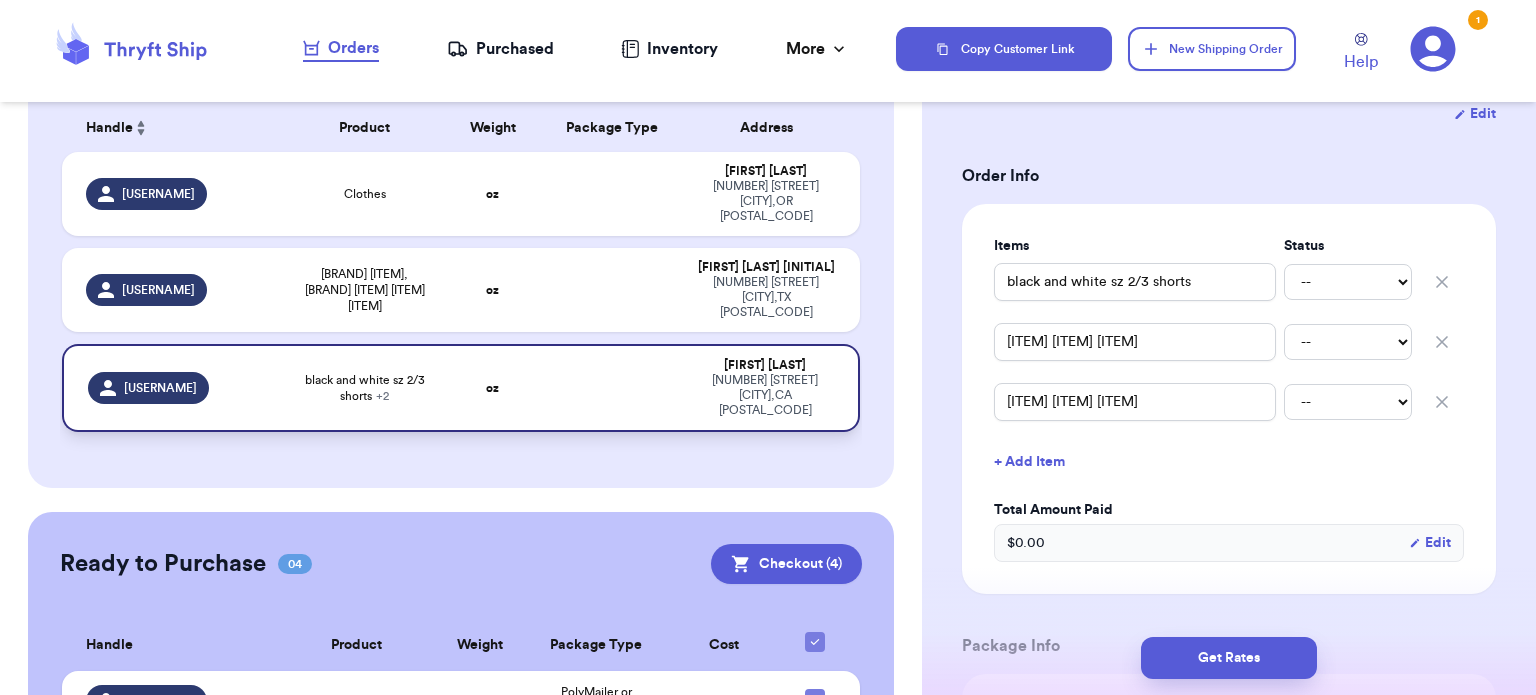 click on "oz" at bounding box center (493, 388) 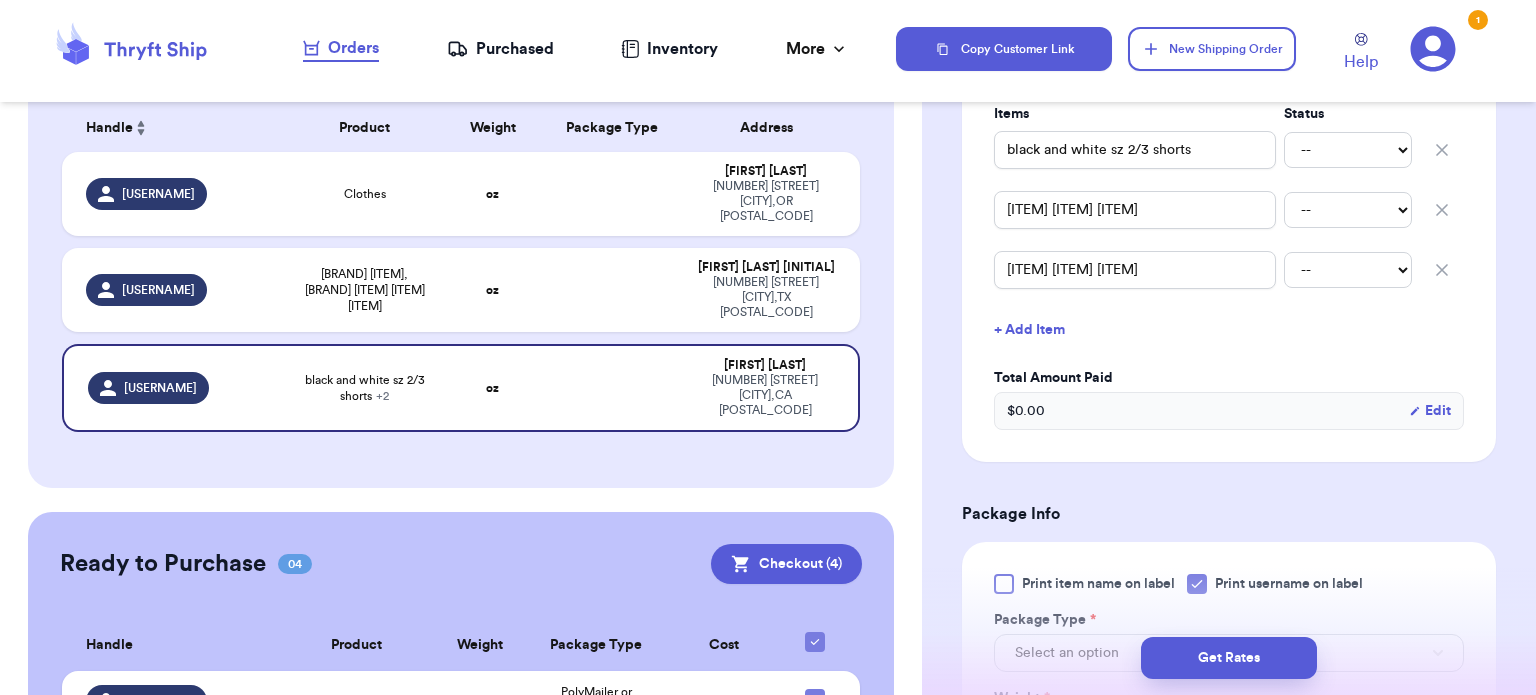 scroll, scrollTop: 800, scrollLeft: 0, axis: vertical 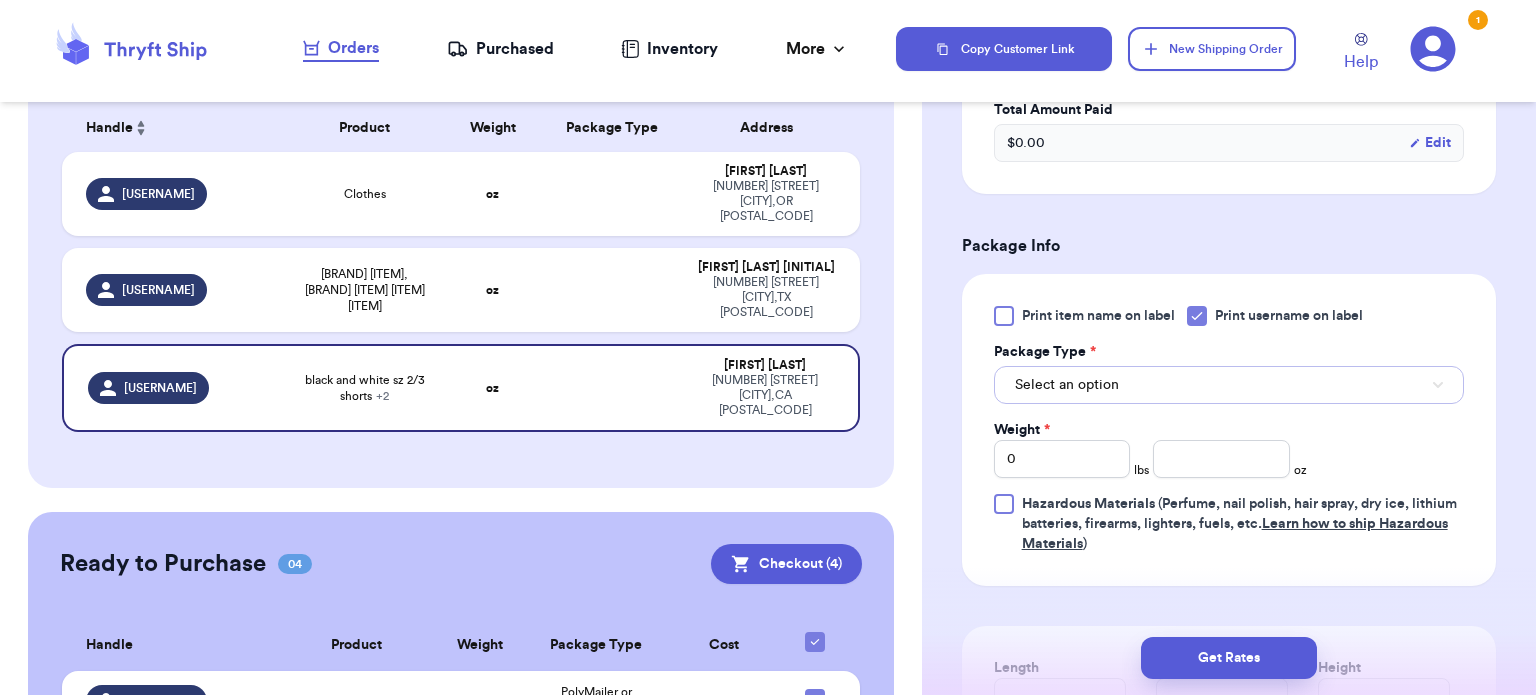 click on "Select an option" at bounding box center (1229, 385) 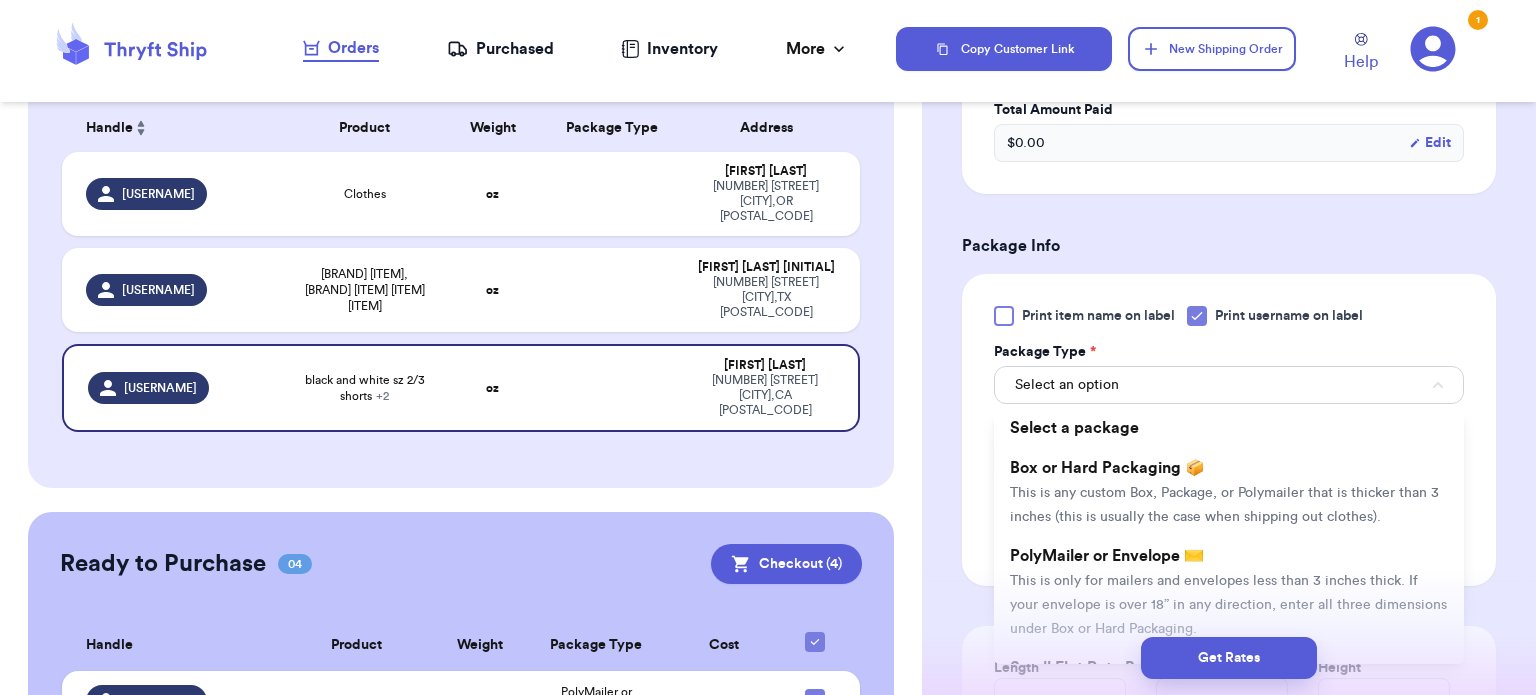 drag, startPoint x: 1128, startPoint y: 562, endPoint x: 1168, endPoint y: 461, distance: 108.63241 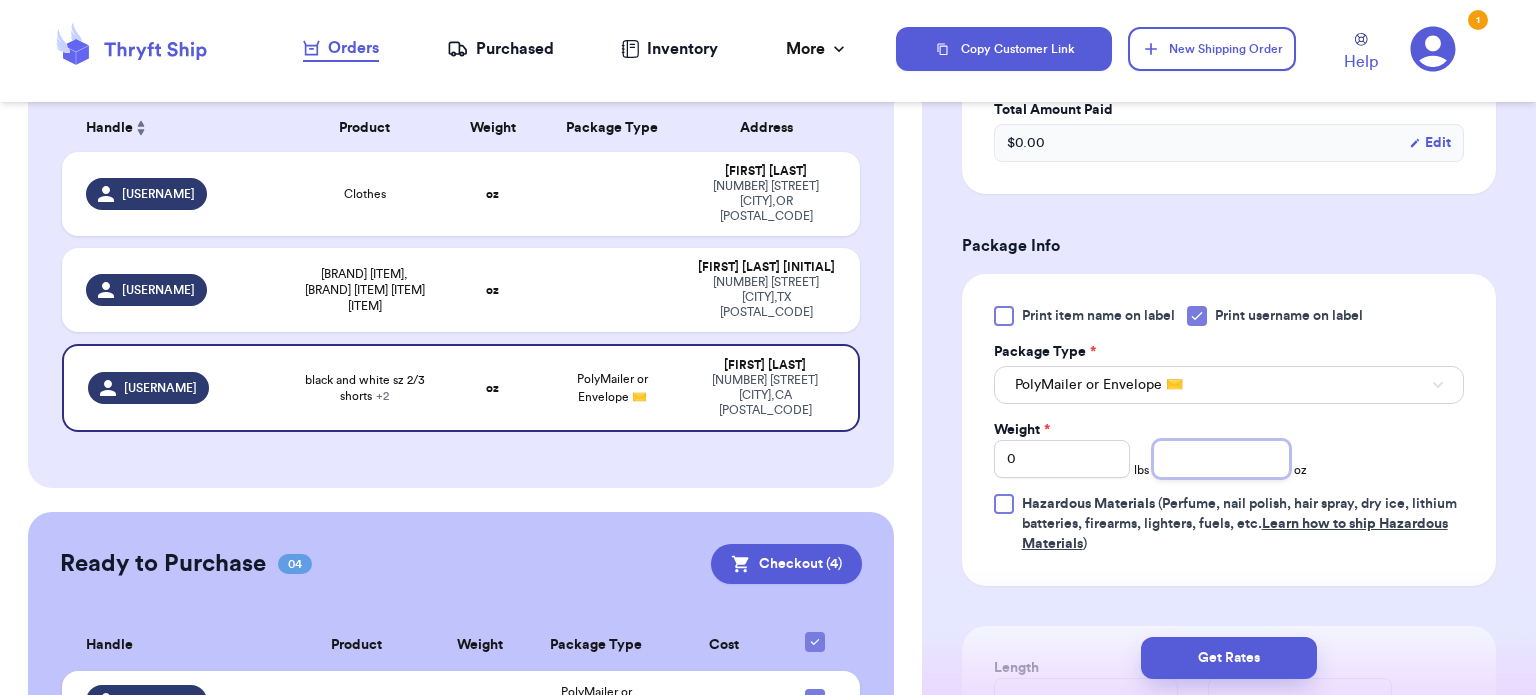 click at bounding box center [1221, 459] 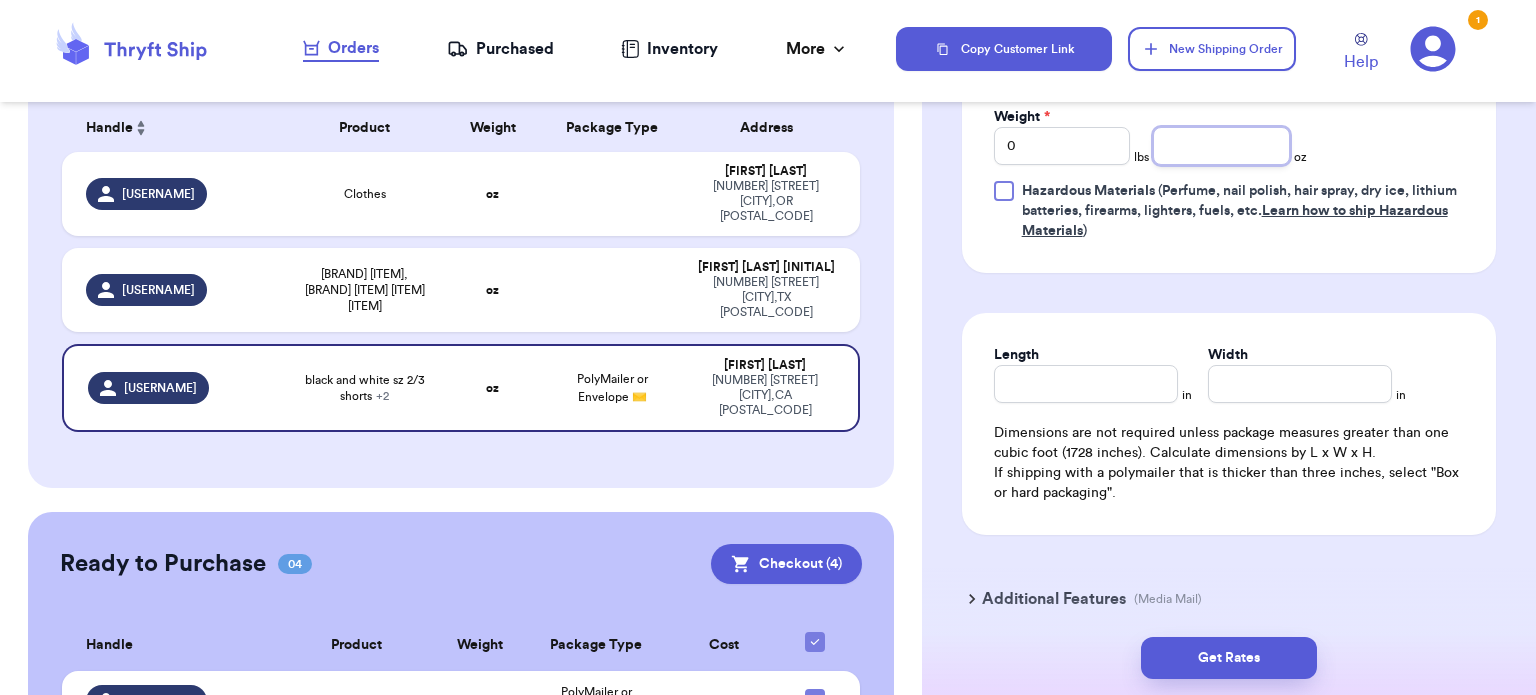 scroll, scrollTop: 1171, scrollLeft: 0, axis: vertical 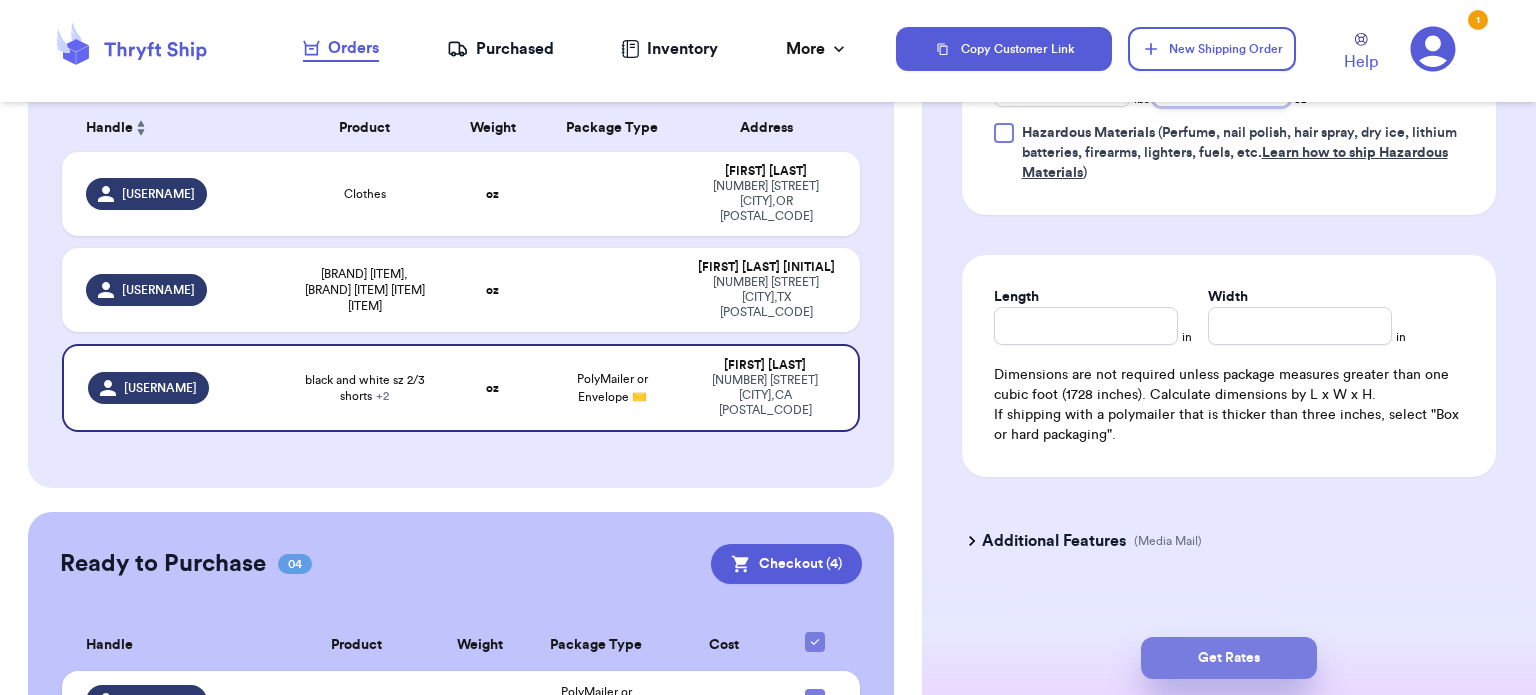 type on "[PRICE]" 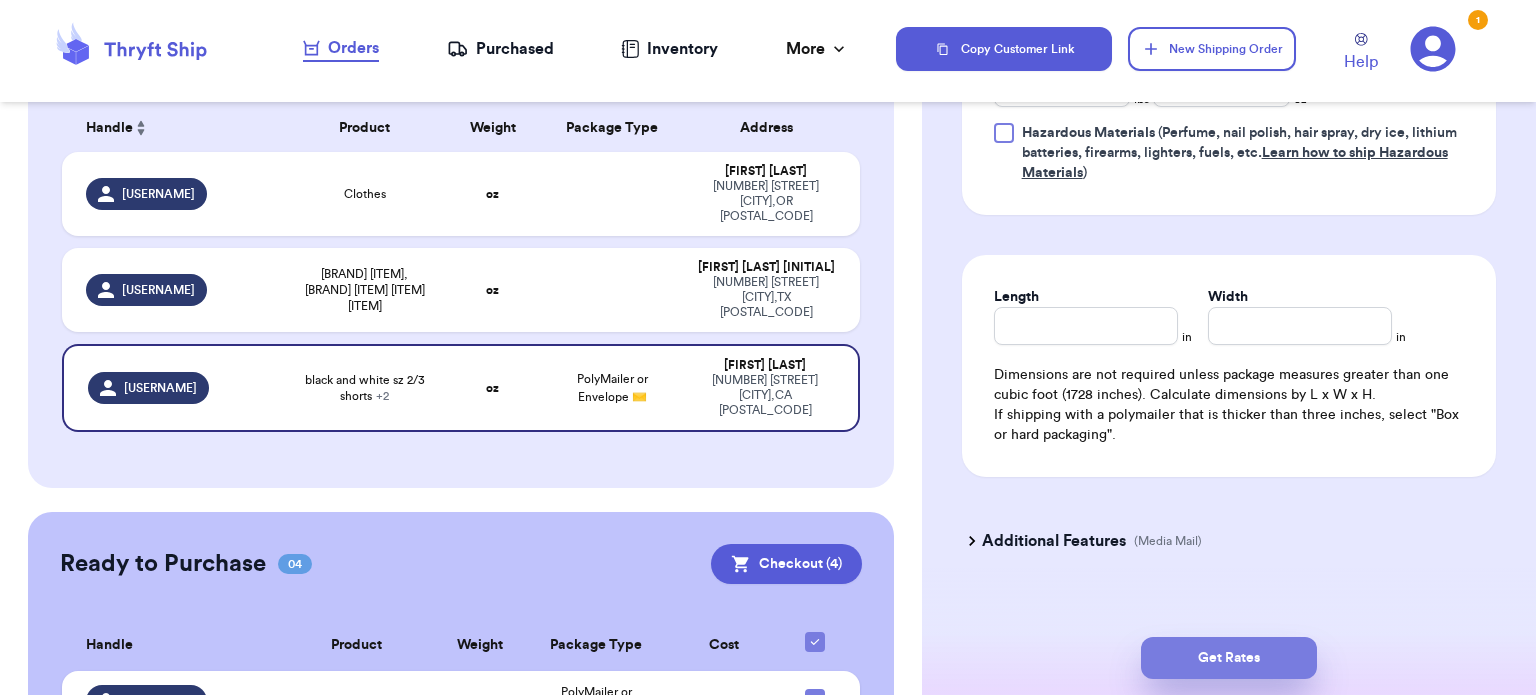 click on "Get Rates" at bounding box center (1229, 658) 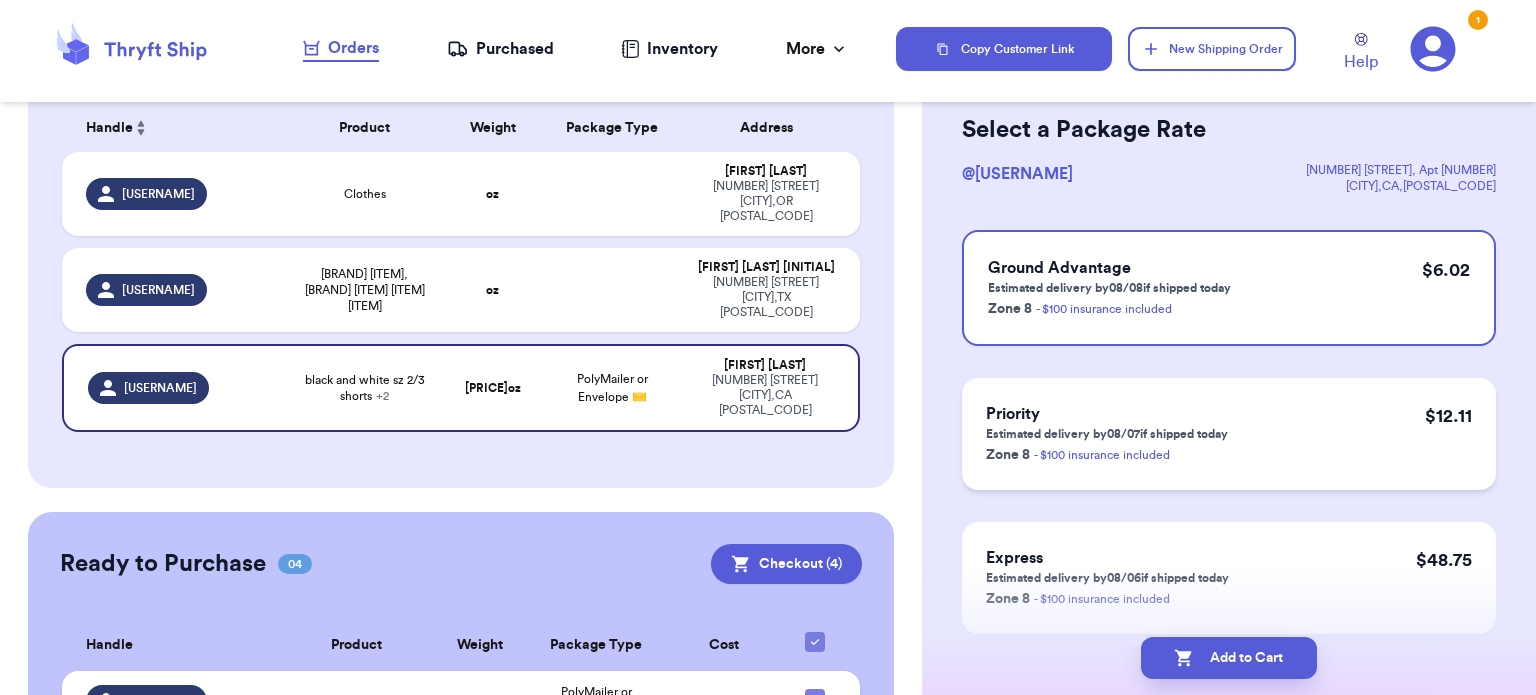 scroll, scrollTop: 168, scrollLeft: 0, axis: vertical 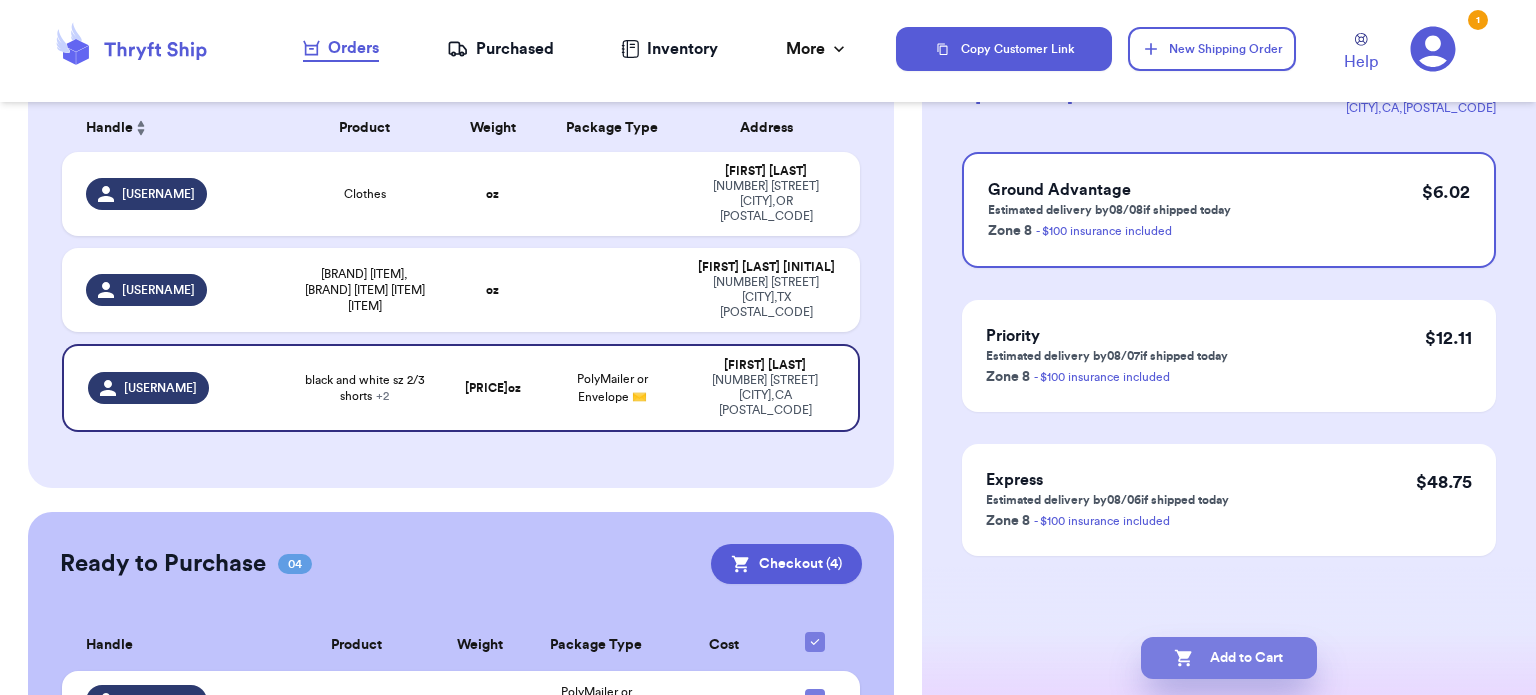 click on "Add to Cart" at bounding box center (1229, 658) 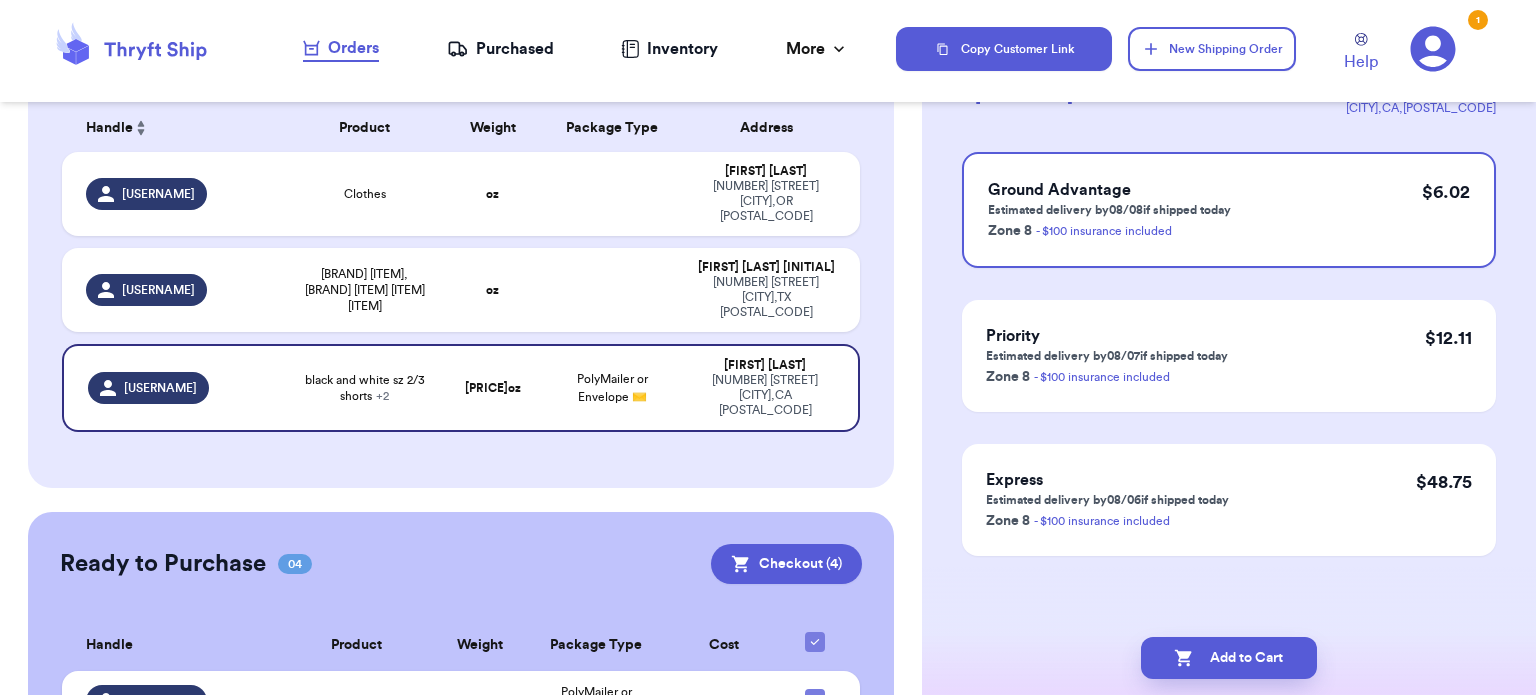 checkbox on "true" 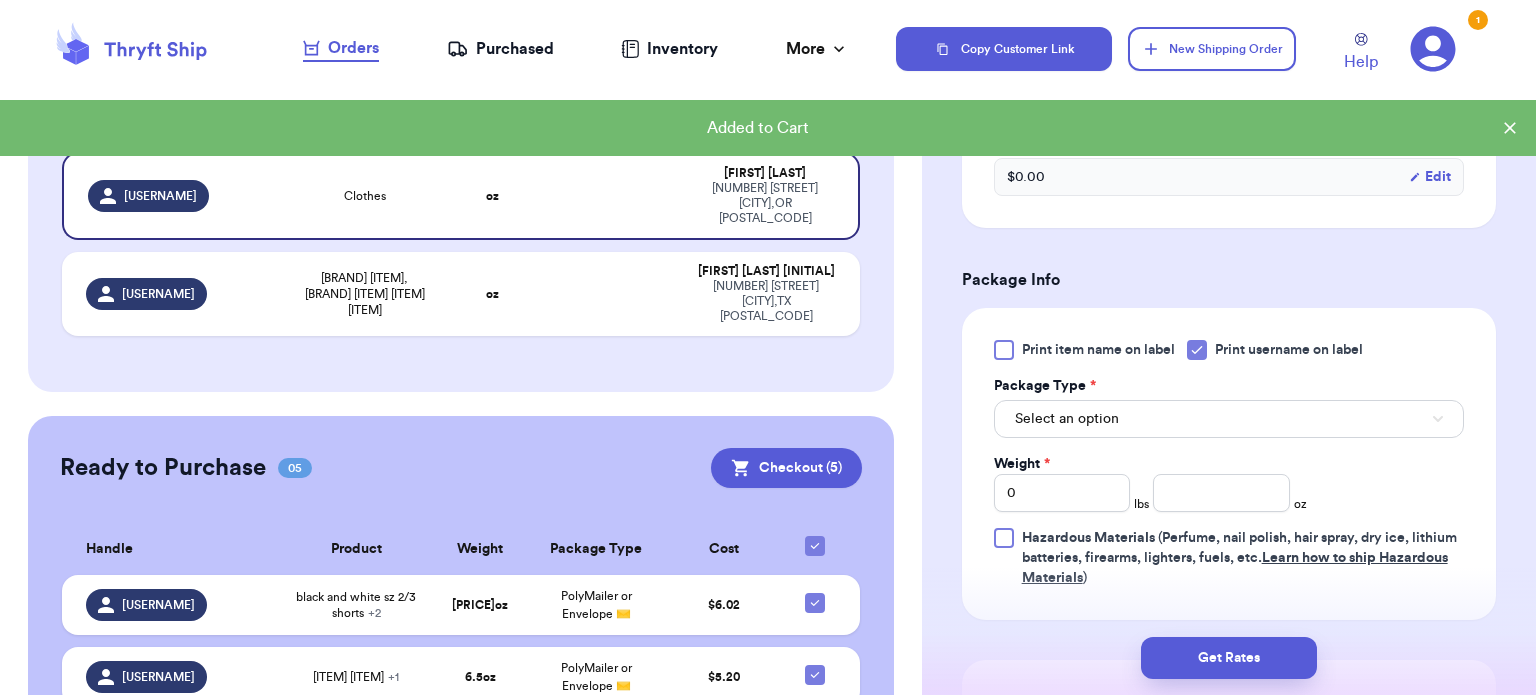 scroll, scrollTop: 868, scrollLeft: 0, axis: vertical 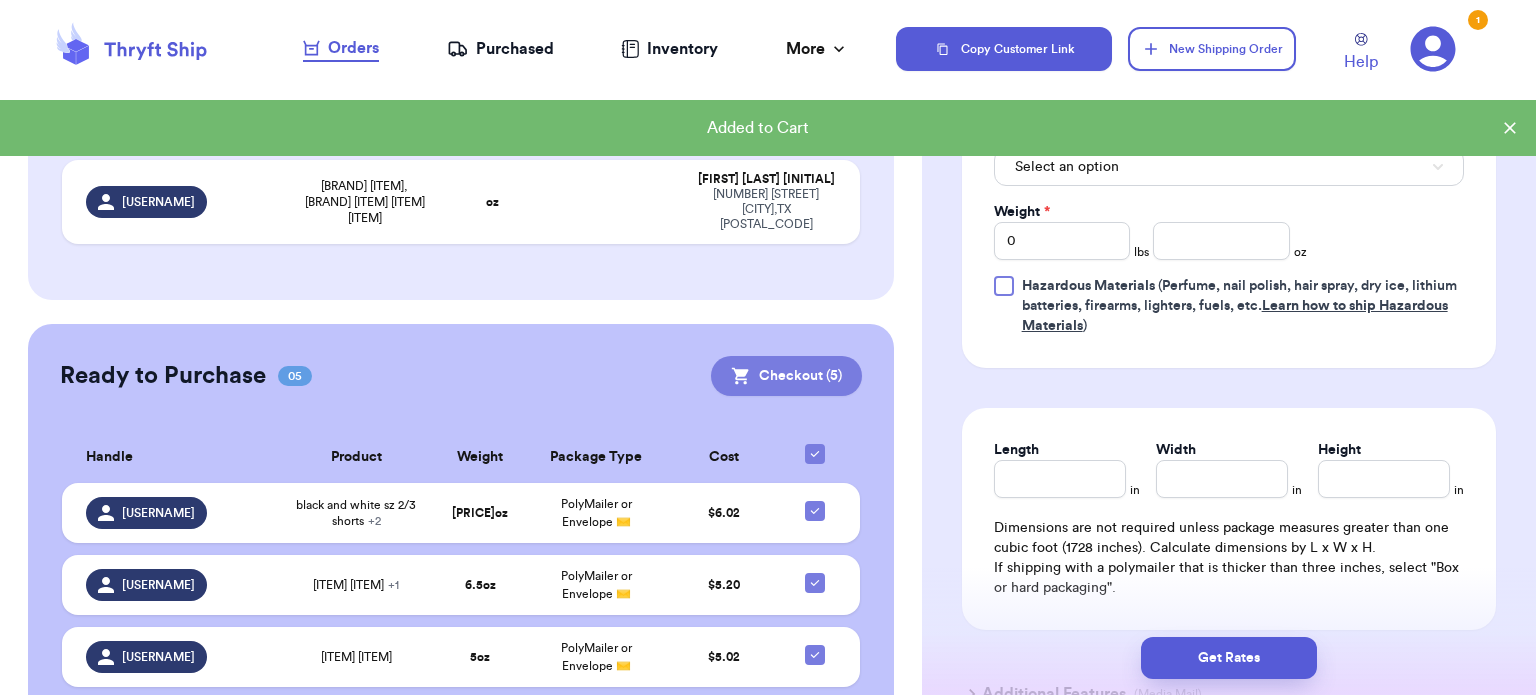click on "Checkout ( 5 )" at bounding box center [786, 376] 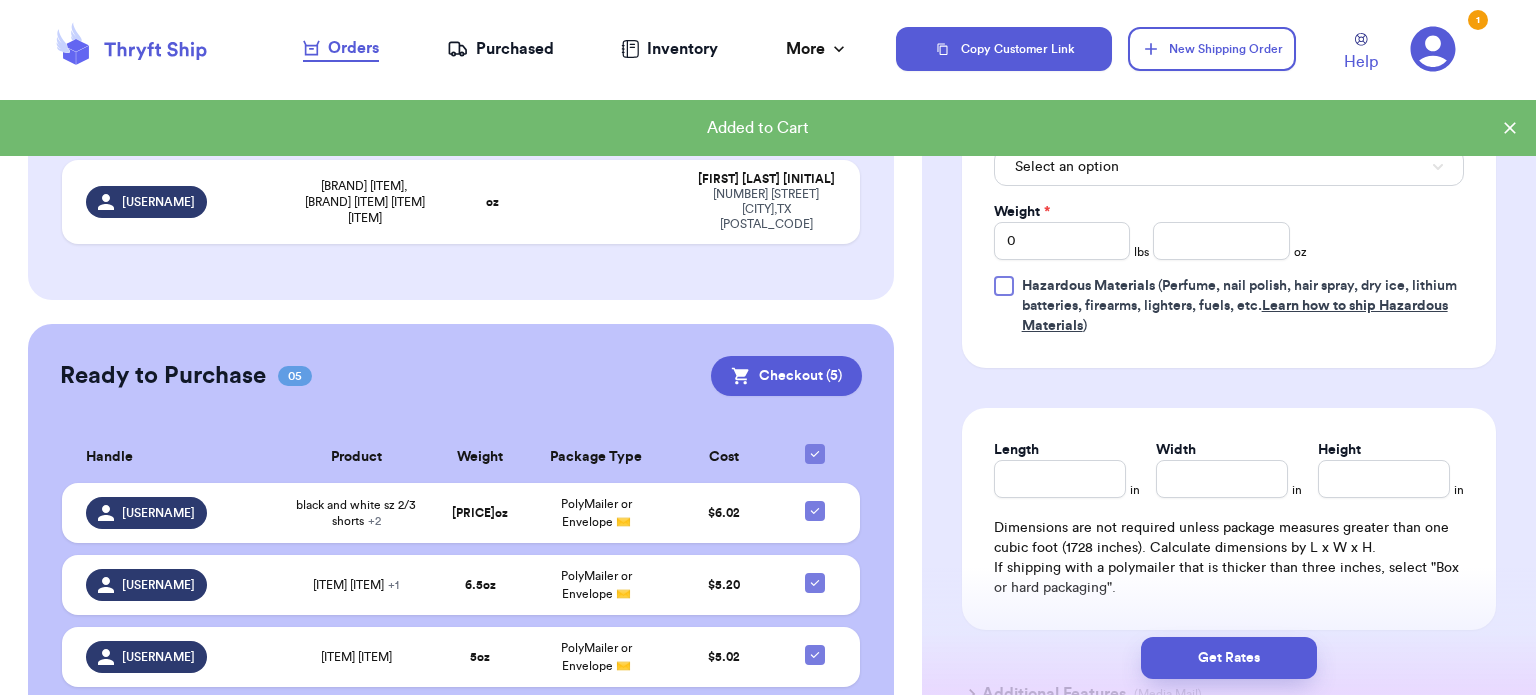 scroll, scrollTop: 763, scrollLeft: 0, axis: vertical 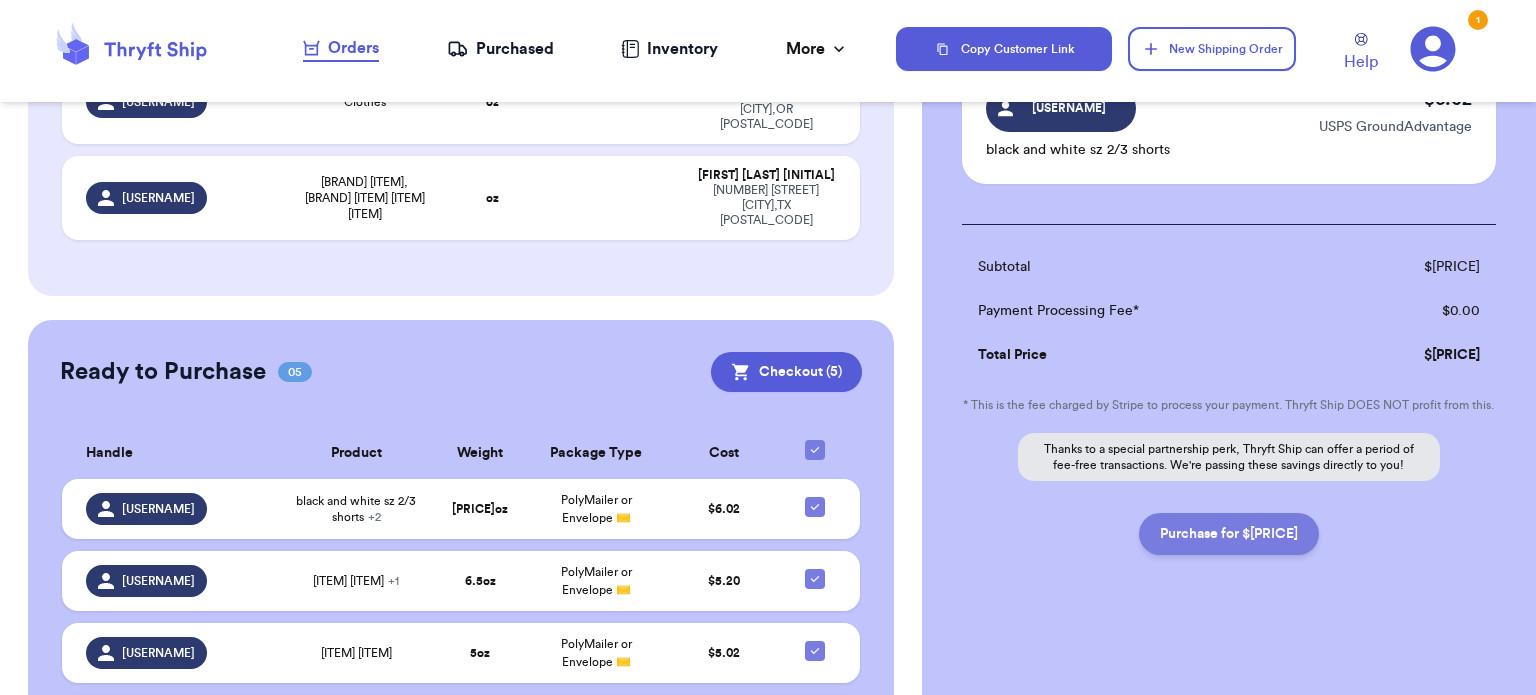 click on "Purchase for $[PRICE]" at bounding box center (1229, 534) 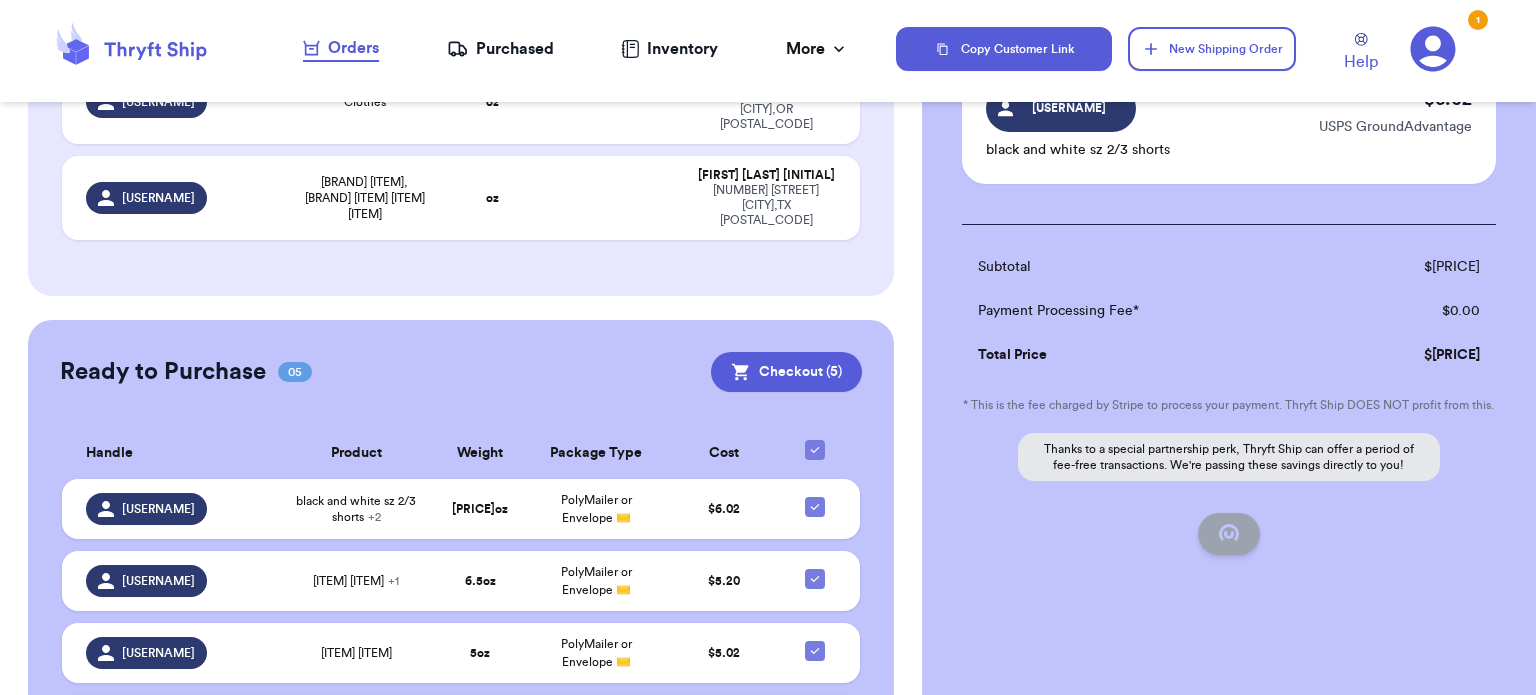 checkbox on "false" 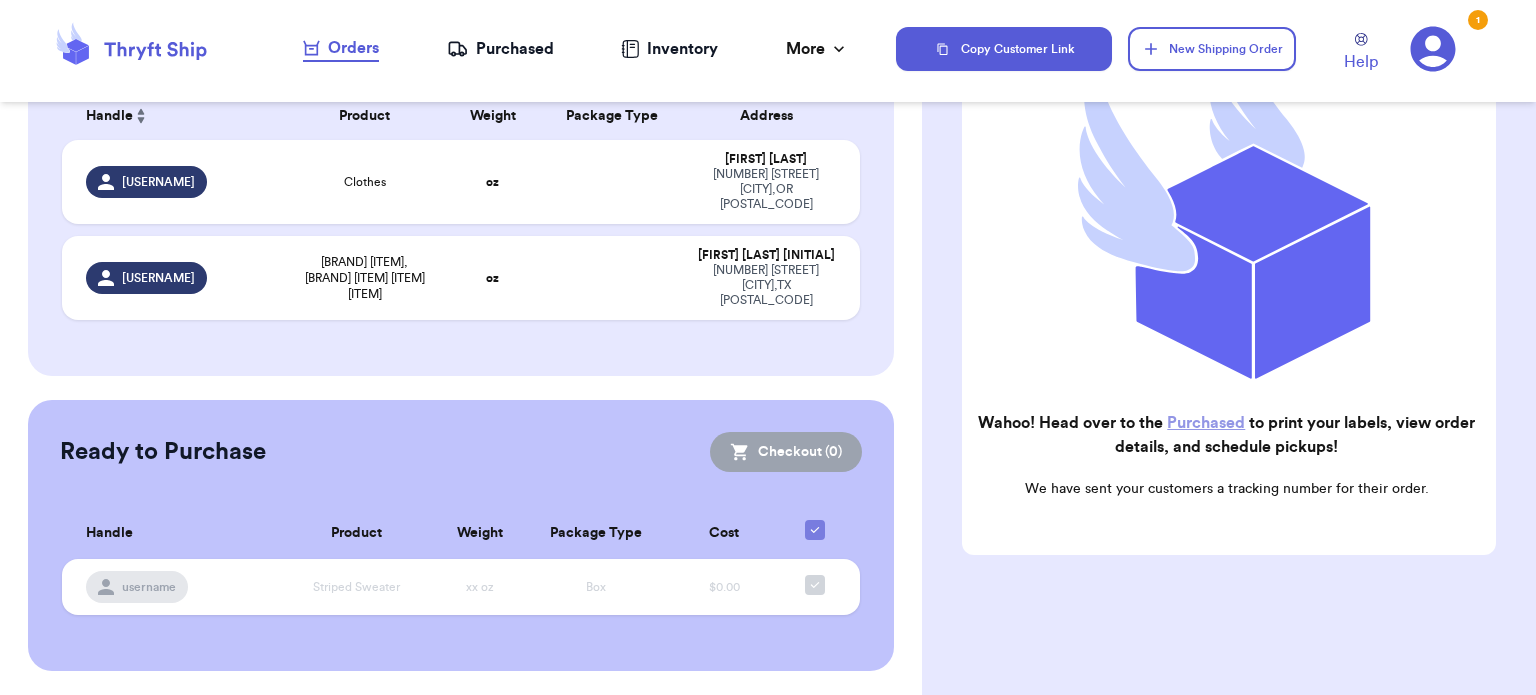 scroll, scrollTop: 299, scrollLeft: 0, axis: vertical 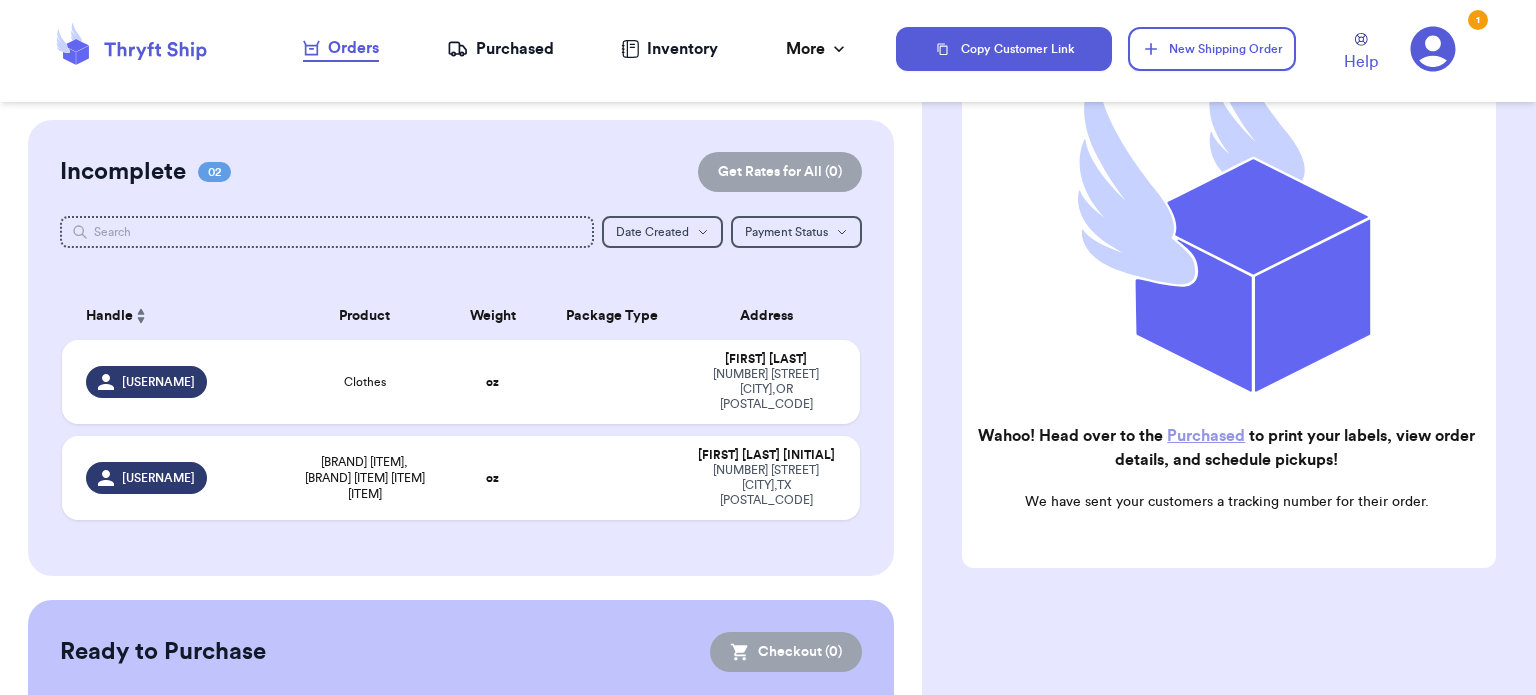 click on "Purchased" at bounding box center (500, 49) 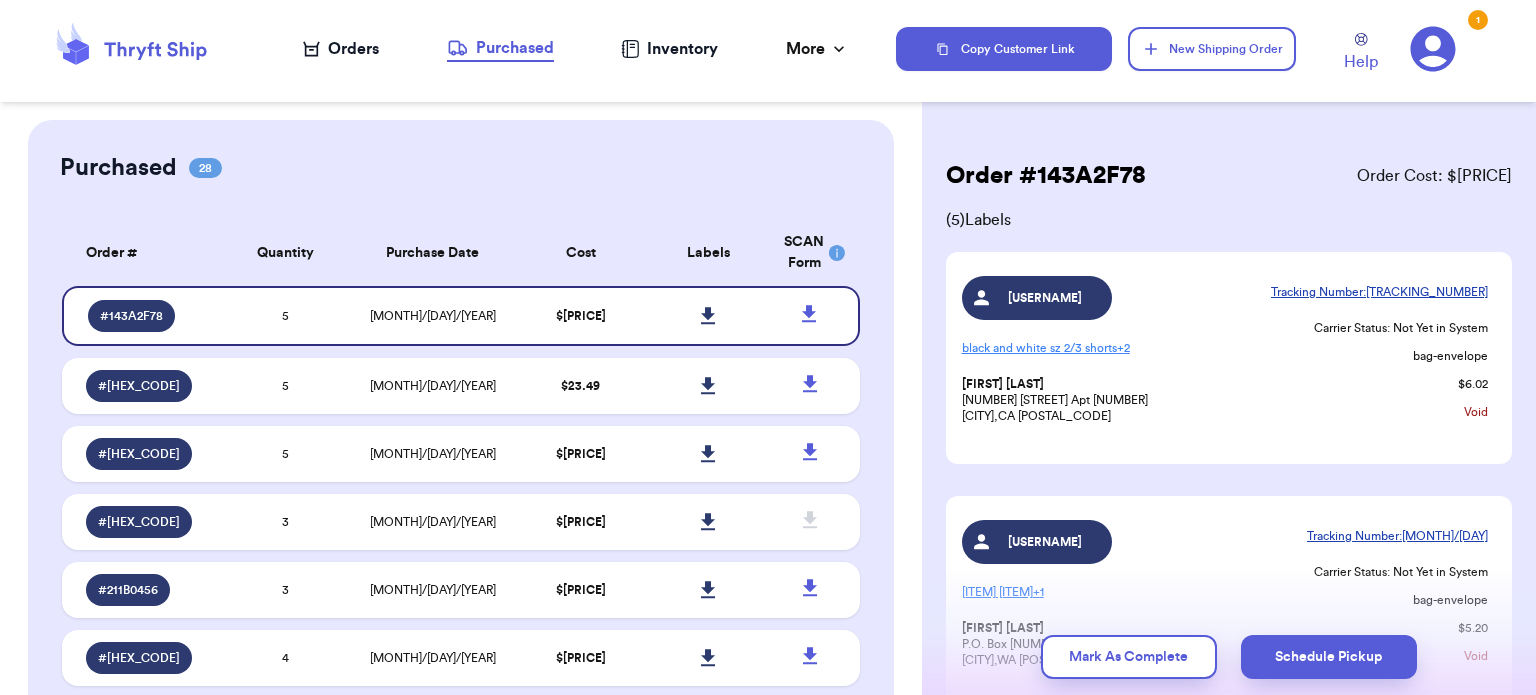 click on "Orders" at bounding box center (341, 49) 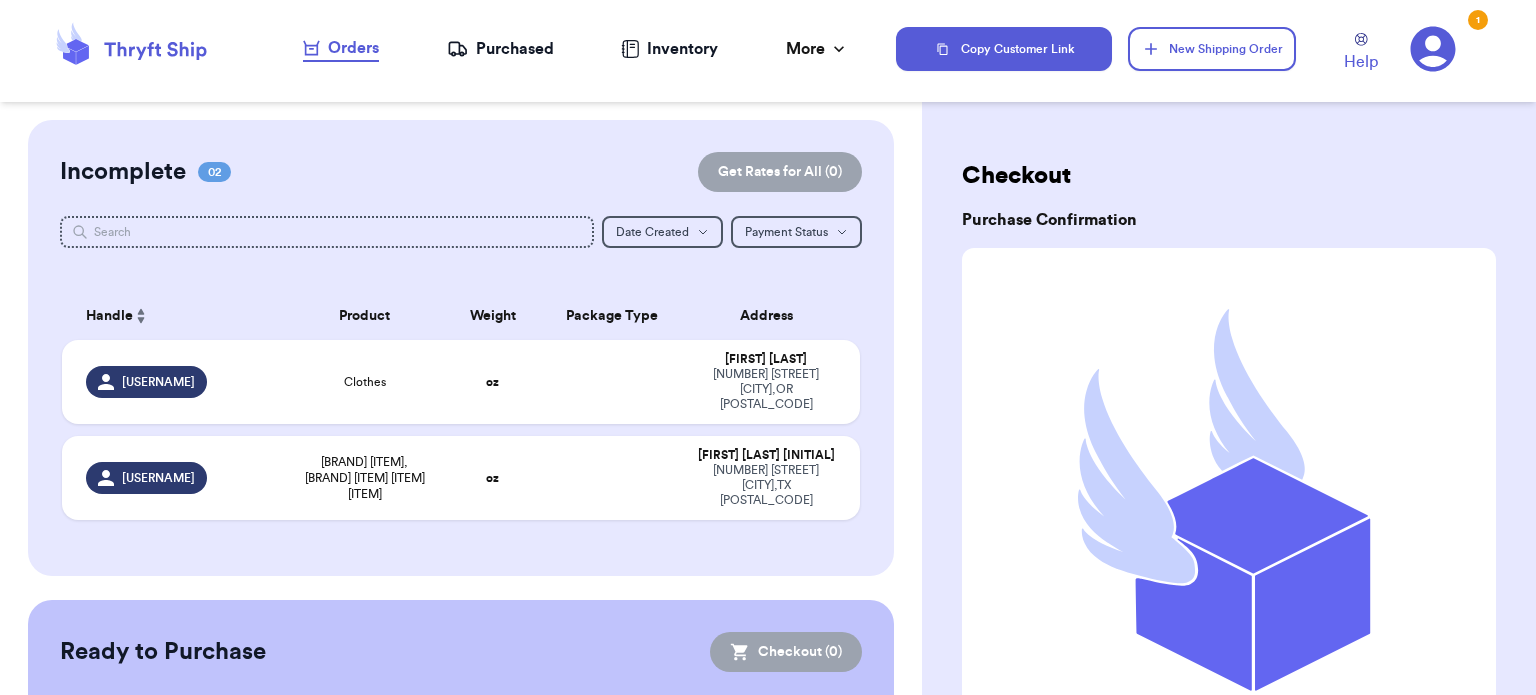 click on "Purchased" at bounding box center (500, 49) 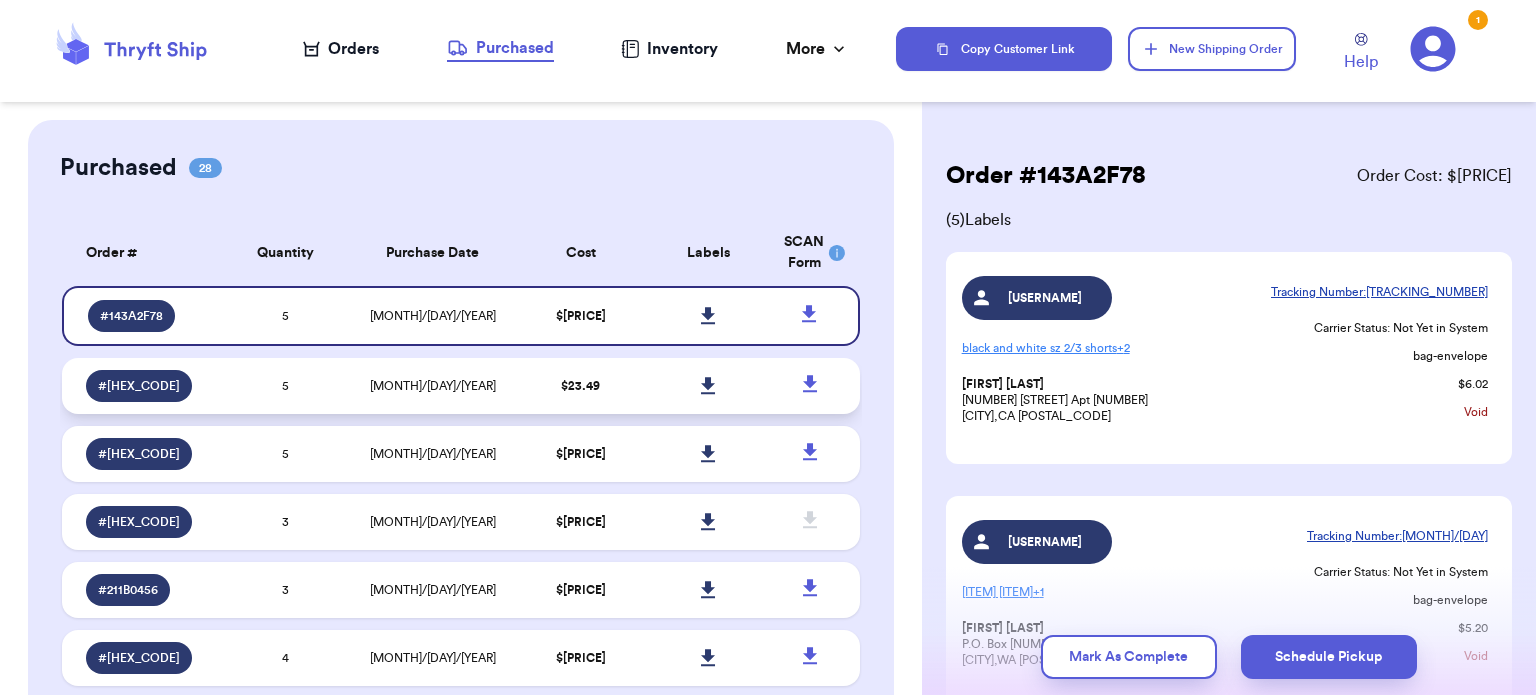 click on "[MONTH]/[DAY]/[YEAR]" at bounding box center [433, 386] 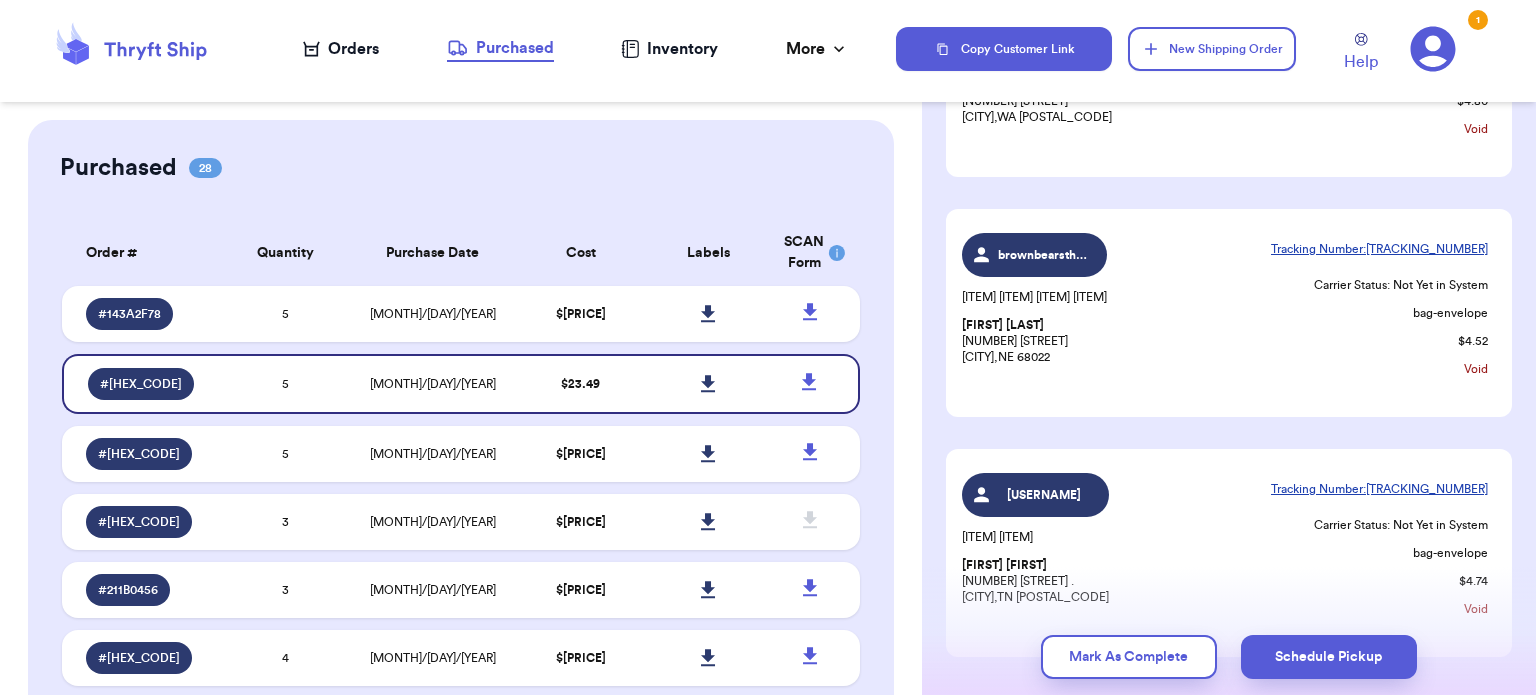 scroll, scrollTop: 884, scrollLeft: 0, axis: vertical 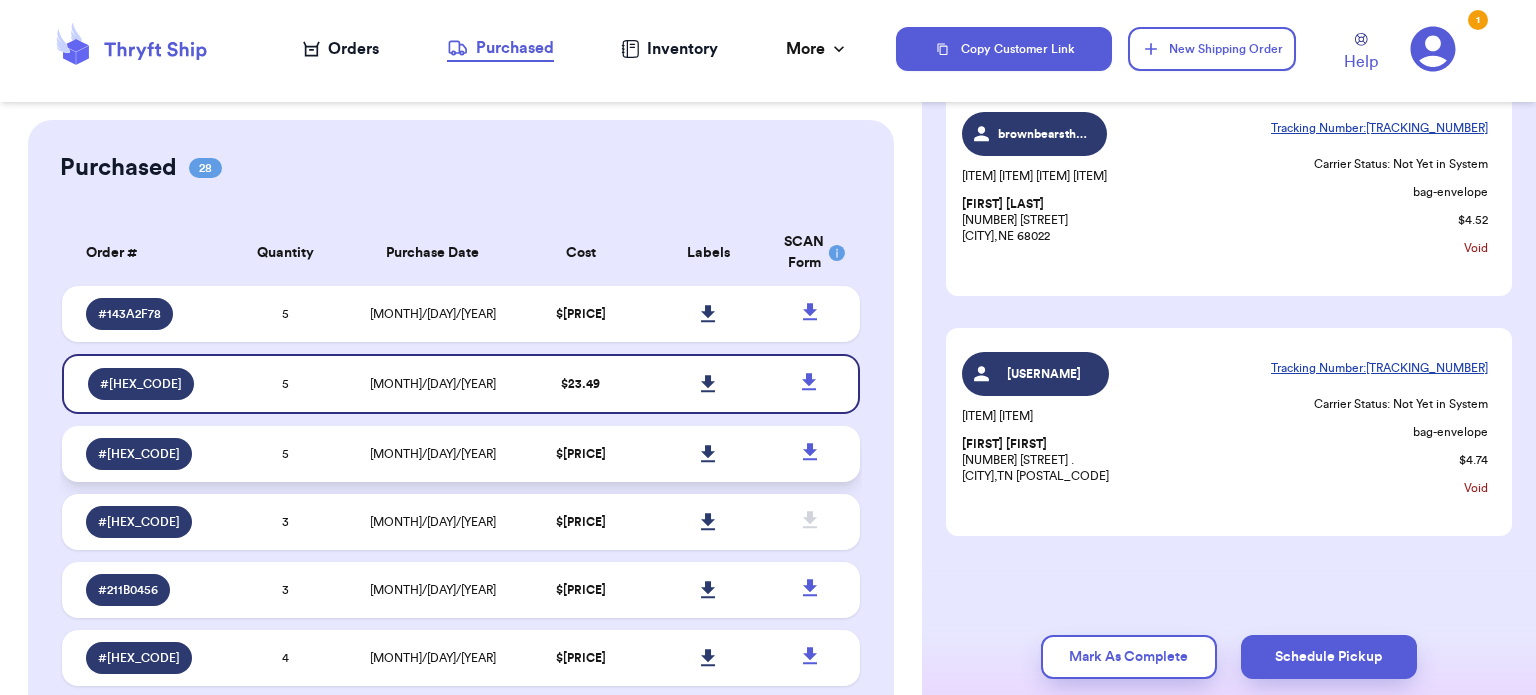 click on "[MONTH]/[DAY]/[YEAR]" at bounding box center [433, 454] 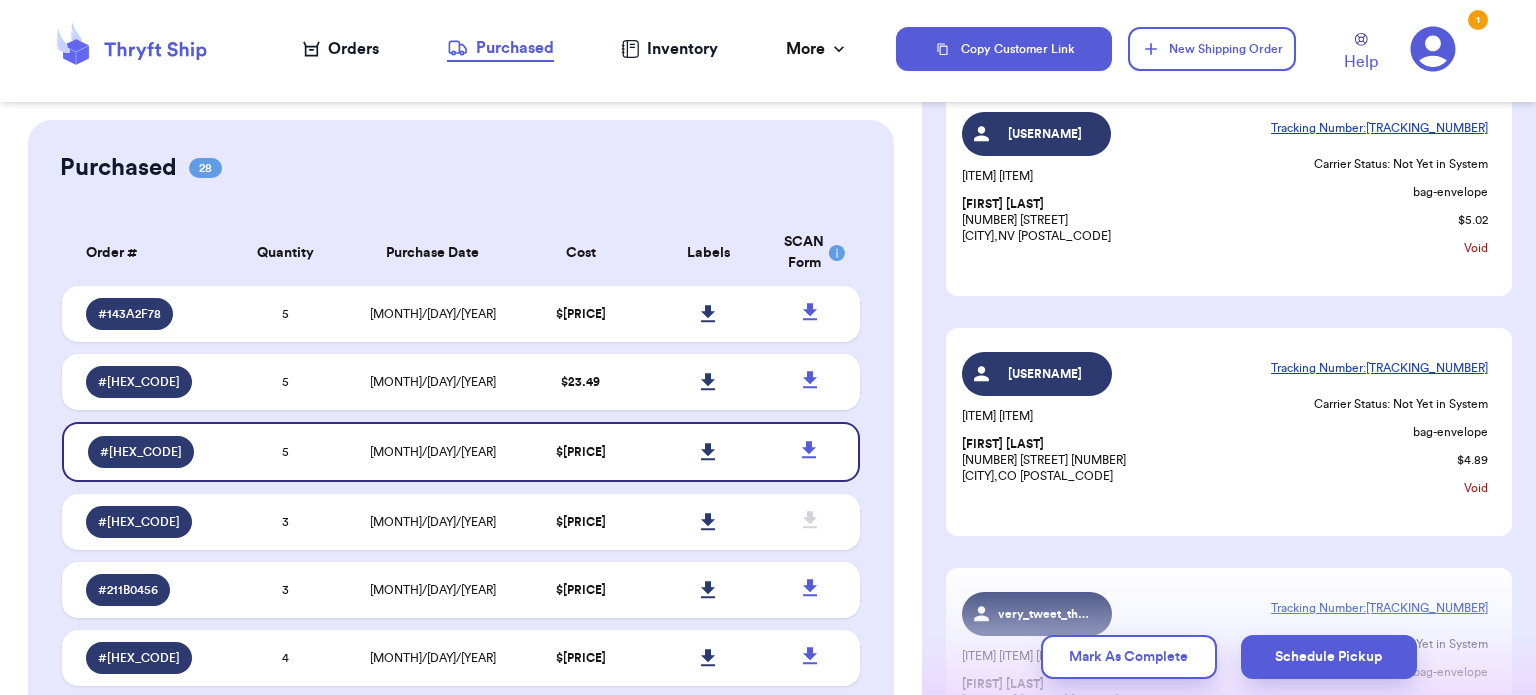scroll, scrollTop: 384, scrollLeft: 0, axis: vertical 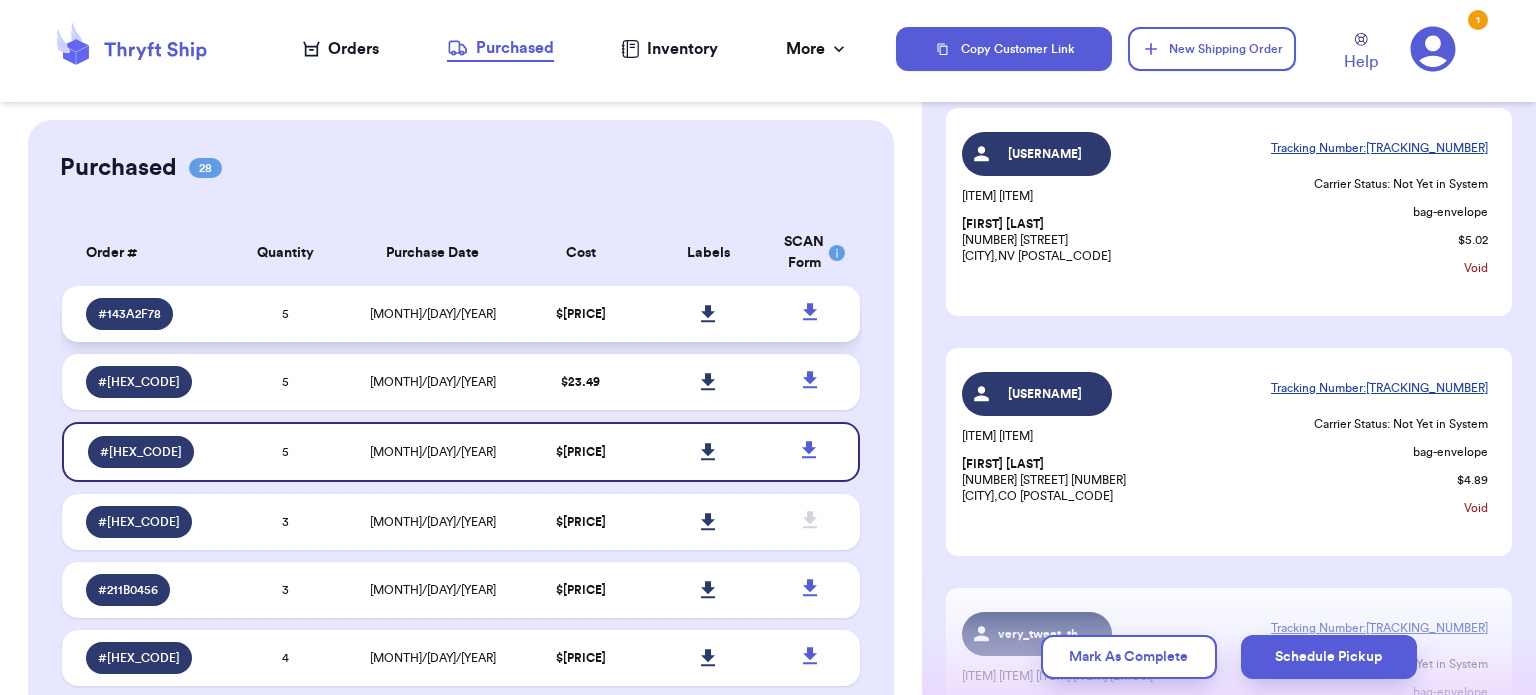 click at bounding box center [708, 314] 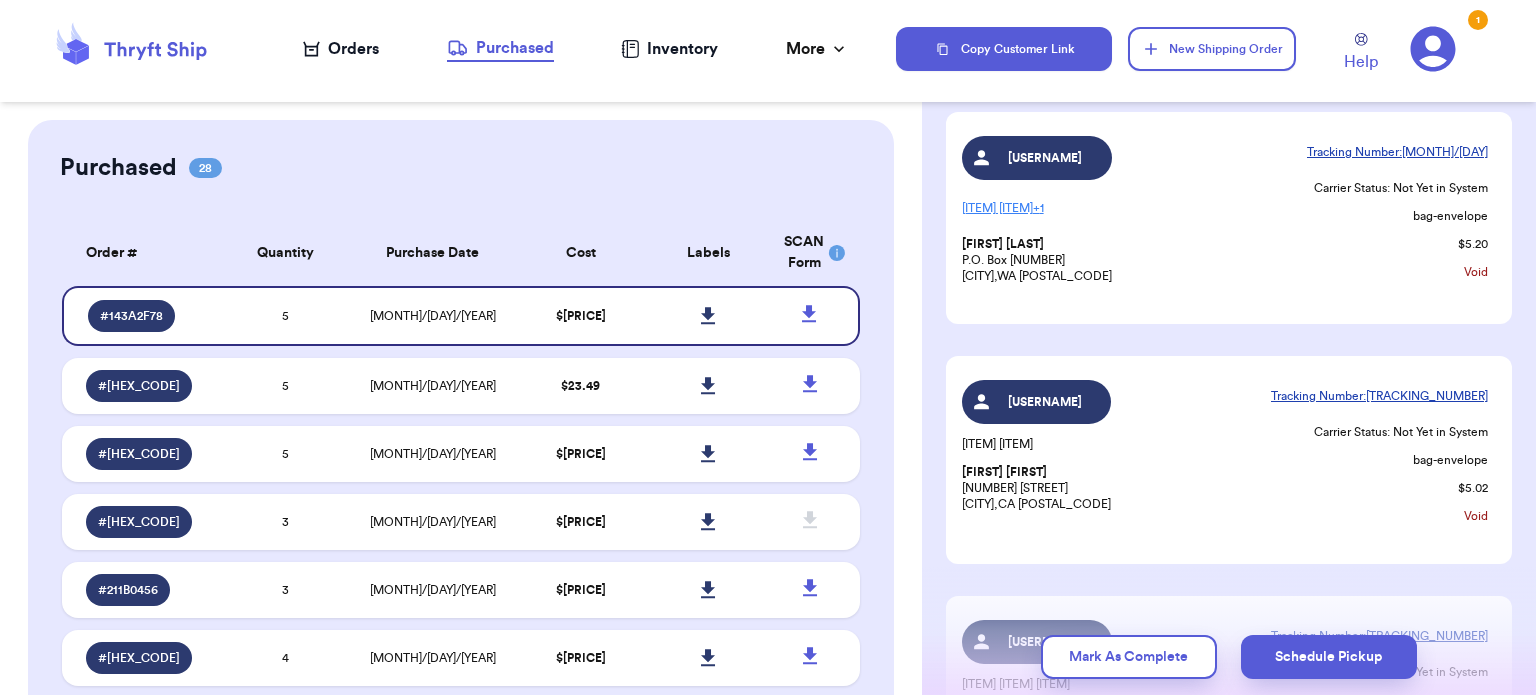 click on "[USERNAME] [ITEM] [ITEM] + 1[FIRST]   [LAST] P.O. Box [NUMBER]   [CITY] ,  [STATE]   [POSTAL_CODE] Tracking Number:  [TRACKING_NUMBER] Carrier Status: Not Yet in System bag-envelope $ [PRICE] Void" at bounding box center (1229, 218) 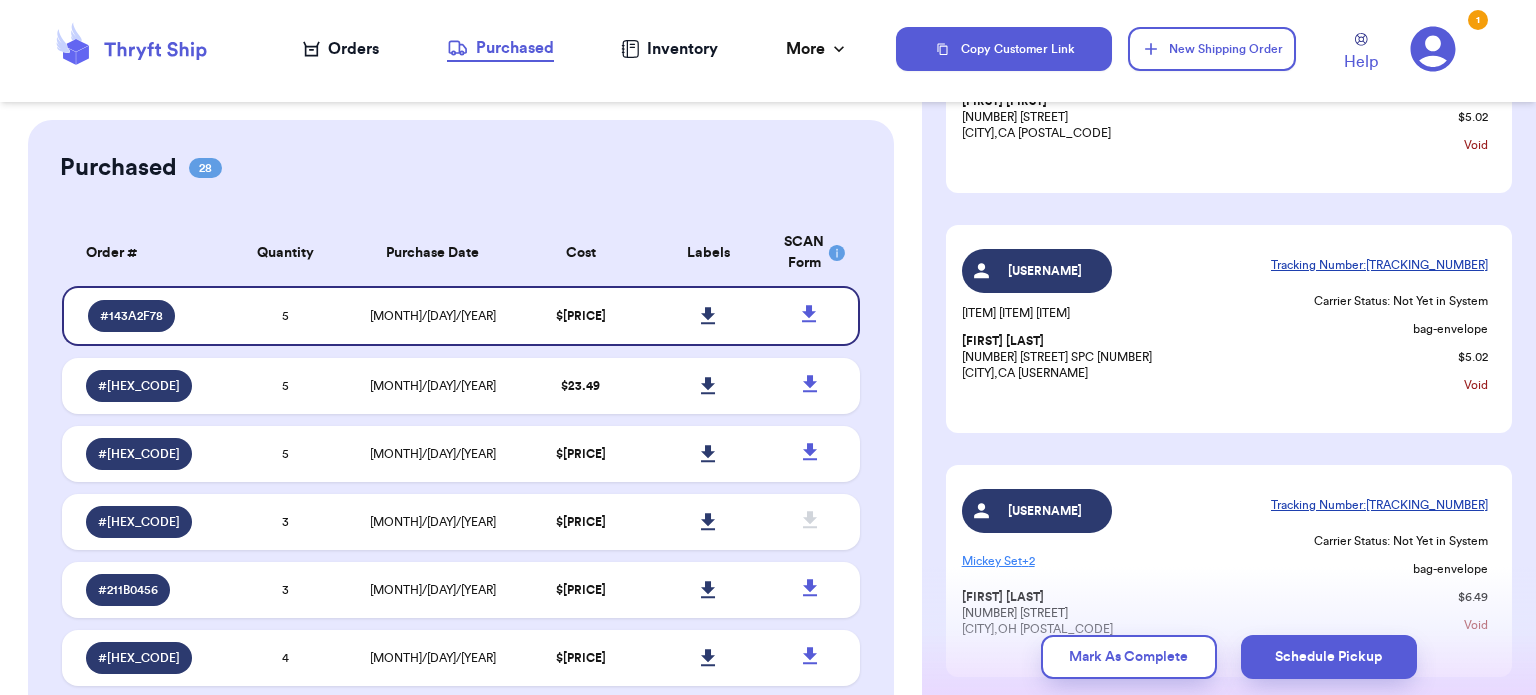 scroll, scrollTop: 800, scrollLeft: 0, axis: vertical 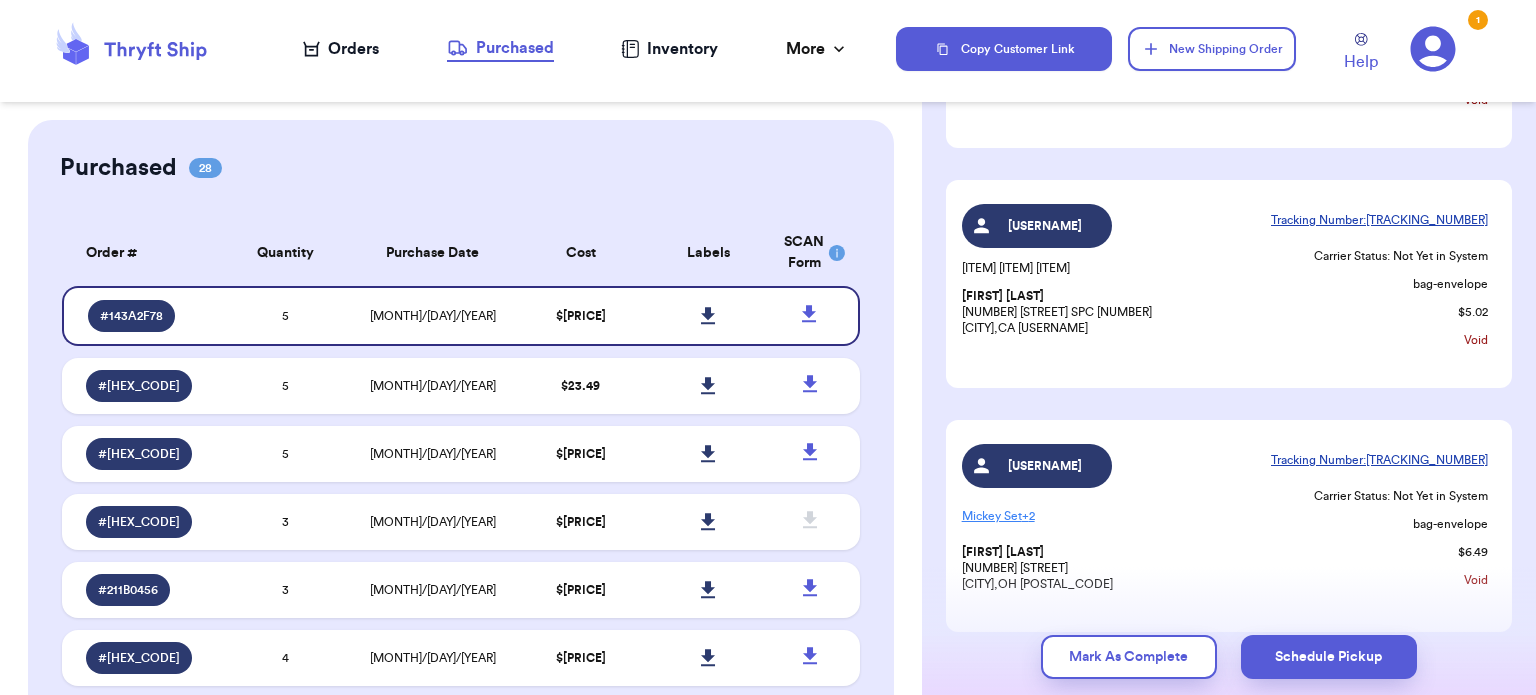 click on "Orders" at bounding box center [341, 49] 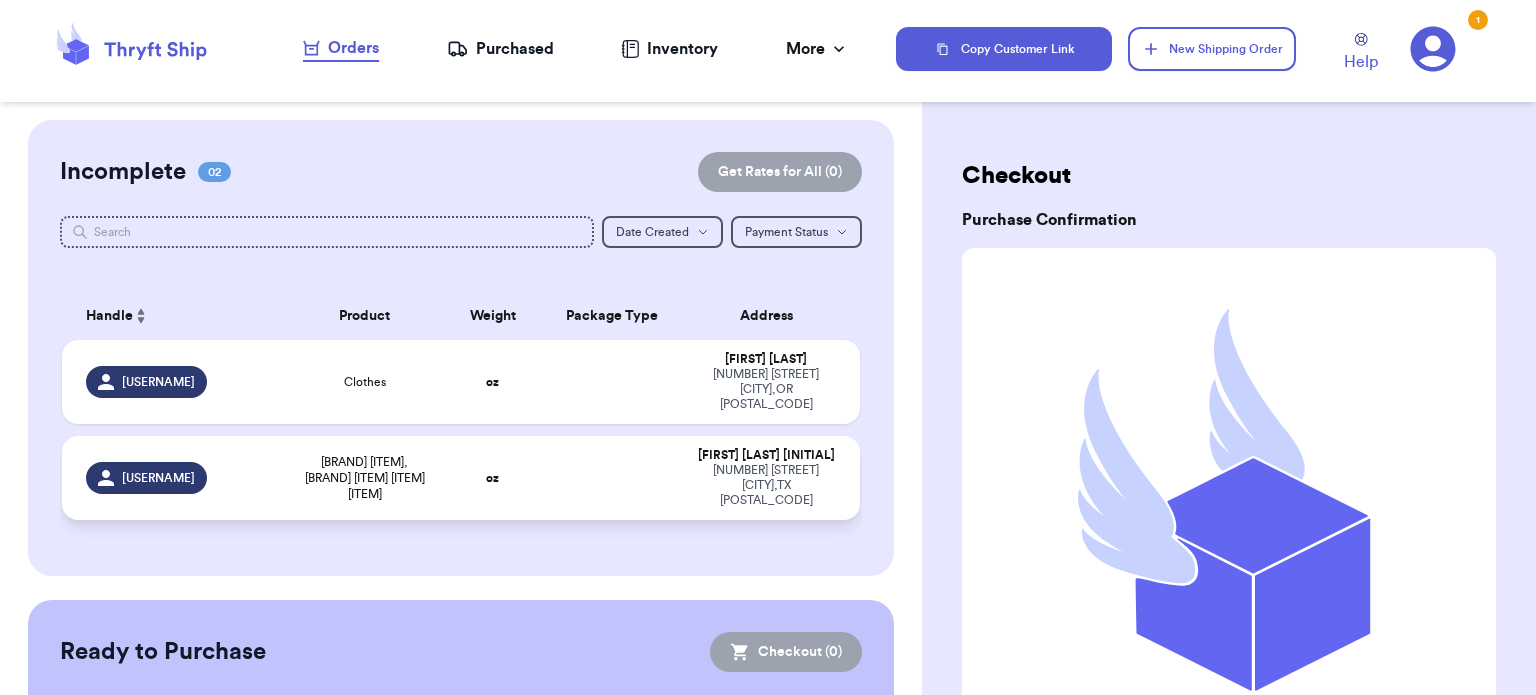 click on "oz" at bounding box center (493, 478) 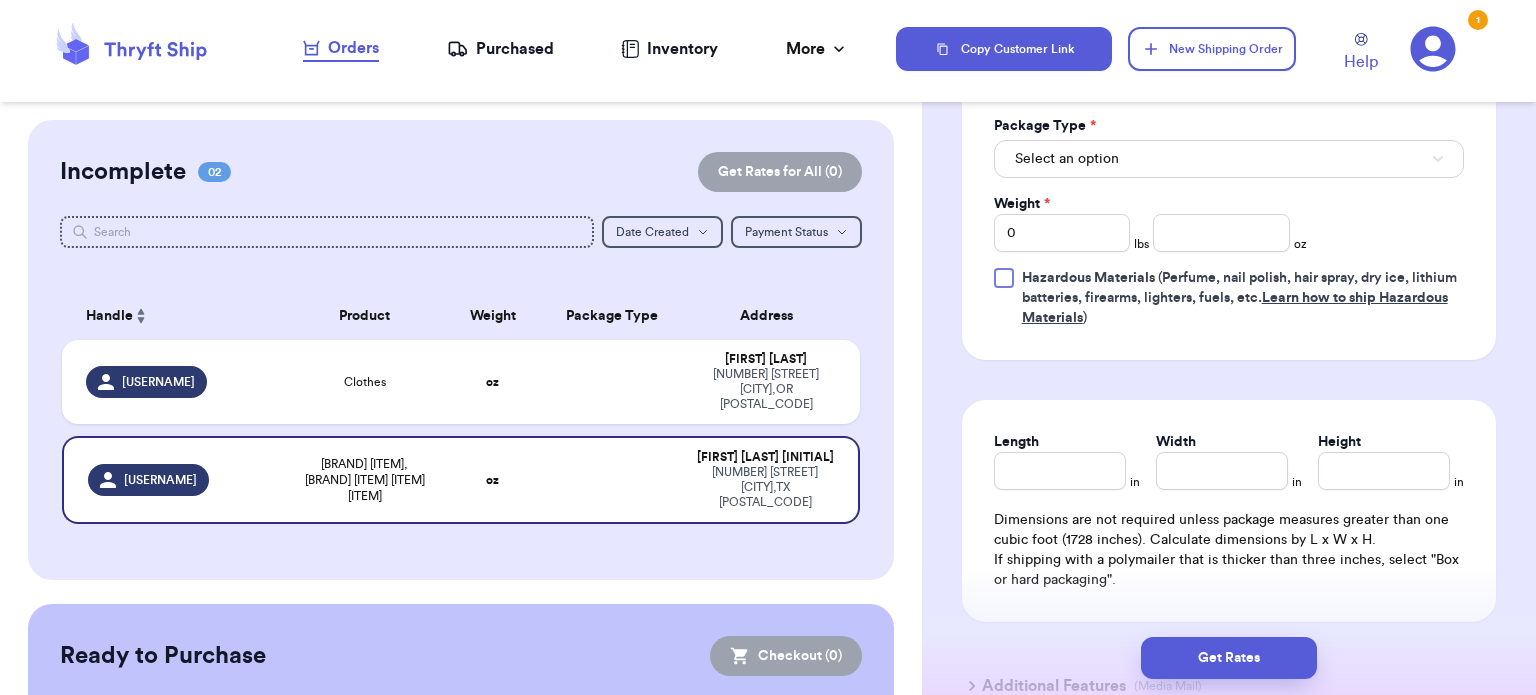 scroll, scrollTop: 800, scrollLeft: 0, axis: vertical 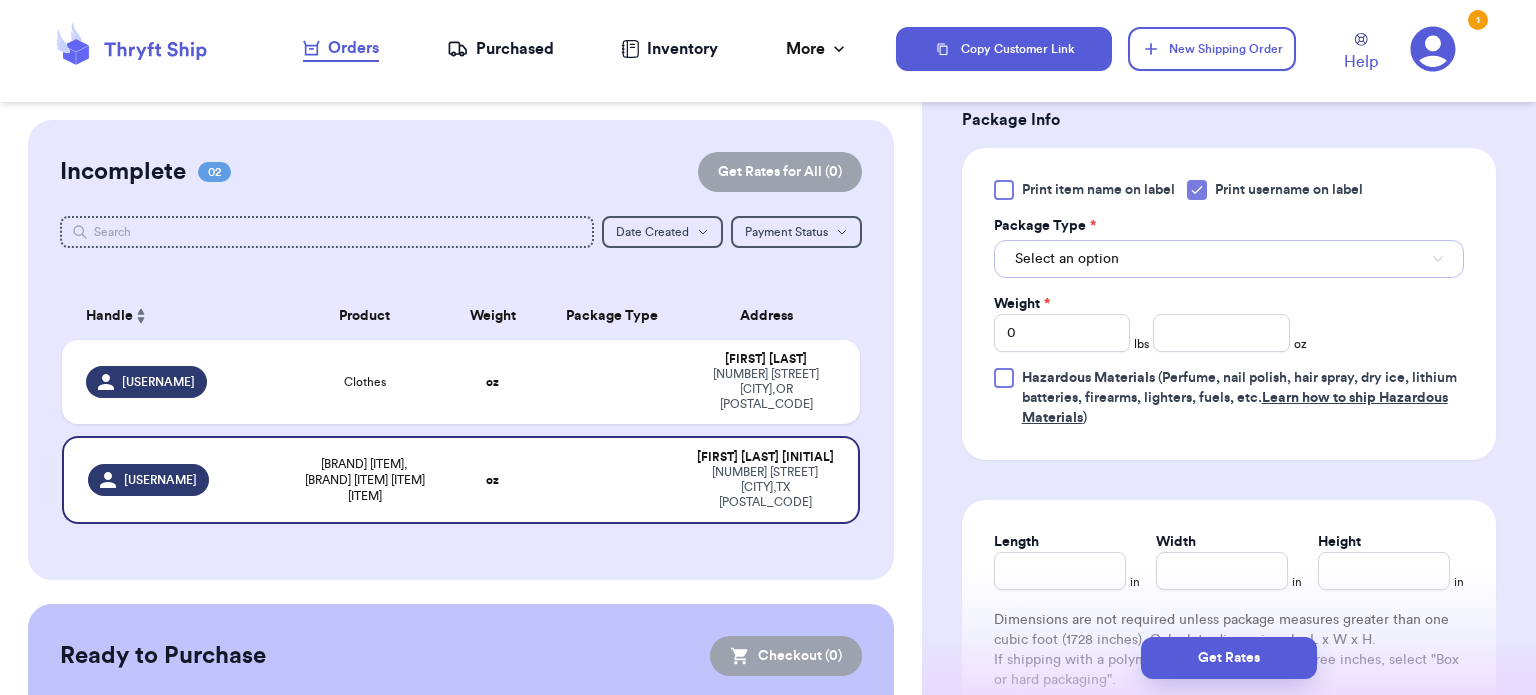 click on "Select an option" at bounding box center (1229, 259) 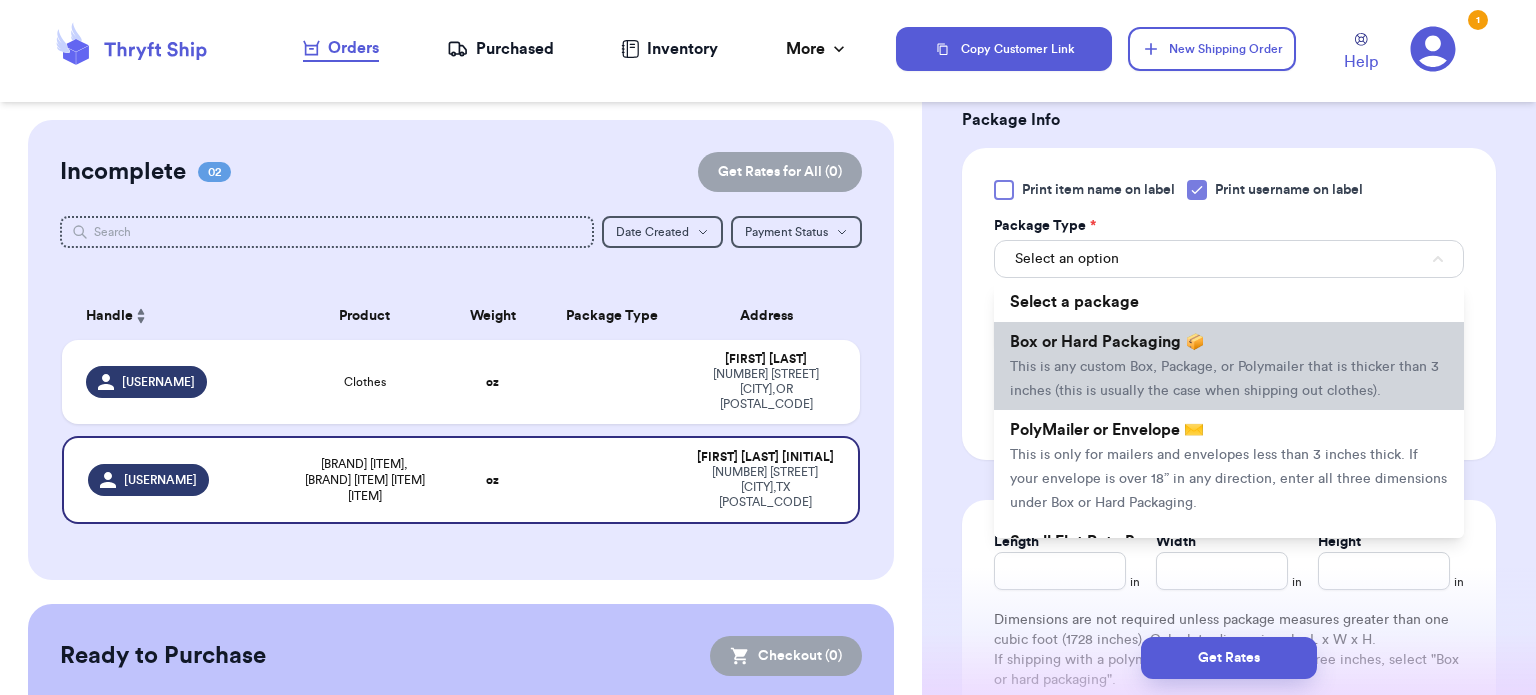 click on "Box or Hard Packaging 📦 This is any custom Box, Package, or Polymailer that is thicker than 3 inches (this is usually the case when shipping out clothes)." at bounding box center (1229, 366) 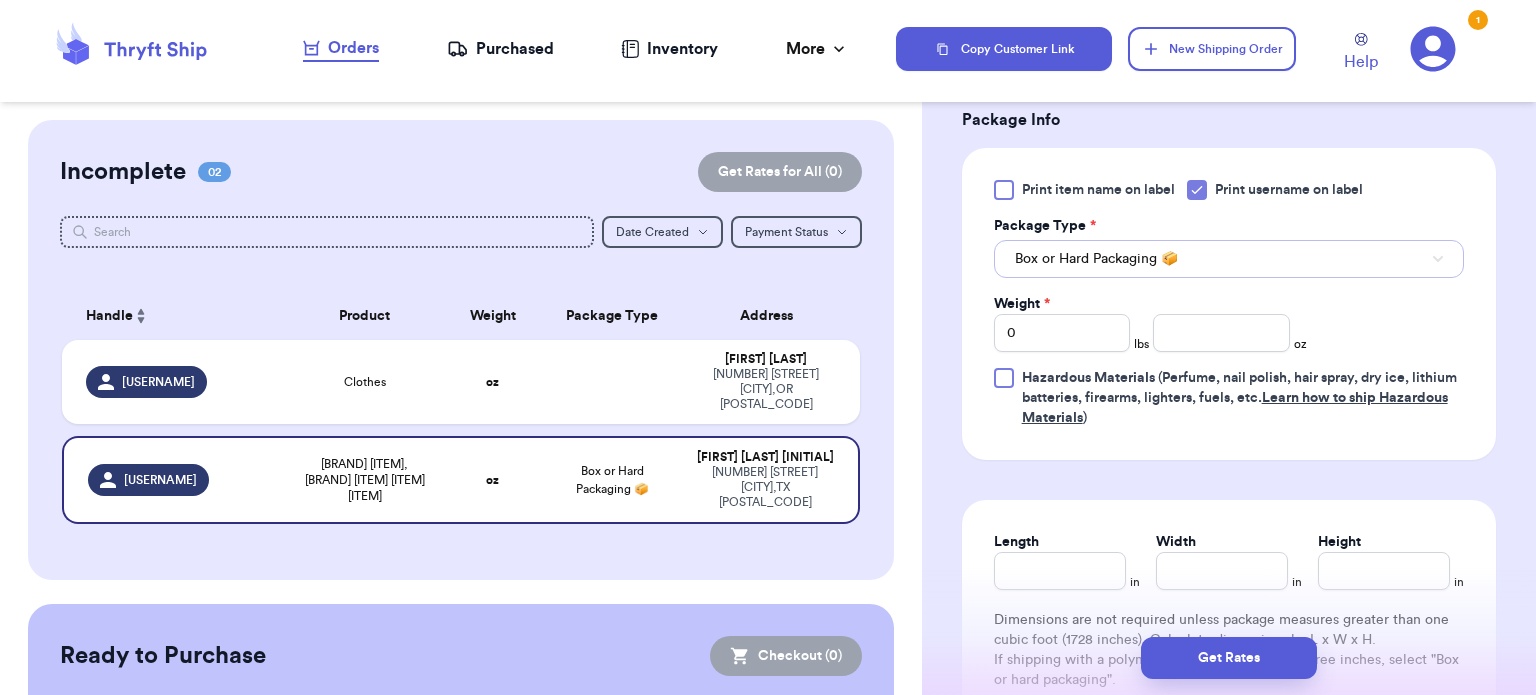 click on "Box or Hard Packaging 📦" at bounding box center [1229, 259] 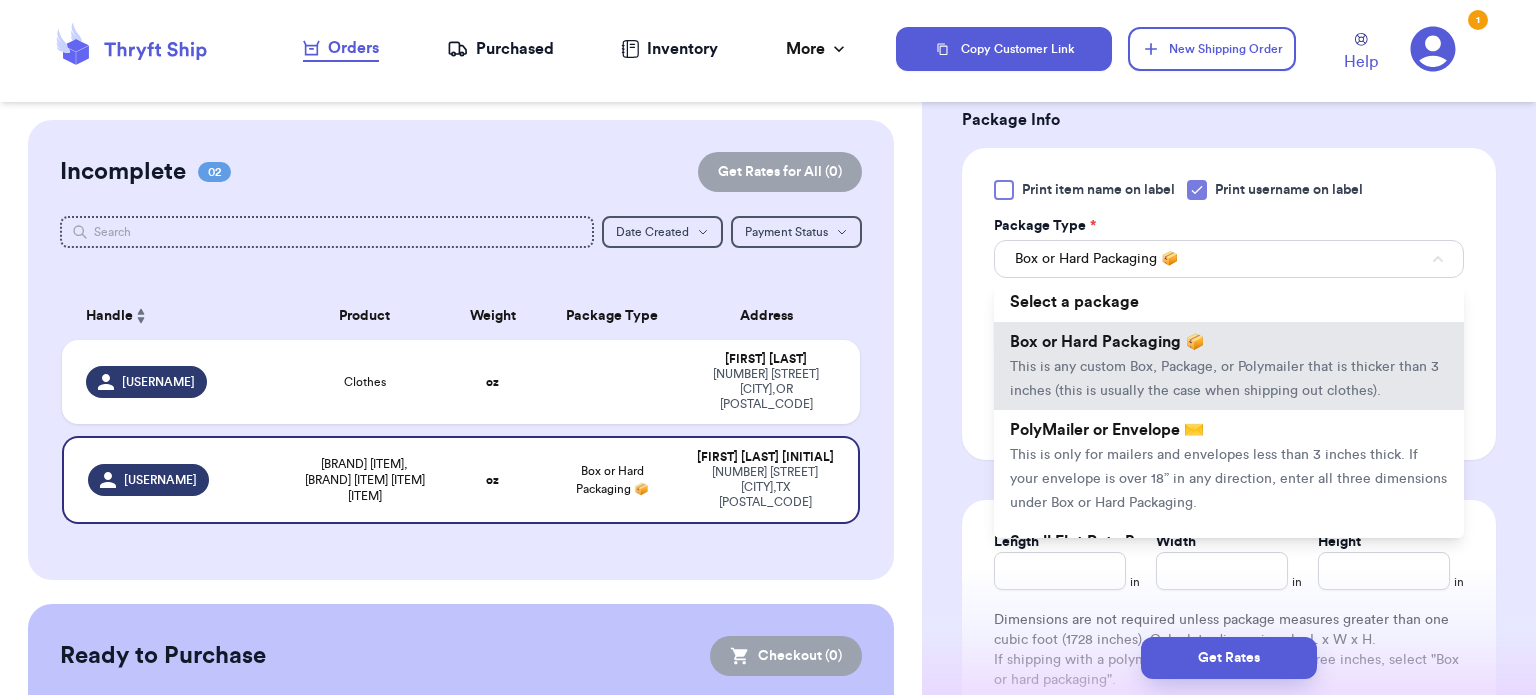 click on "This is only for mailers and envelopes less than 3 inches thick. If your envelope is over 18” in any direction, enter all three dimensions under Box or Hard Packaging." at bounding box center [1228, 479] 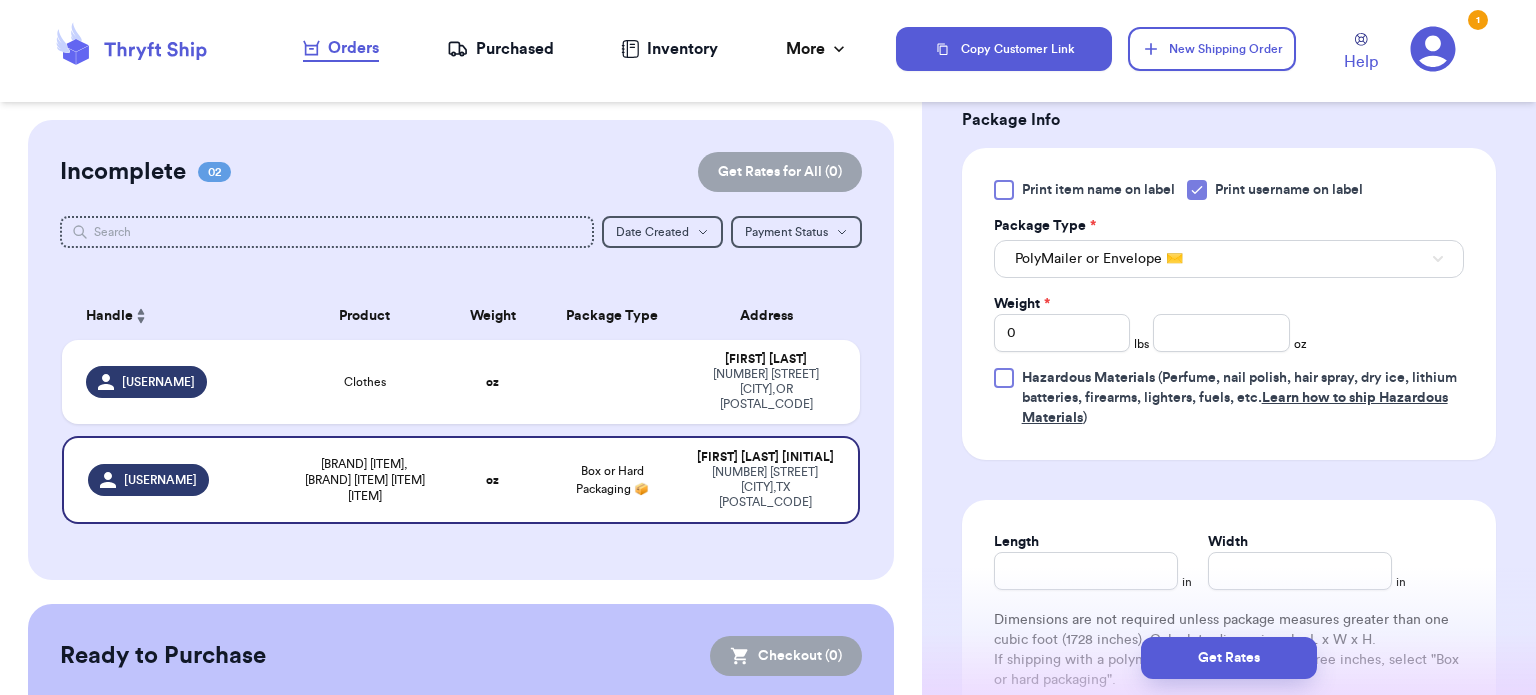type 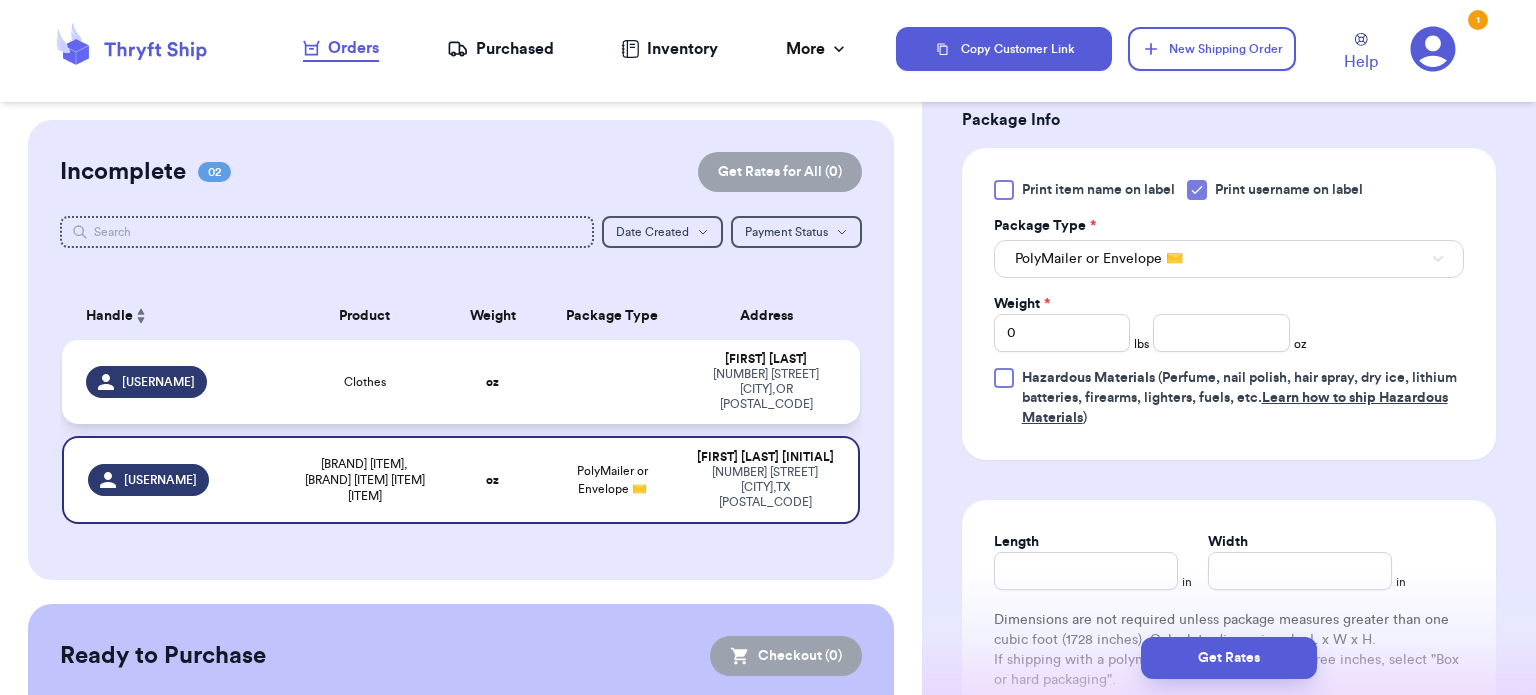 click at bounding box center (613, 382) 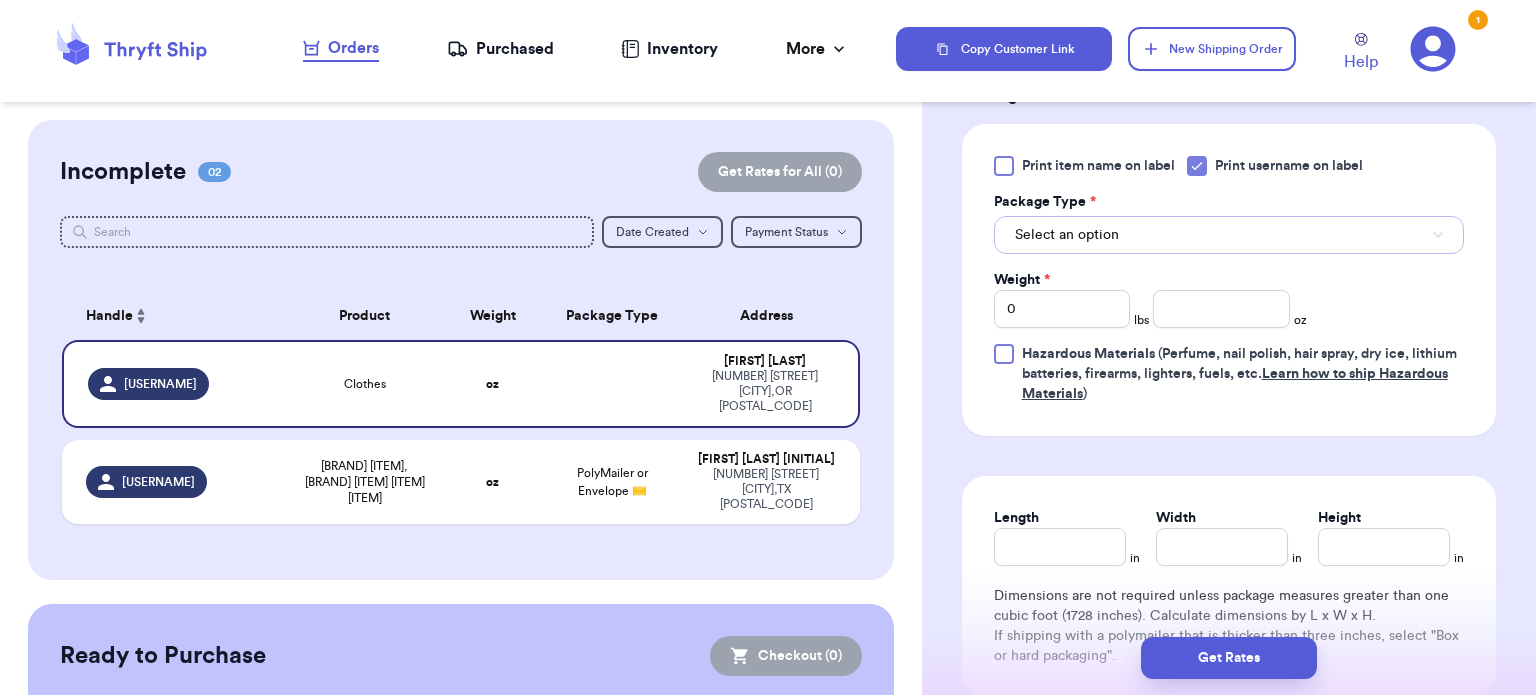 click on "Select an option" at bounding box center [1229, 235] 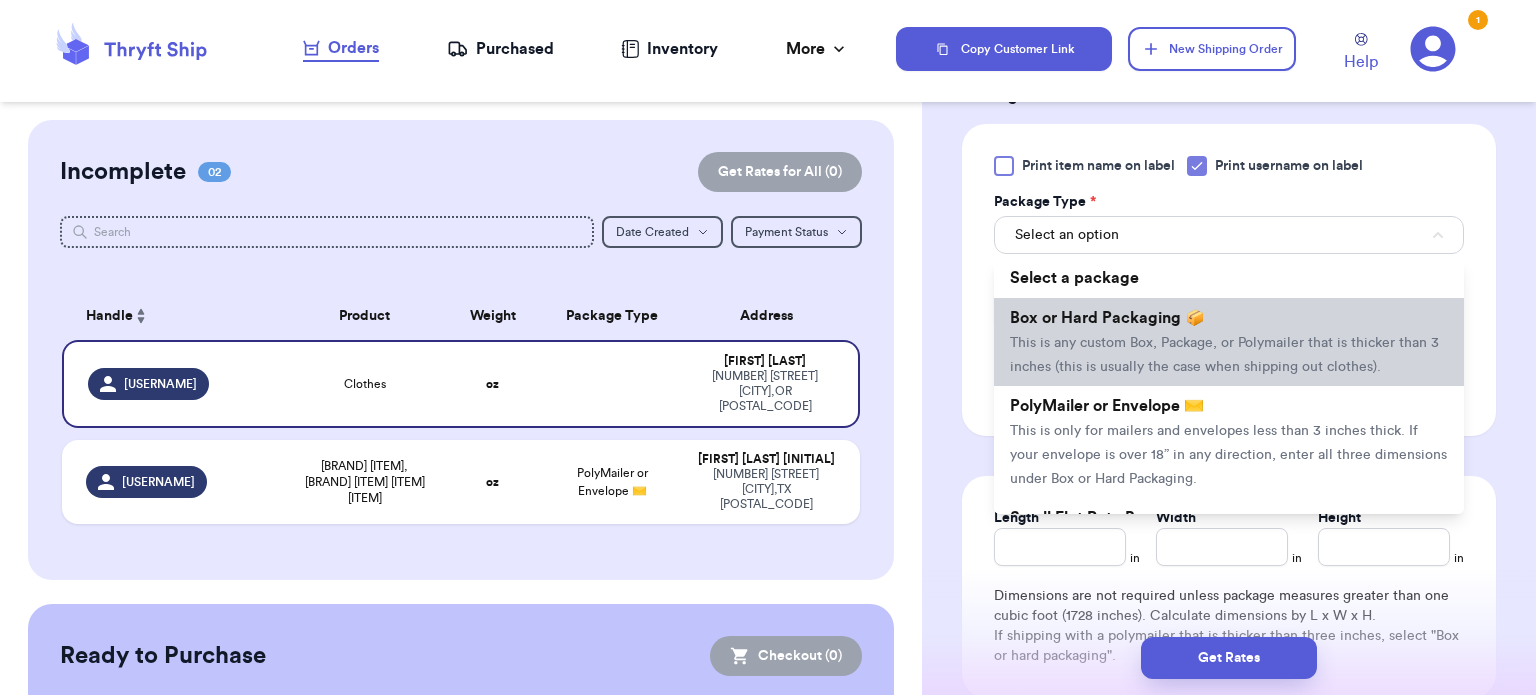 click on "Box or Hard Packaging 📦 This is any custom Box, Package, or Polymailer that is thicker than 3 inches (this is usually the case when shipping out clothes)." at bounding box center [1229, 342] 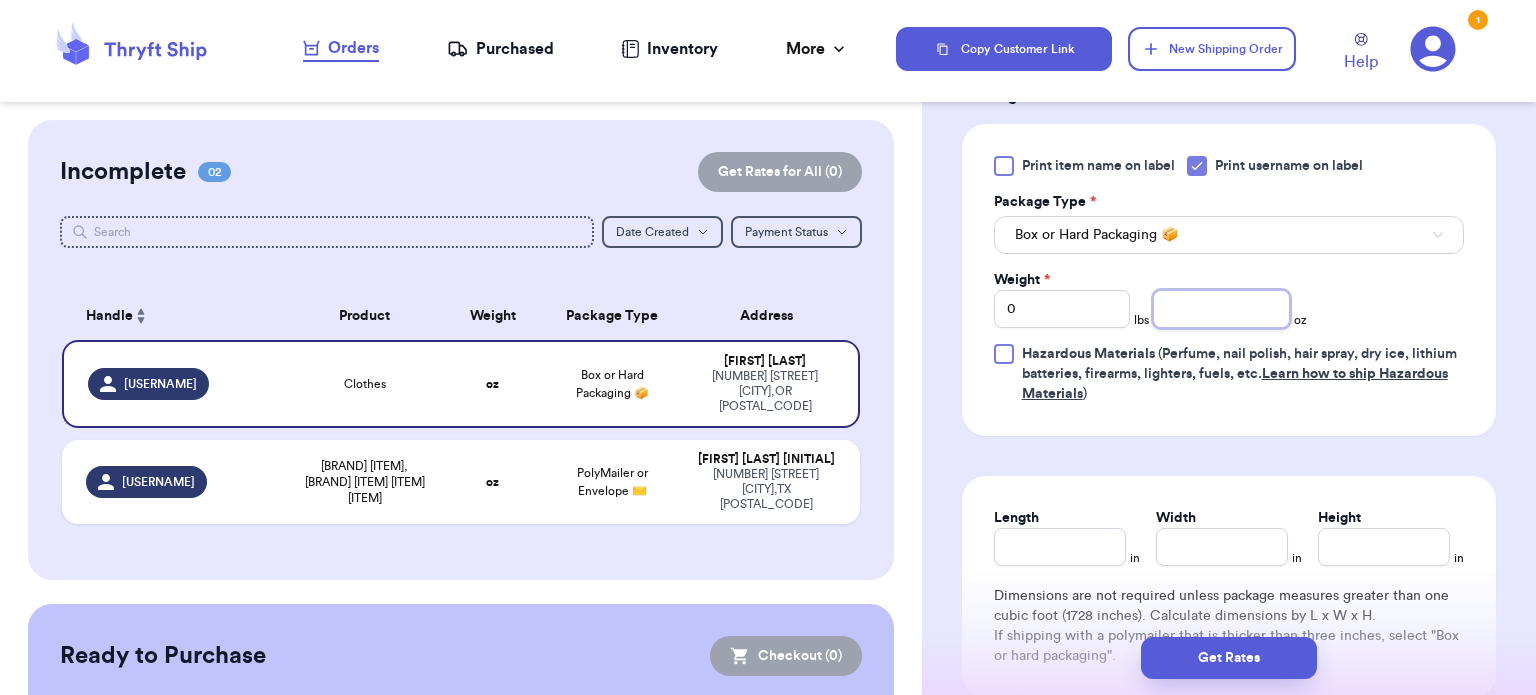click at bounding box center [1221, 309] 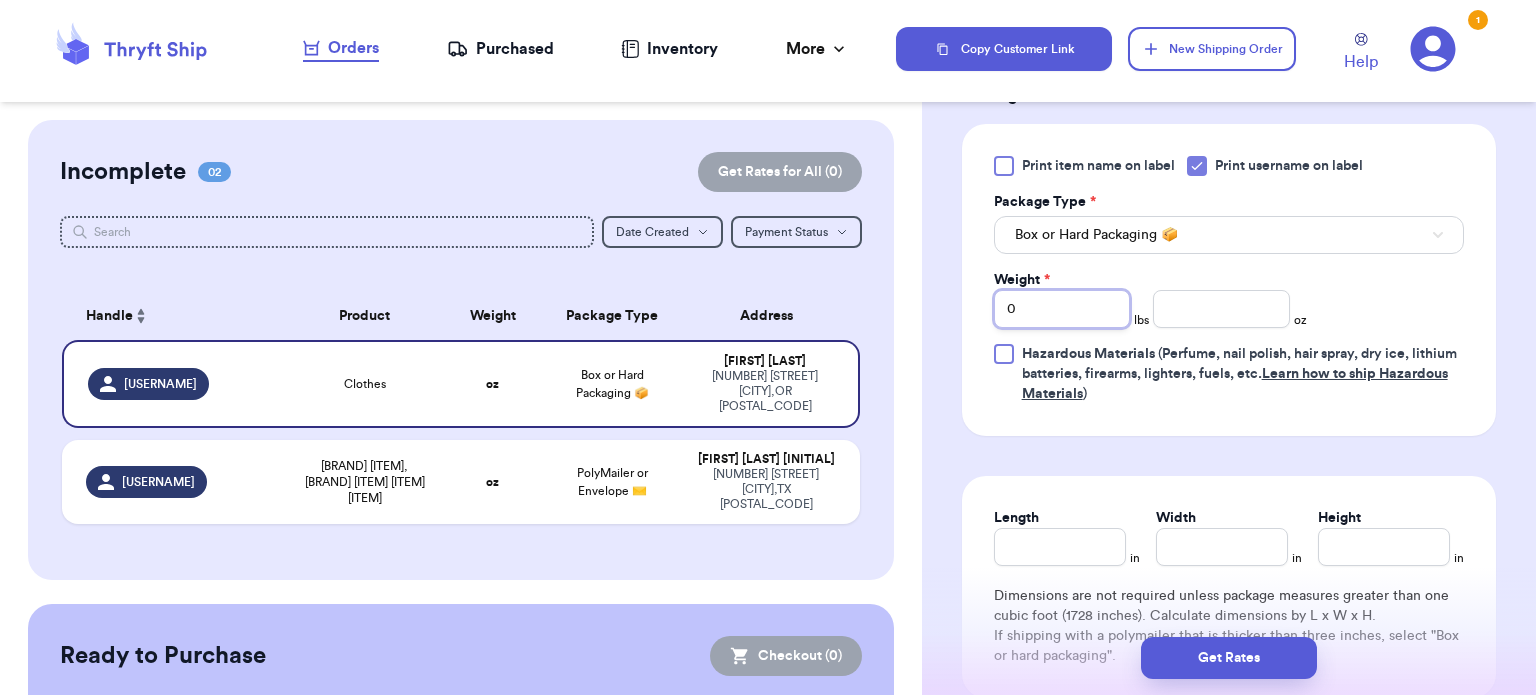 click on "0" at bounding box center (1062, 309) 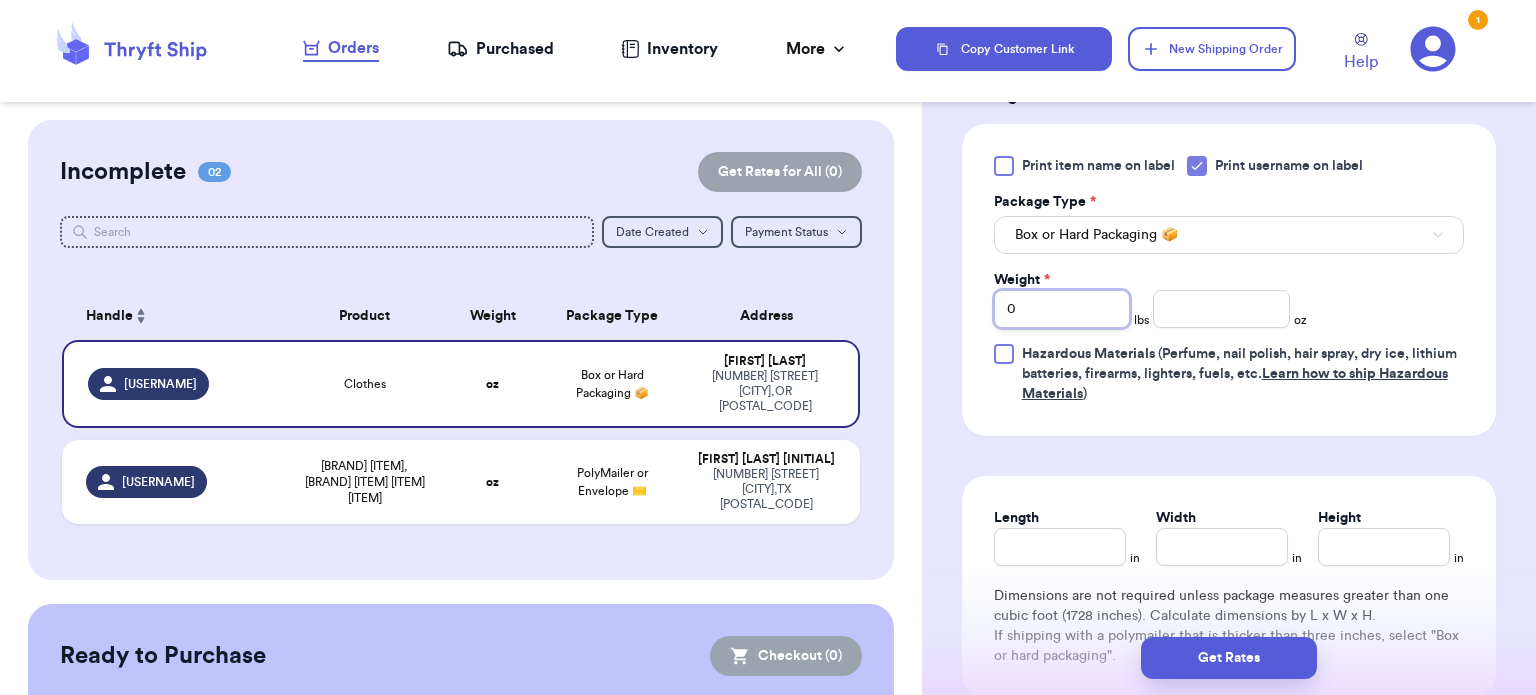 type 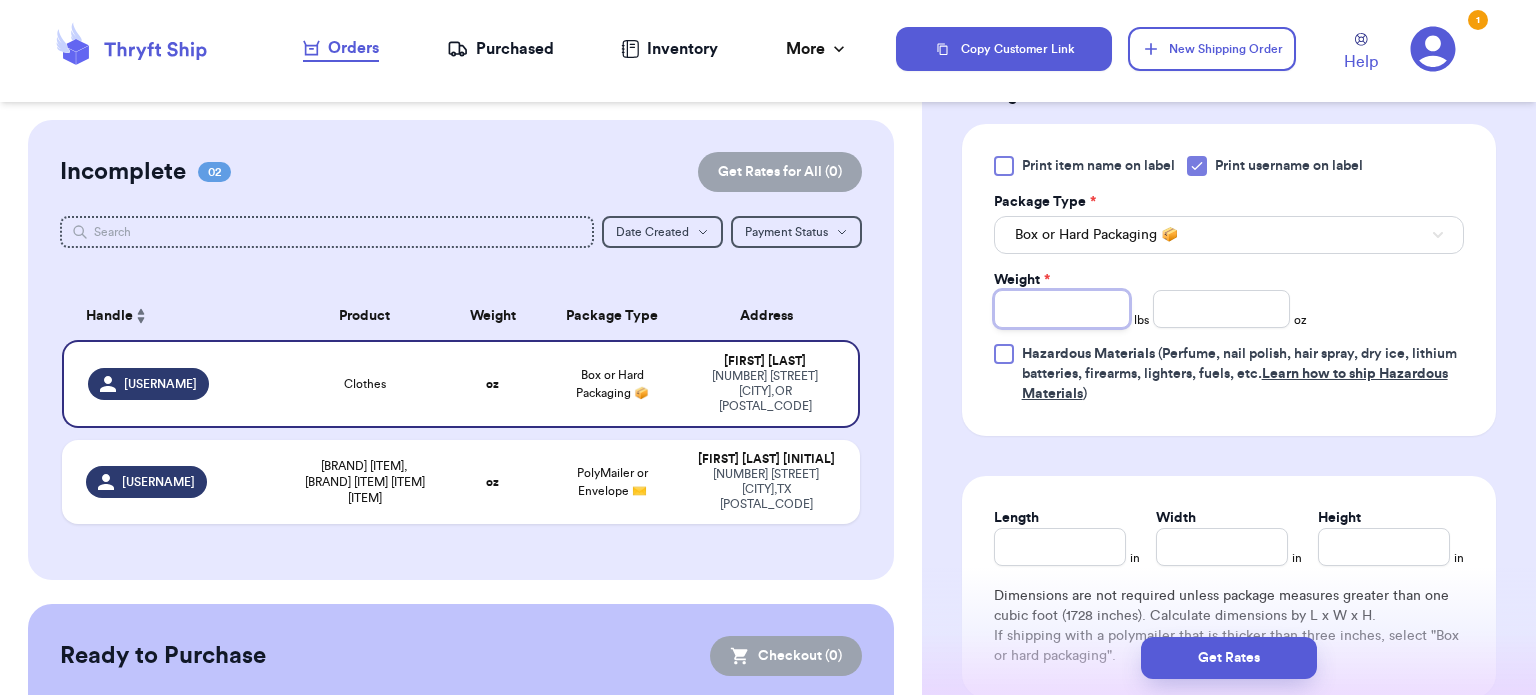 type on "3" 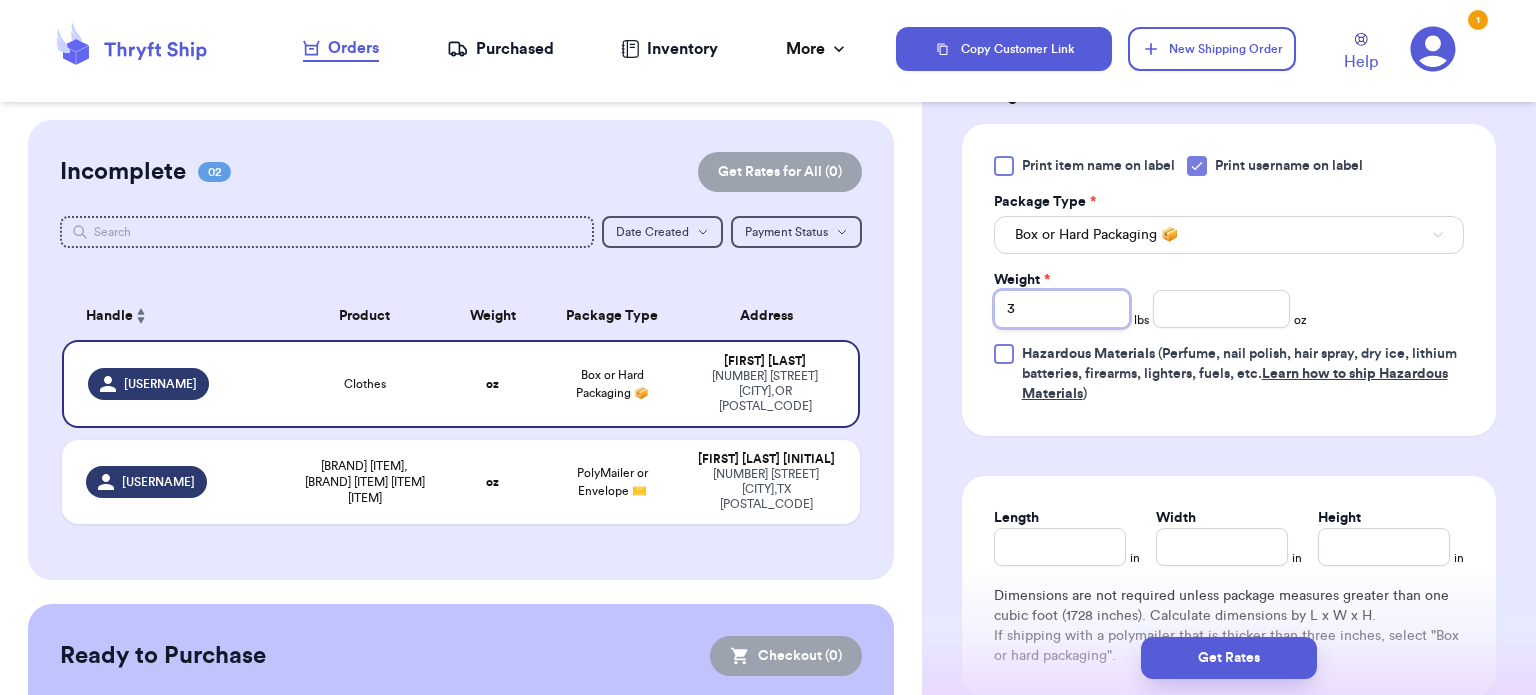 type 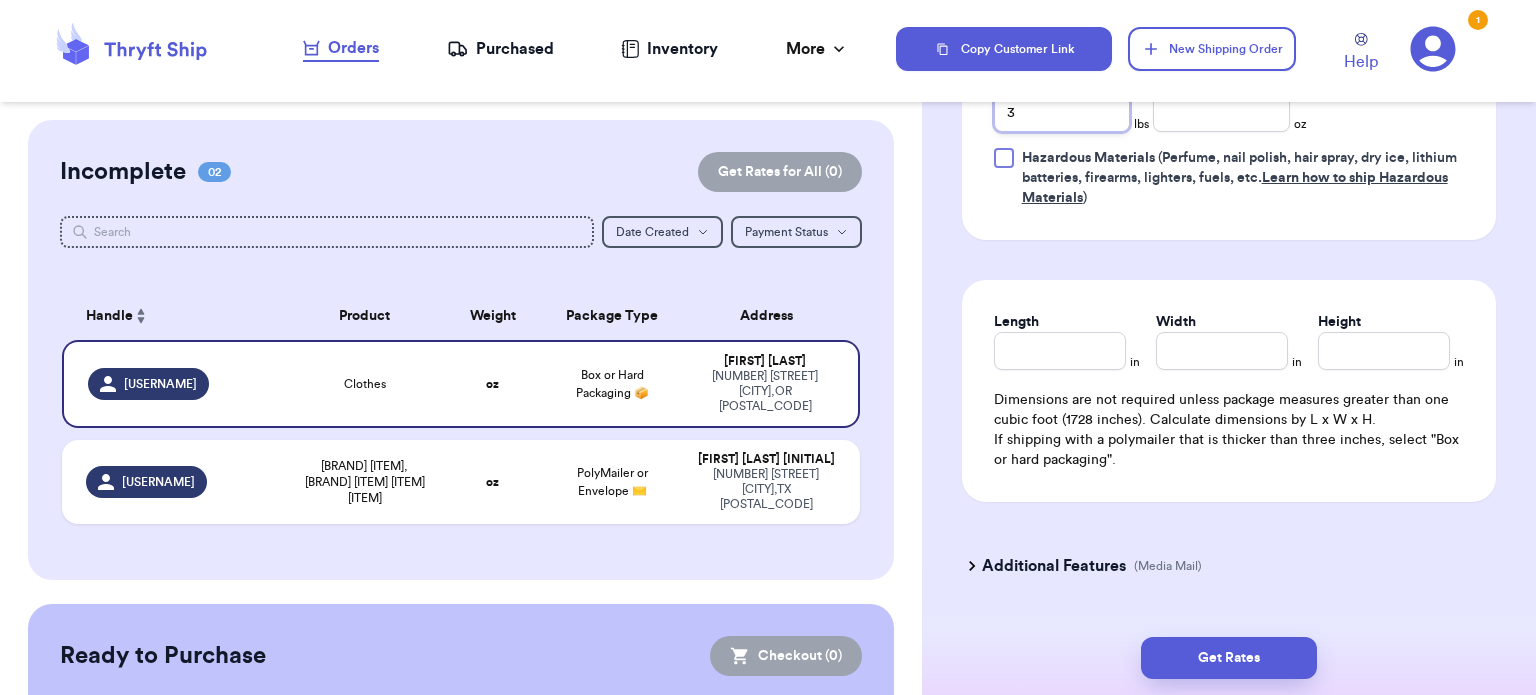 scroll, scrollTop: 1000, scrollLeft: 0, axis: vertical 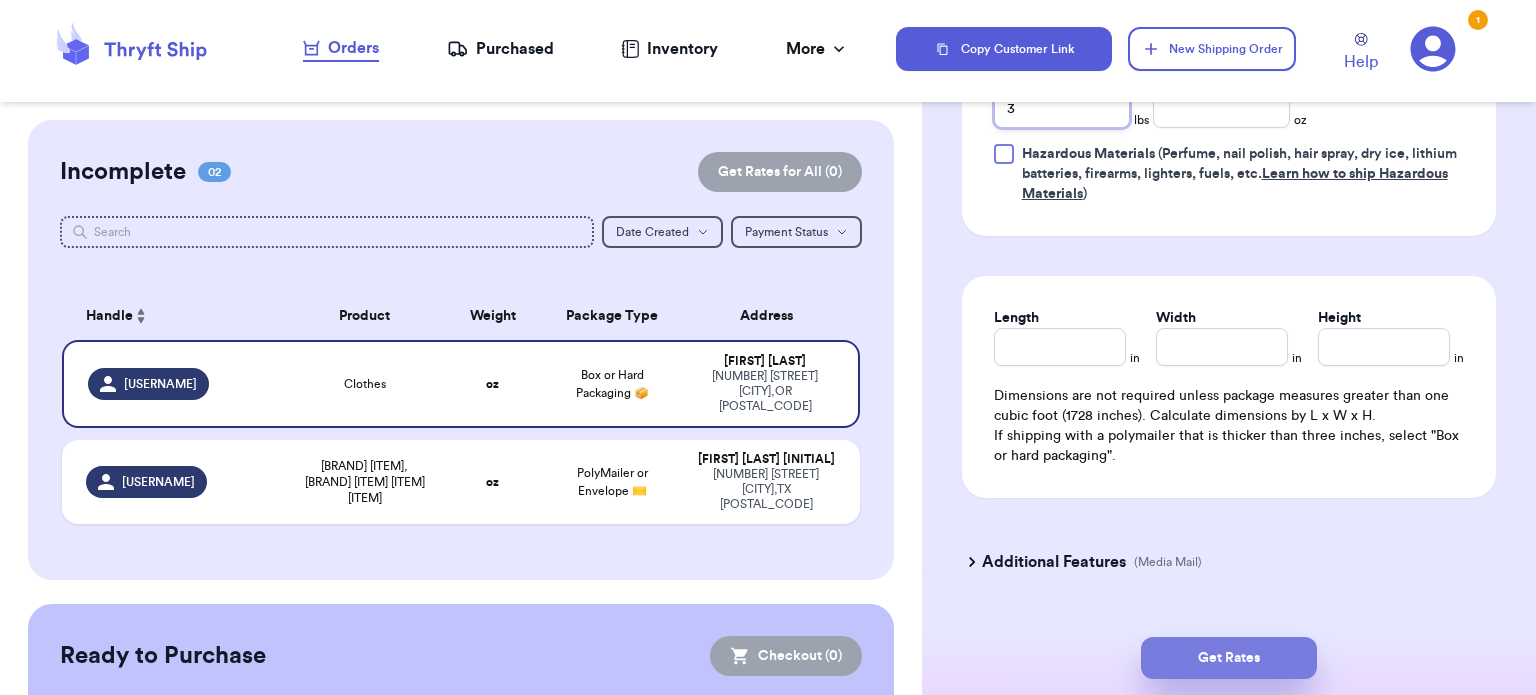 type on "3" 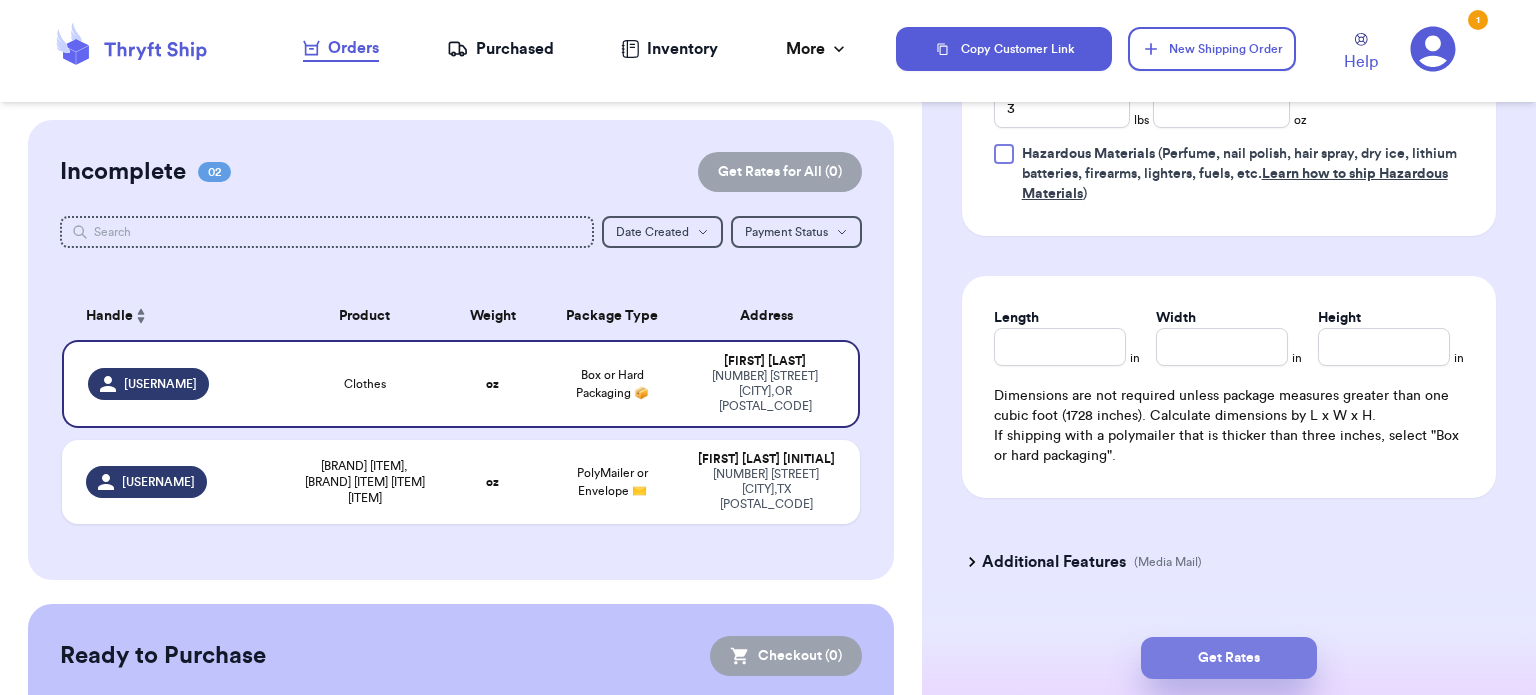 click on "Get Rates" at bounding box center (1229, 658) 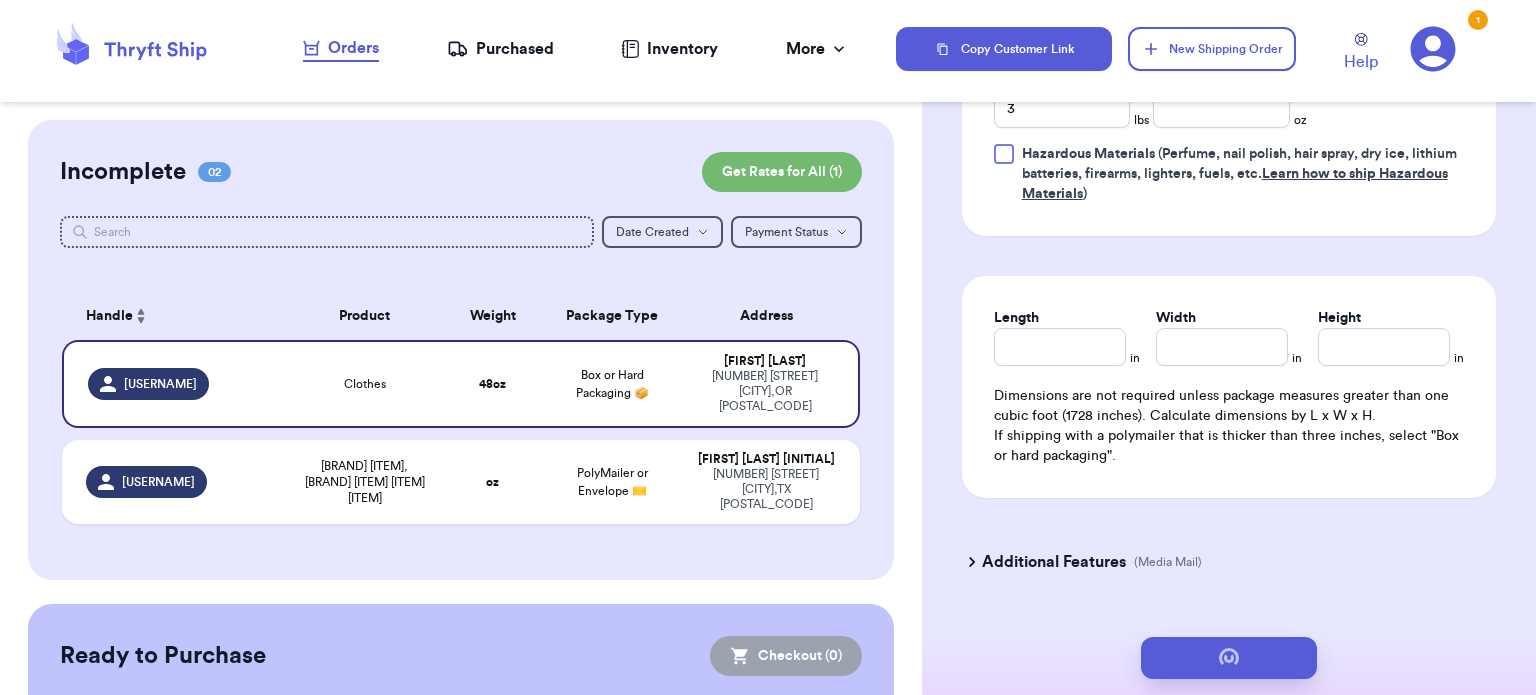 type 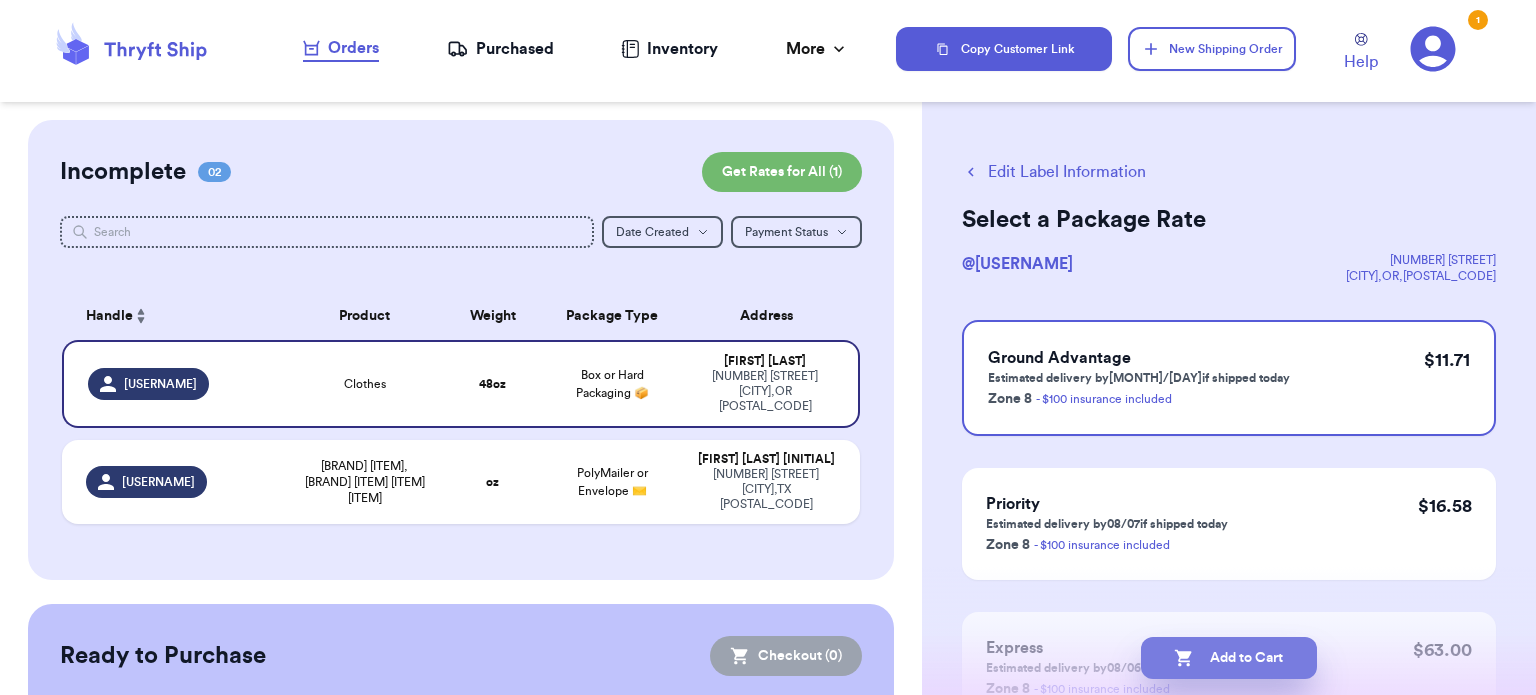 click on "Add to Cart" at bounding box center [1229, 658] 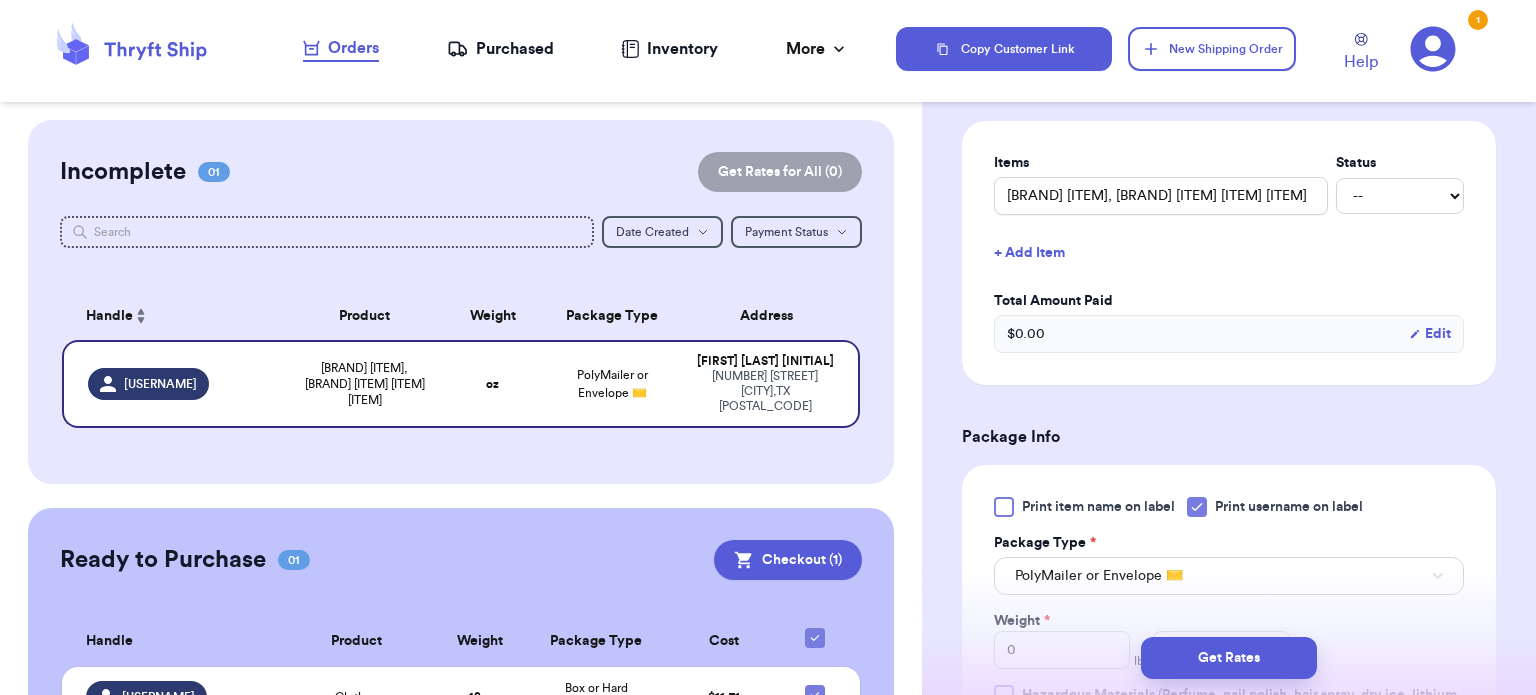 scroll, scrollTop: 600, scrollLeft: 0, axis: vertical 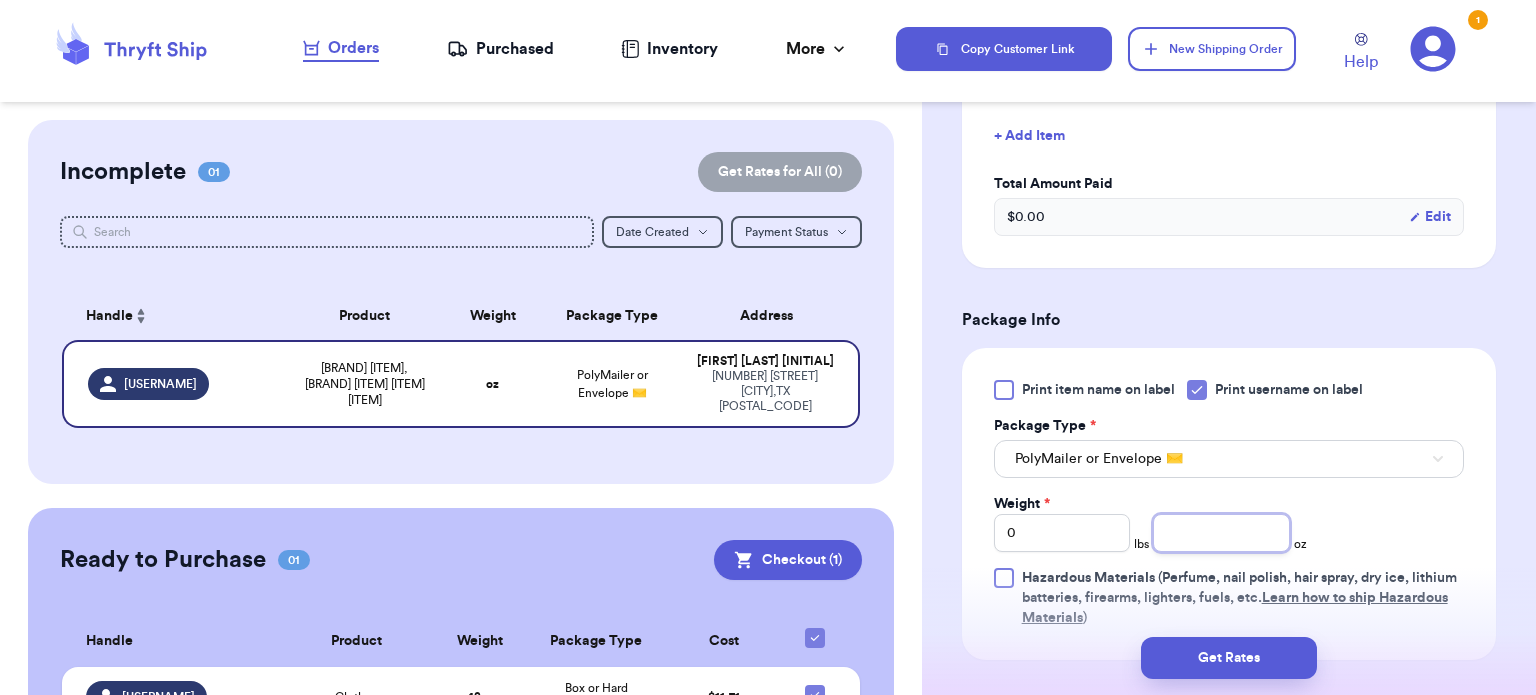 click at bounding box center (1221, 533) 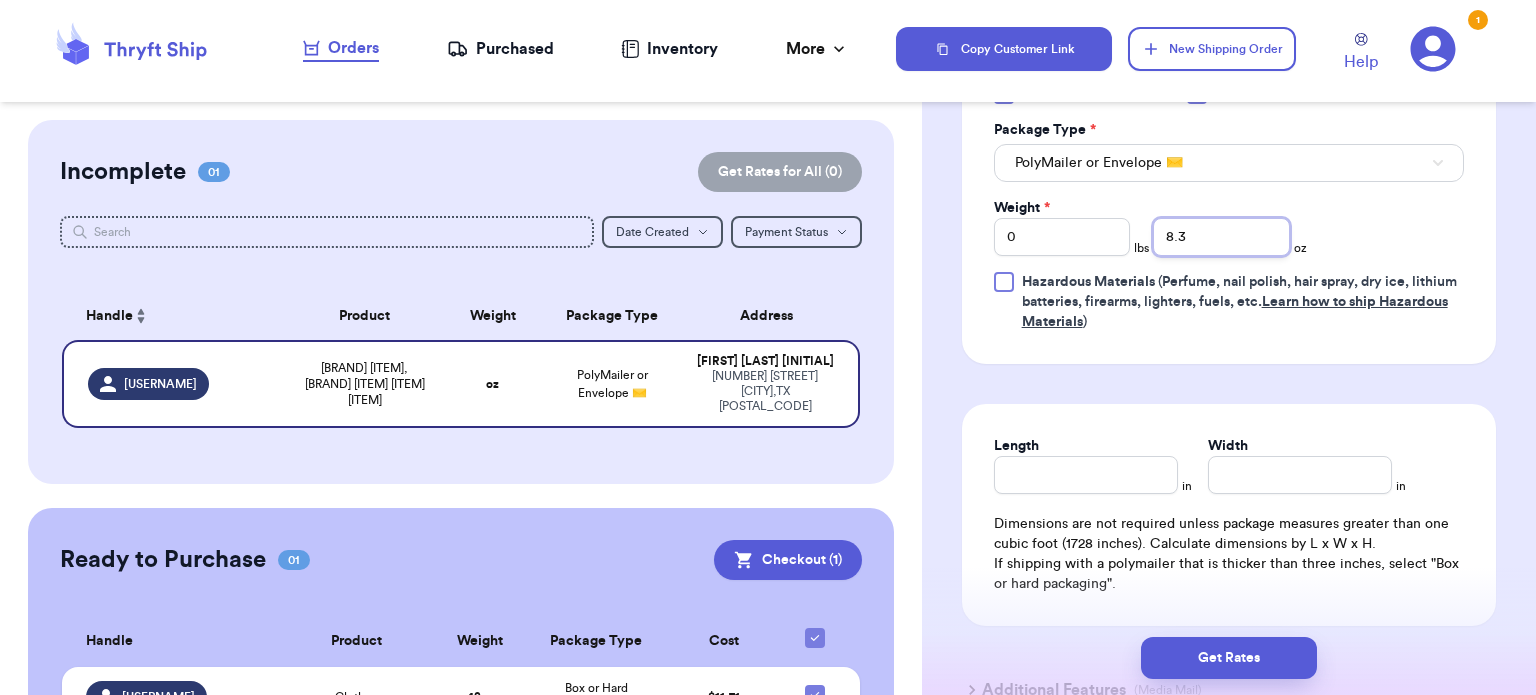 scroll, scrollTop: 900, scrollLeft: 0, axis: vertical 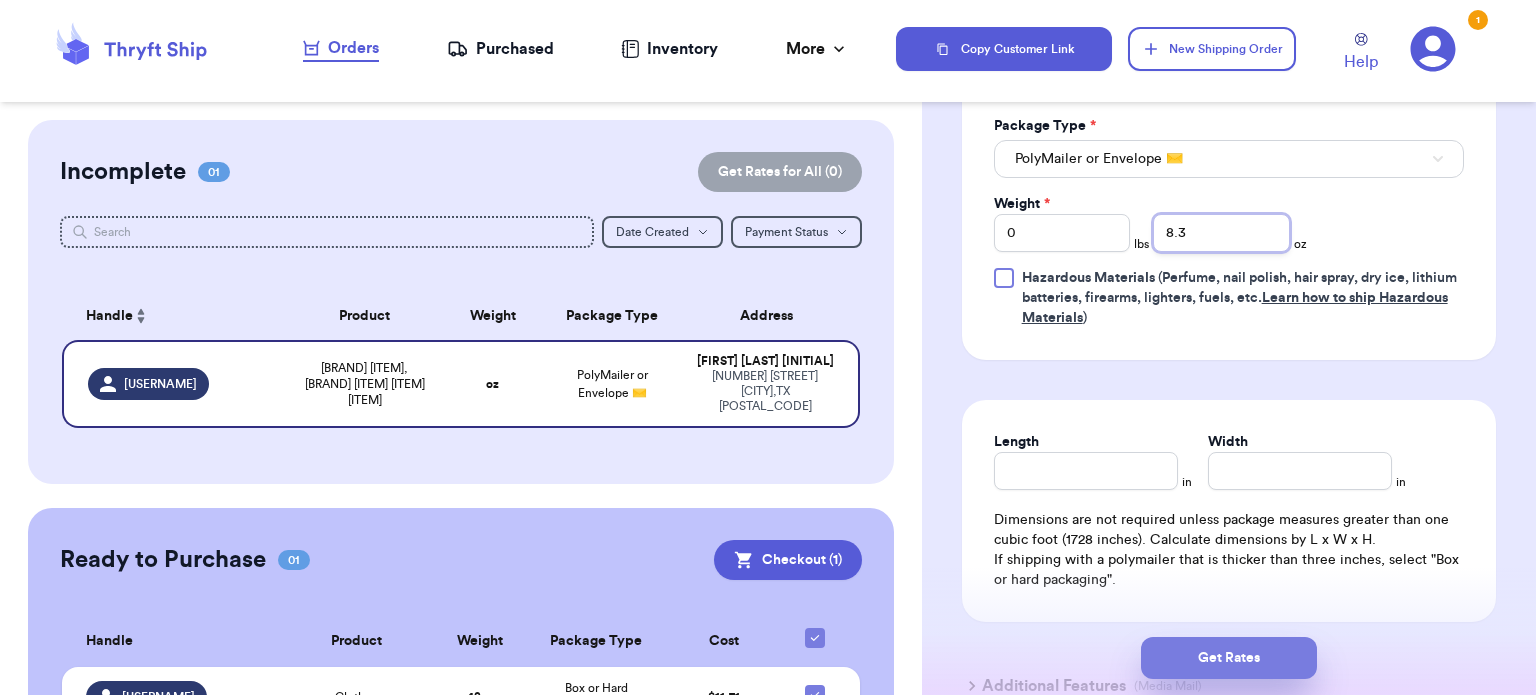 type on "8.3" 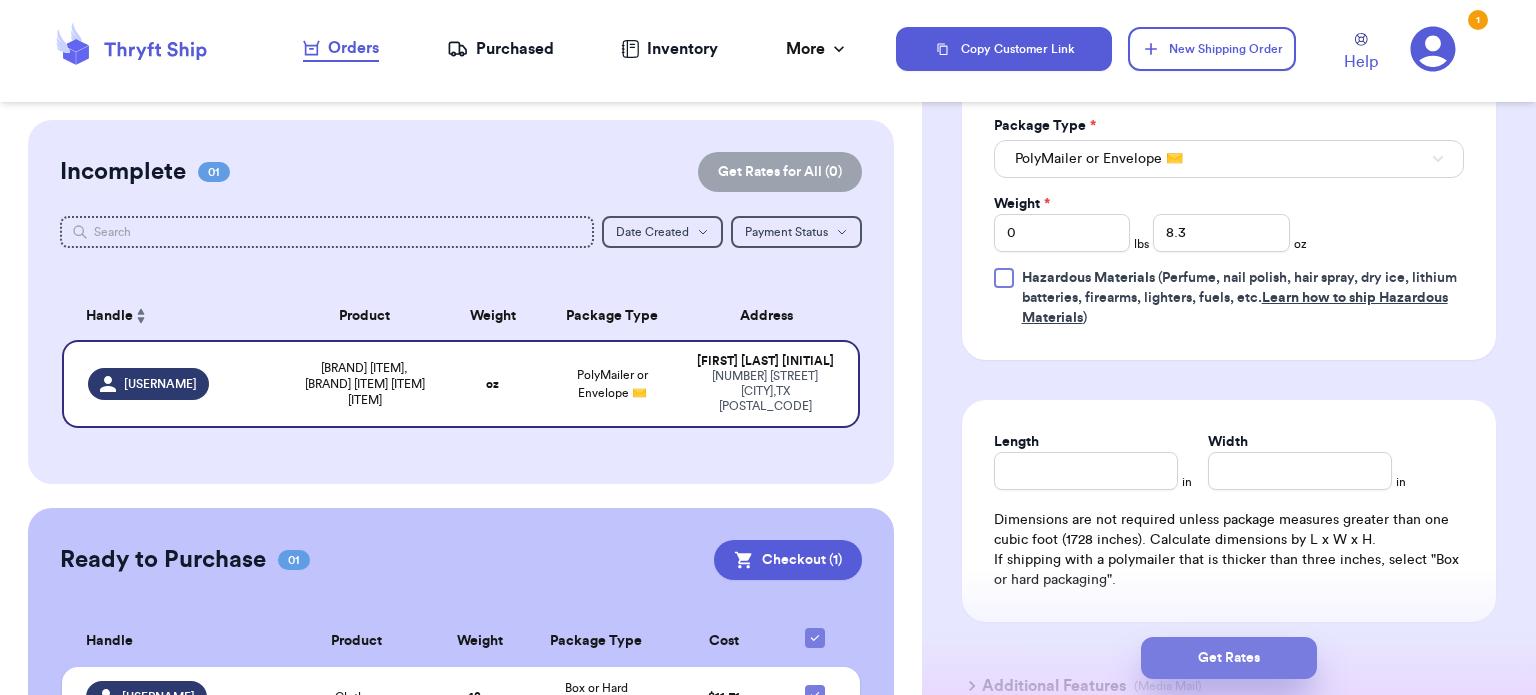 click on "Get Rates" at bounding box center (1229, 658) 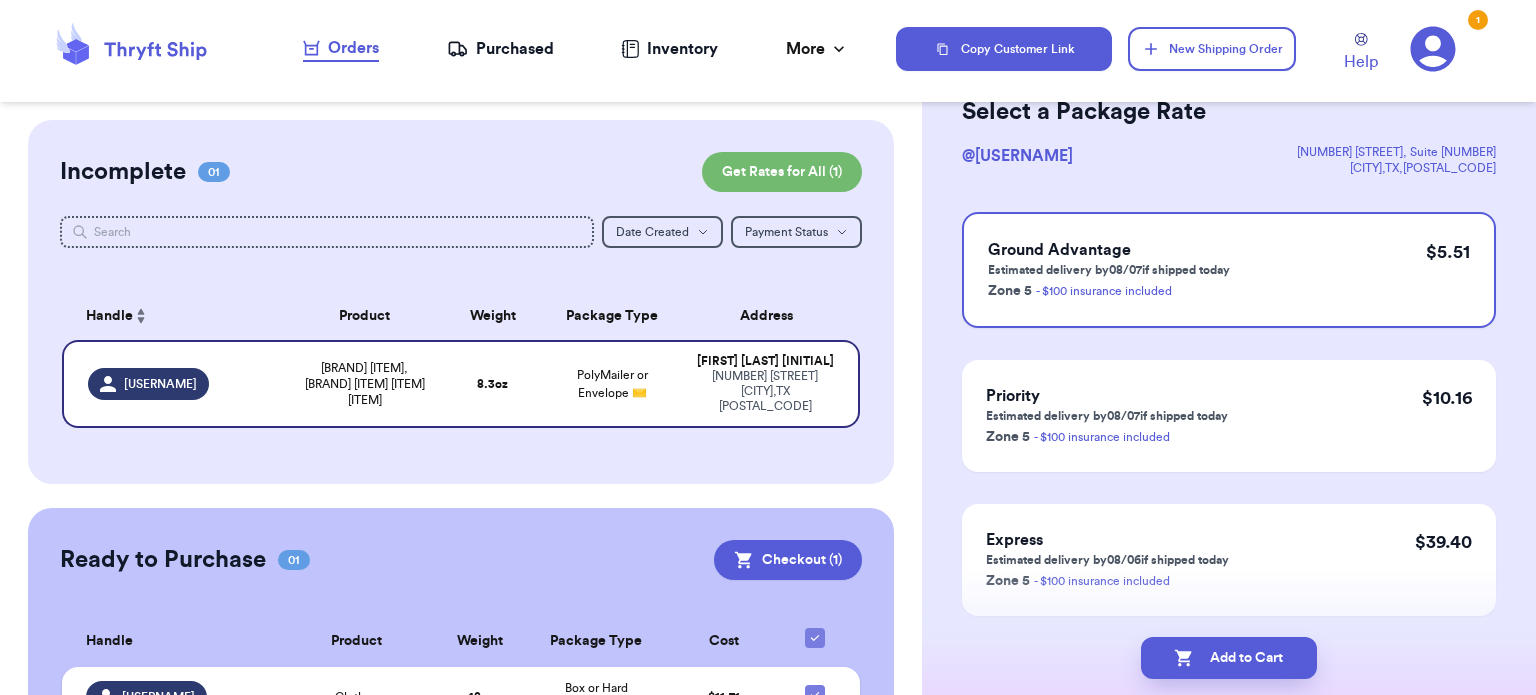 scroll, scrollTop: 168, scrollLeft: 0, axis: vertical 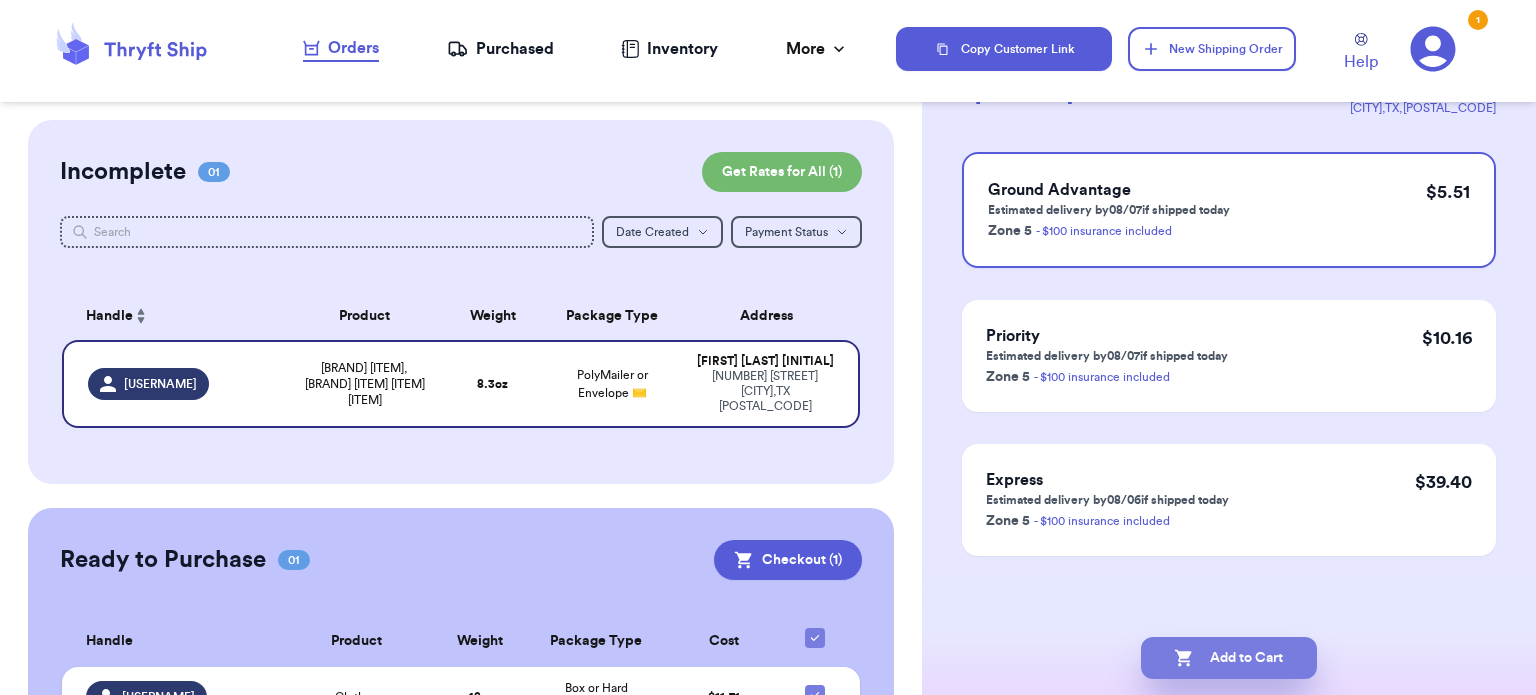 click on "Add to Cart" at bounding box center (1229, 658) 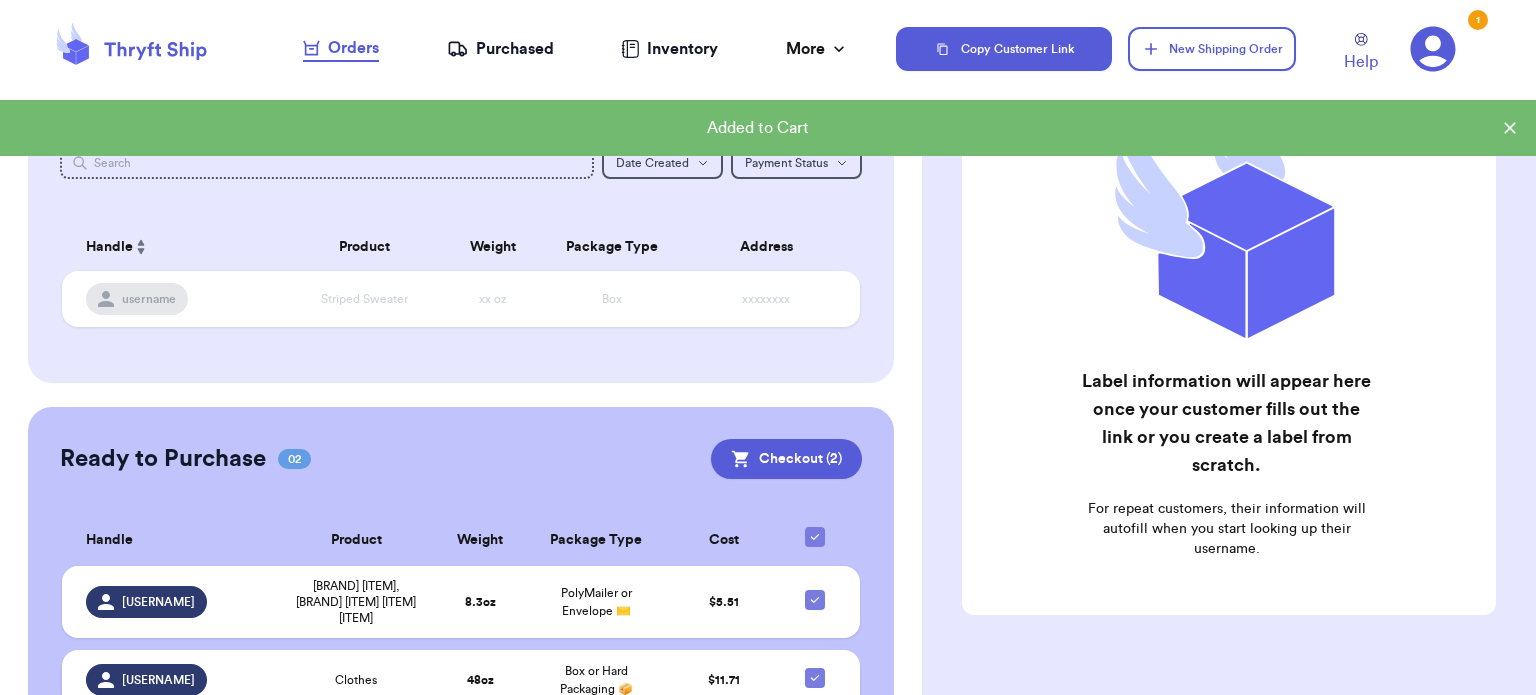 scroll, scrollTop: 151, scrollLeft: 0, axis: vertical 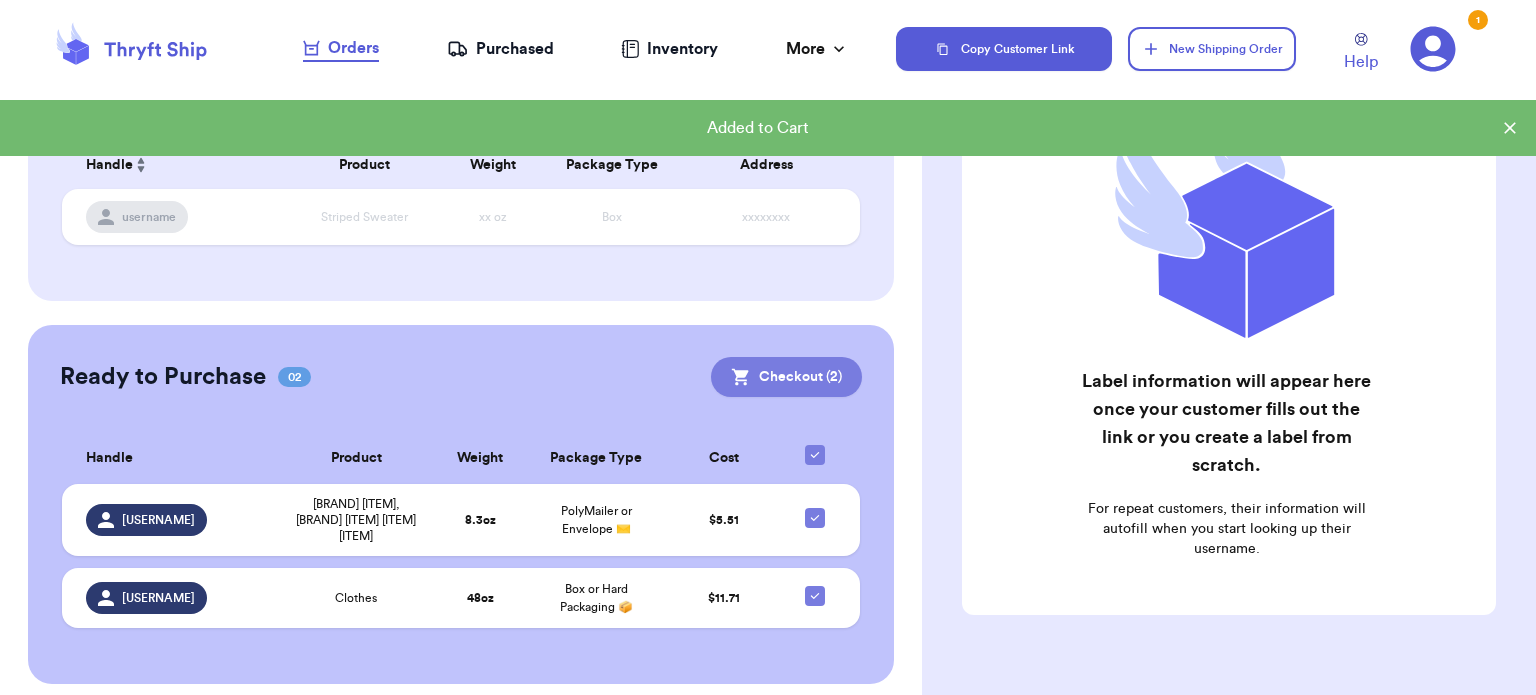 click on "Checkout ( 2 )" at bounding box center (786, 377) 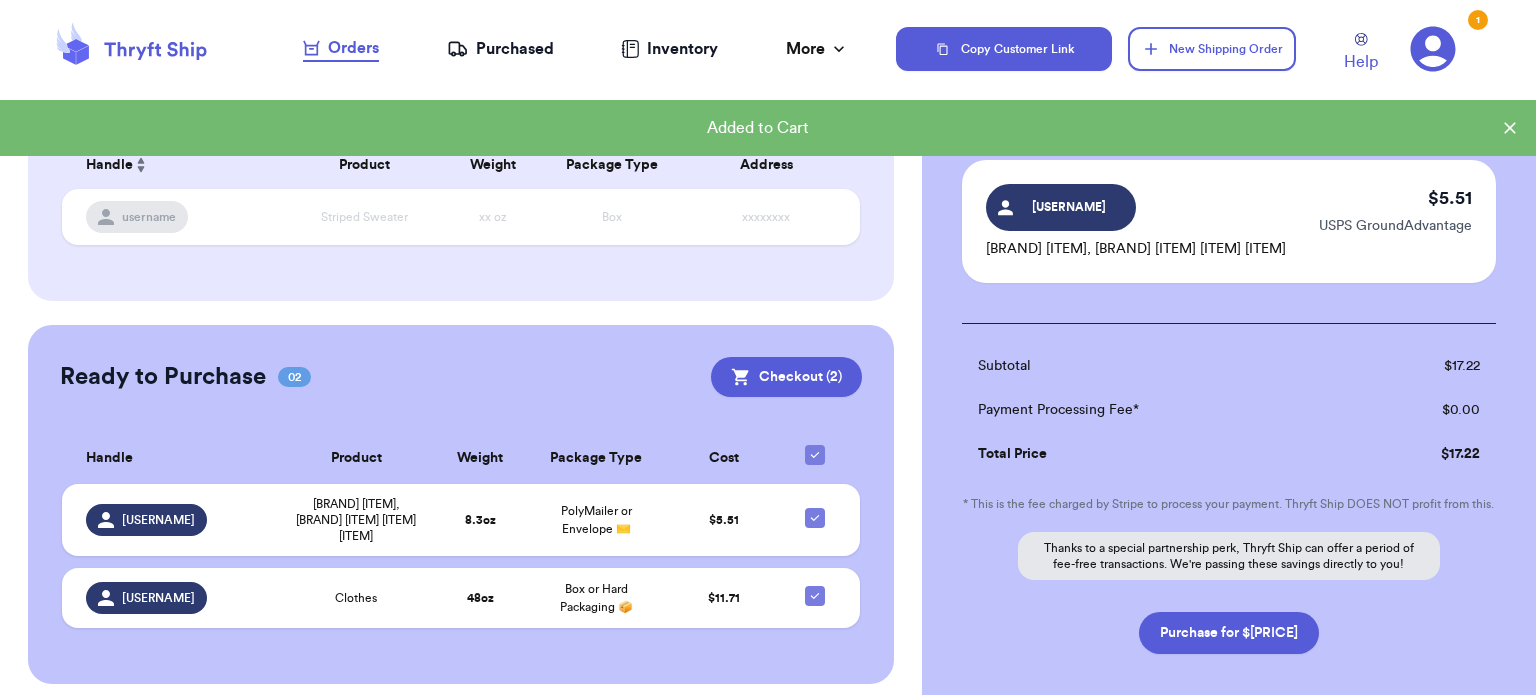 scroll, scrollTop: 343, scrollLeft: 0, axis: vertical 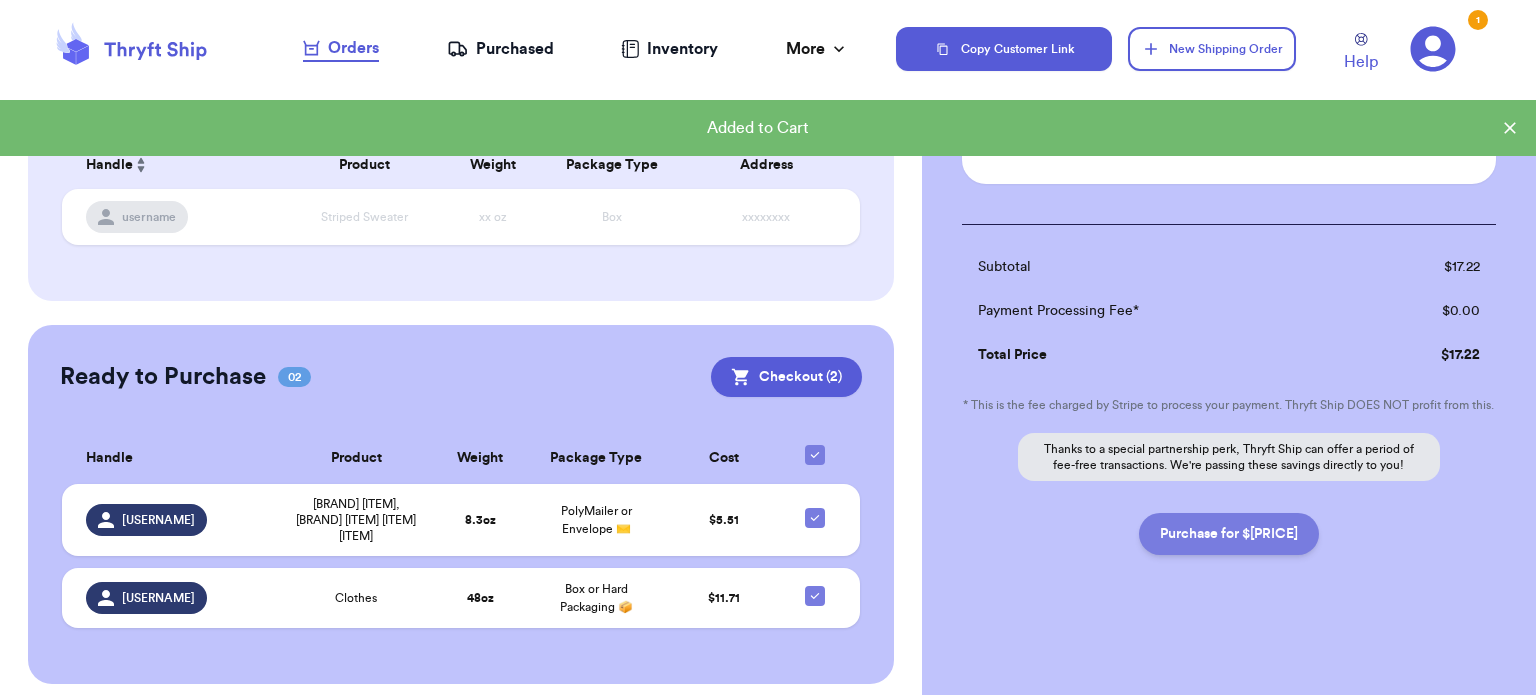 click on "Purchase for $[PRICE]" at bounding box center [1229, 534] 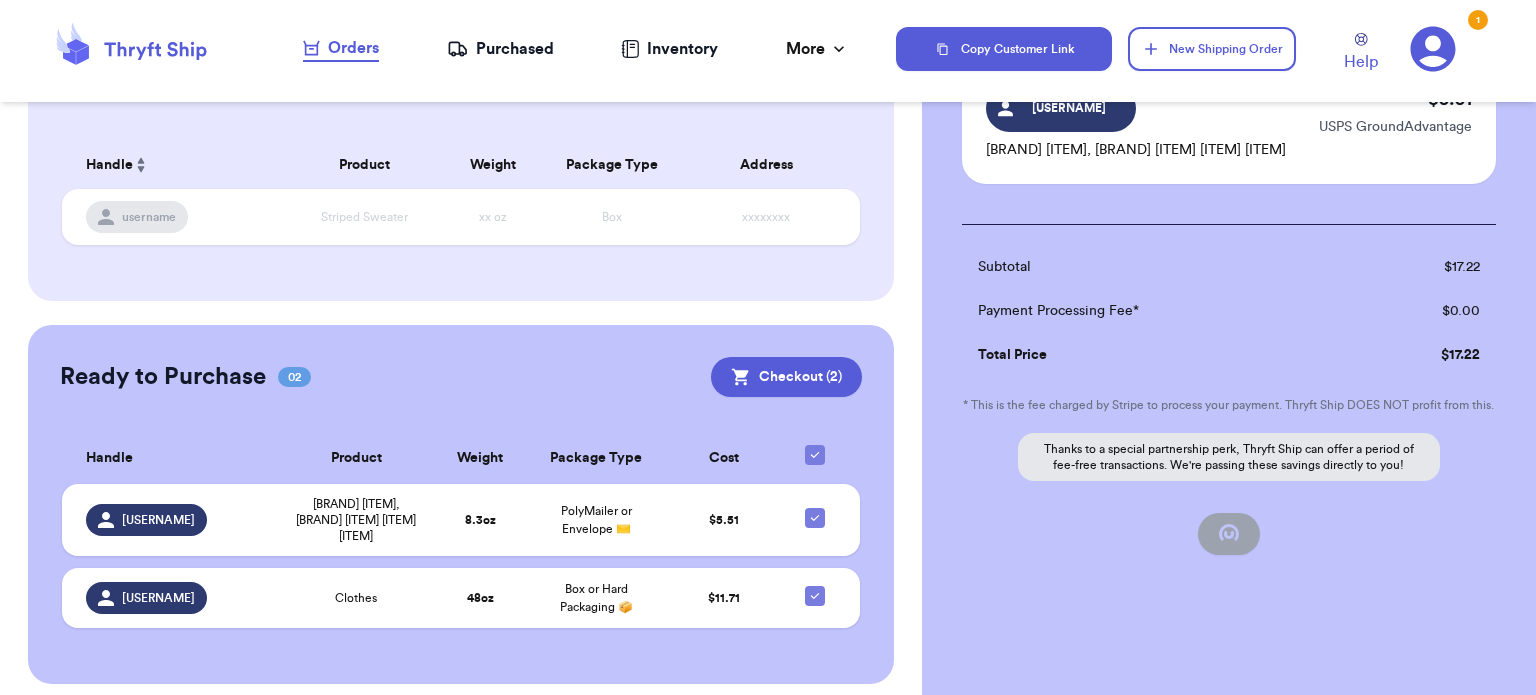 checkbox on "false" 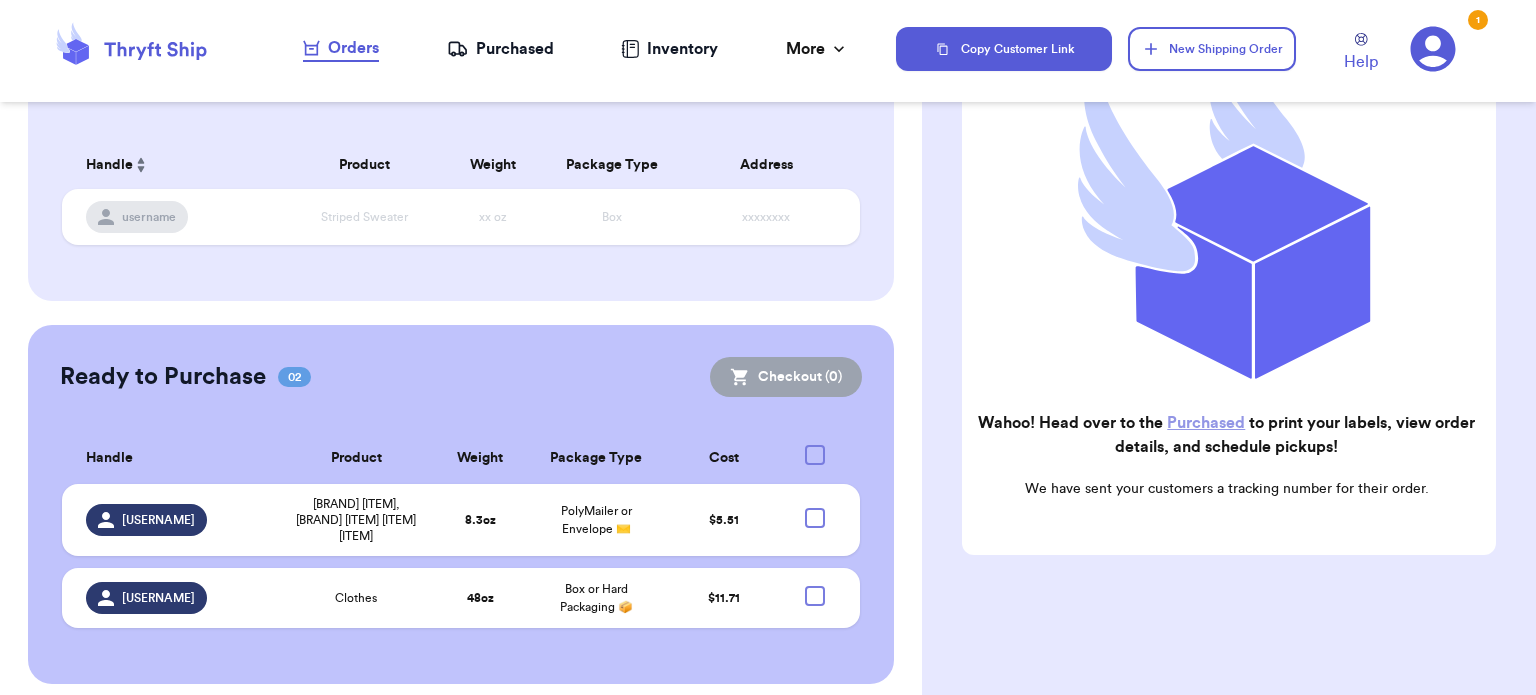 checkbox on "true" 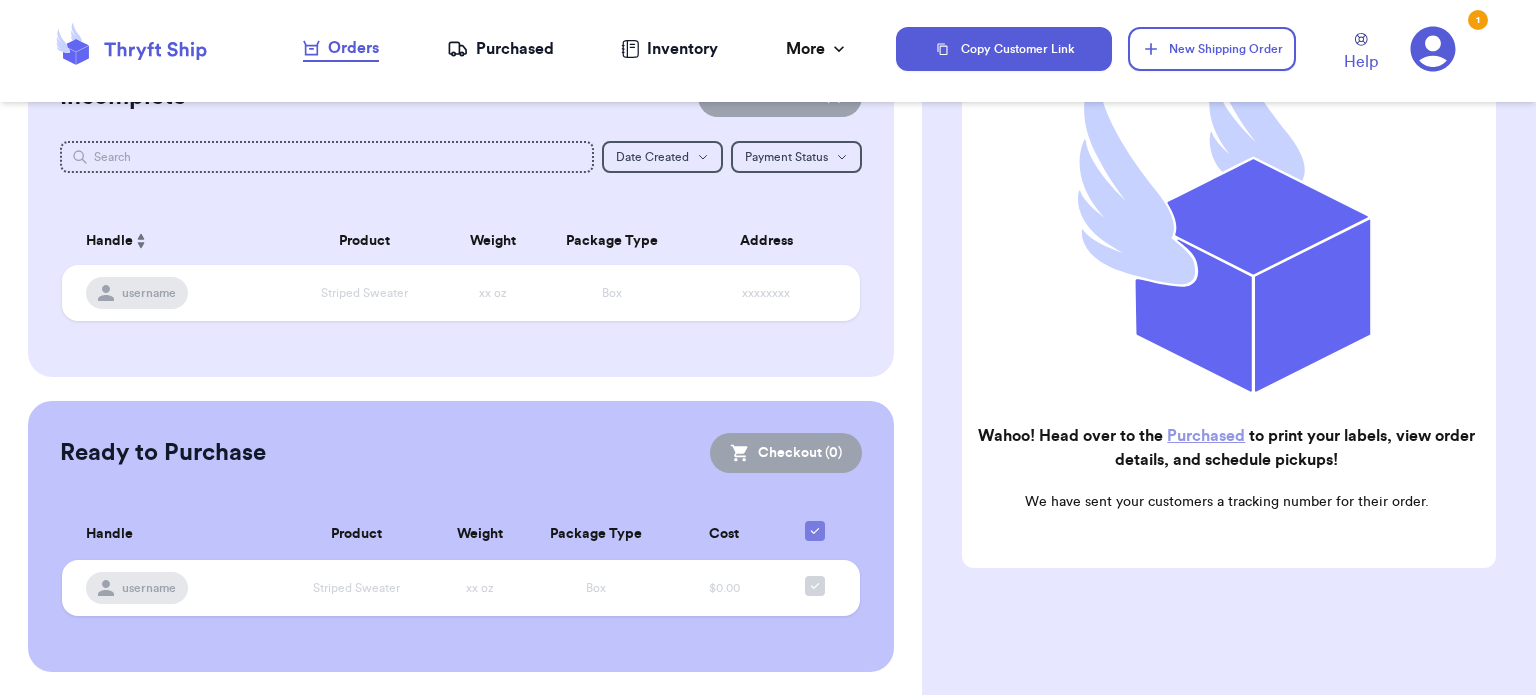 scroll, scrollTop: 0, scrollLeft: 0, axis: both 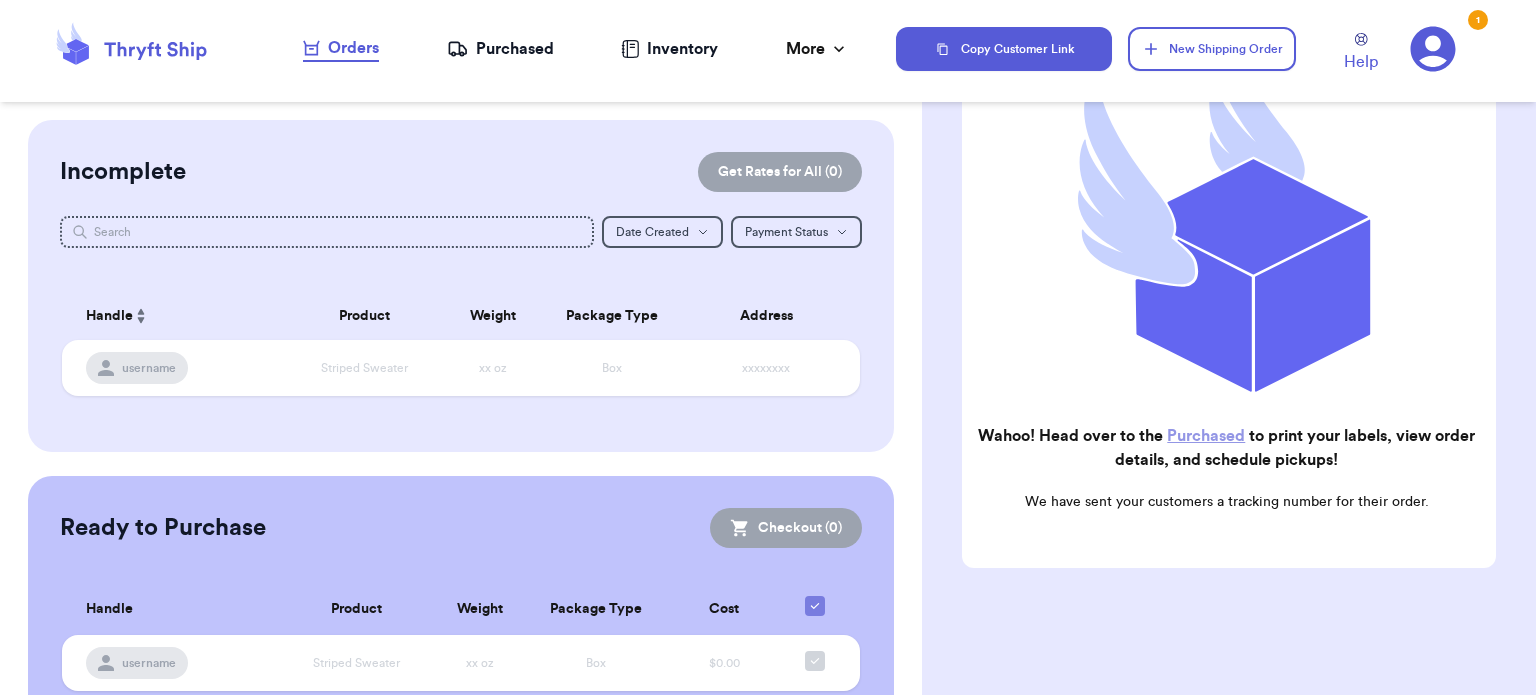 click on "Orders Purchased Inventory More Stats Completed Orders" at bounding box center (576, 49) 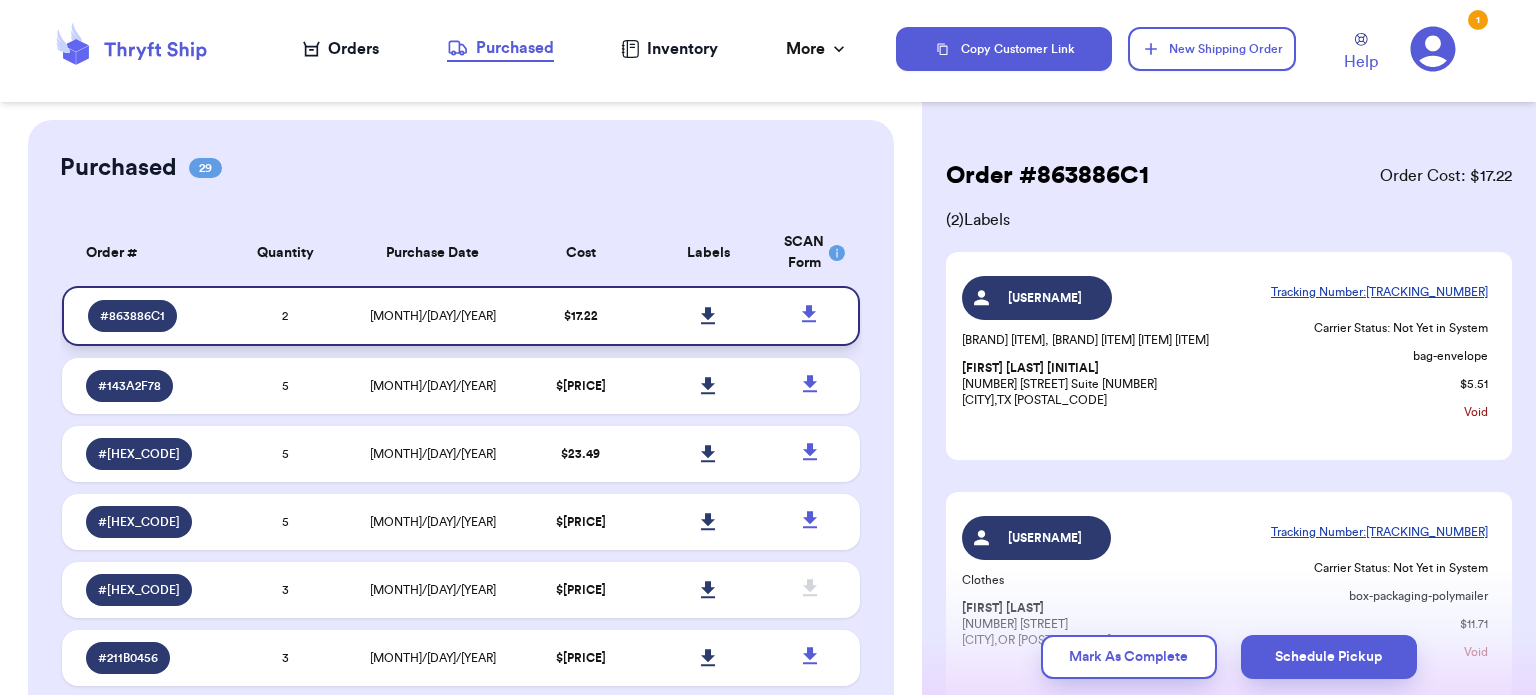 click 